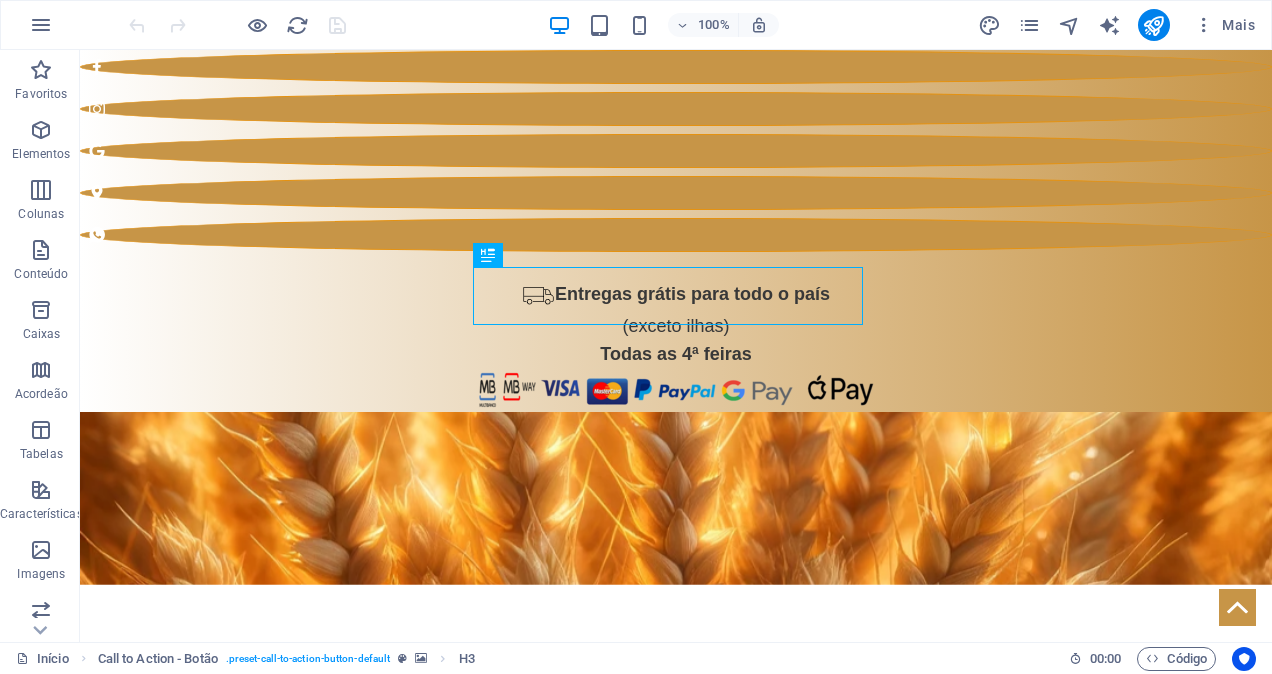 scroll, scrollTop: 0, scrollLeft: 0, axis: both 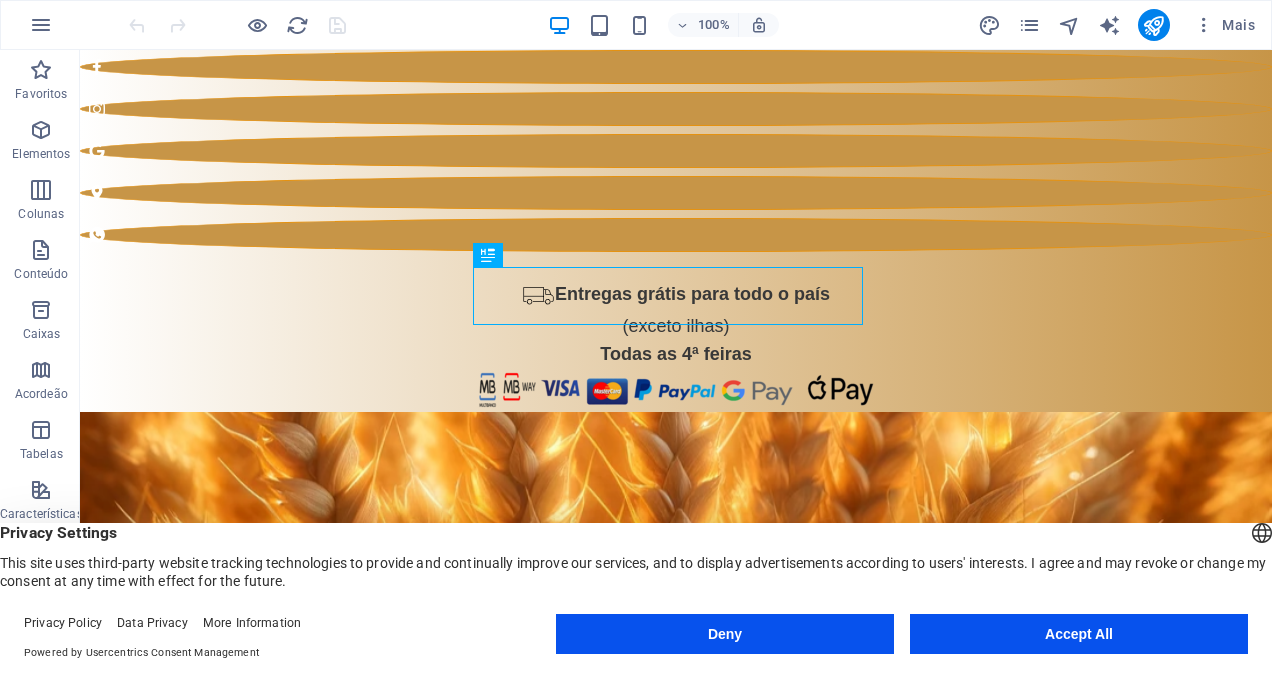 click on "Deny" at bounding box center [725, 634] 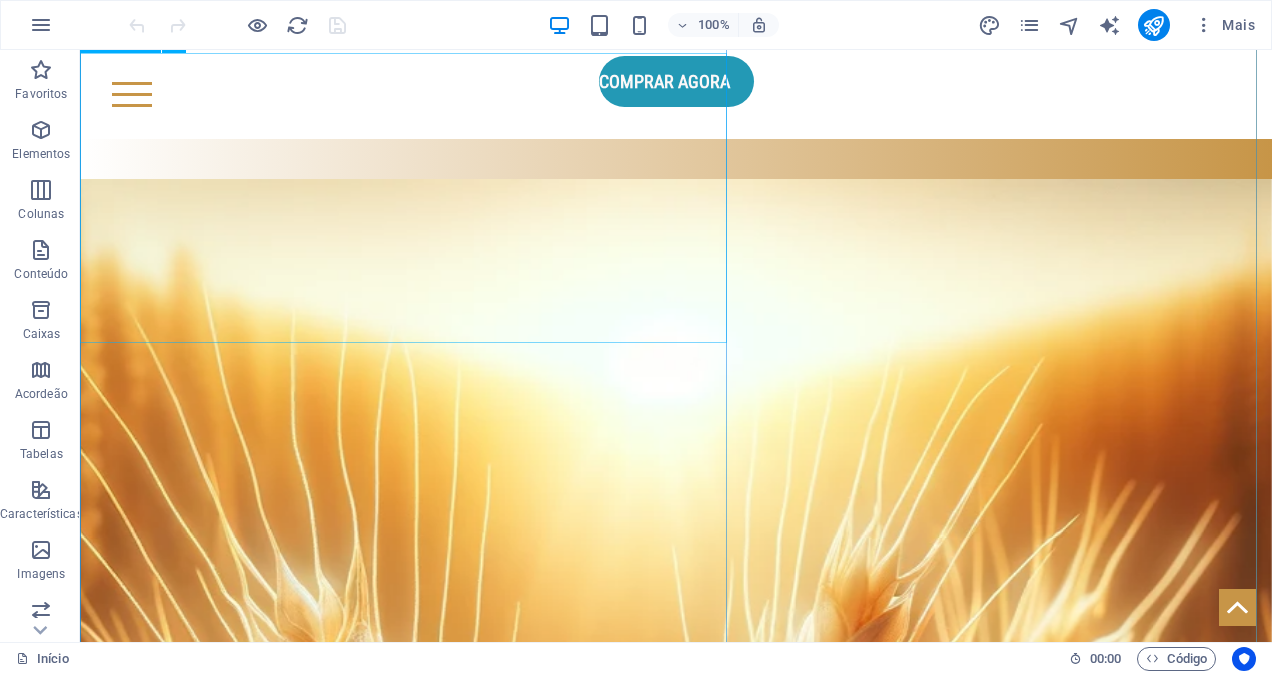 scroll, scrollTop: 700, scrollLeft: 0, axis: vertical 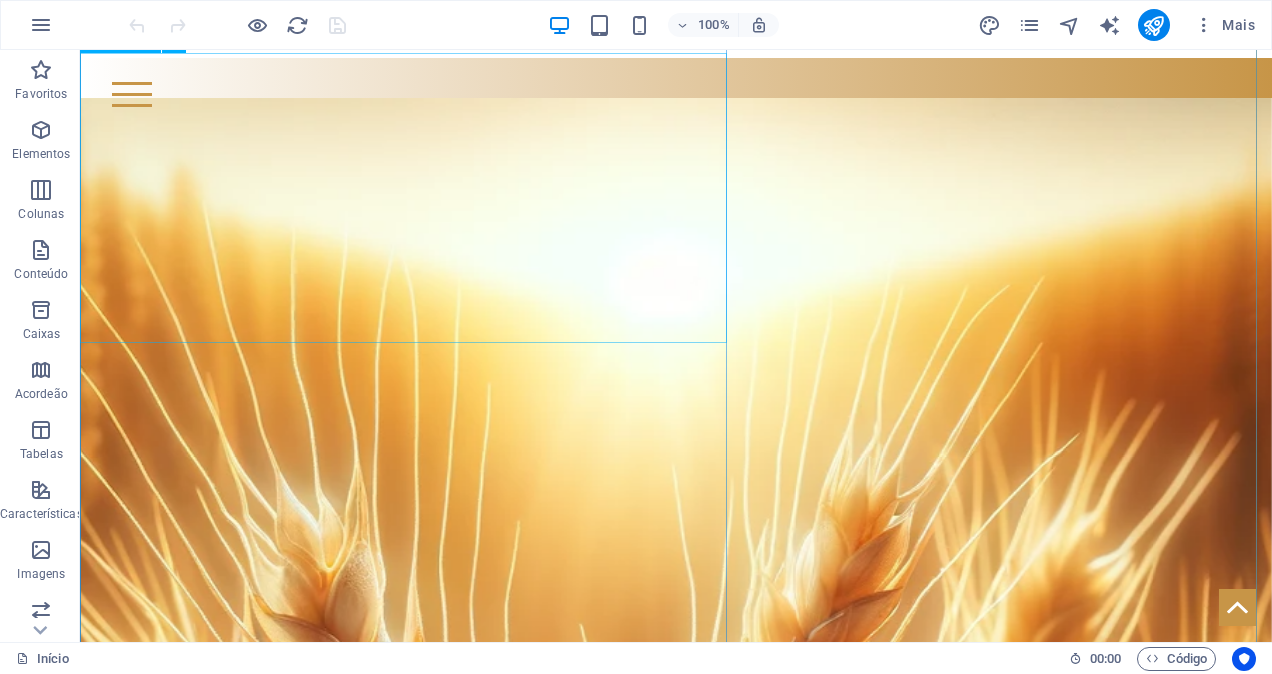 click at bounding box center (408, 1988) 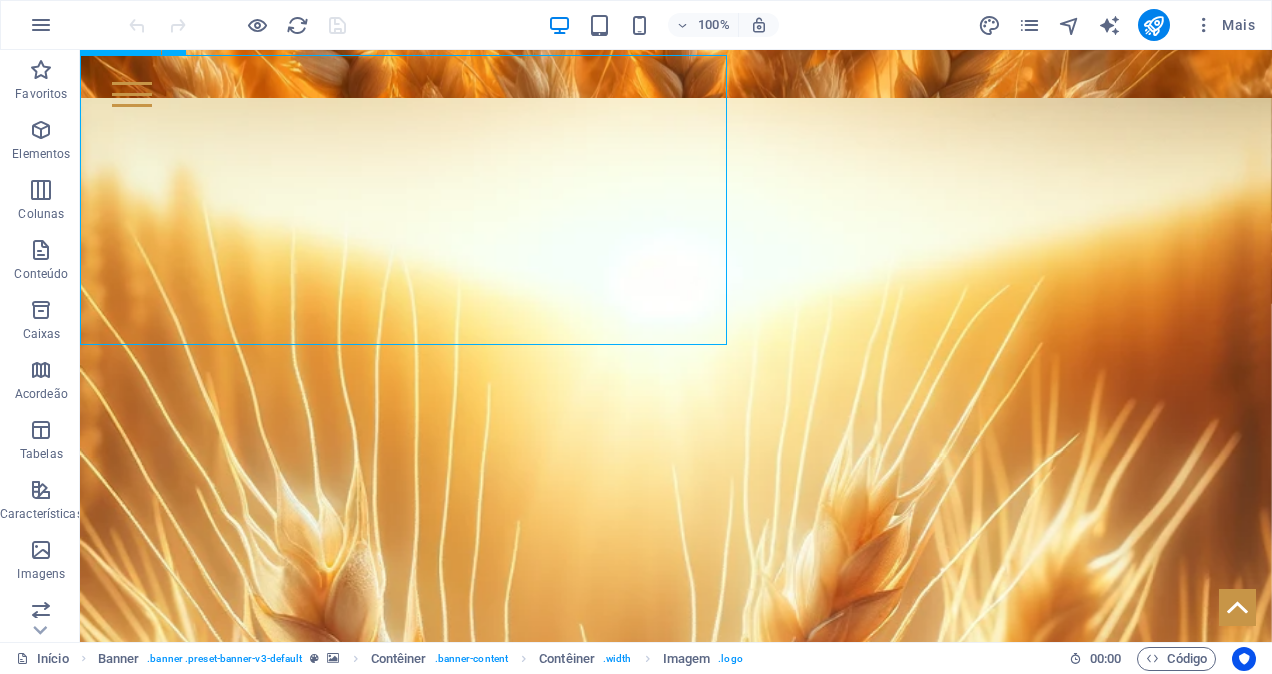 scroll, scrollTop: 500, scrollLeft: 0, axis: vertical 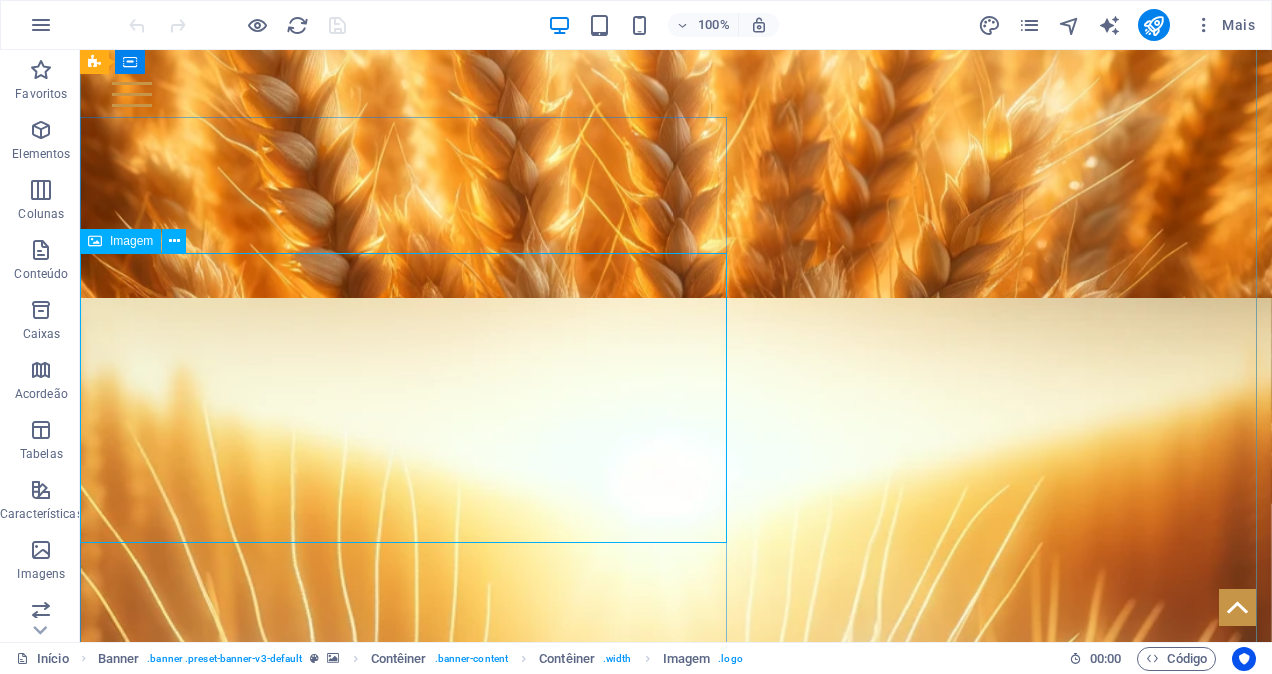 click at bounding box center [408, 2188] 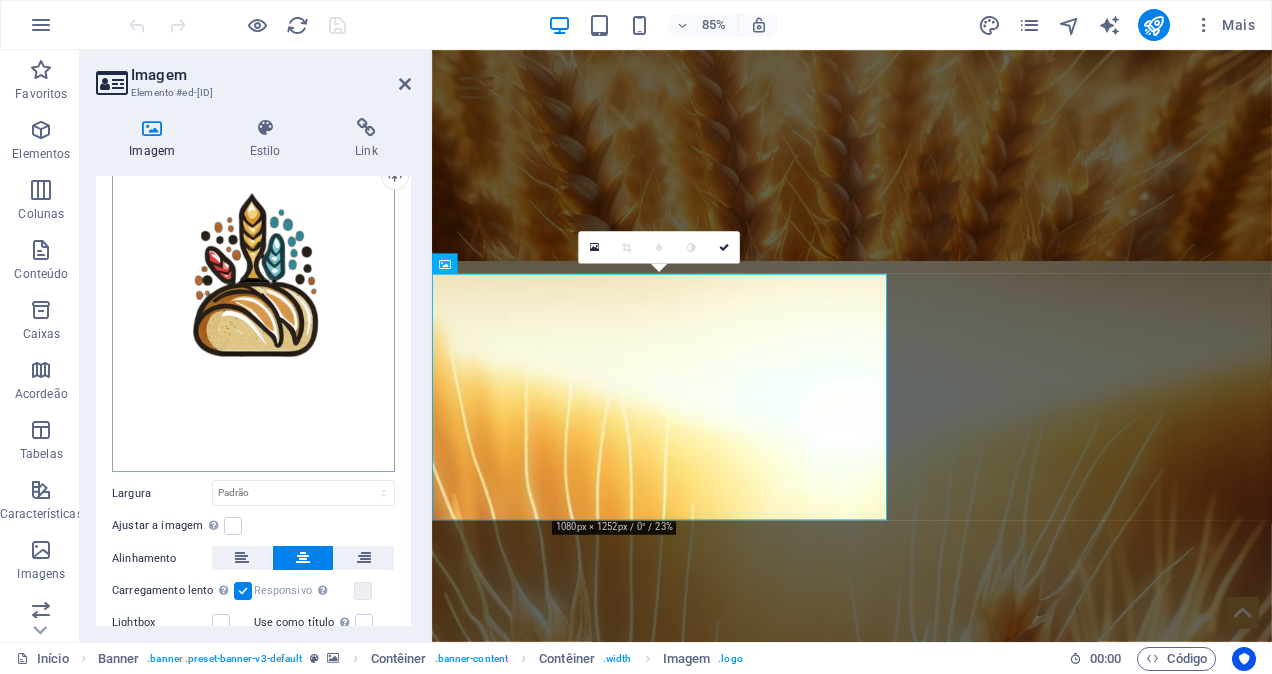 scroll, scrollTop: 182, scrollLeft: 0, axis: vertical 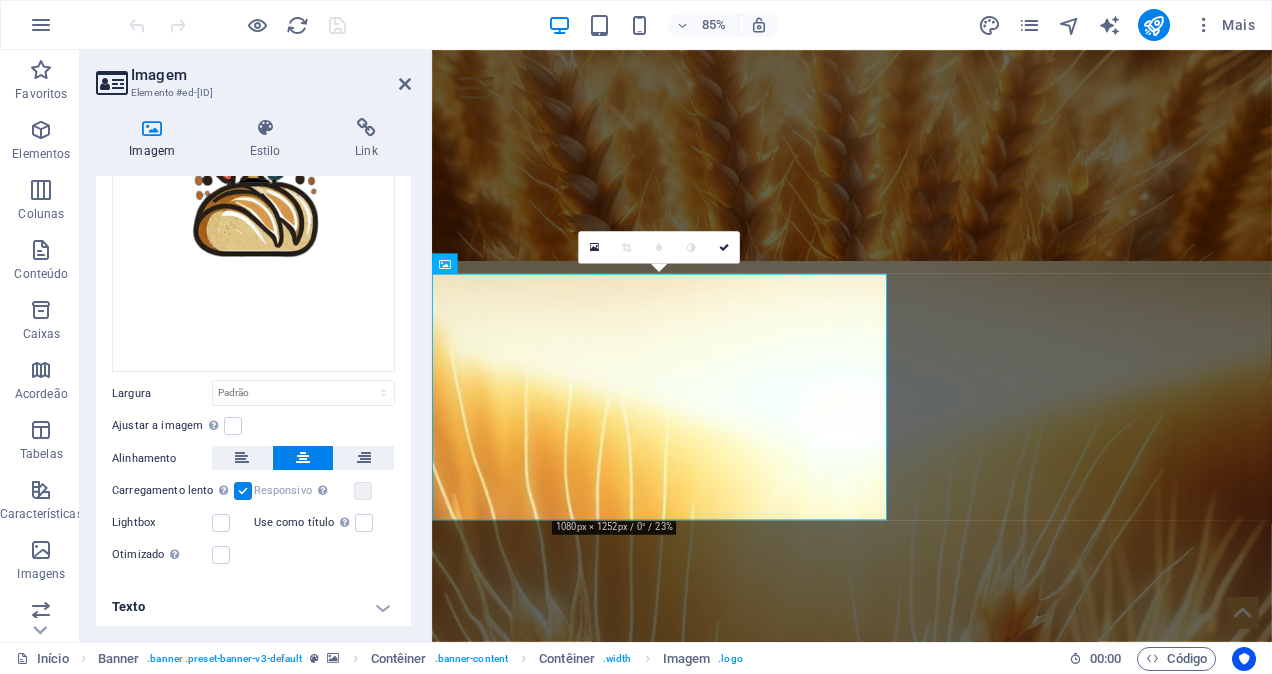click on "Texto" at bounding box center (253, 607) 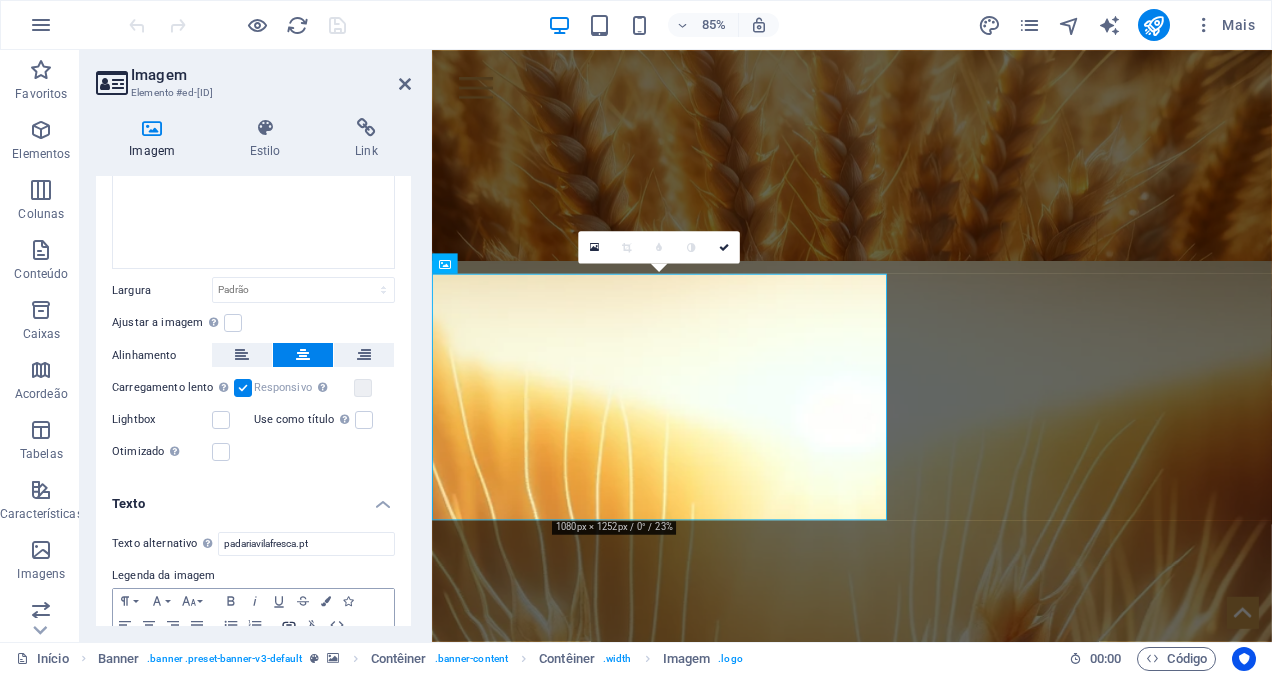 scroll, scrollTop: 369, scrollLeft: 0, axis: vertical 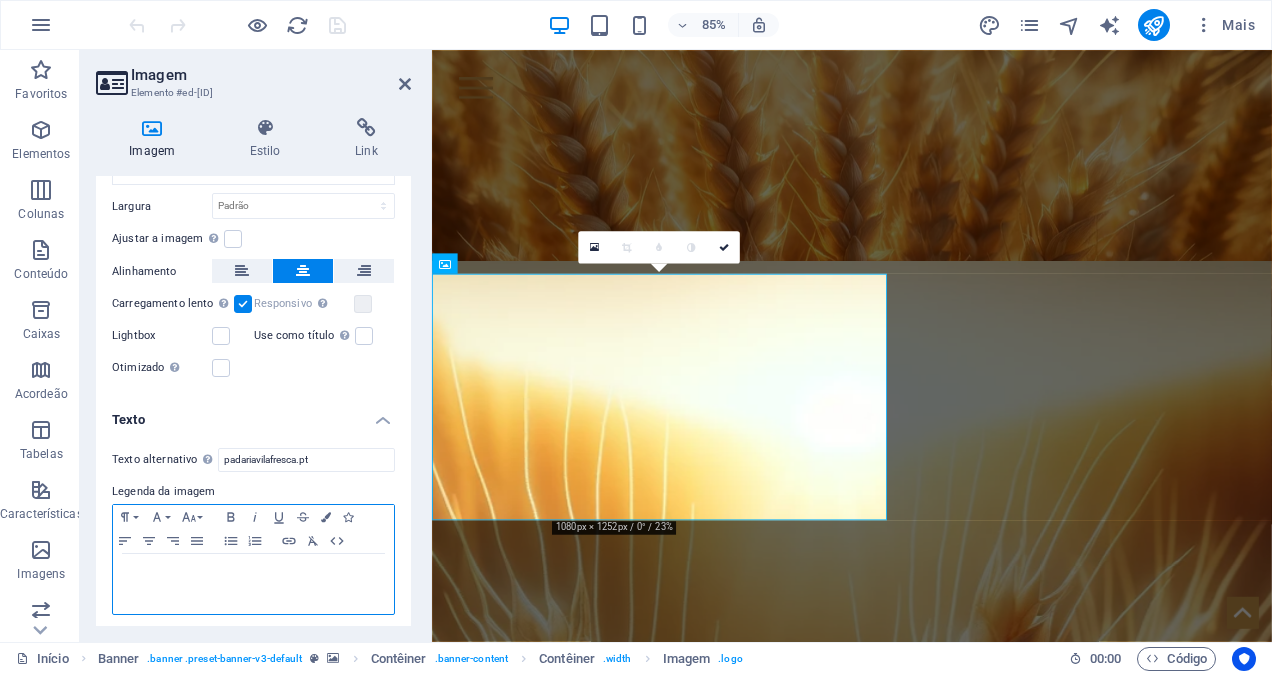 click at bounding box center (253, 573) 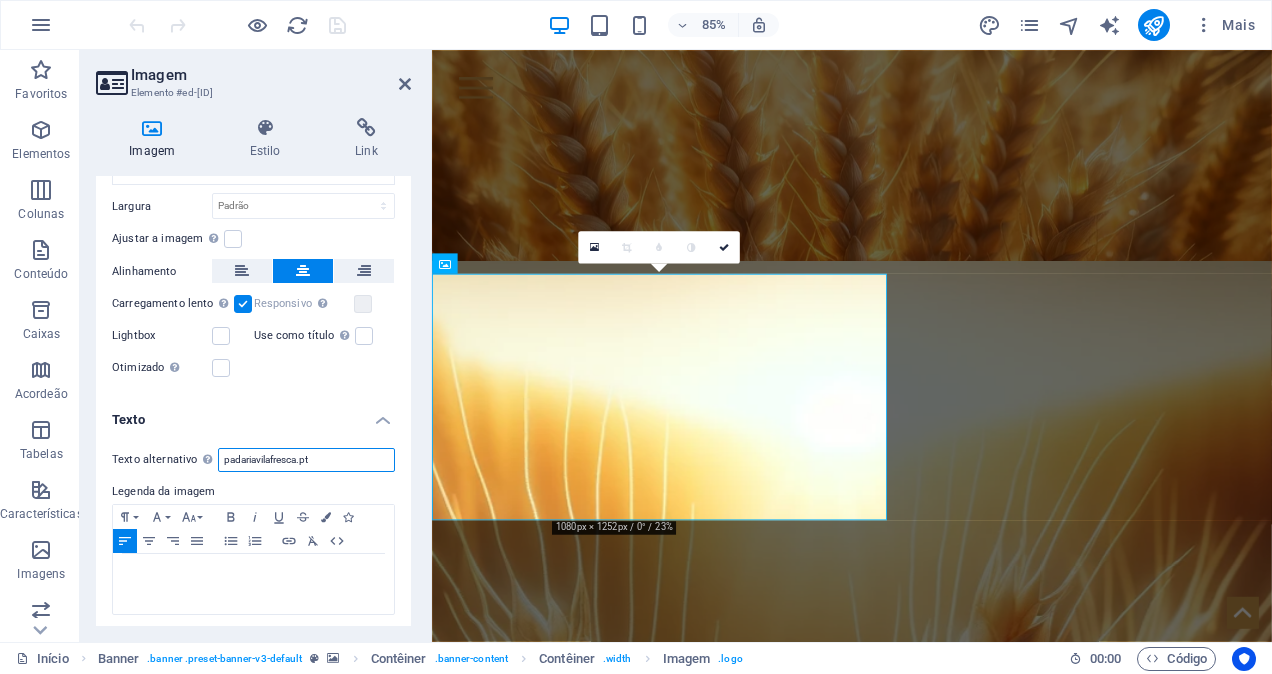 click on "padariavilafresca.pt" at bounding box center (306, 460) 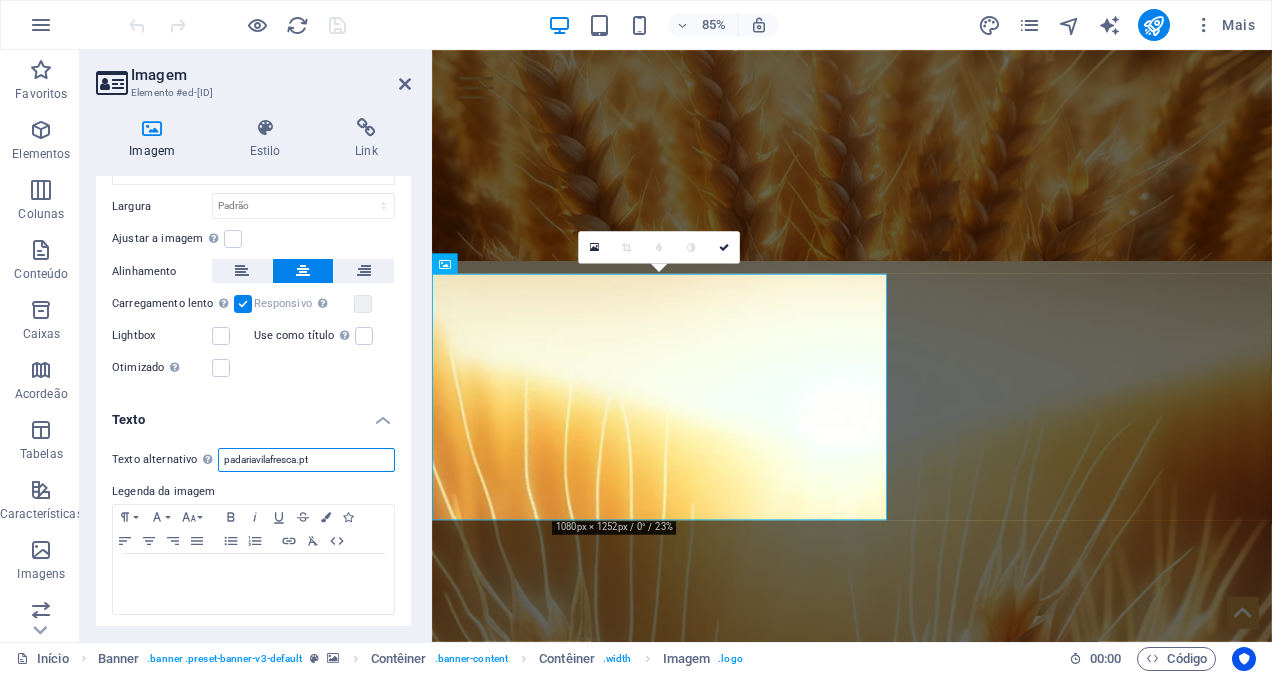 drag, startPoint x: 322, startPoint y: 453, endPoint x: 217, endPoint y: 453, distance: 105 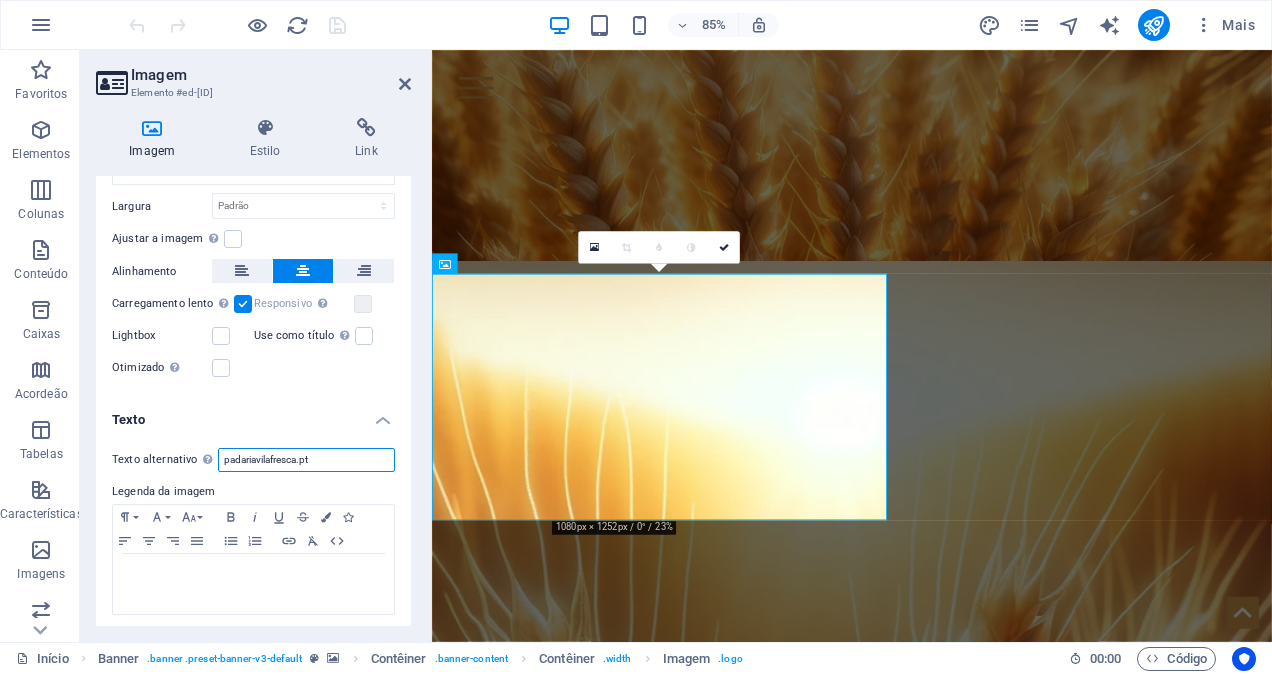 click on "padariavilafresca.pt" at bounding box center [306, 460] 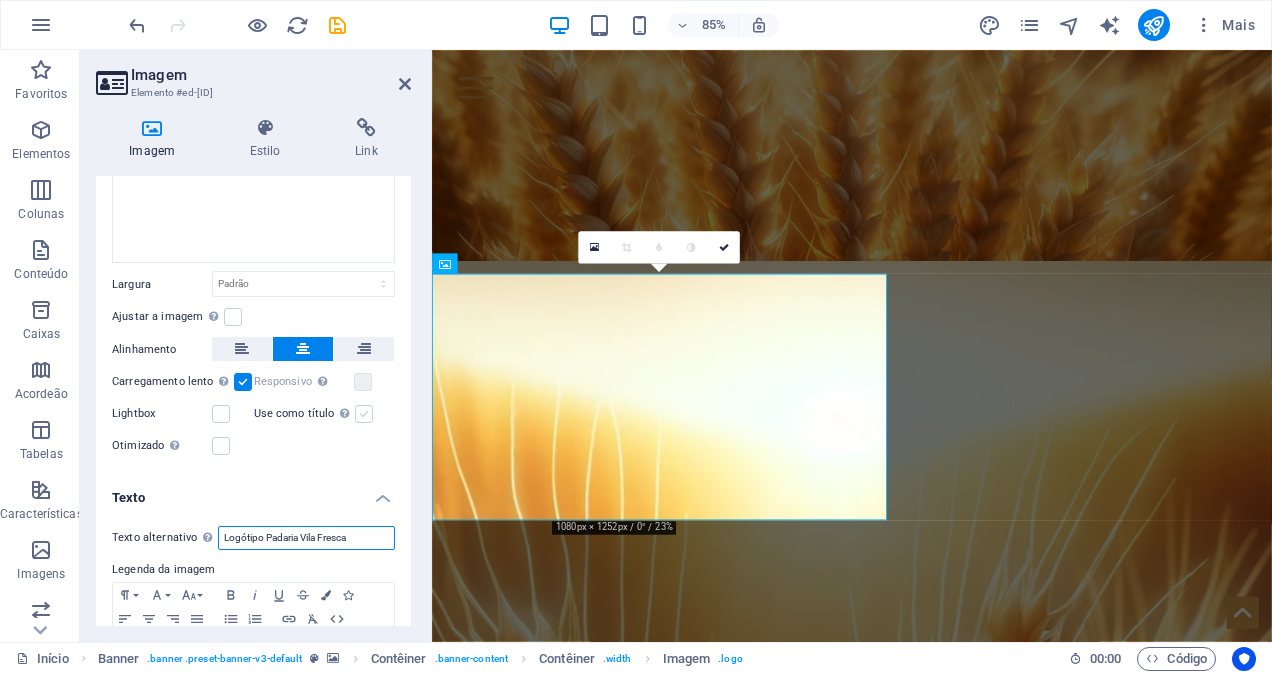 scroll, scrollTop: 269, scrollLeft: 0, axis: vertical 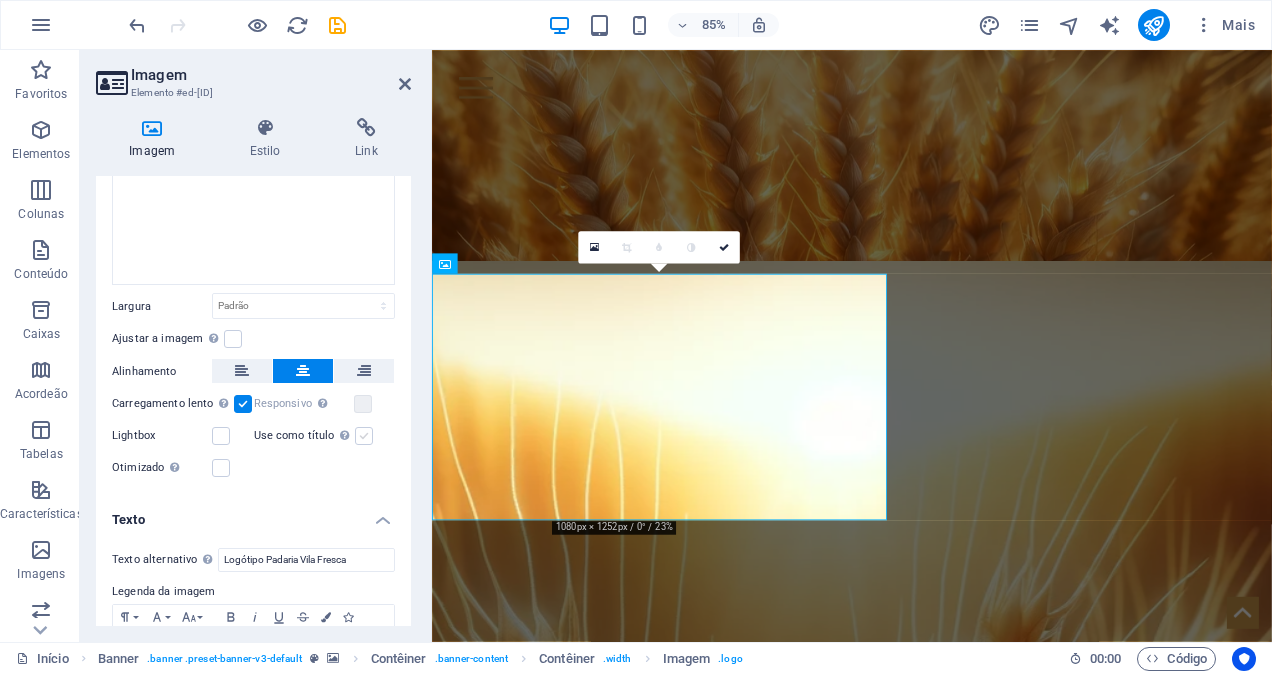 click at bounding box center (364, 436) 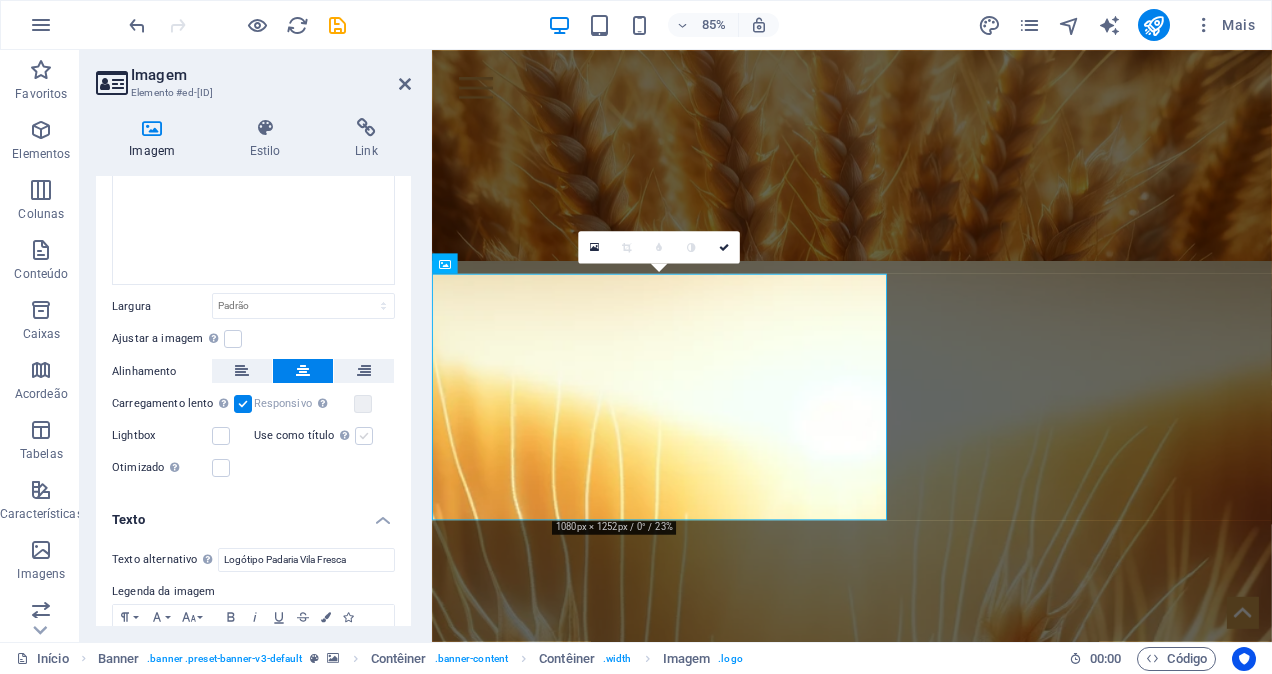 click on "Use como título A imagem será envolvida em uma tag com título H1. Útil para dar ao texto alternativo o peso de um título H1, por ex. para o logotipo. Deixe desmarcado se estiver em dúvida." at bounding box center [0, 0] 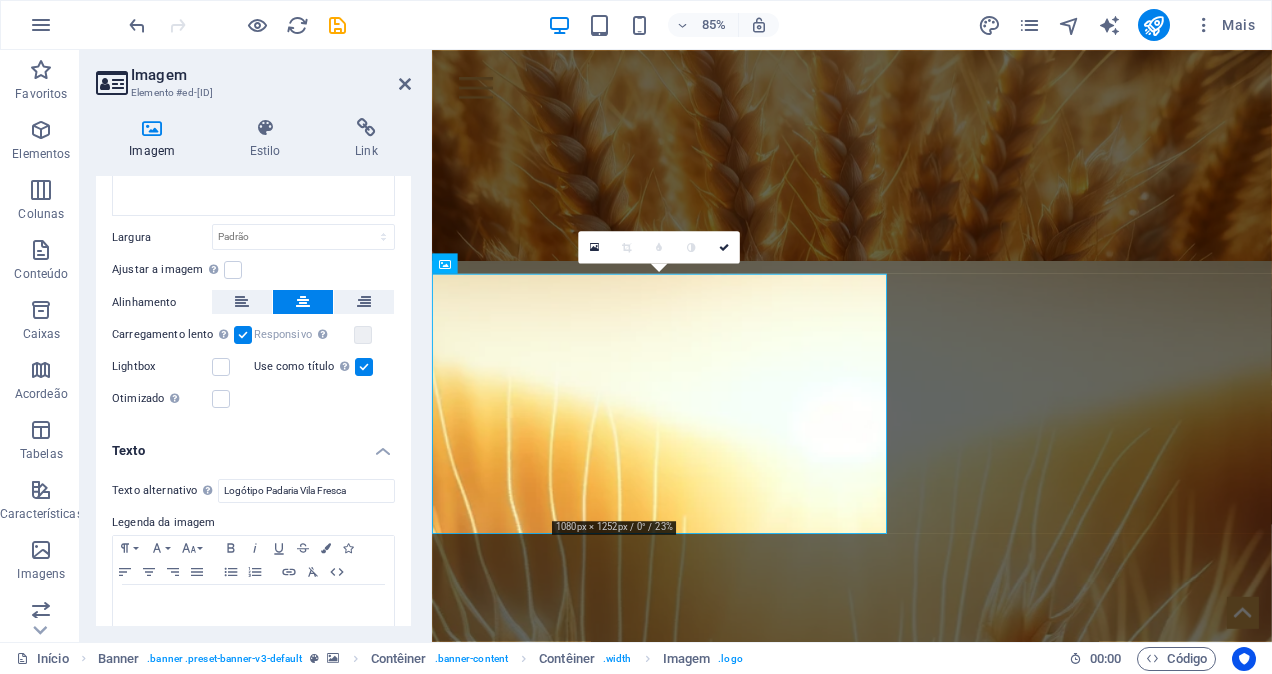 scroll, scrollTop: 369, scrollLeft: 0, axis: vertical 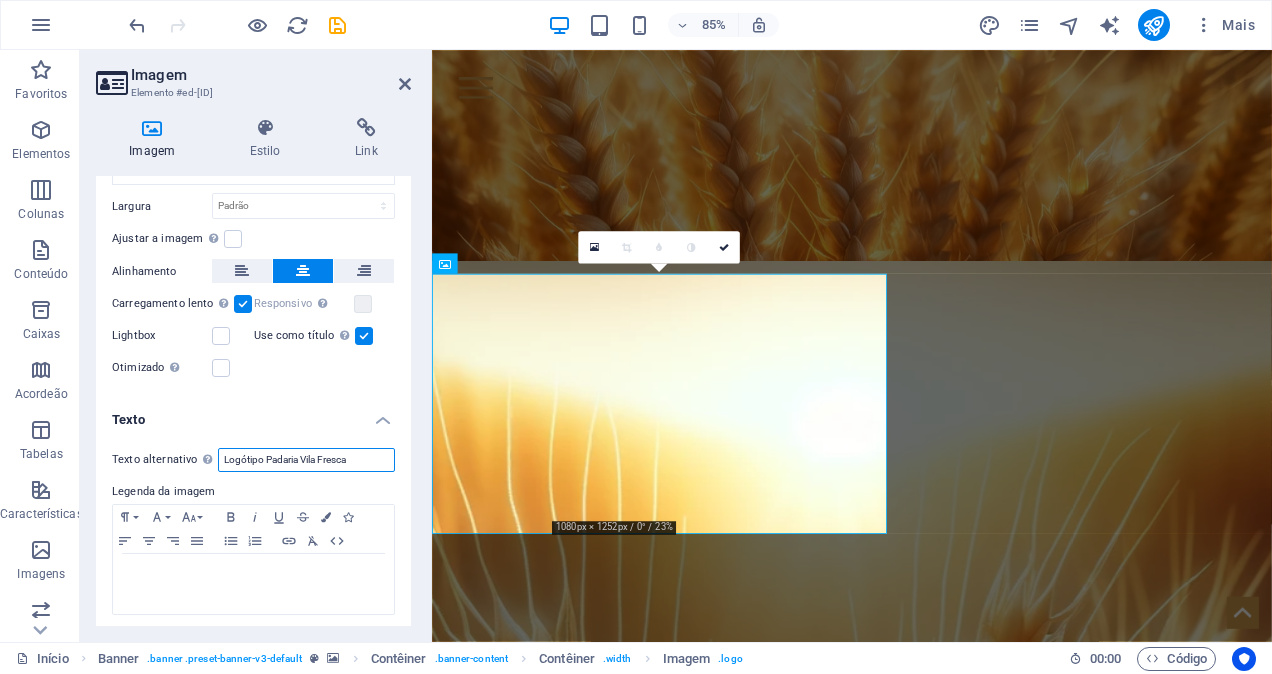 click on "Logótipo Padaria Vila Fresca" at bounding box center (306, 460) 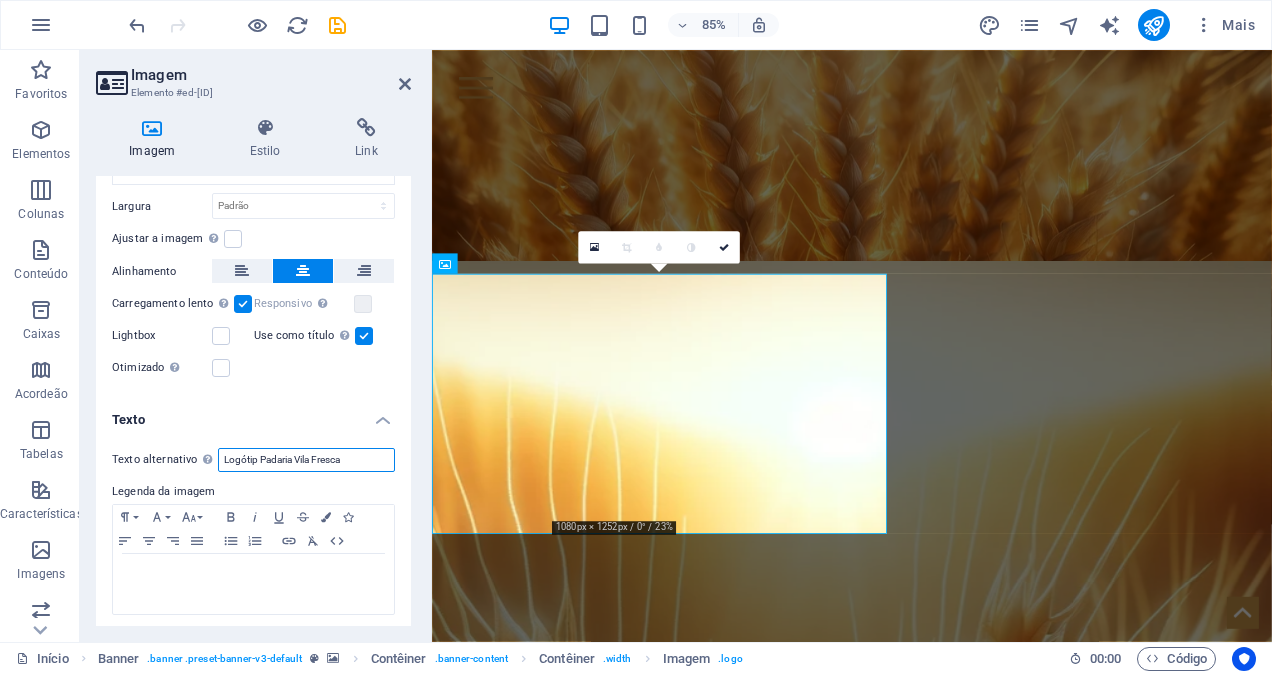 type on "Logótipo Padaria Vila Fresca" 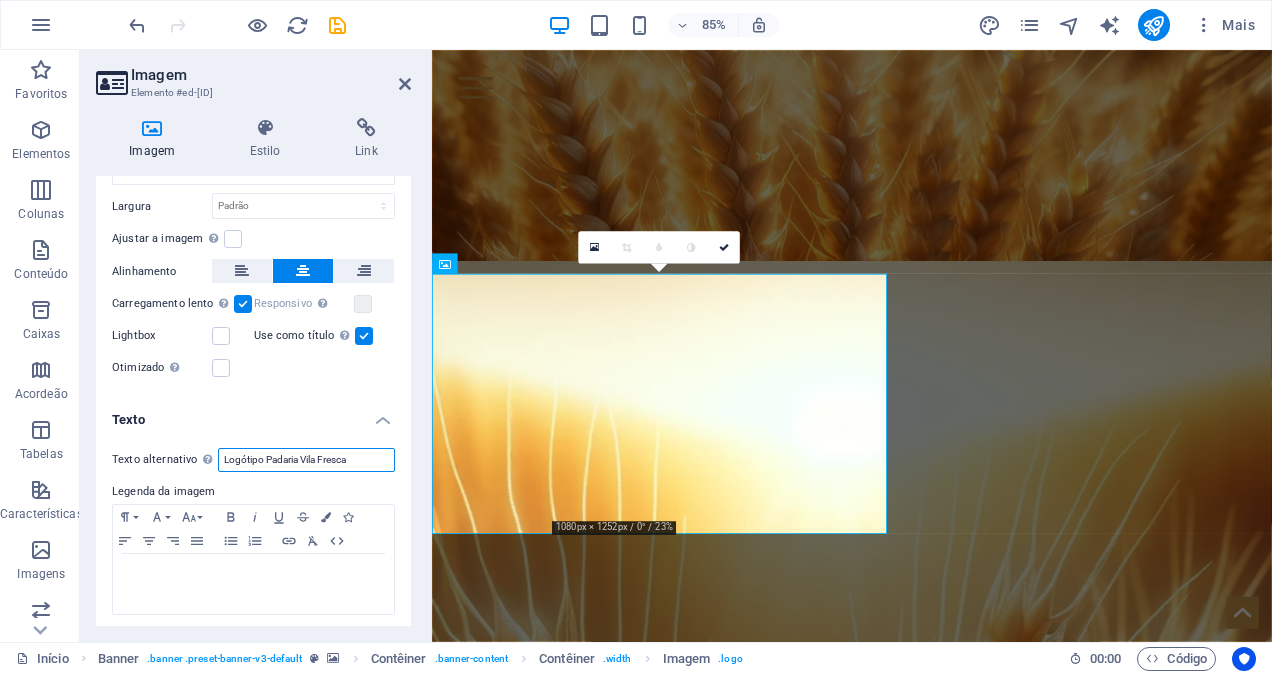 click on "Logótipo Padaria Vila Fresca" at bounding box center [306, 460] 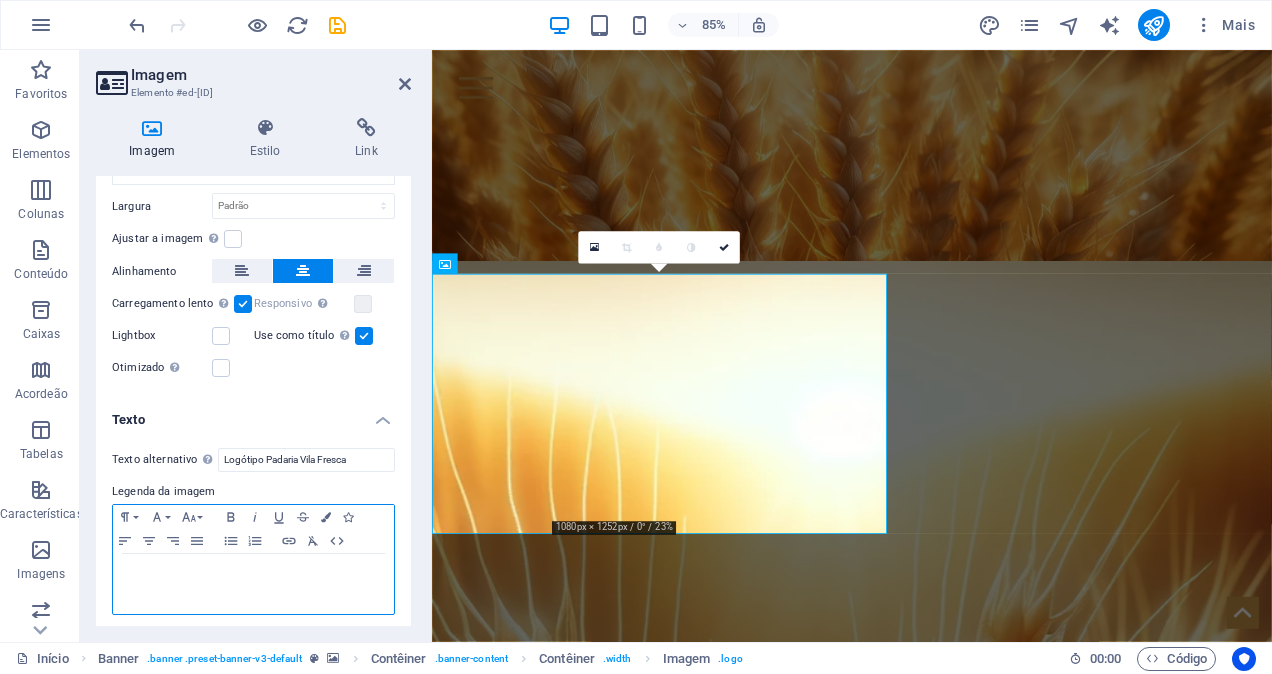 click at bounding box center (253, 573) 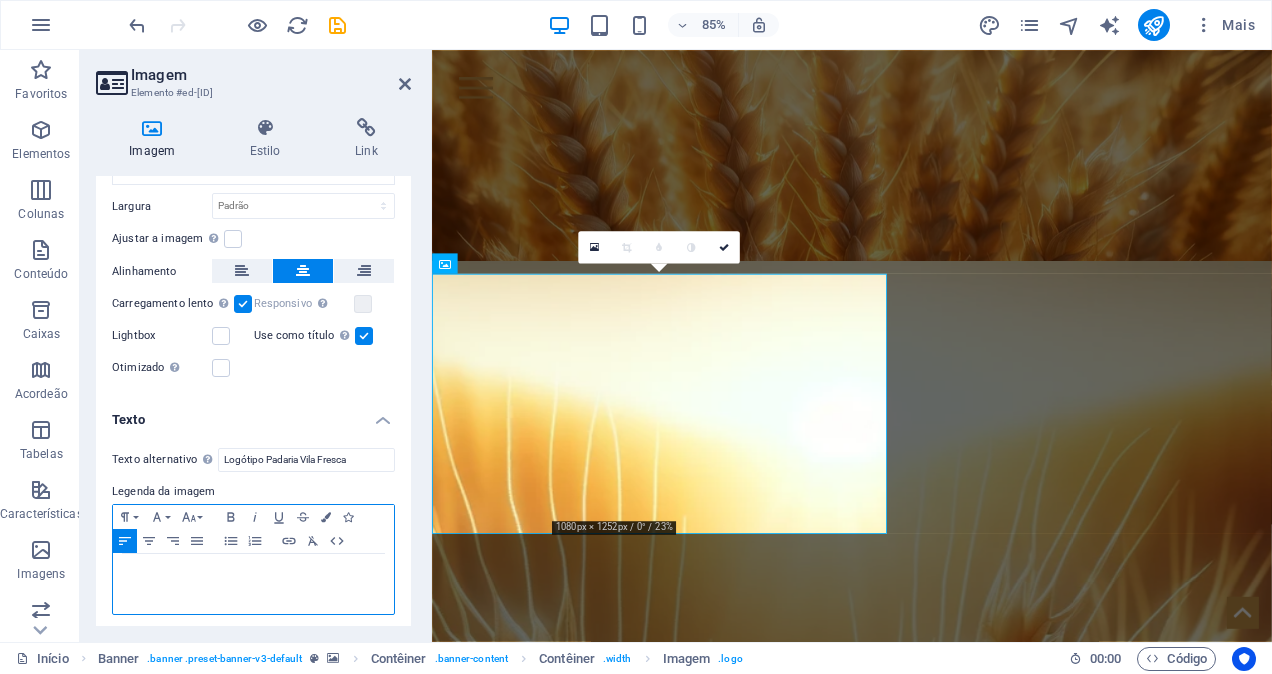 type 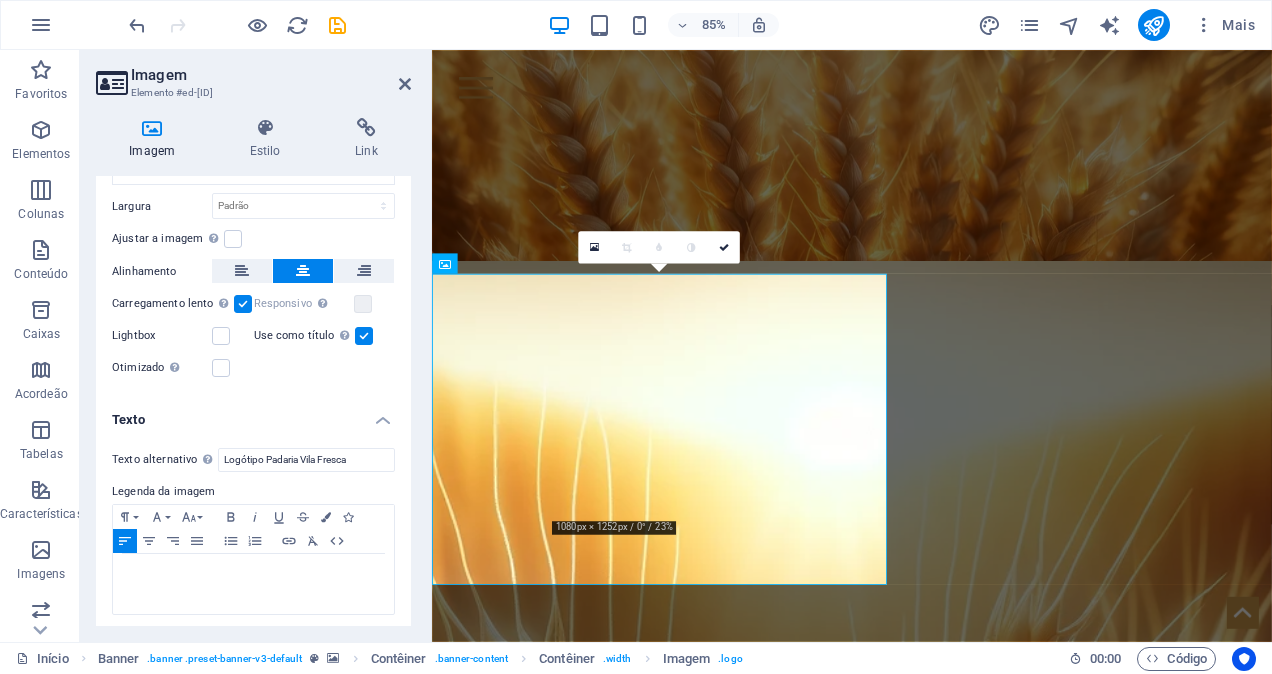 click on "85% Mais" at bounding box center (694, 25) 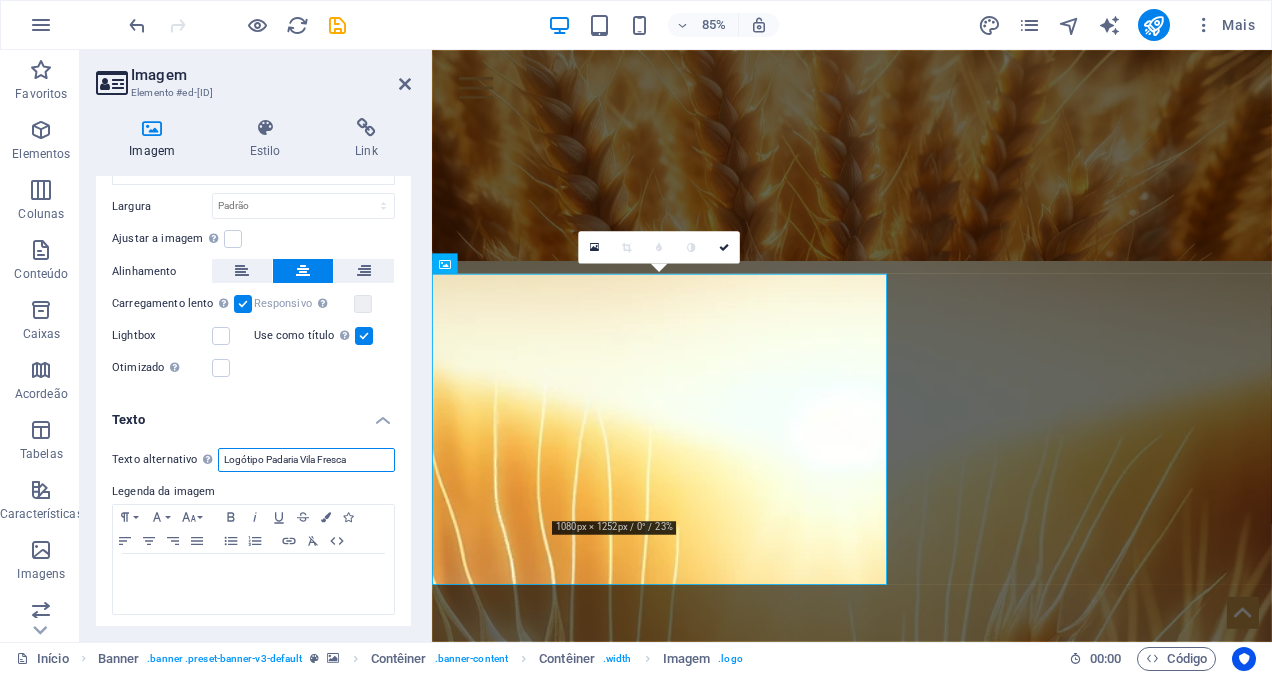 click on "Logótipo Padaria Vila Fresca" at bounding box center [306, 460] 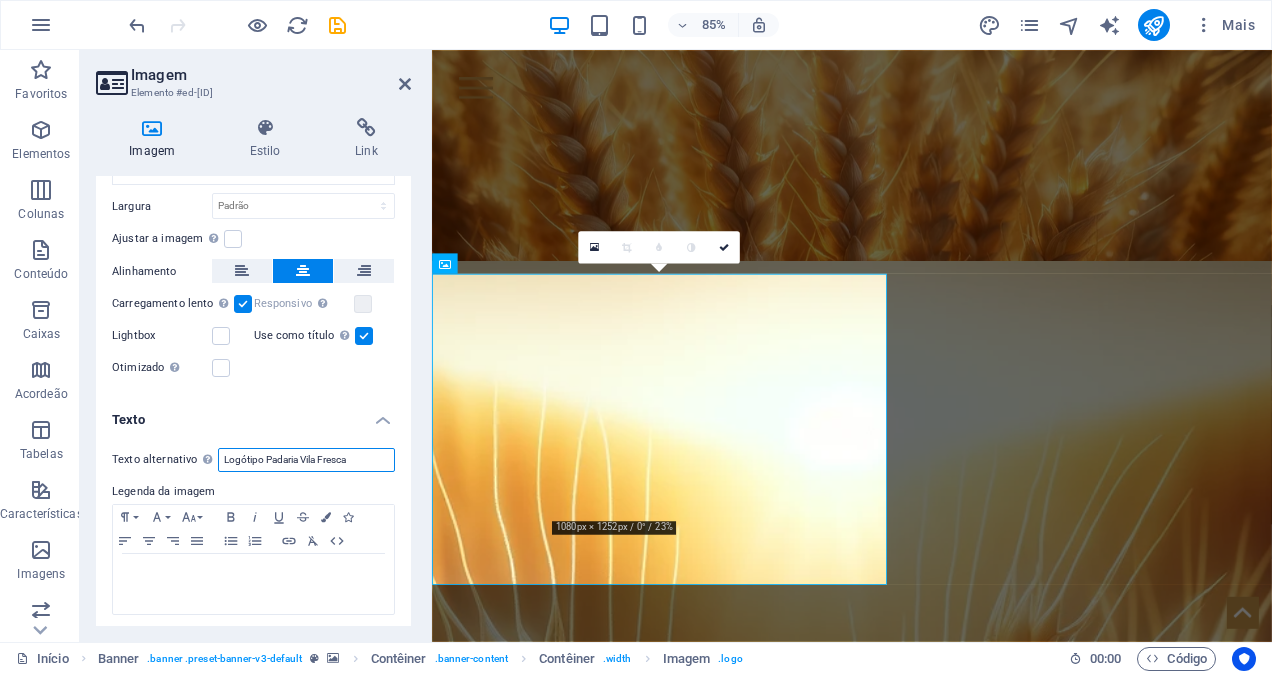 type on "Logótipo Padaria Vila Fresca" 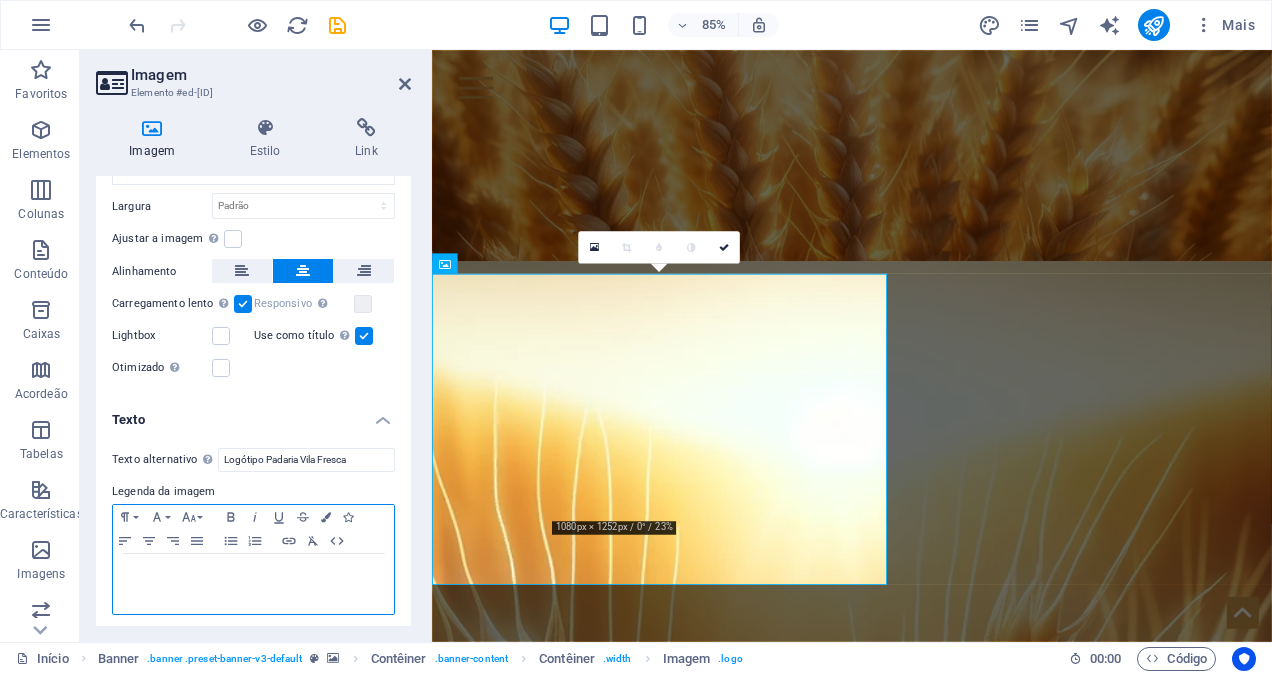 click at bounding box center (253, 573) 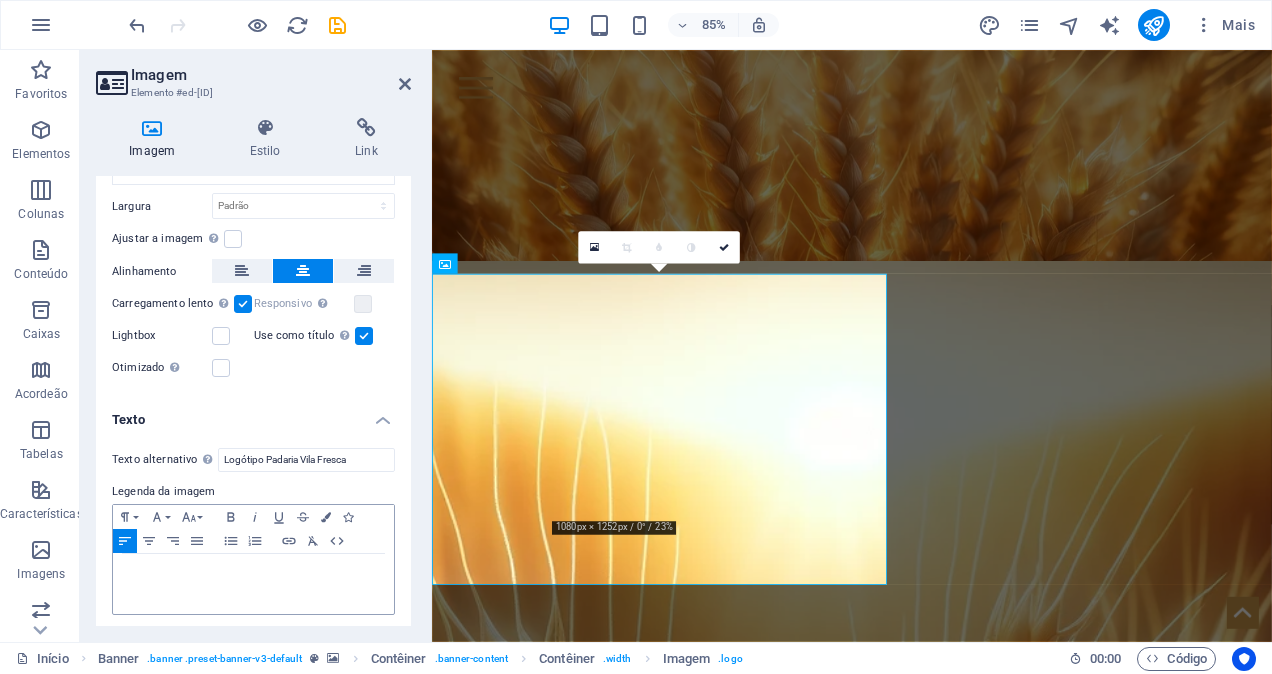 click at bounding box center (364, 336) 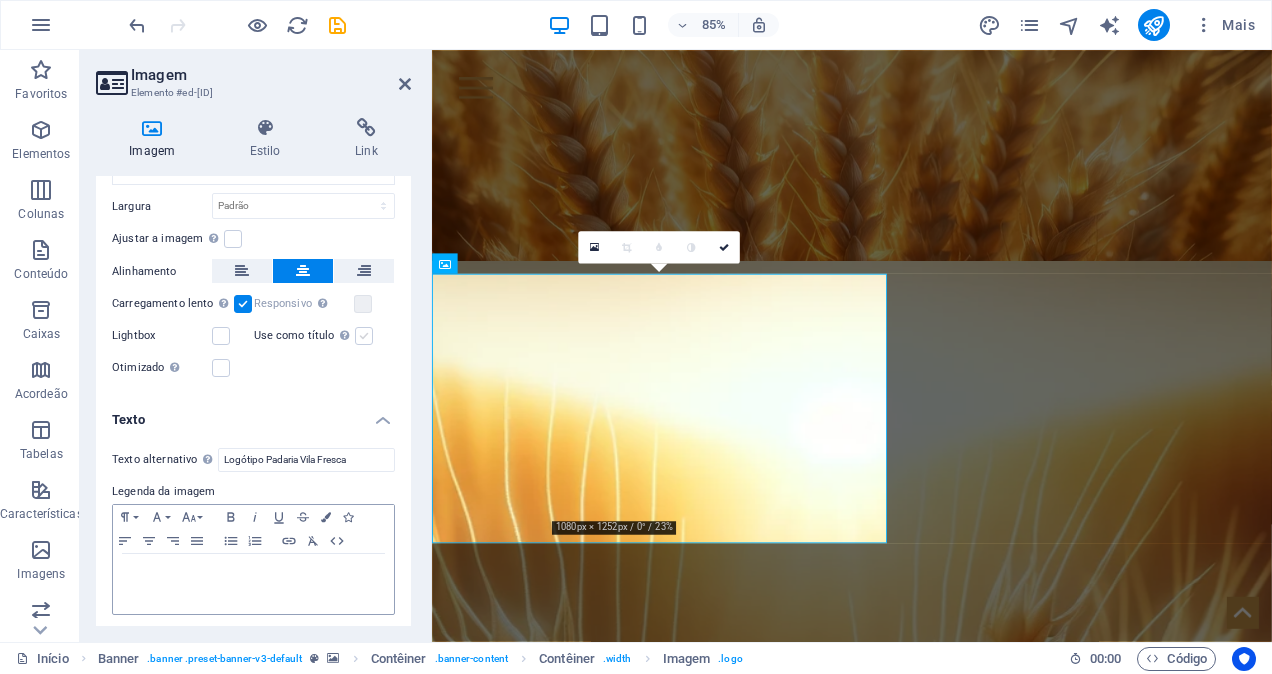 click at bounding box center [364, 336] 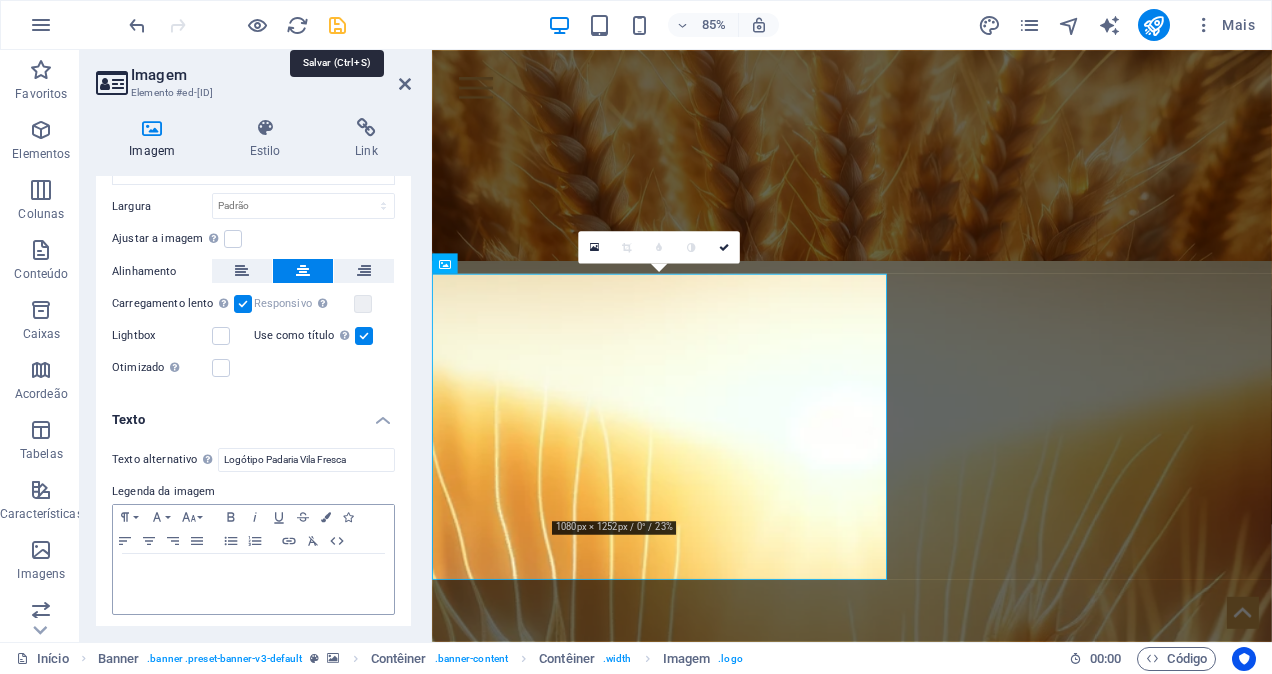 click at bounding box center (337, 25) 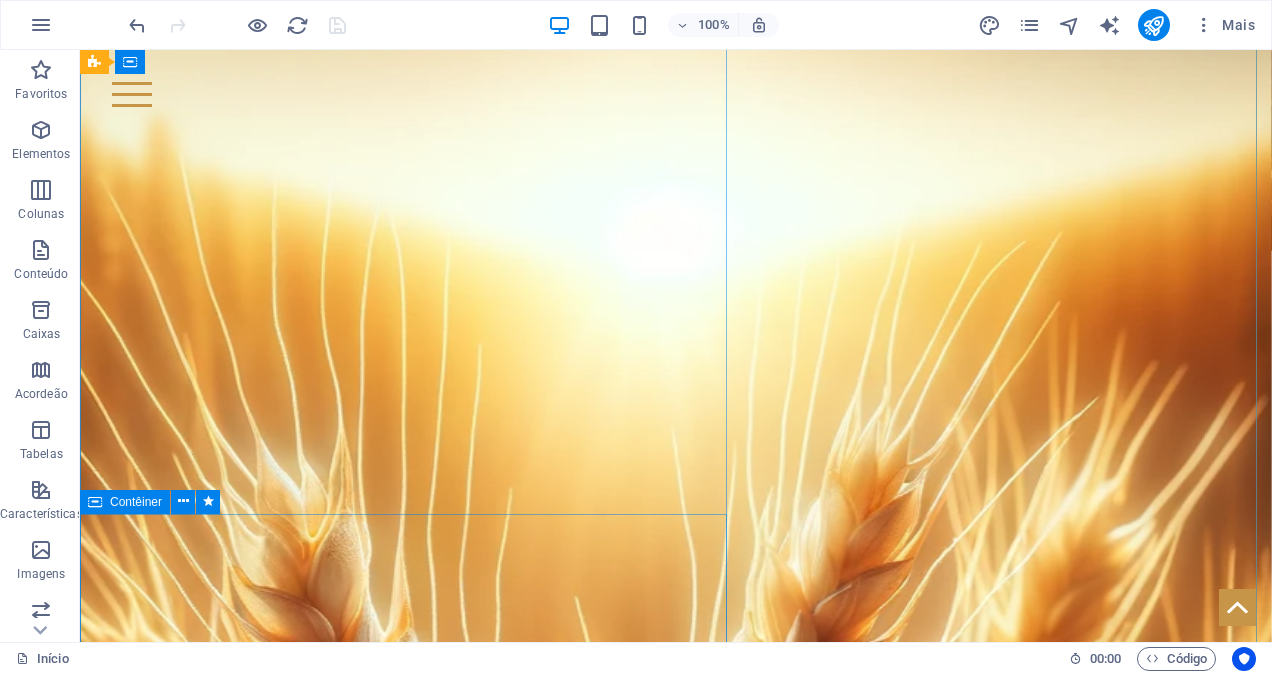 scroll, scrollTop: 800, scrollLeft: 0, axis: vertical 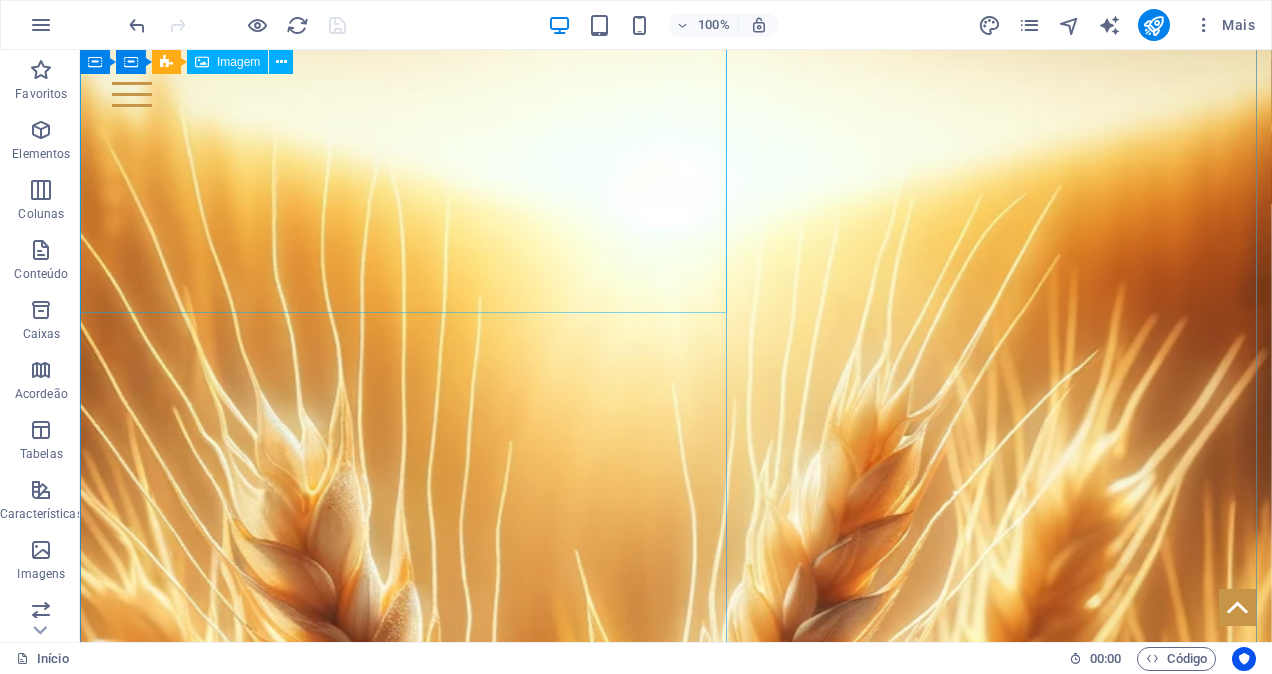 click on "Trata-se do" at bounding box center [408, 1993] 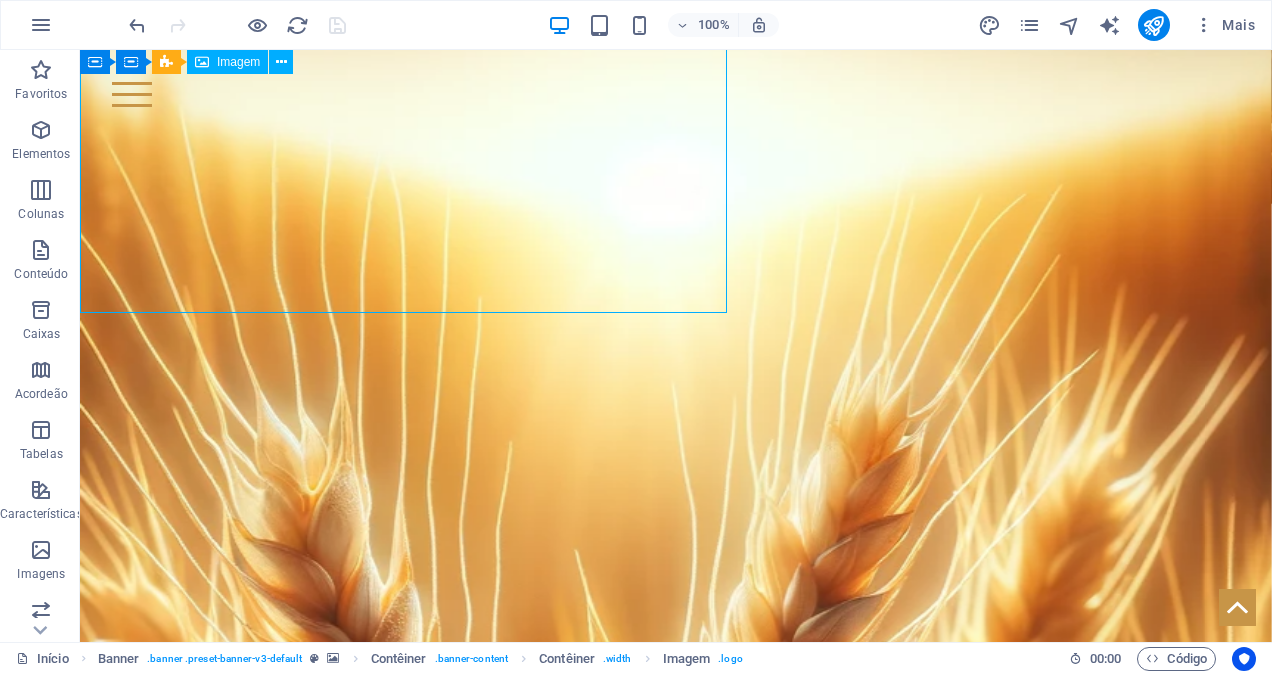 click on "Trata-se do" at bounding box center (408, 1993) 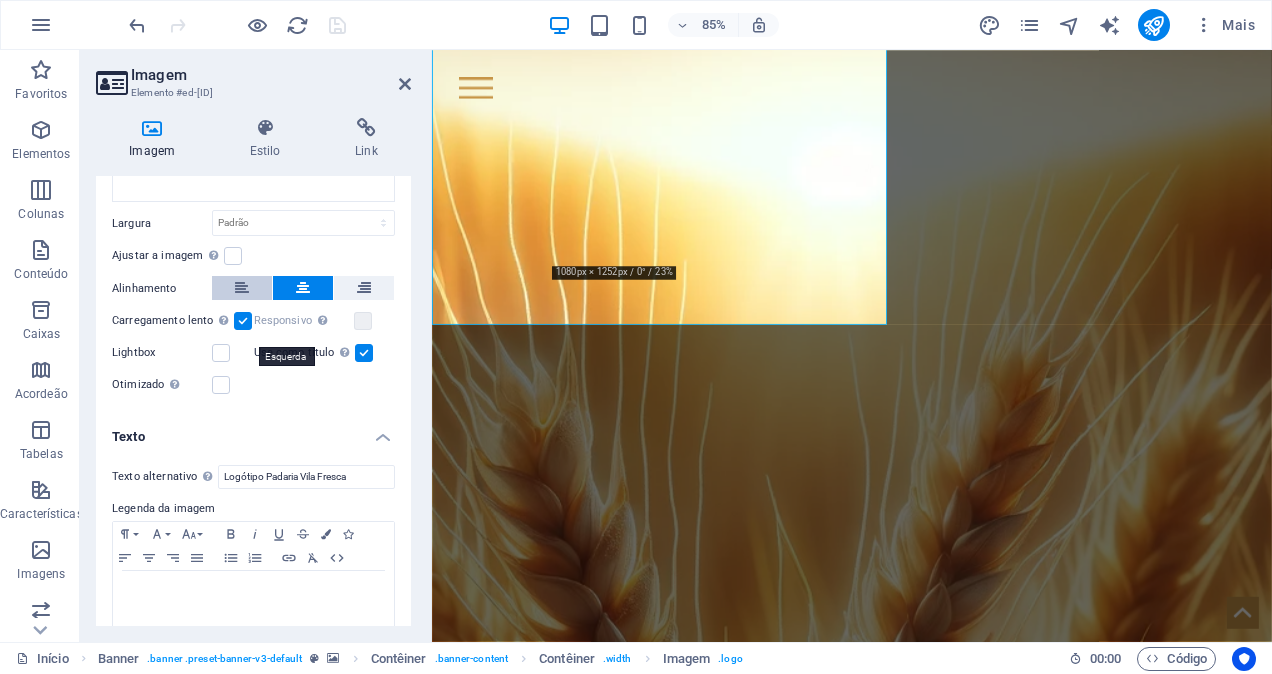 scroll, scrollTop: 369, scrollLeft: 0, axis: vertical 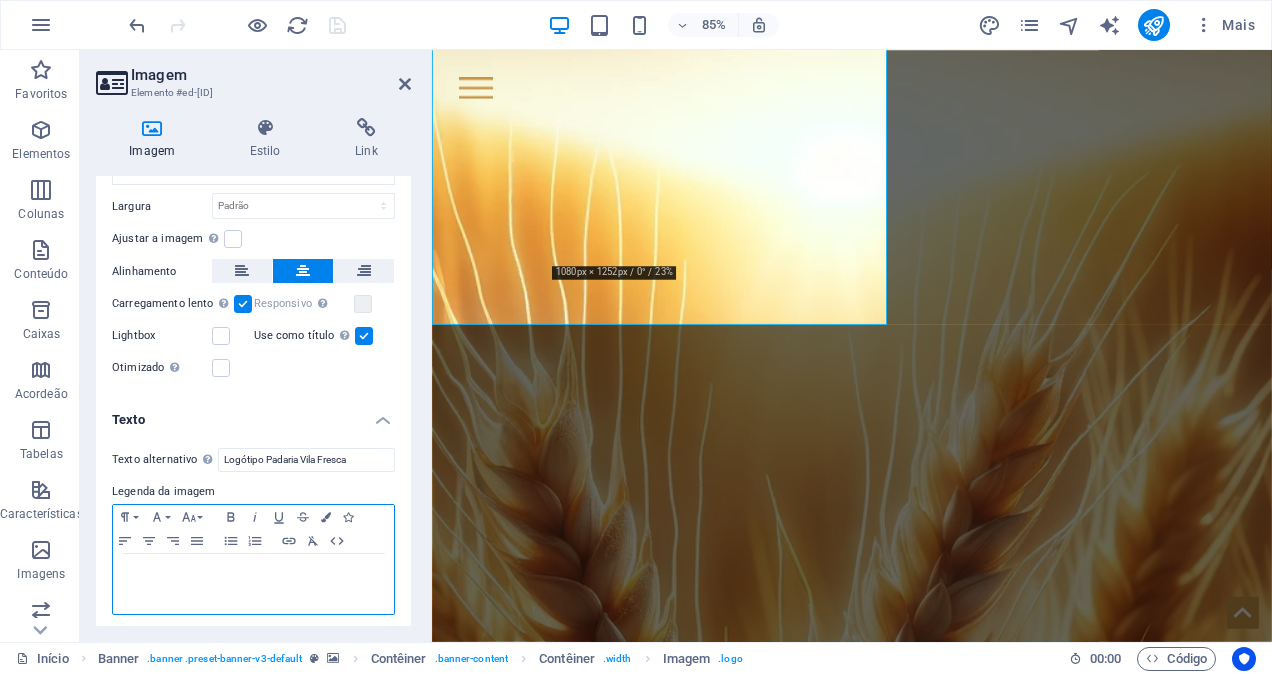 click at bounding box center [253, 573] 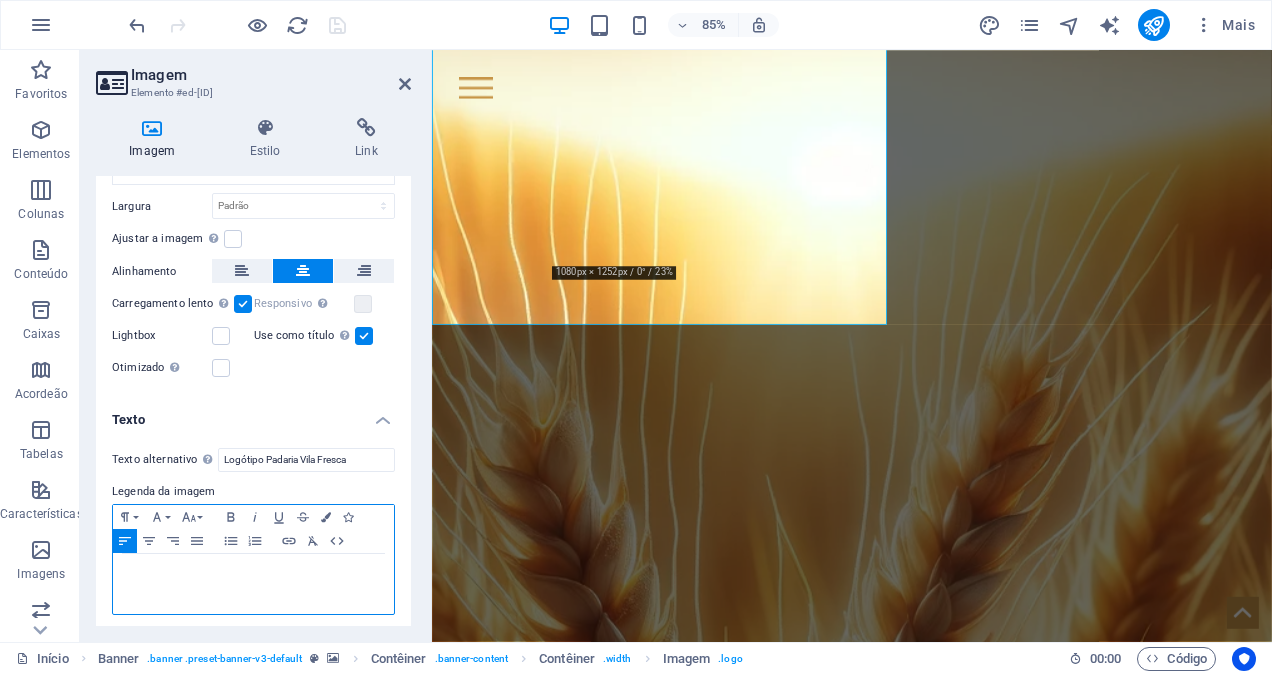type 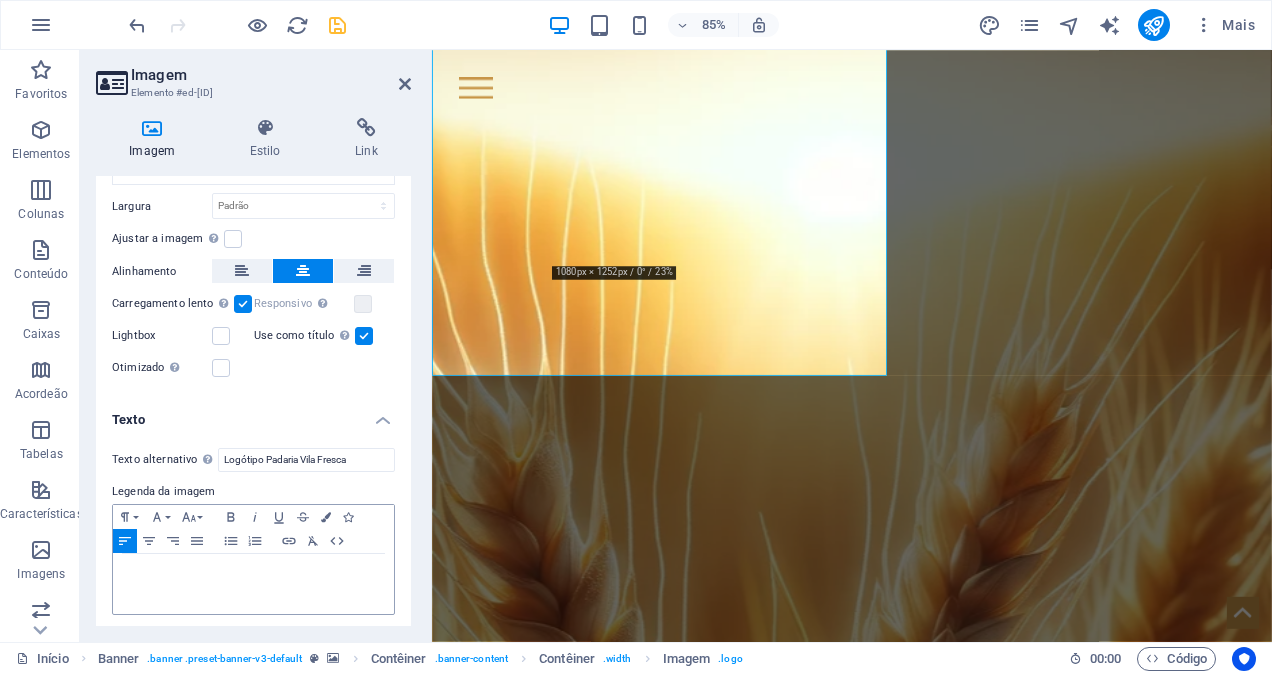 click on "Otimizado As imagens são compactadas para melhorar a velocidade da página." at bounding box center [253, 368] 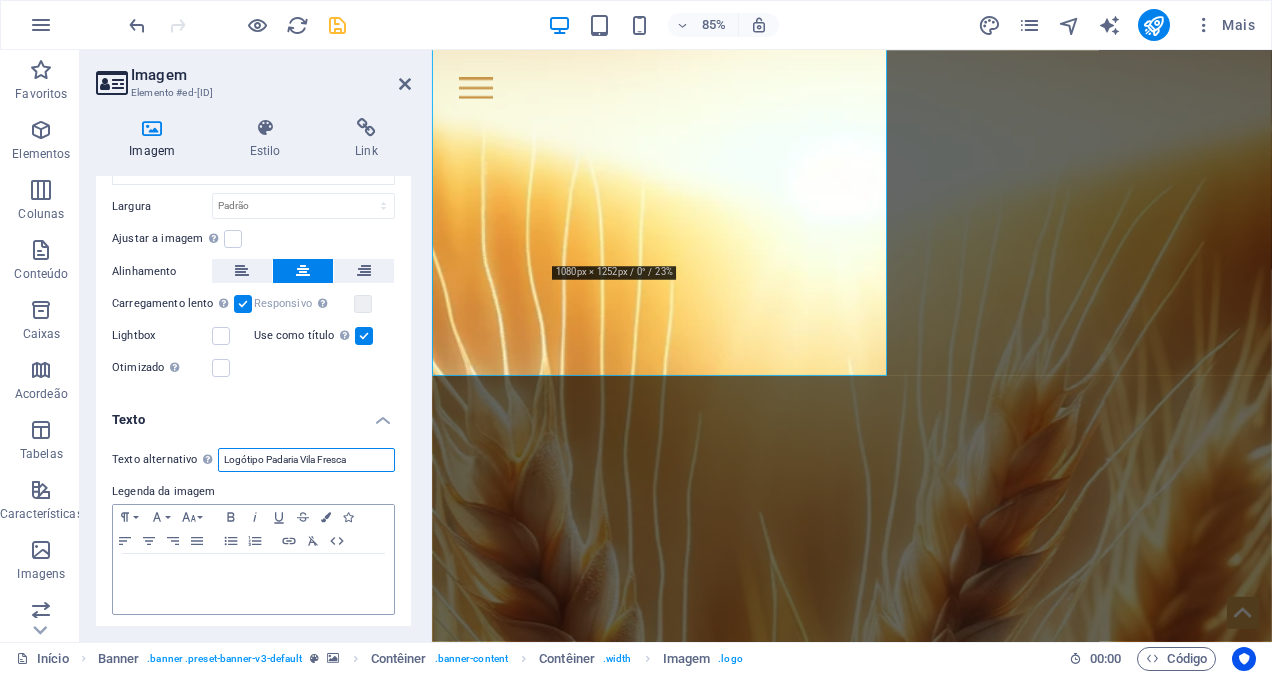 click on "Logótipo Padaria Vila Fresca" at bounding box center (306, 460) 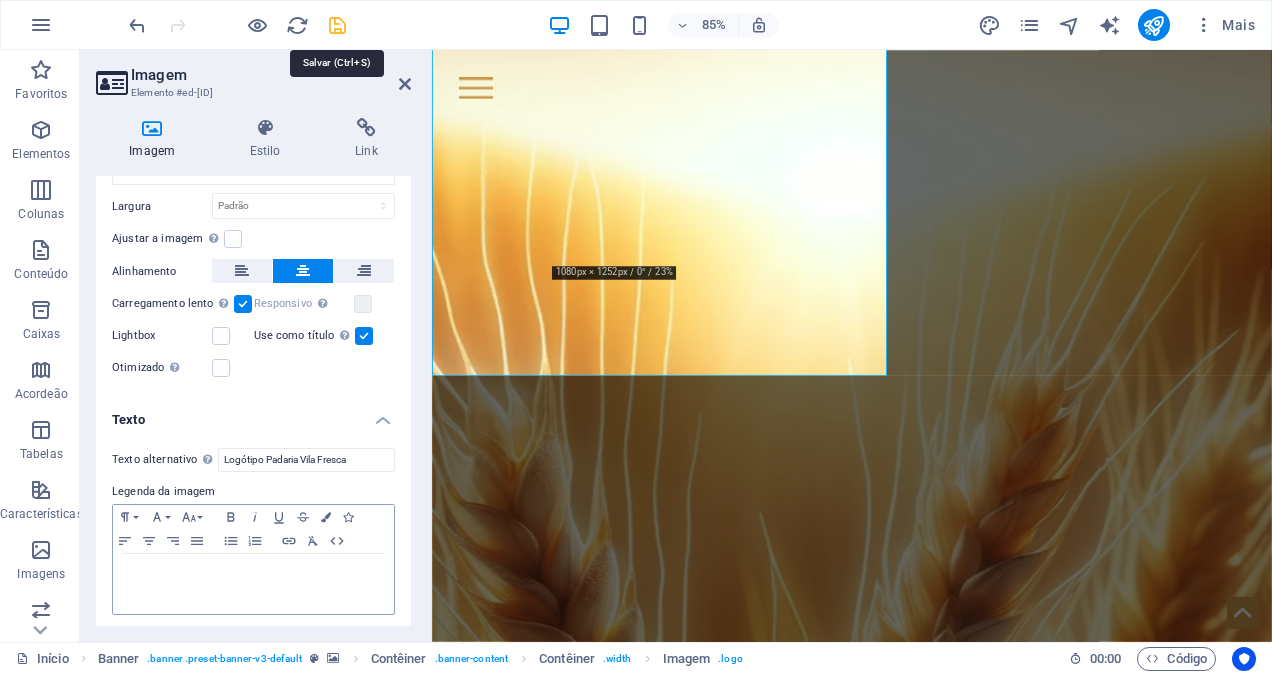click at bounding box center (337, 25) 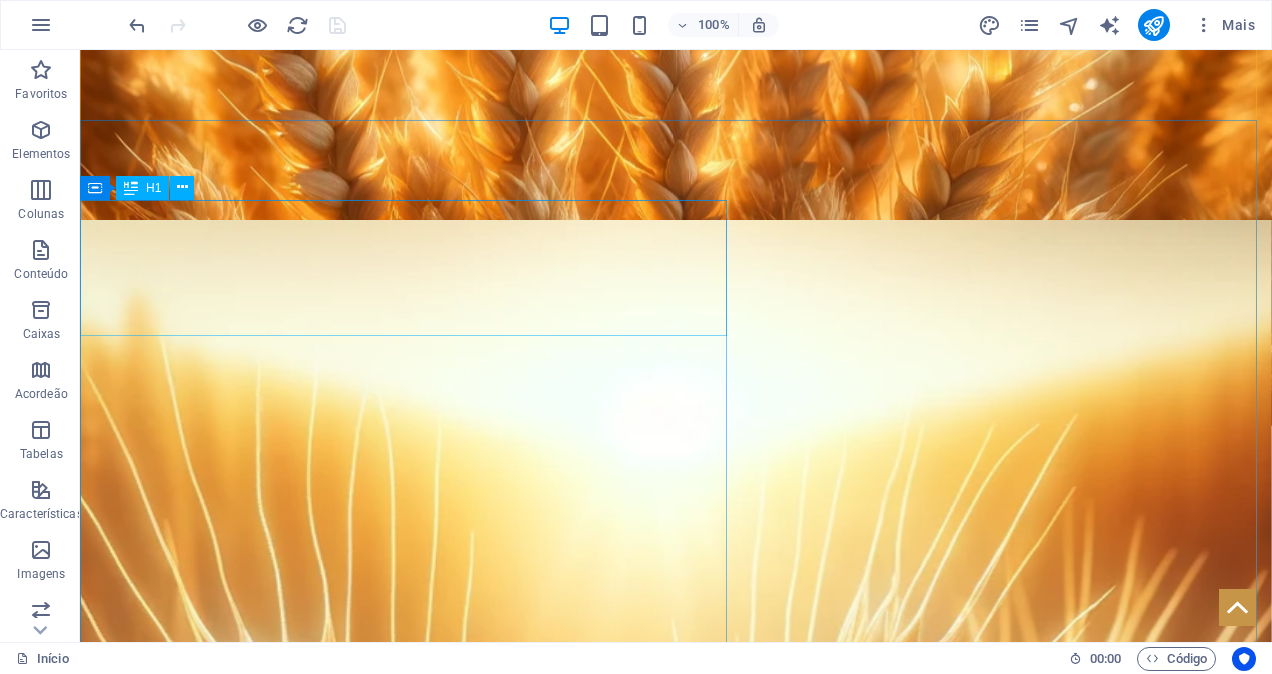 scroll, scrollTop: 400, scrollLeft: 0, axis: vertical 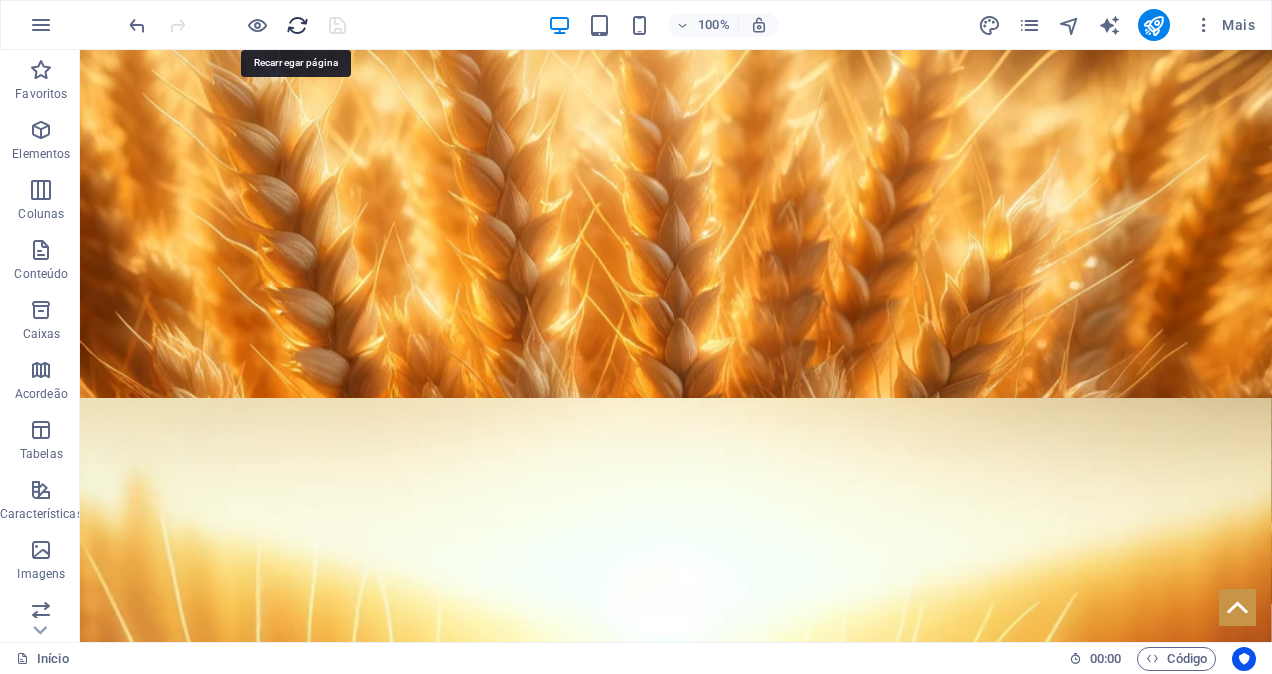 click at bounding box center [297, 25] 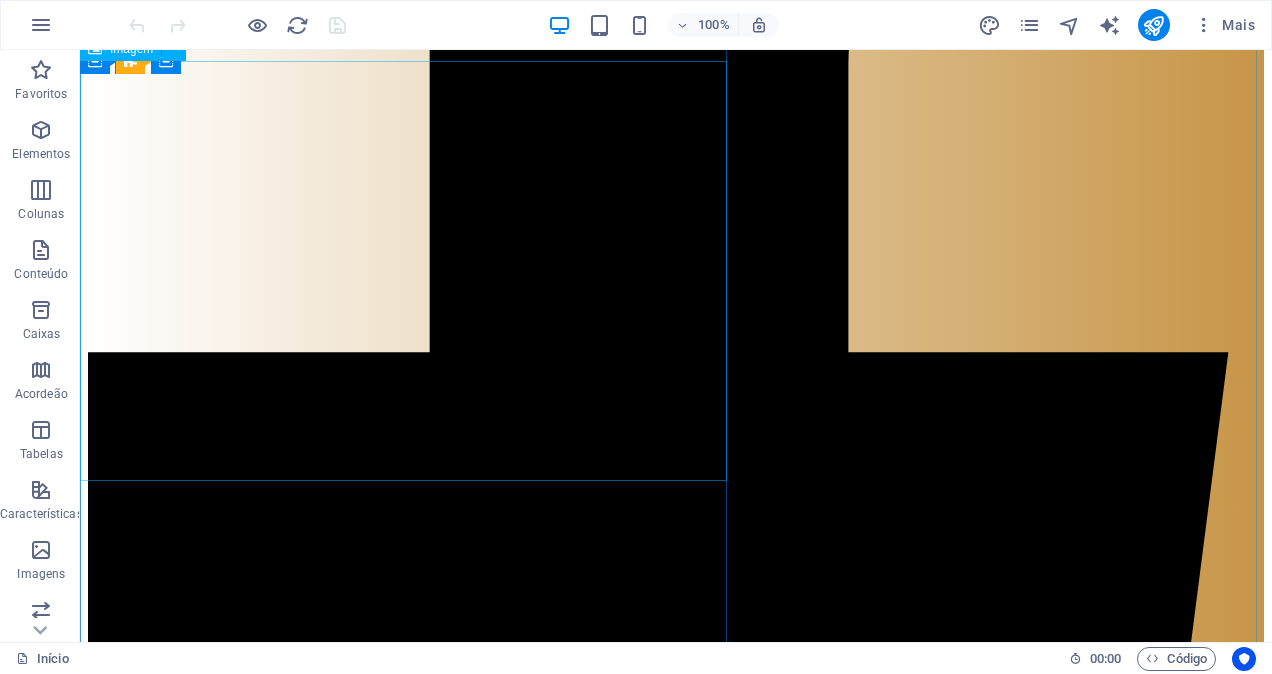 scroll, scrollTop: 500, scrollLeft: 0, axis: vertical 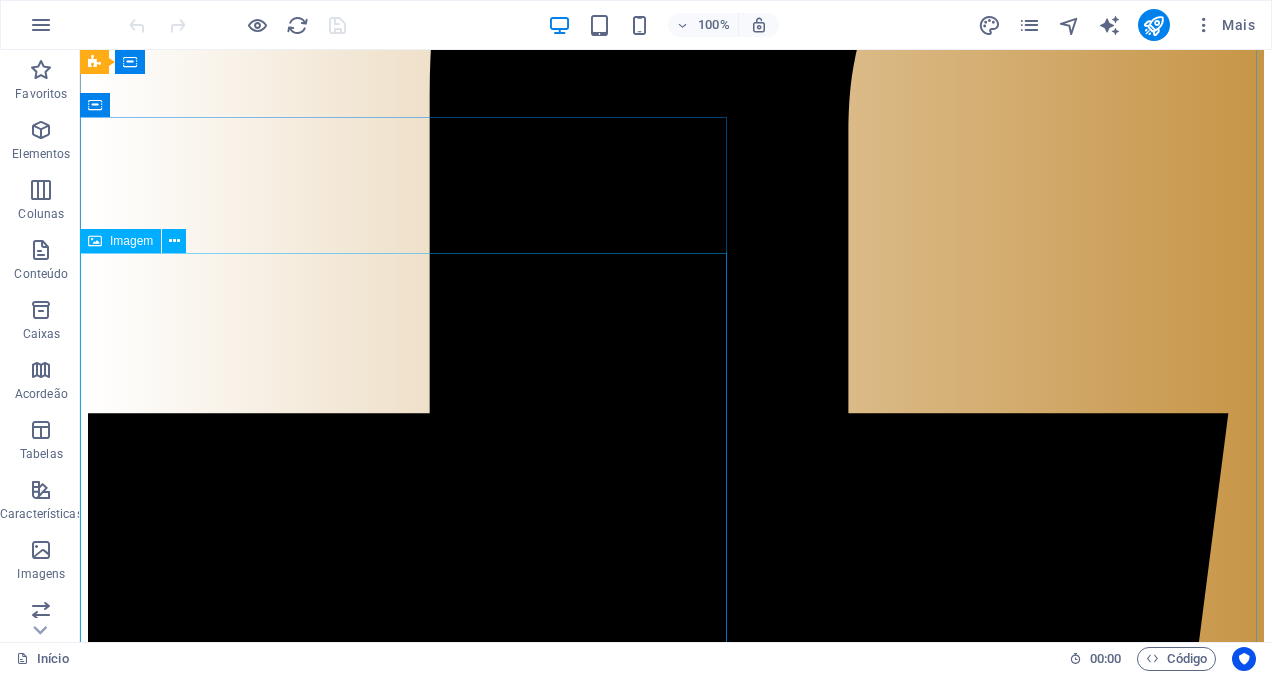 click on "gg Trata-se do" at bounding box center [676, 10213] 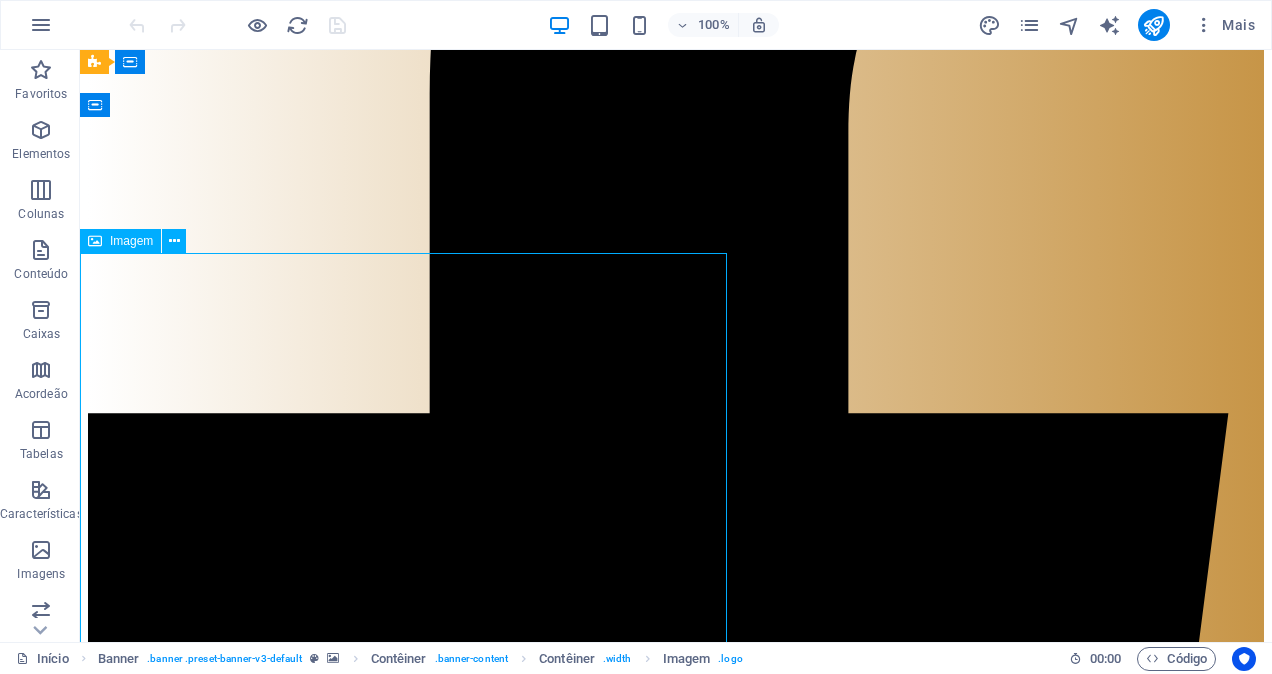 click on "gg Trata-se do" at bounding box center (676, 10213) 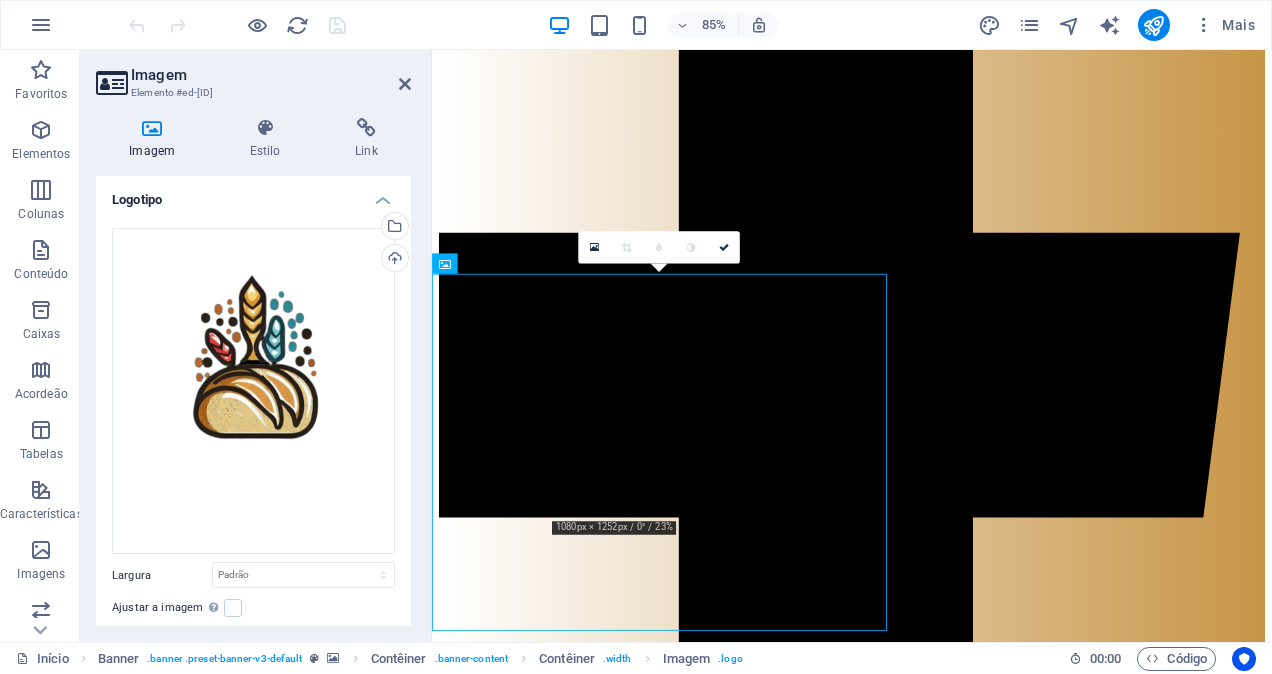 scroll, scrollTop: 182, scrollLeft: 0, axis: vertical 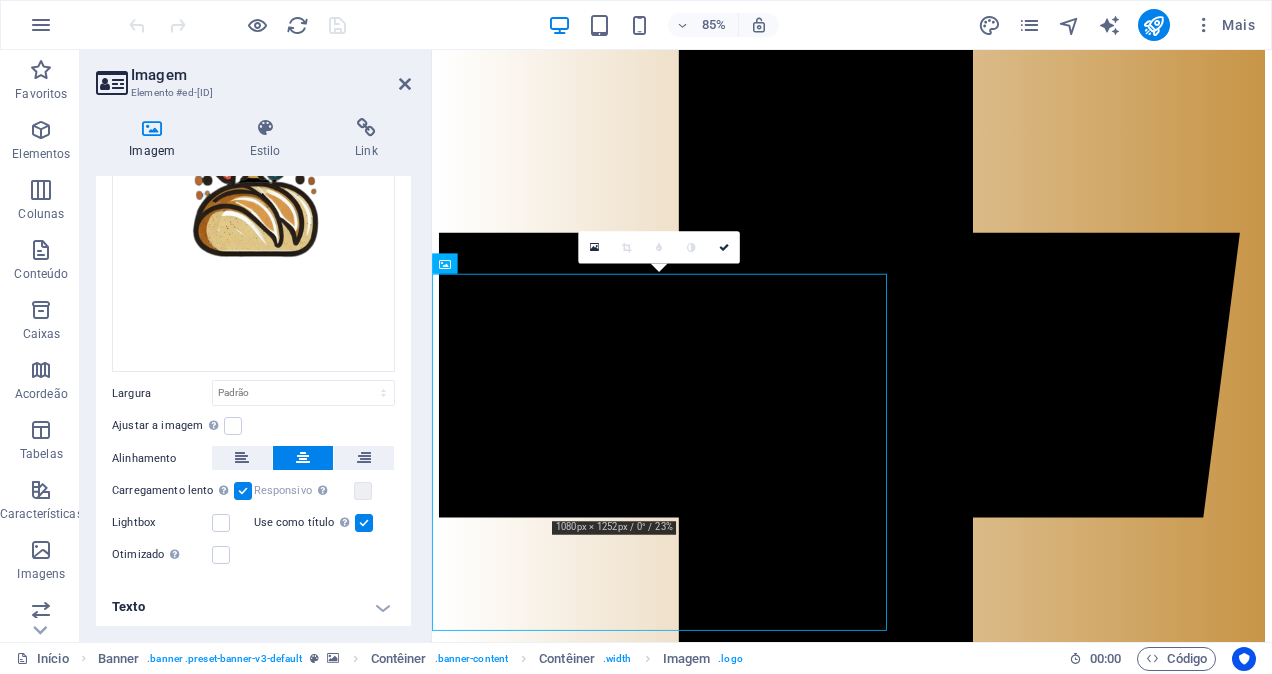 click on "Texto" at bounding box center [253, 607] 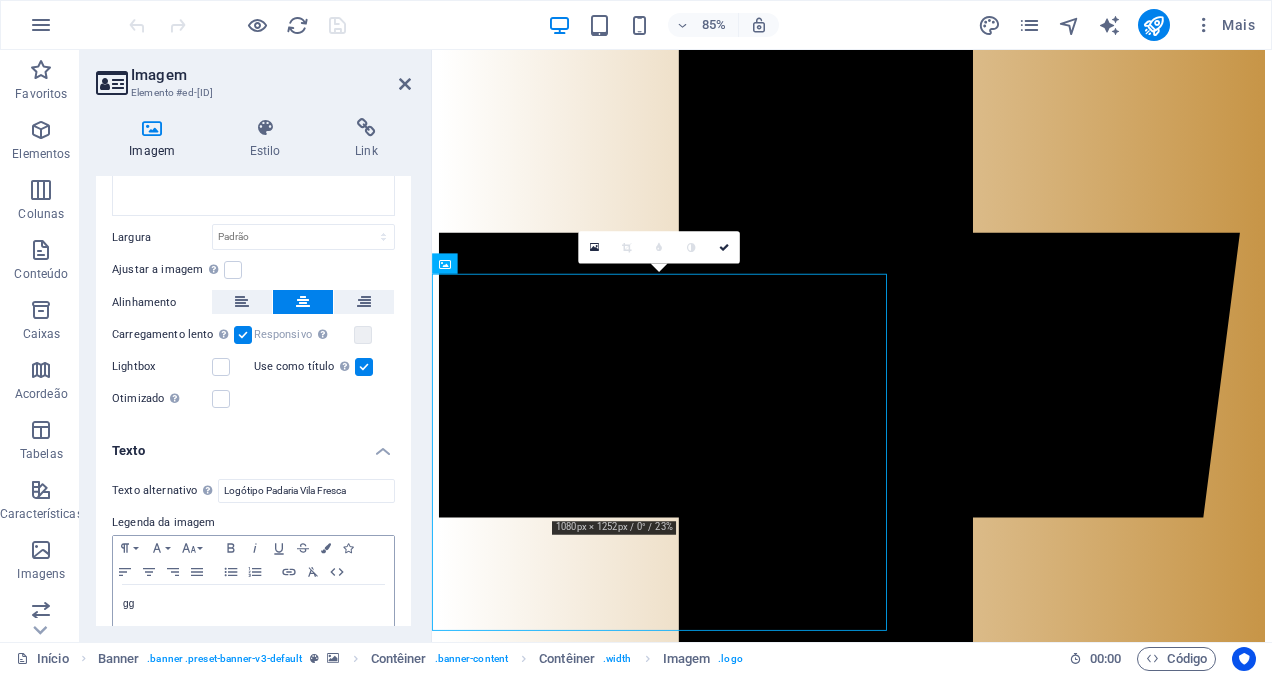 scroll, scrollTop: 369, scrollLeft: 0, axis: vertical 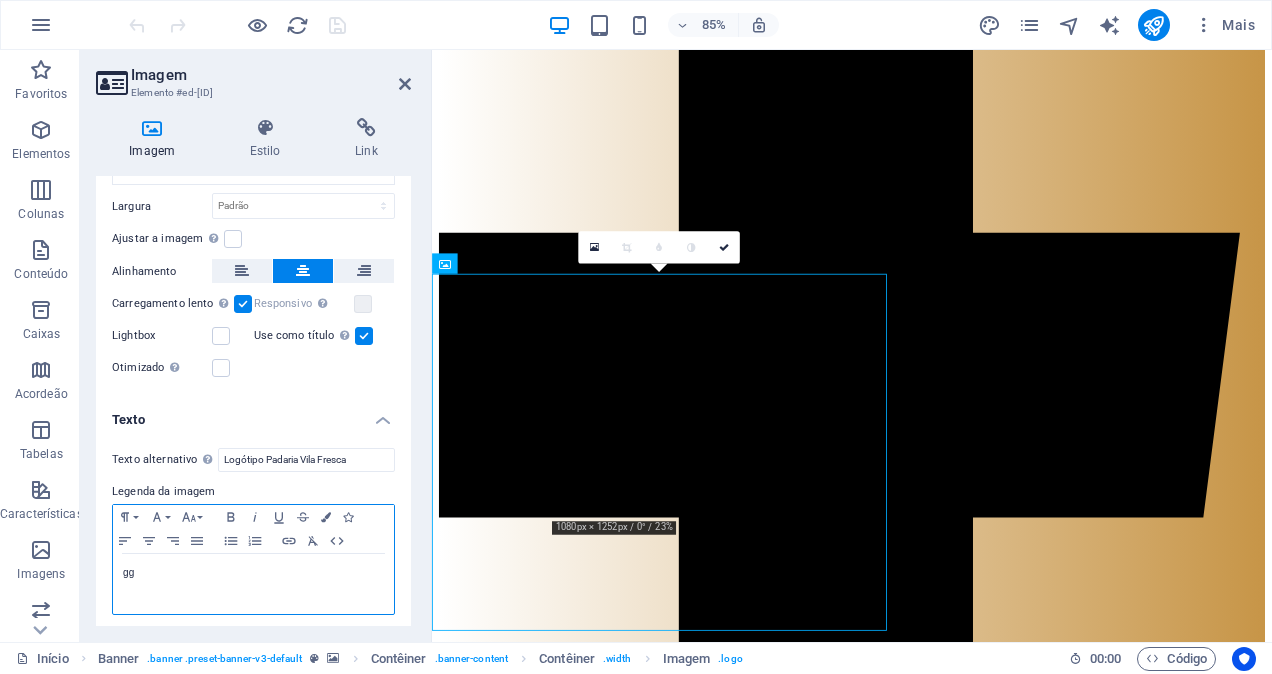 click on "gg" at bounding box center [253, 573] 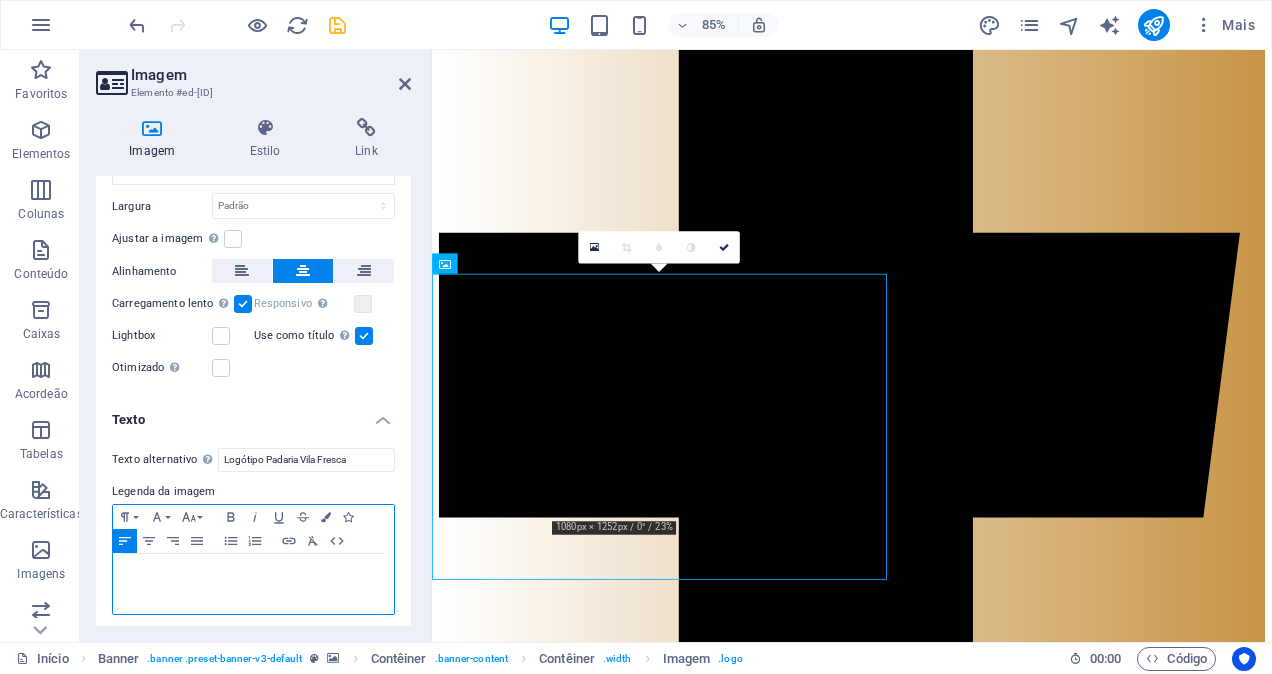 click at bounding box center (253, 584) 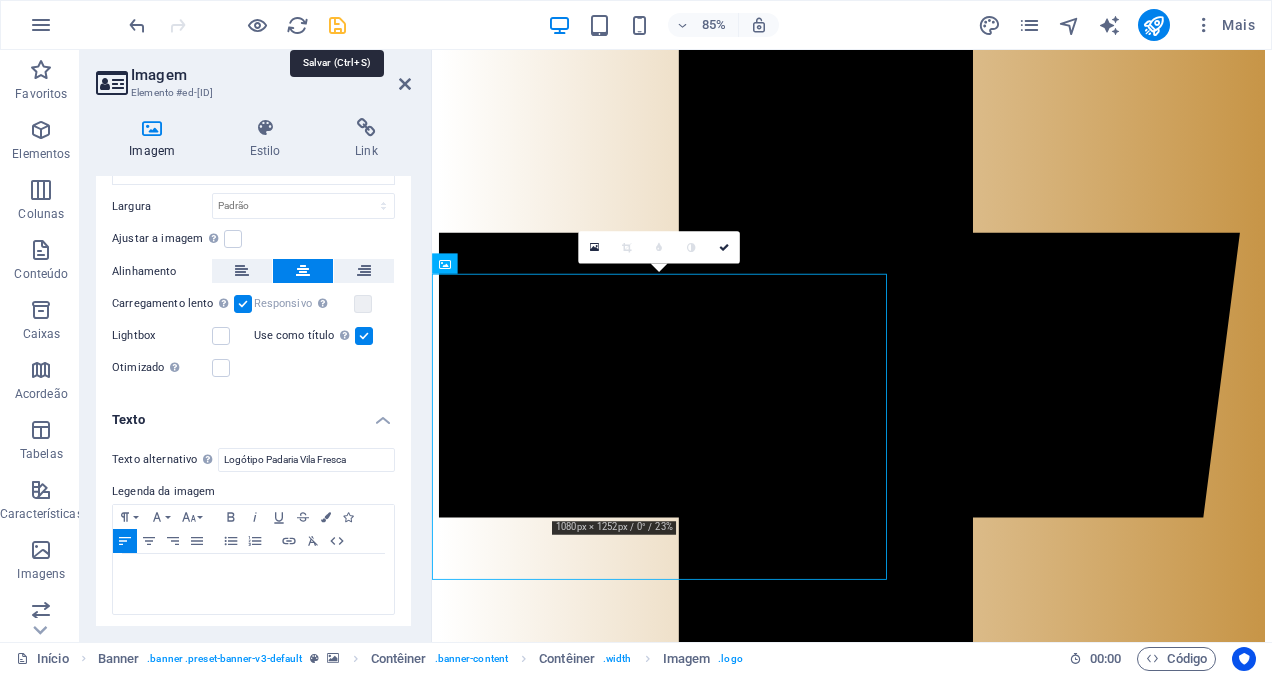 click at bounding box center (337, 25) 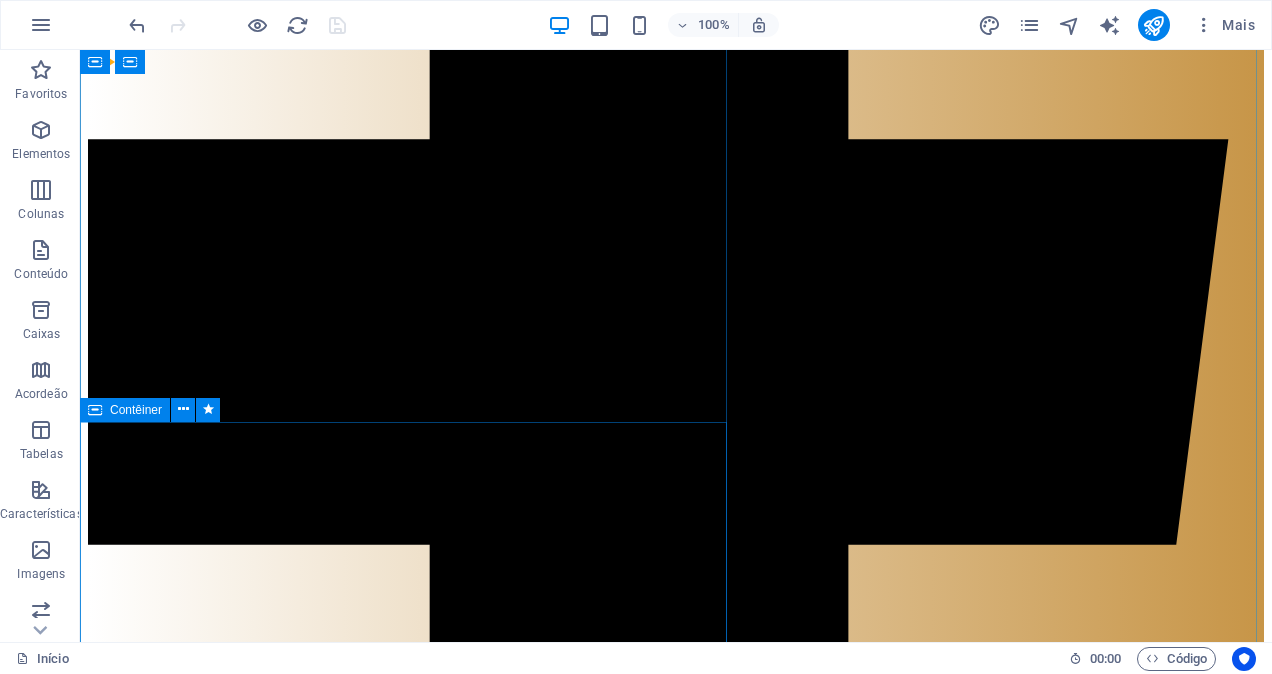 scroll, scrollTop: 900, scrollLeft: 0, axis: vertical 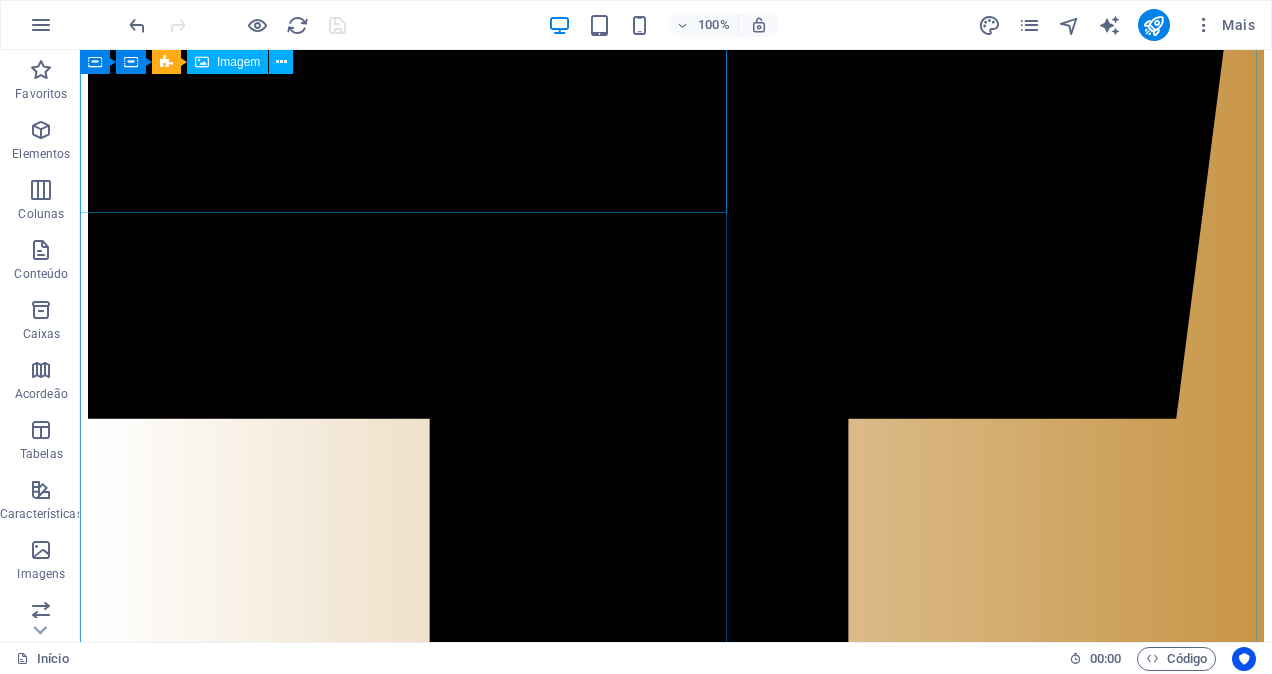 click on "Trata-se do" at bounding box center (676, 9713) 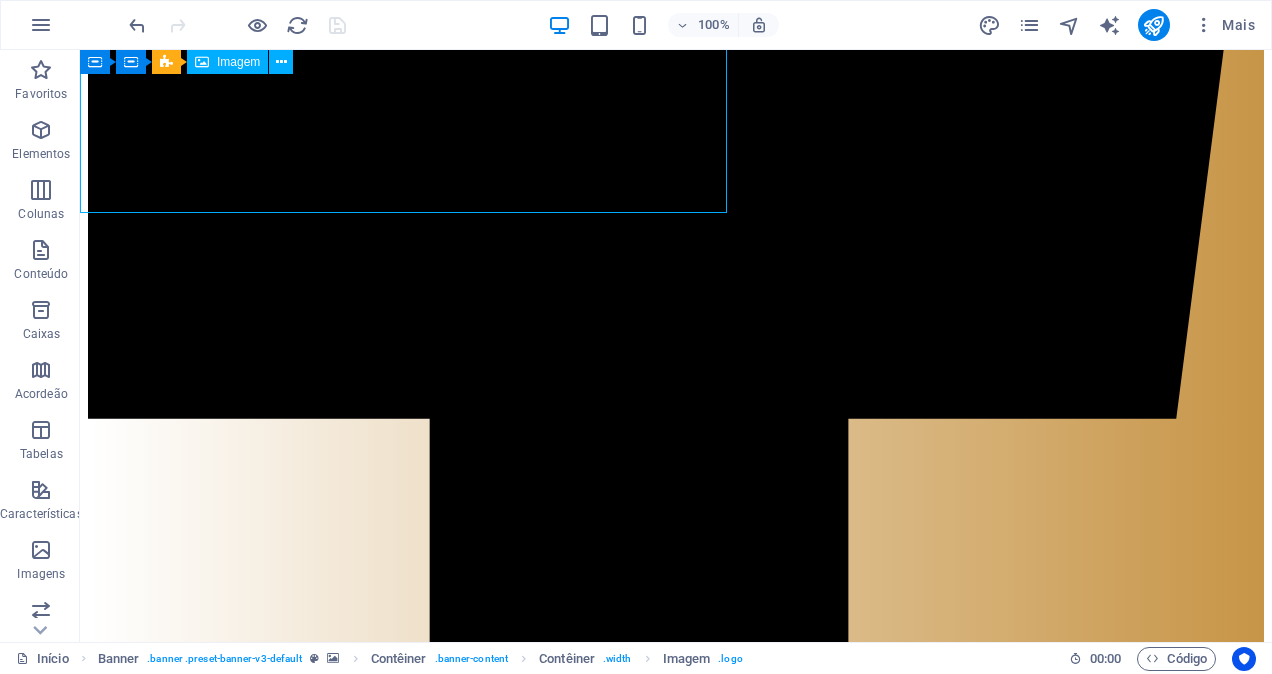 click on "Trata-se do" at bounding box center [676, 9713] 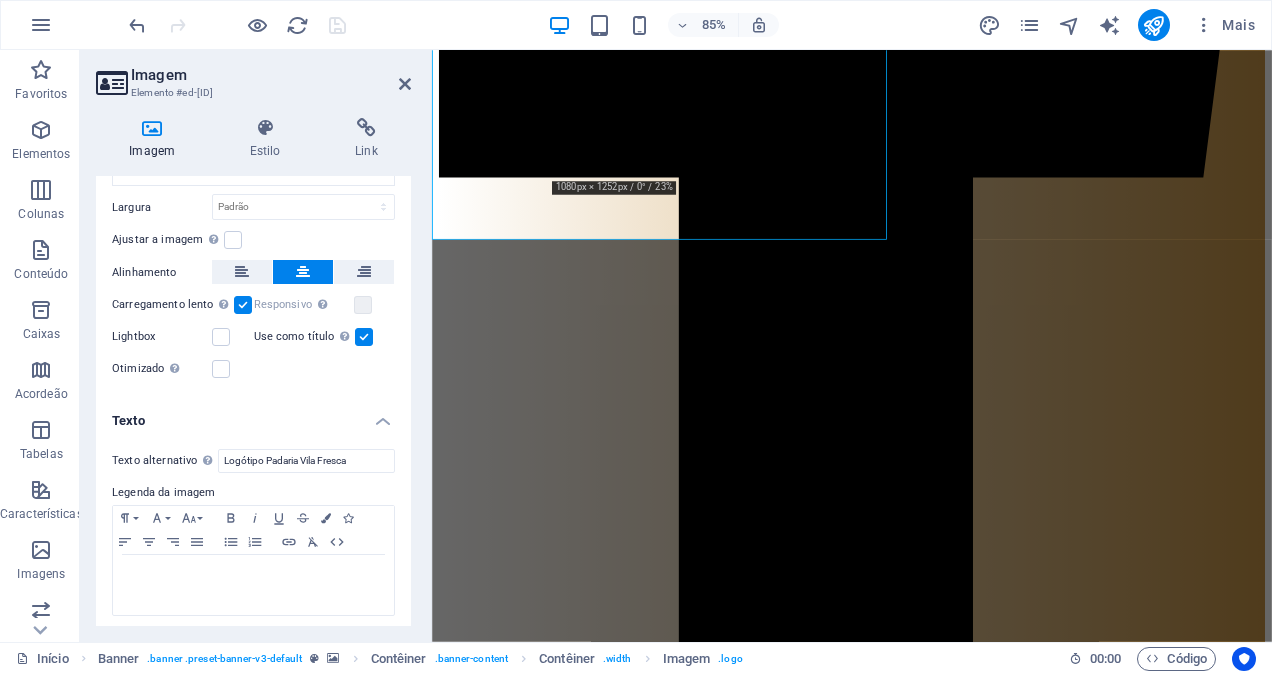 scroll, scrollTop: 369, scrollLeft: 0, axis: vertical 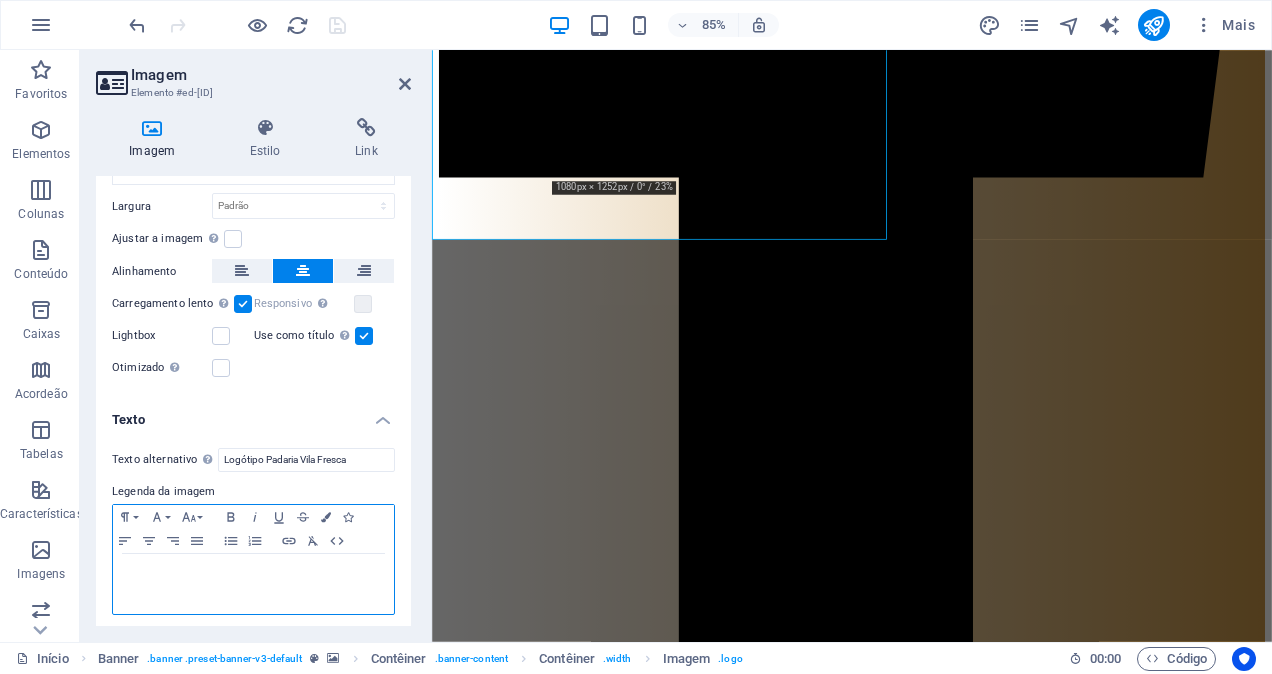 click at bounding box center (253, 573) 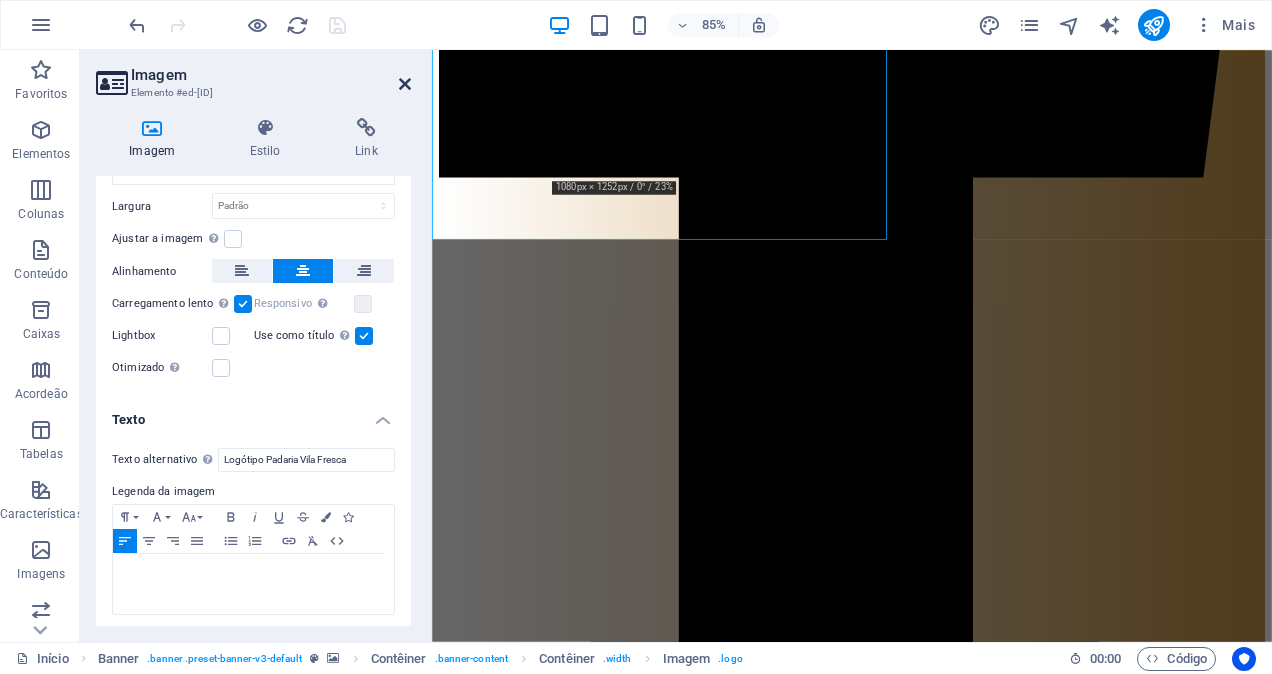 click at bounding box center [405, 84] 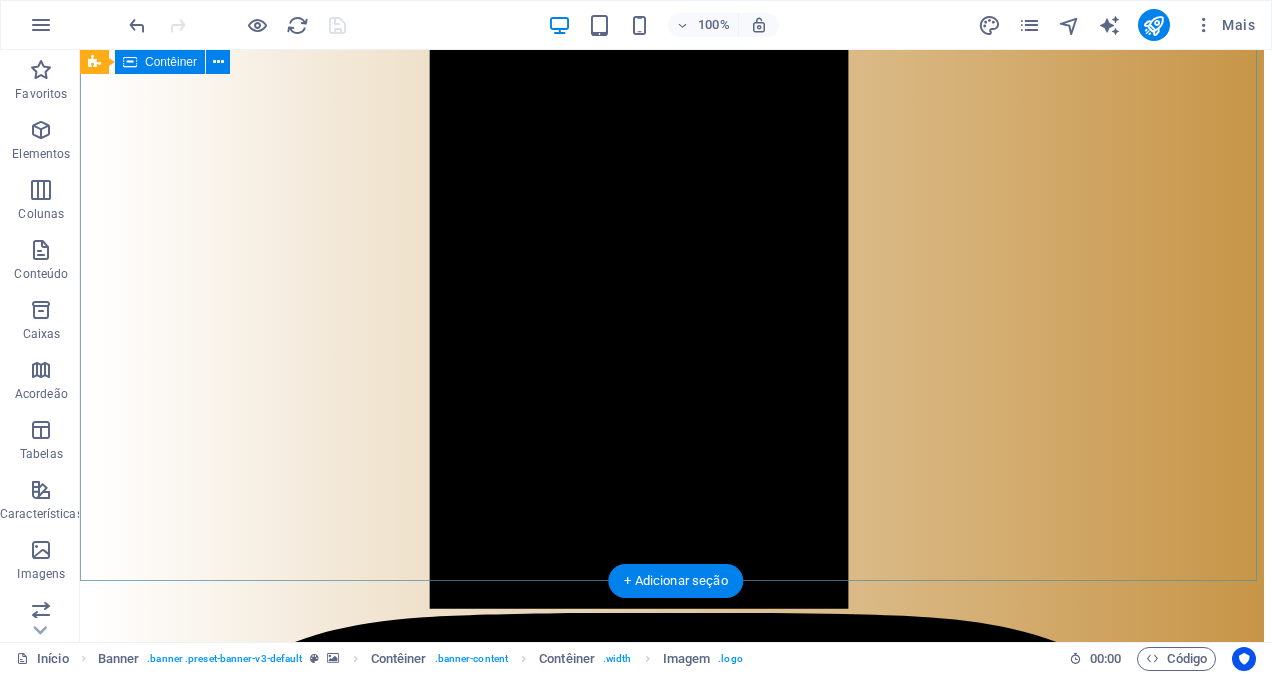 scroll, scrollTop: 1800, scrollLeft: 0, axis: vertical 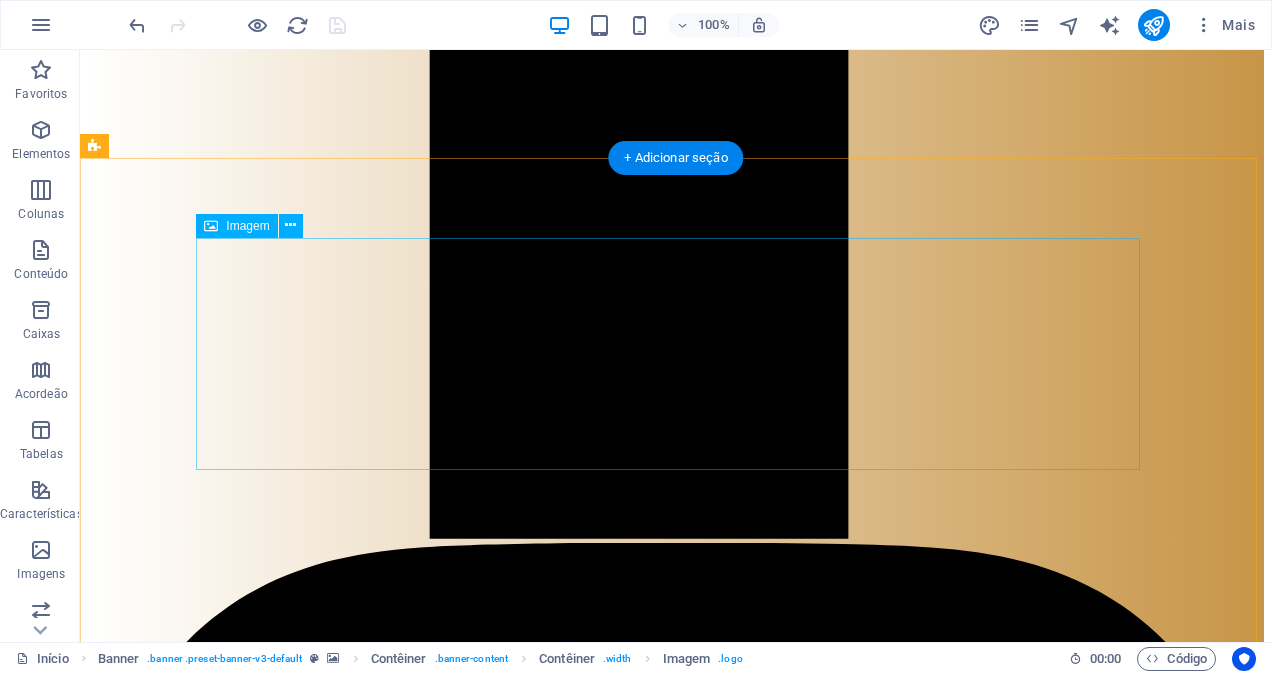 click at bounding box center [676, 10869] 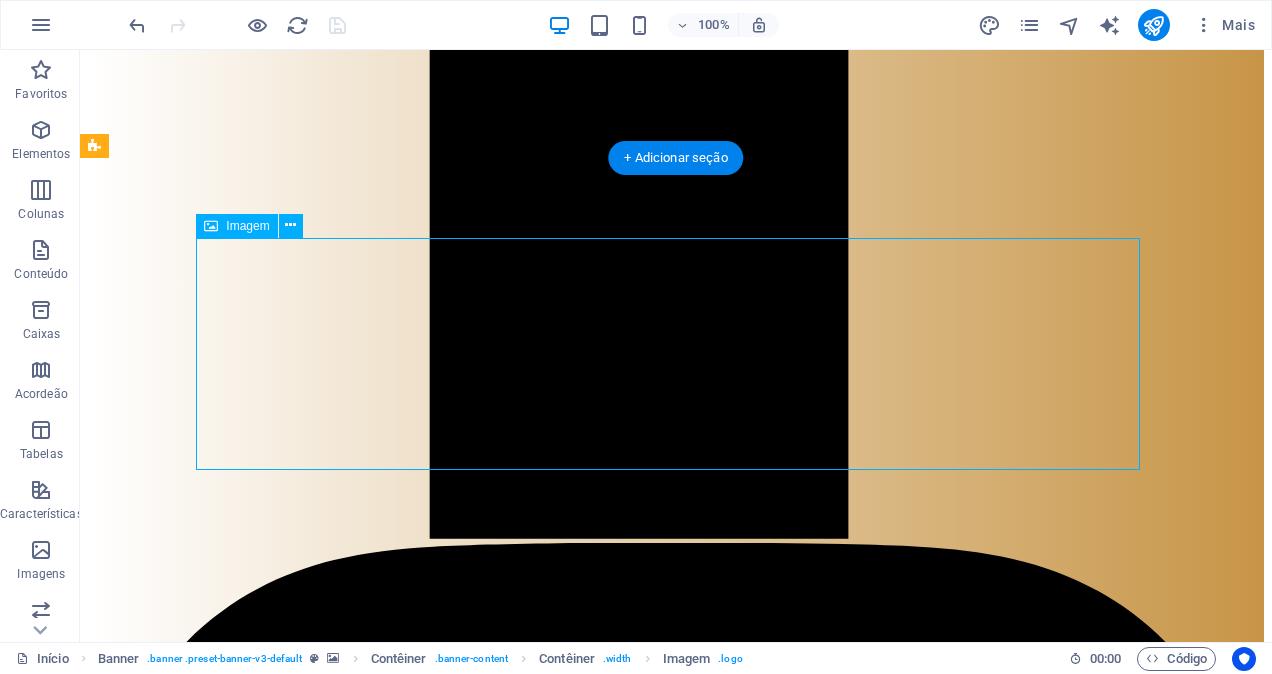 click at bounding box center (676, 10869) 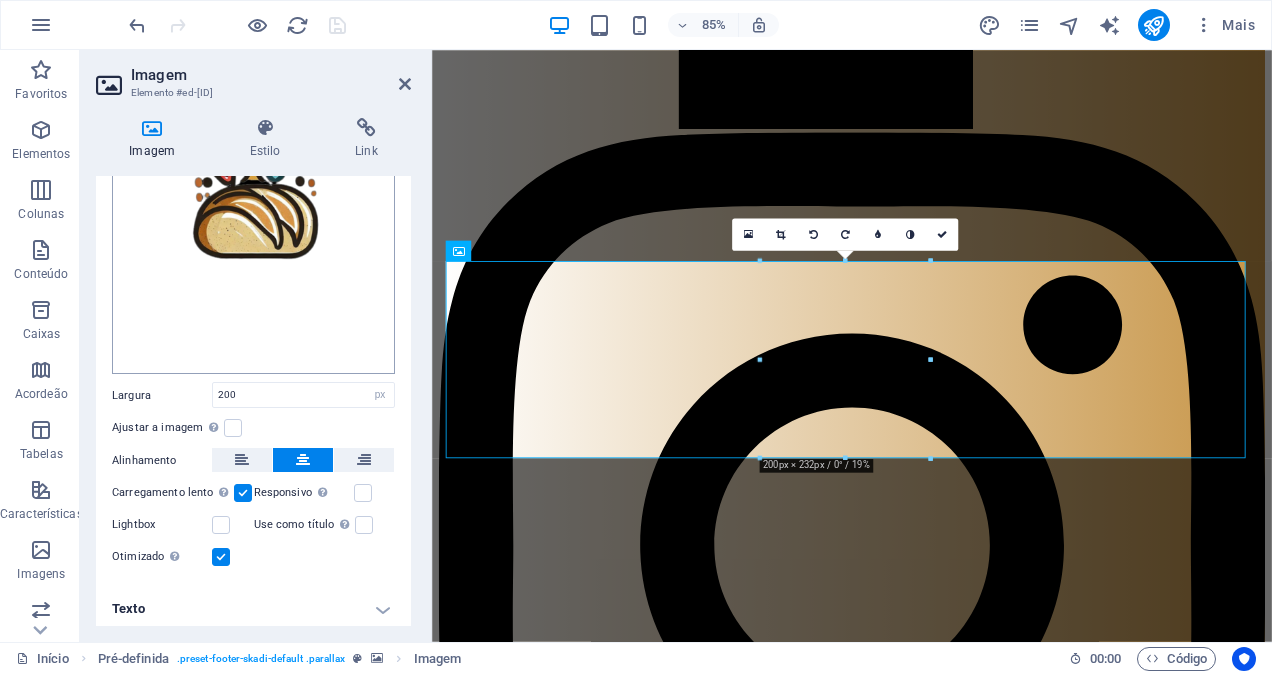 scroll, scrollTop: 182, scrollLeft: 0, axis: vertical 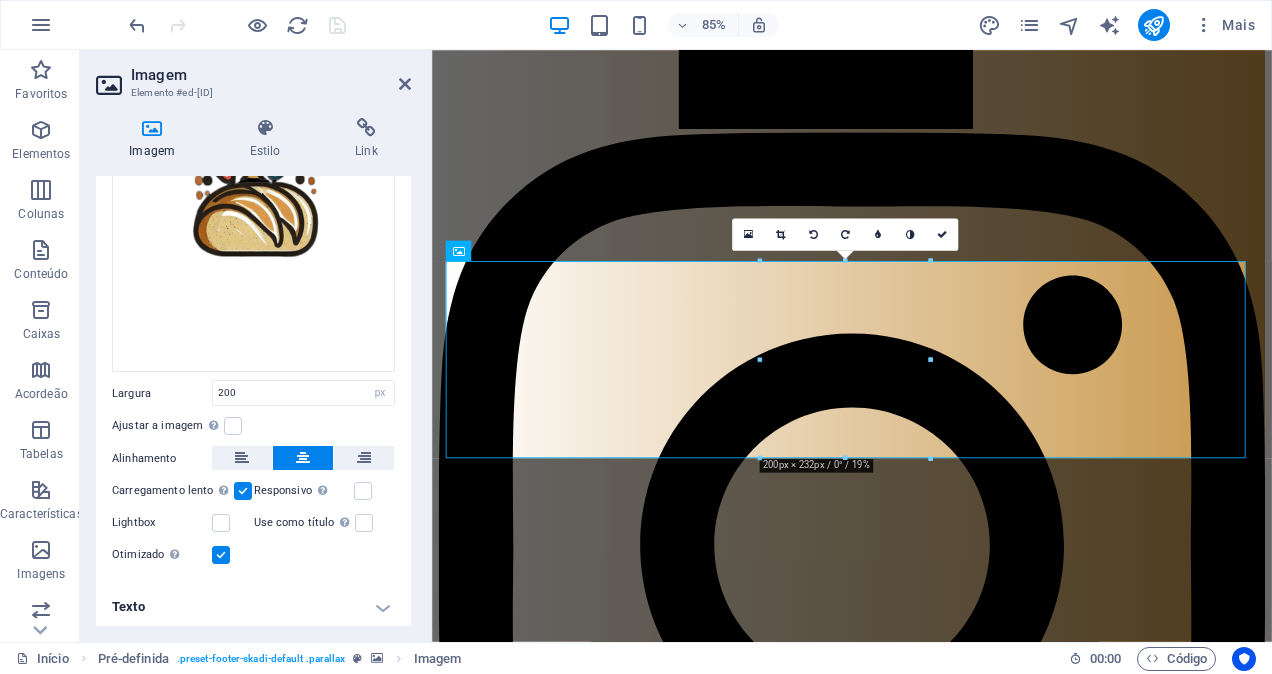 click on "Texto" at bounding box center (253, 607) 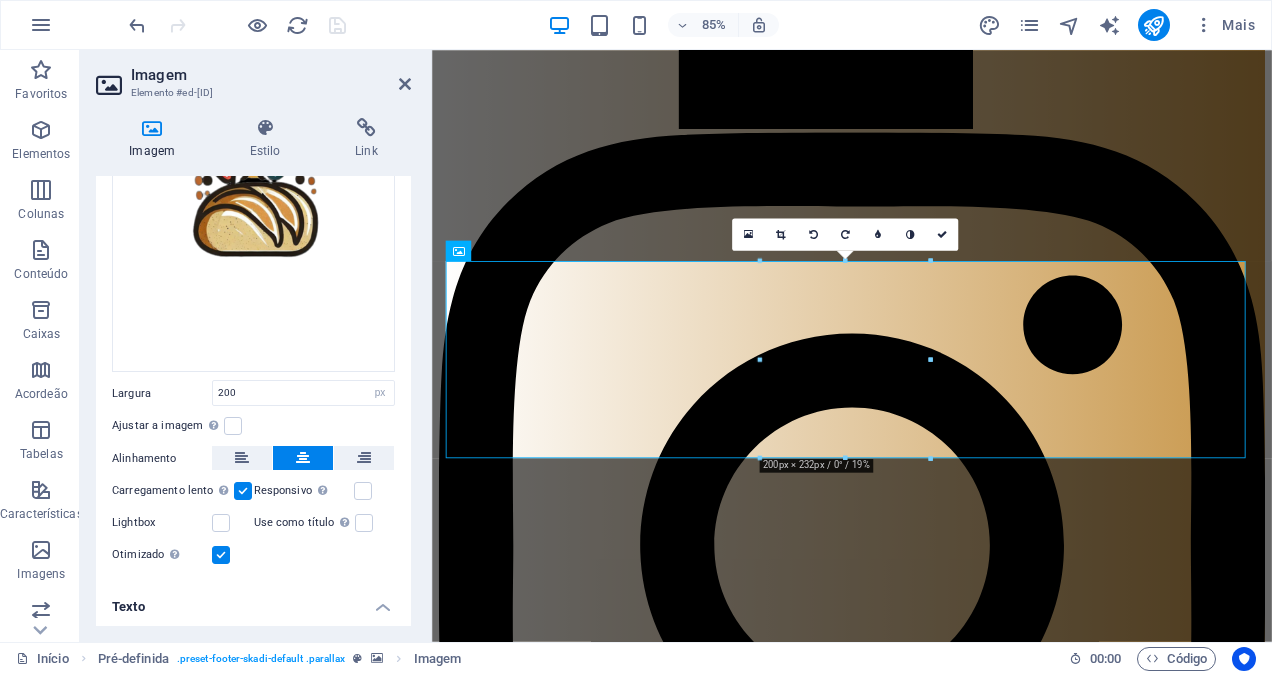 scroll, scrollTop: 369, scrollLeft: 0, axis: vertical 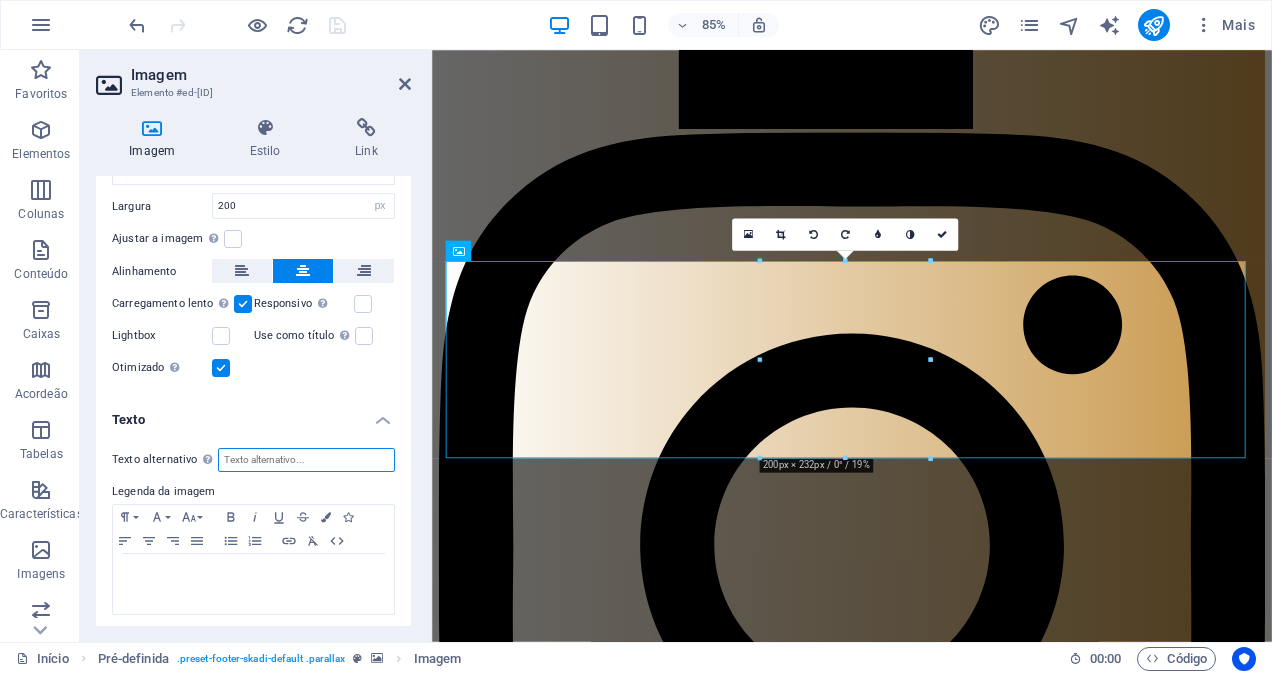 click on "Texto alternativo O texto alternativo é usado por dispositivos que não podem exibir imagens (ex. ferramentas de busca de imagens) e deve ser adicionado a cada imagem para melhorar a acessibilidade do website." at bounding box center (306, 460) 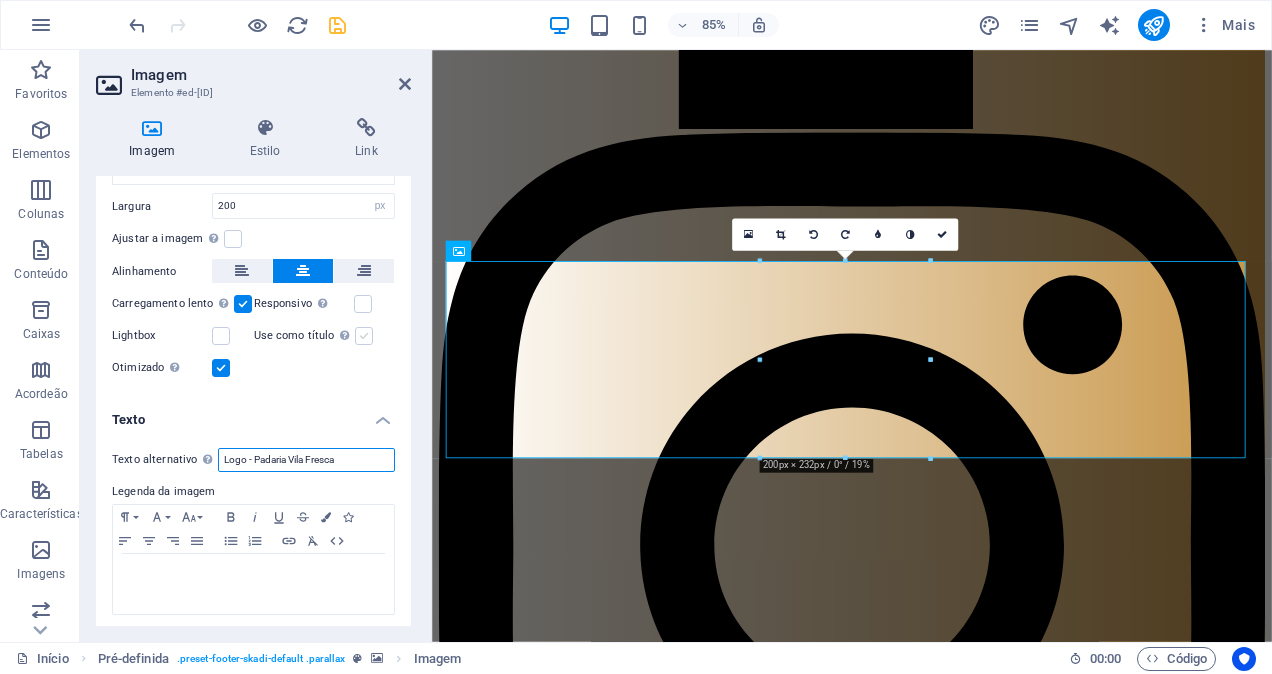 type on "Logo - Padaria Vila Fresca" 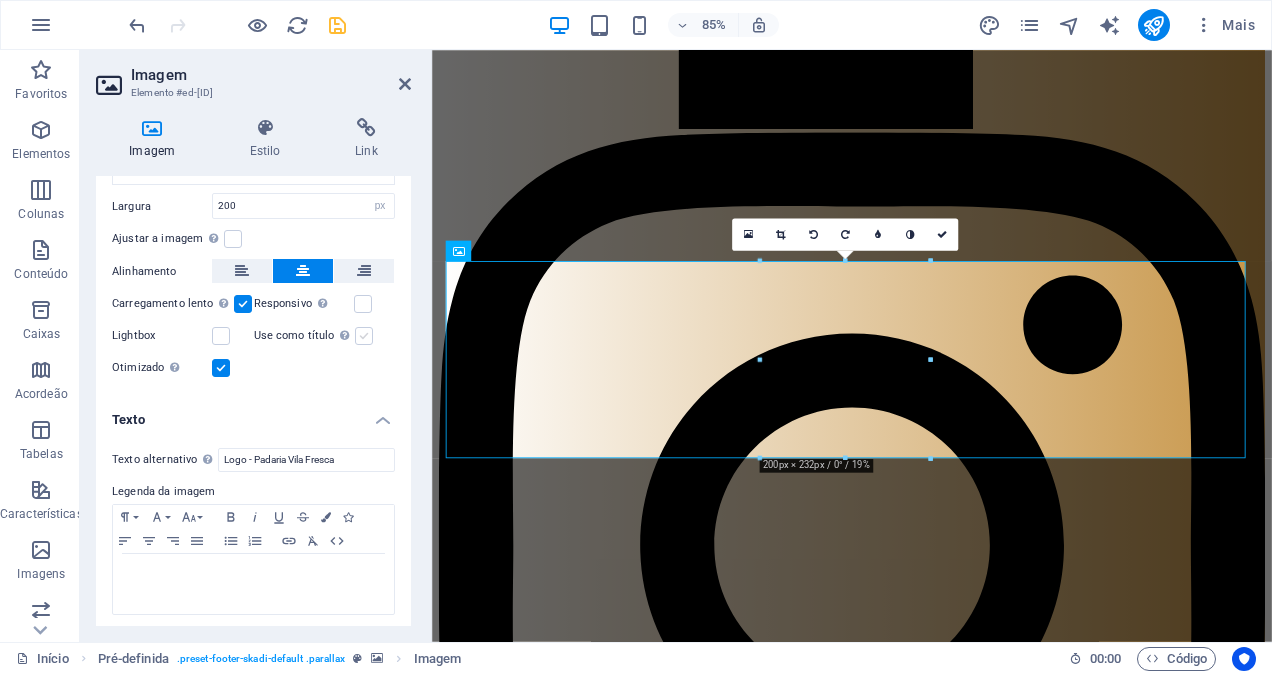 click at bounding box center (364, 336) 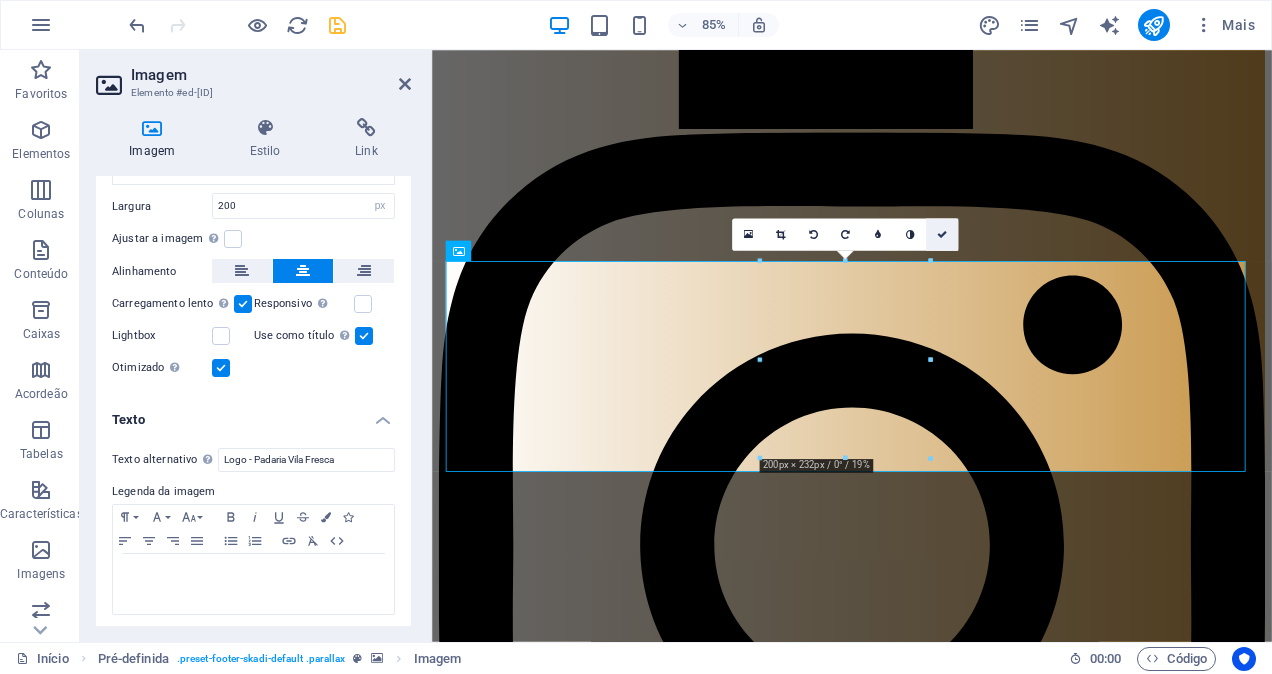 click at bounding box center [942, 234] 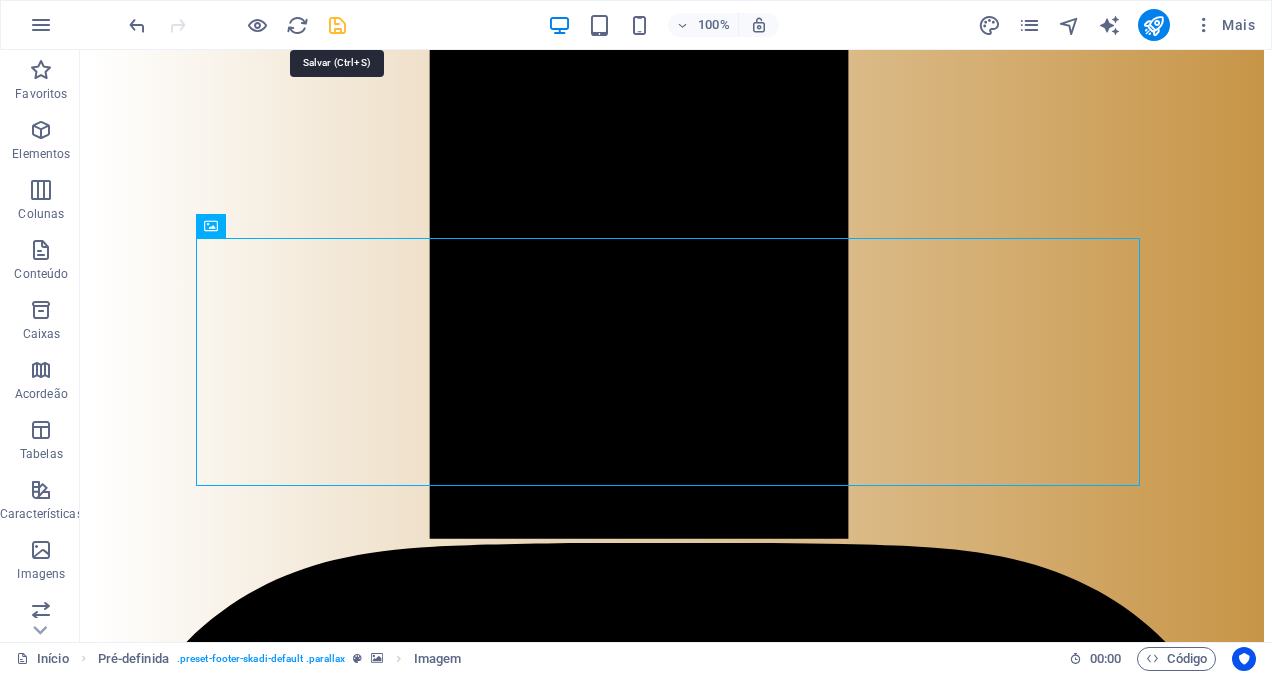 click at bounding box center [337, 25] 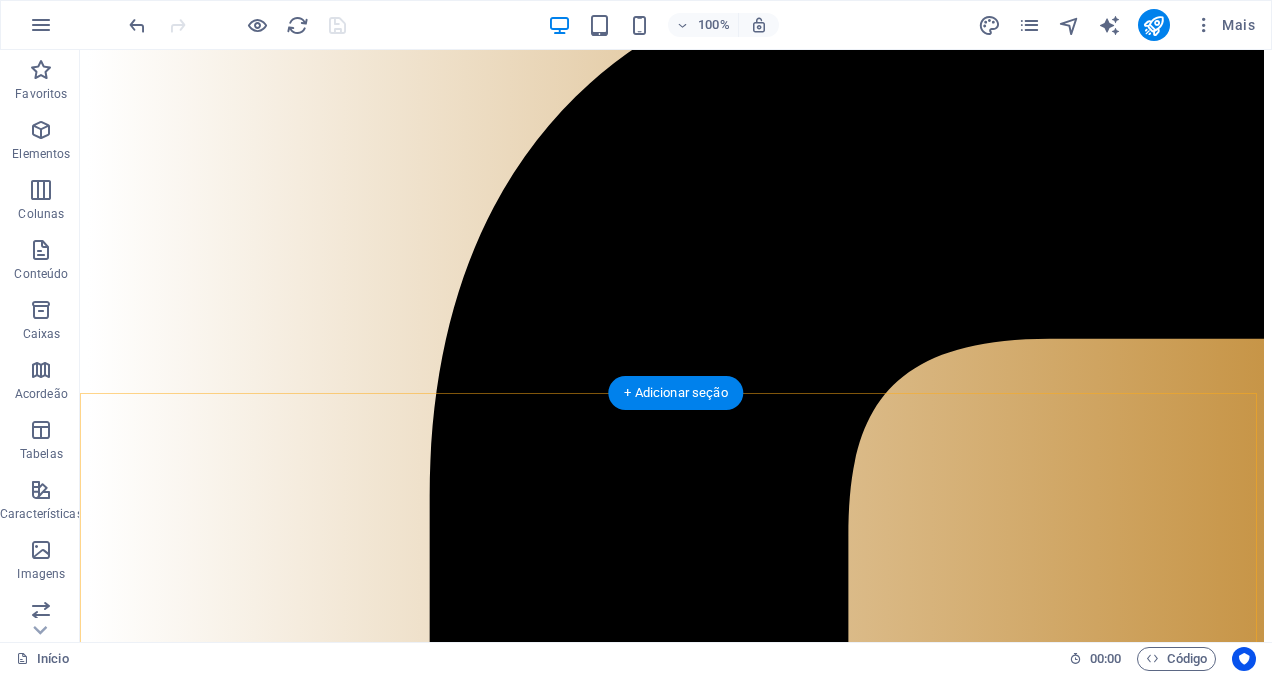 scroll, scrollTop: 0, scrollLeft: 0, axis: both 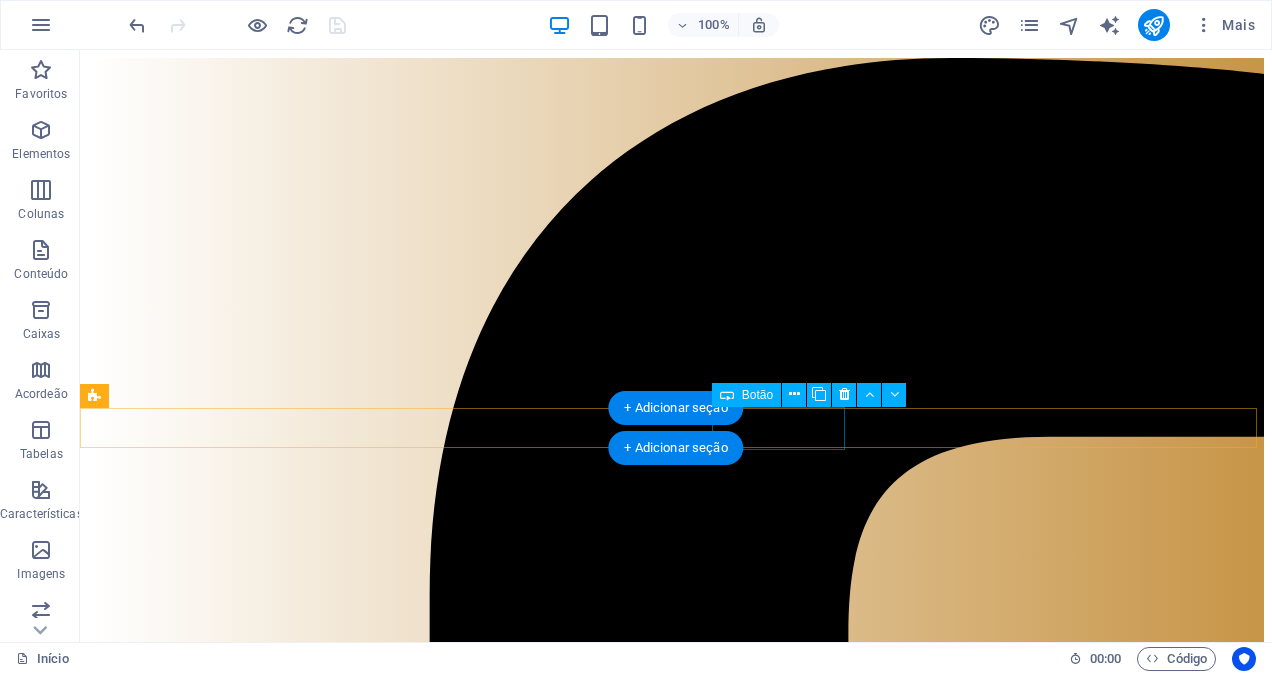 click on "Os nossos  pães" at bounding box center (676, 8204) 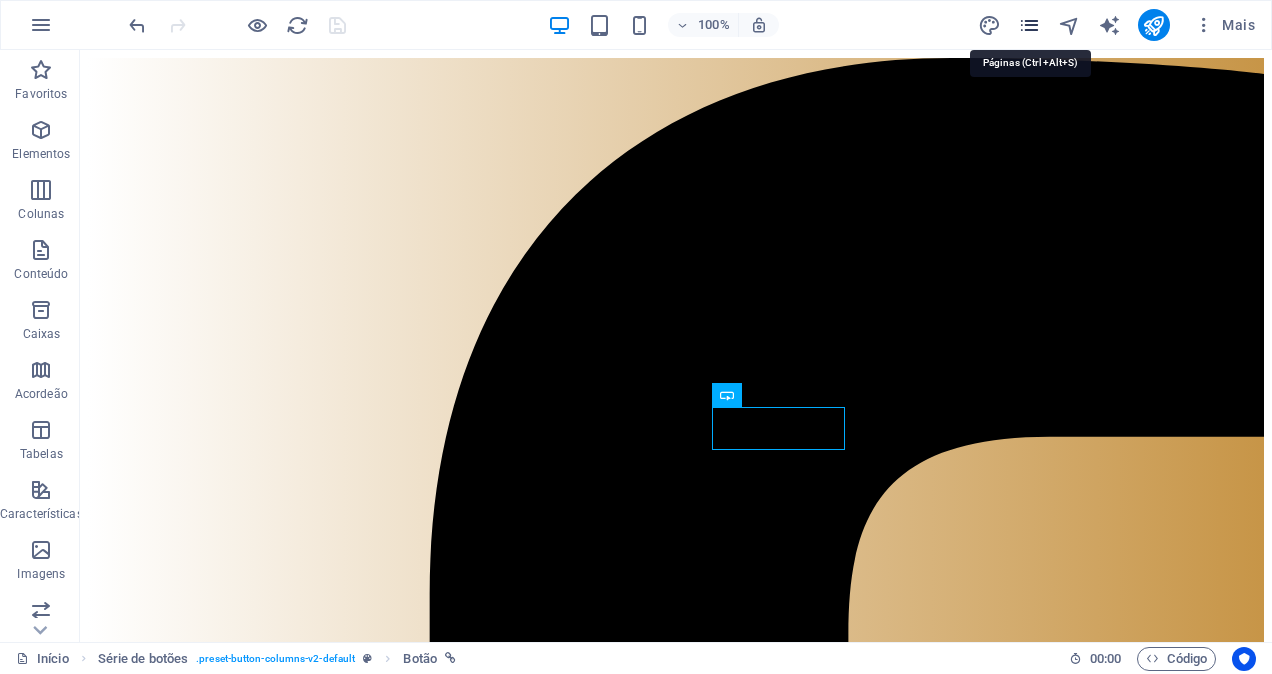 click at bounding box center [1029, 25] 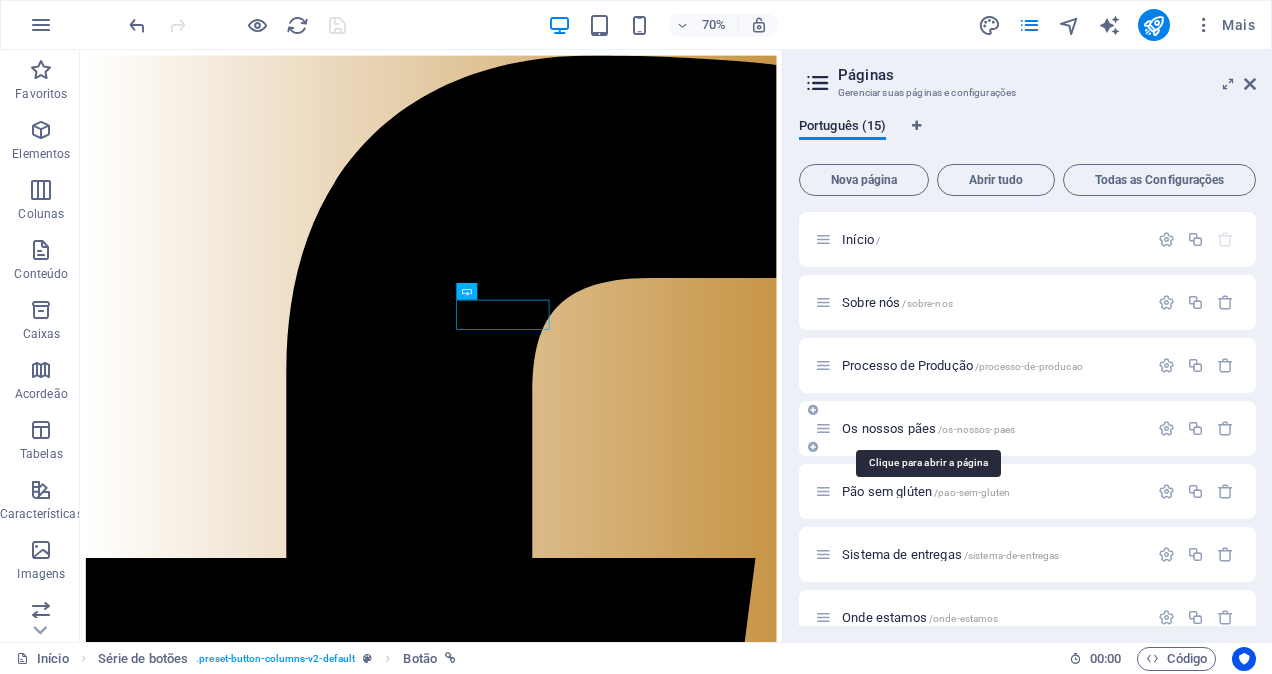 click on "Os nossos pães /os-nossos-paes" at bounding box center [928, 428] 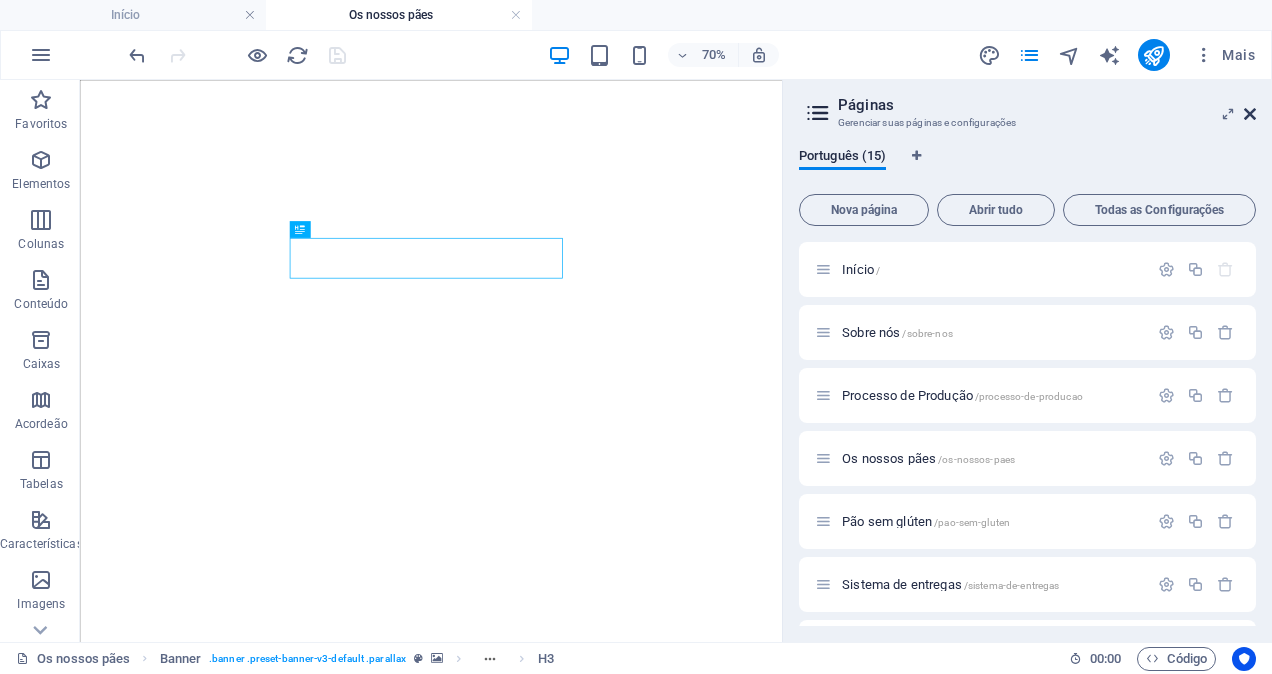 click at bounding box center (1250, 114) 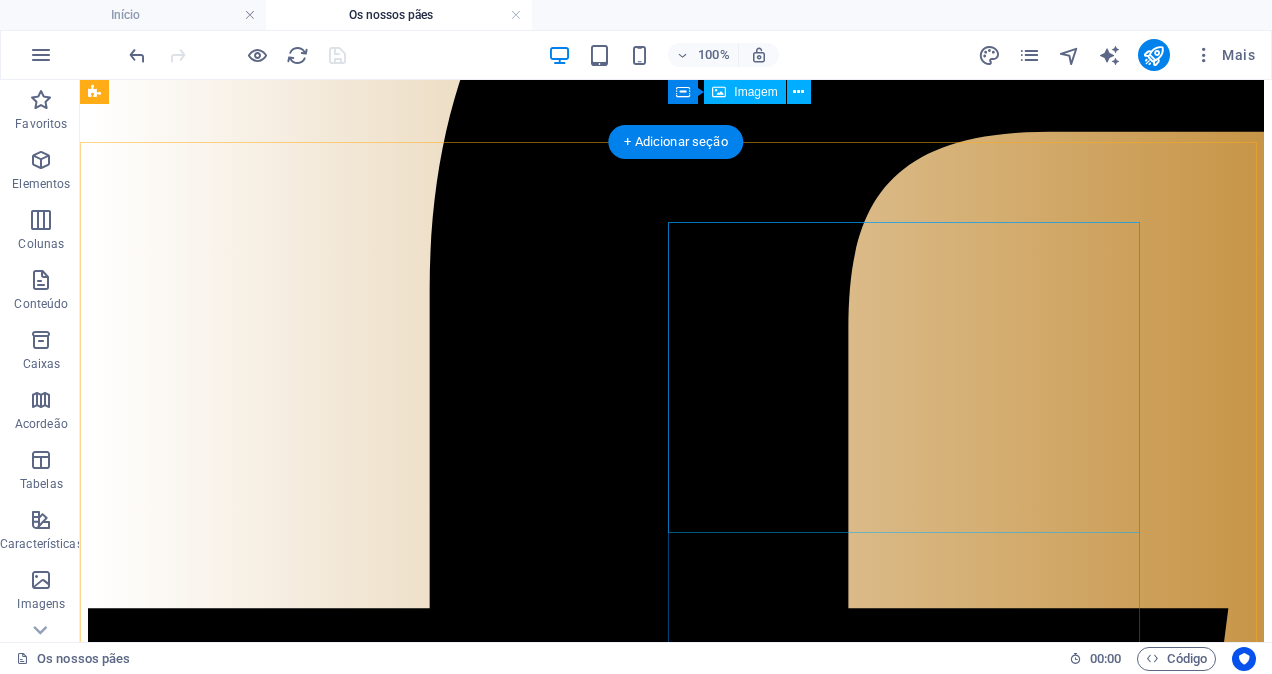 scroll, scrollTop: 1500, scrollLeft: 0, axis: vertical 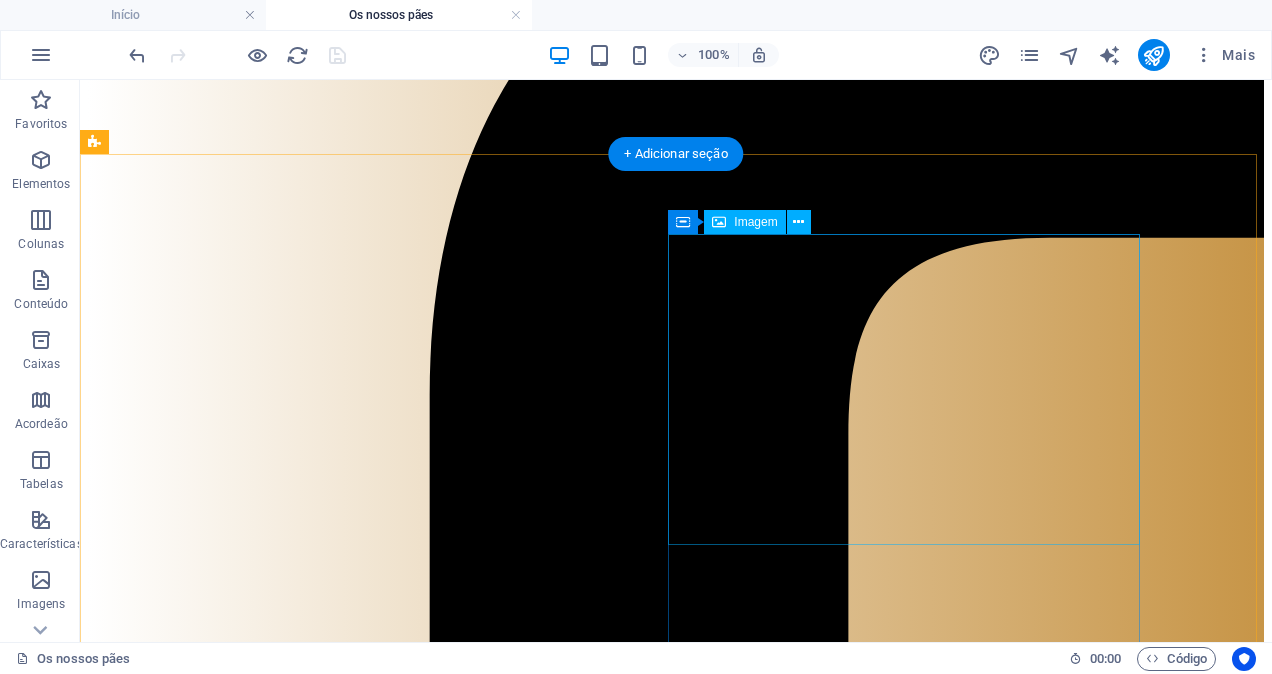 click at bounding box center [264, 9333] 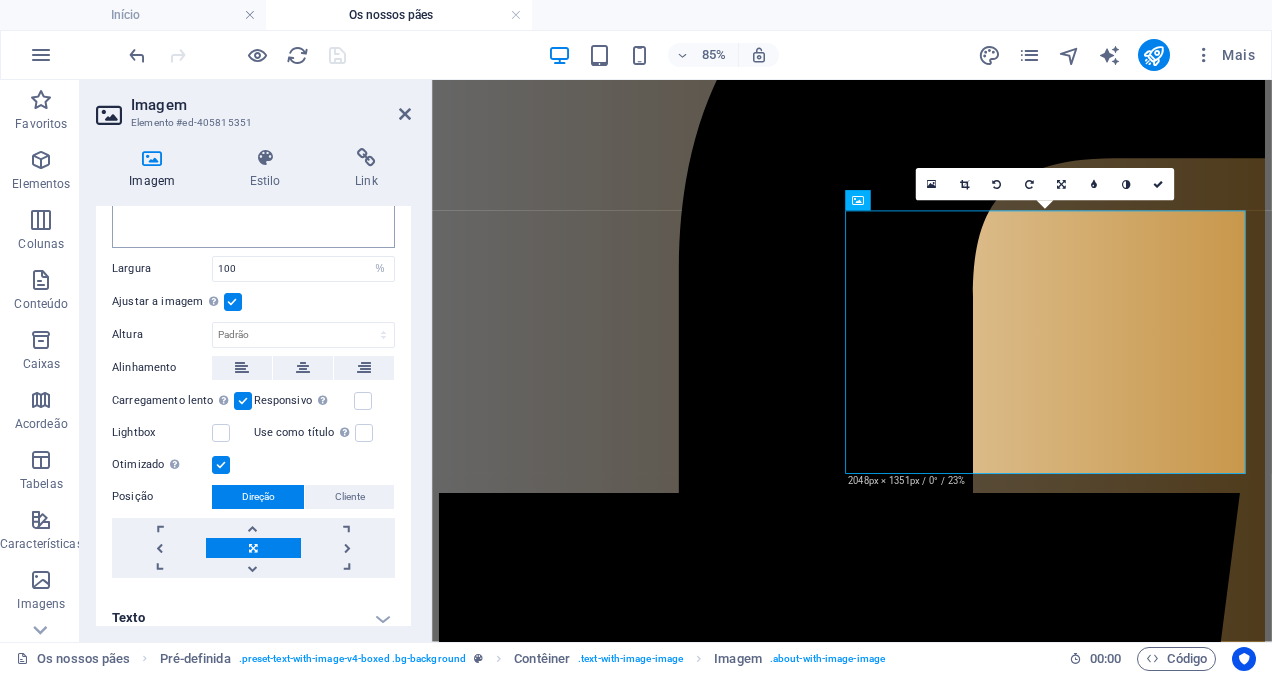 scroll, scrollTop: 303, scrollLeft: 0, axis: vertical 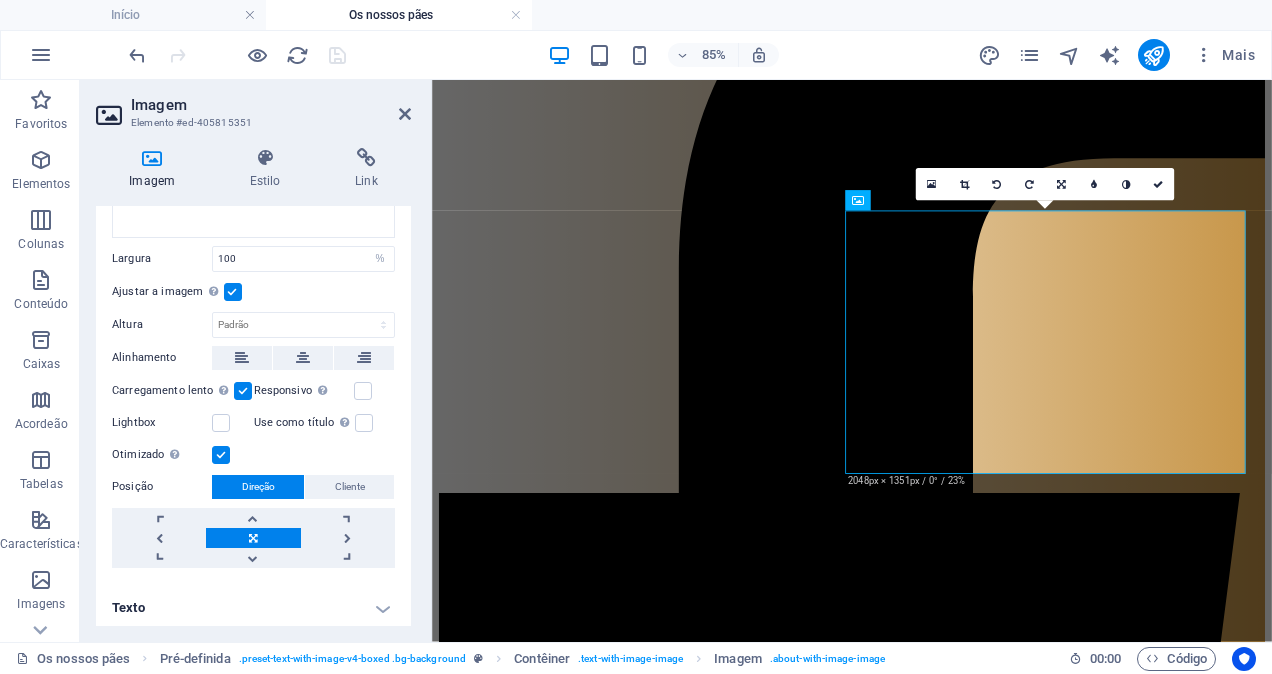 click on "Texto" at bounding box center [253, 608] 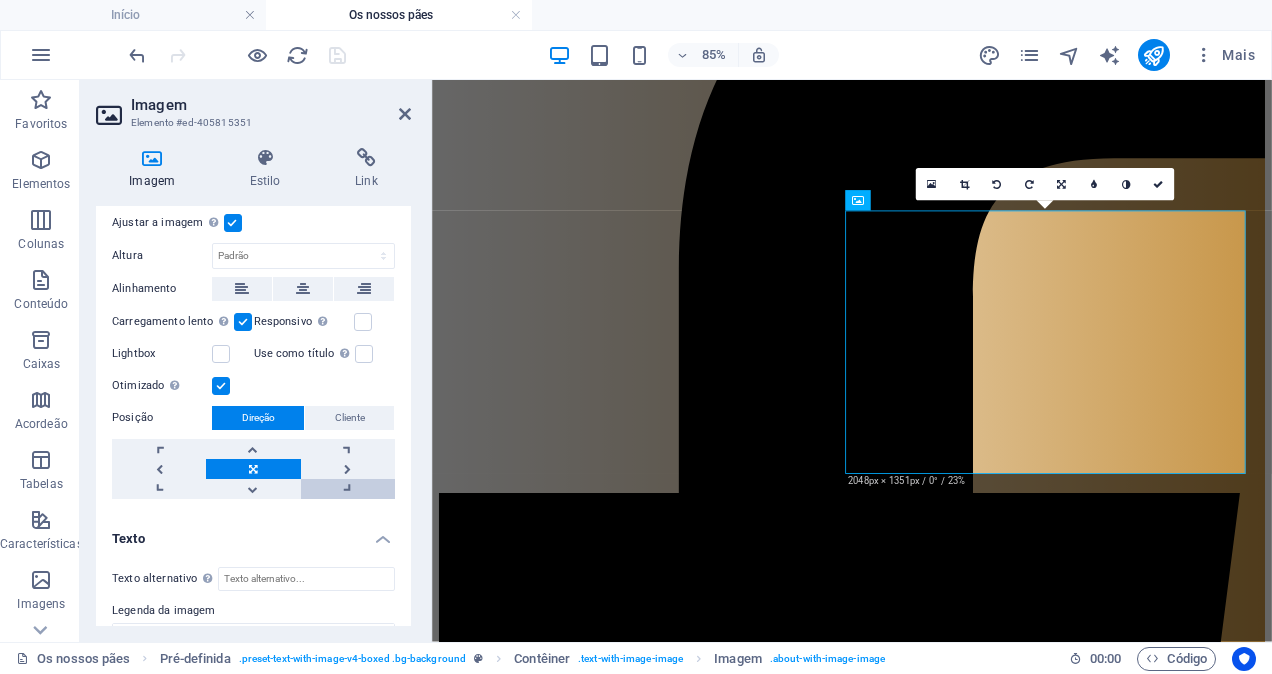 scroll, scrollTop: 490, scrollLeft: 0, axis: vertical 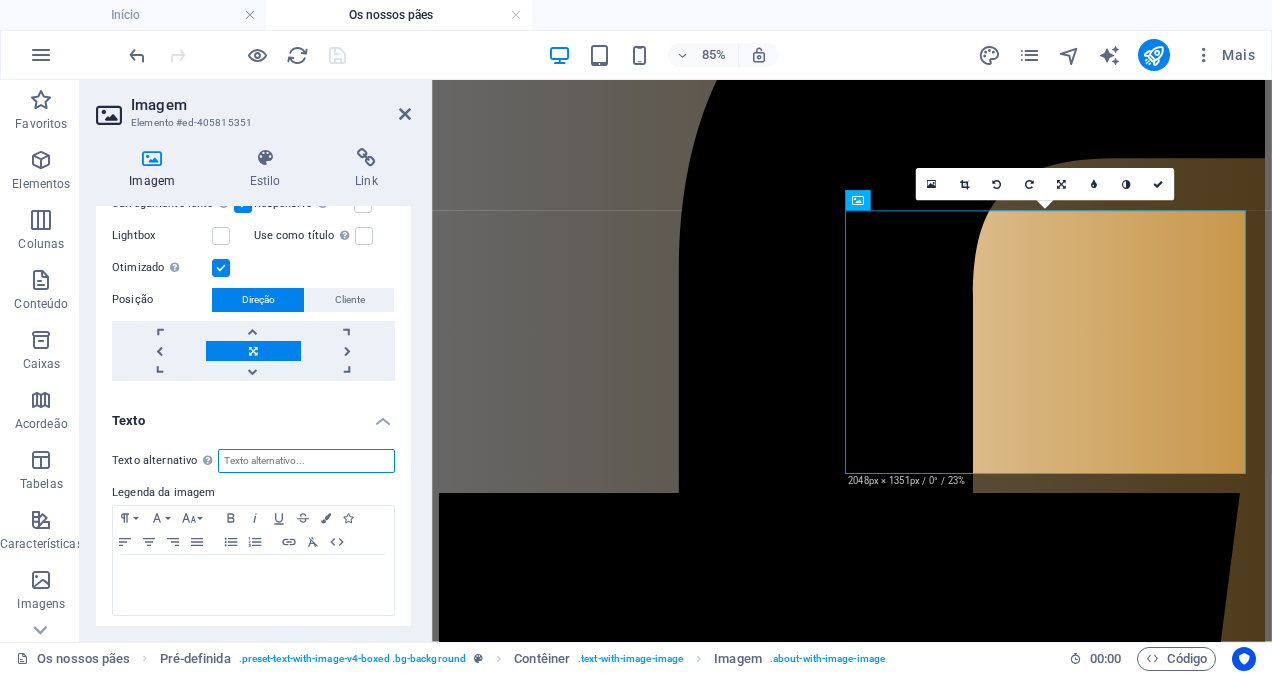 click on "Texto alternativo O texto alternativo é usado por dispositivos que não podem exibir imagens (ex. ferramentas de busca de imagens) e deve ser adicionado a cada imagem para melhorar a acessibilidade do website." at bounding box center (306, 461) 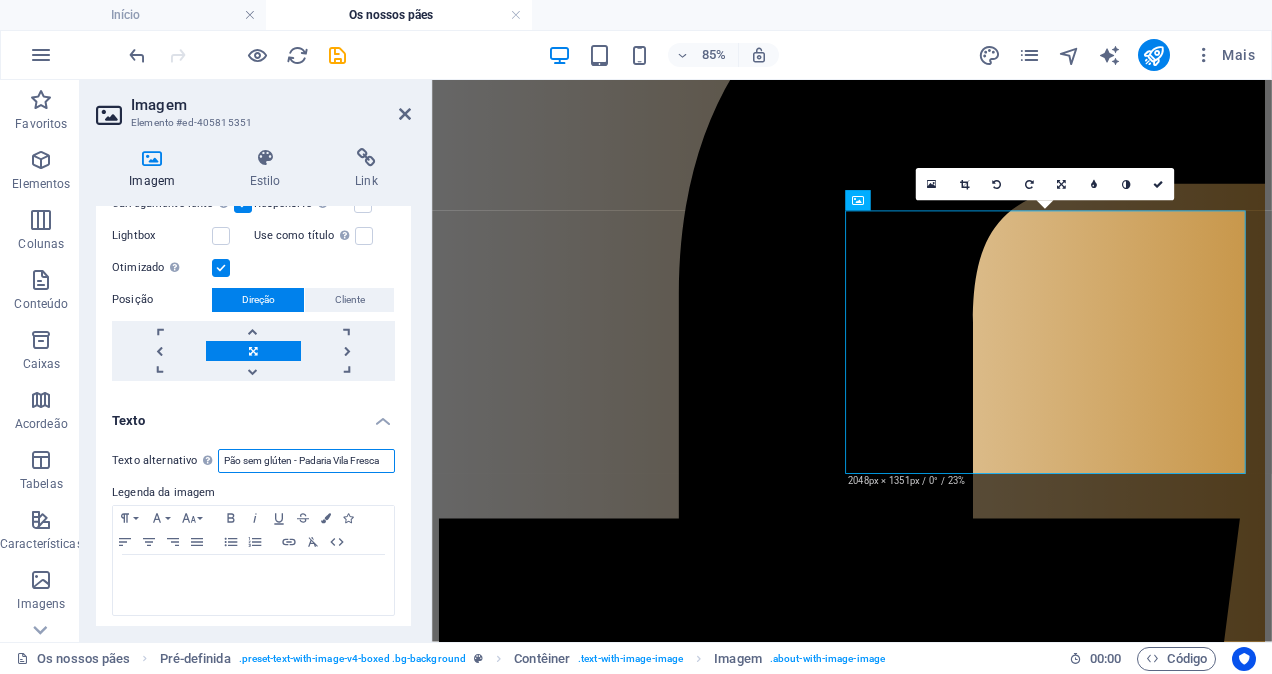 click on "Pão sem glúten - Padaria Vila Fresca" at bounding box center [306, 461] 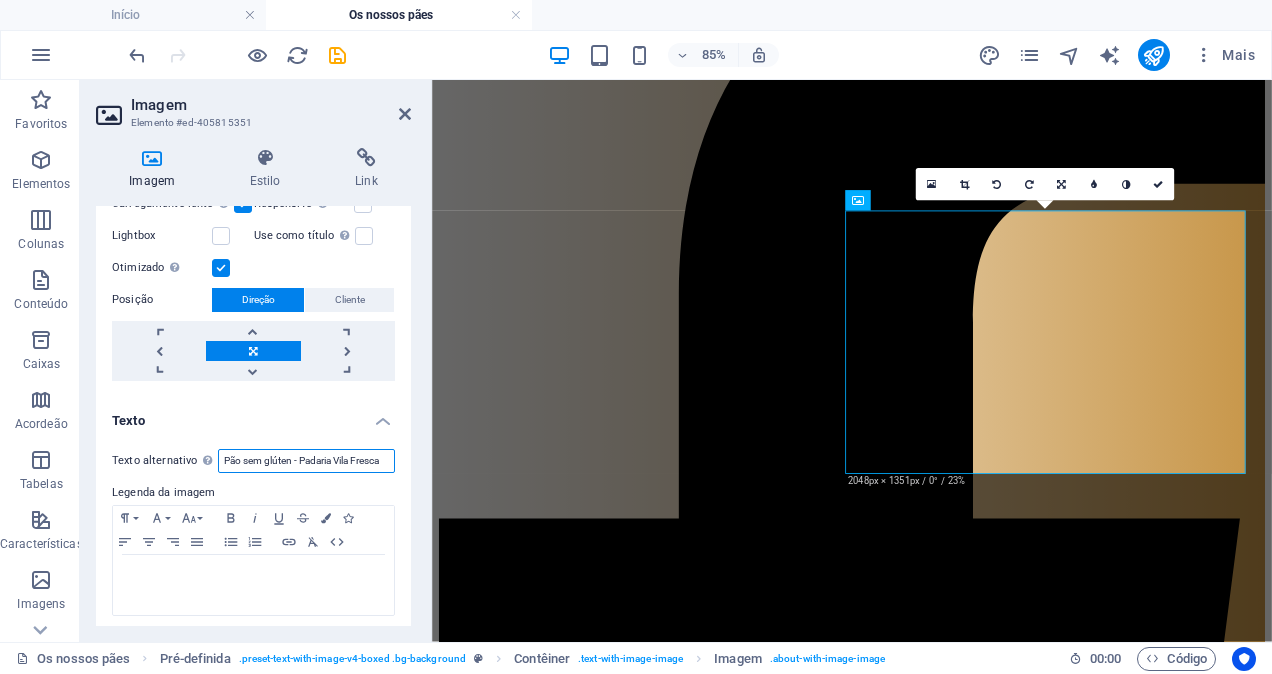drag, startPoint x: 221, startPoint y: 452, endPoint x: 396, endPoint y: 452, distance: 175 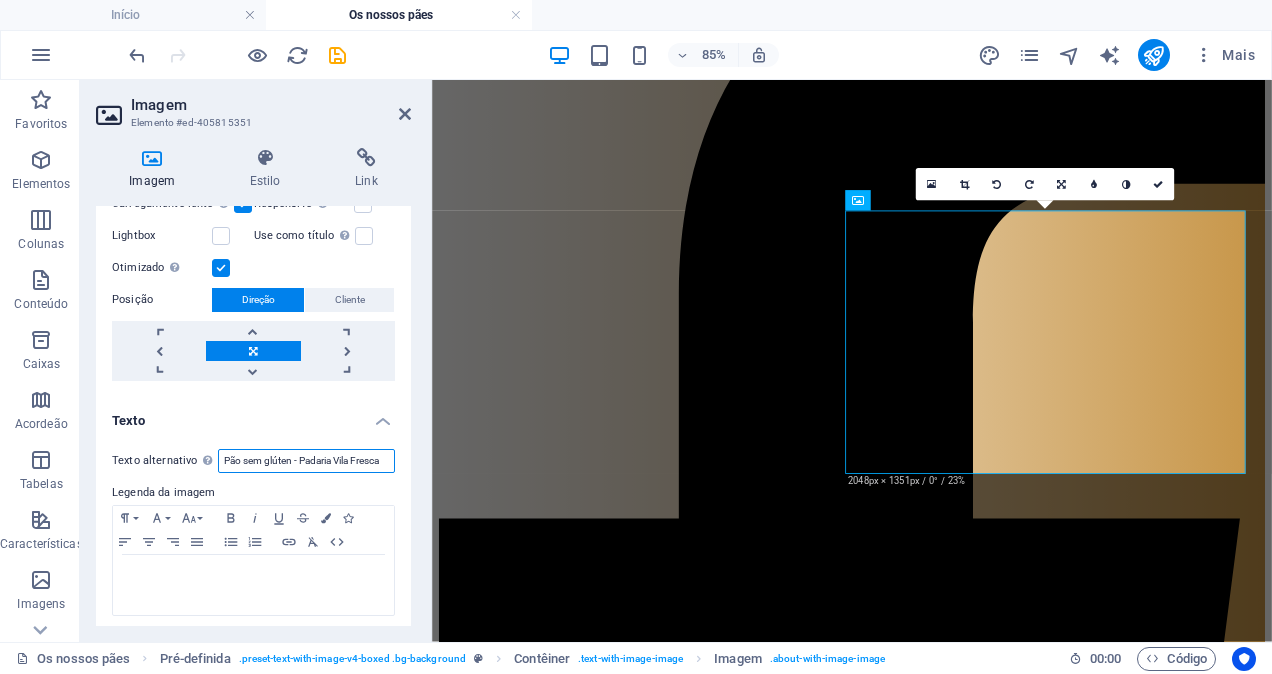 click on "Texto alternativo O texto alternativo é usado por dispositivos que não podem exibir imagens (ex. ferramentas de busca de imagens) e deve ser adicionado a cada imagem para melhorar a acessibilidade do website. Pão sem glúten - Padaria Vila Fresca Legenda da imagem Paragraph Format Normal Heading 1 Heading 2 Heading 3 Heading 4 Heading 5 Heading 6 Code Font Family Arial Georgia Impact Tahoma Times New Roman Verdana Font Size 8 9 10 11 12 14 18 24 30 36 48 60 72 96 Bold Italic Underline Strikethrough Colors Icons Align Left Align Center Align Right Align Justify Unordered List Ordered List Insert Link Clear Formatting HTML" at bounding box center [253, 533] 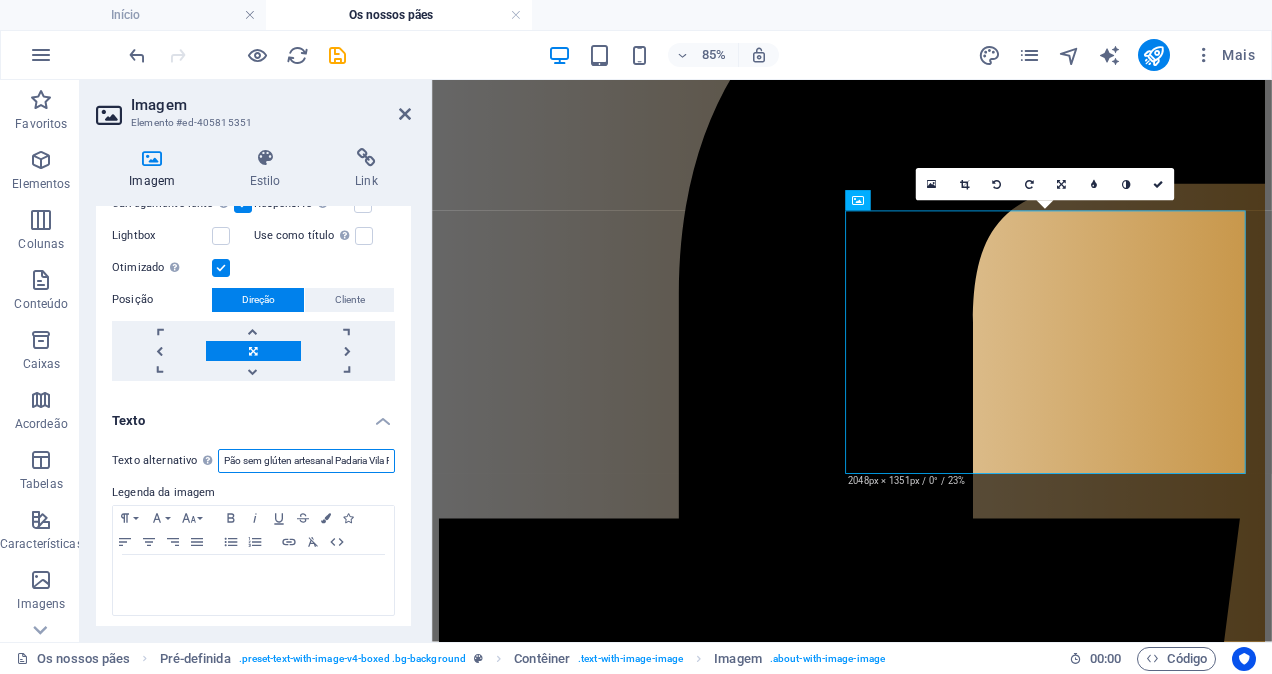 click on "Pão sem glúten artesanal Padaria Vila Fresca" at bounding box center [306, 461] 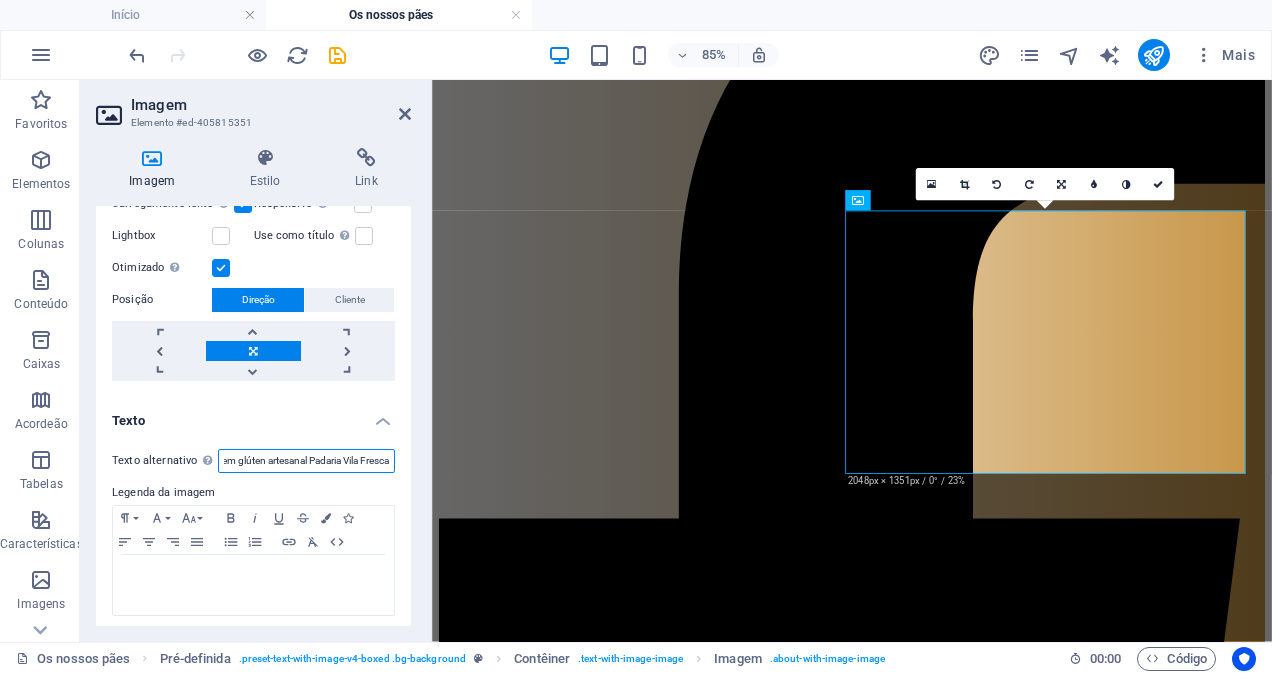 drag, startPoint x: 294, startPoint y: 449, endPoint x: 410, endPoint y: 468, distance: 117.54574 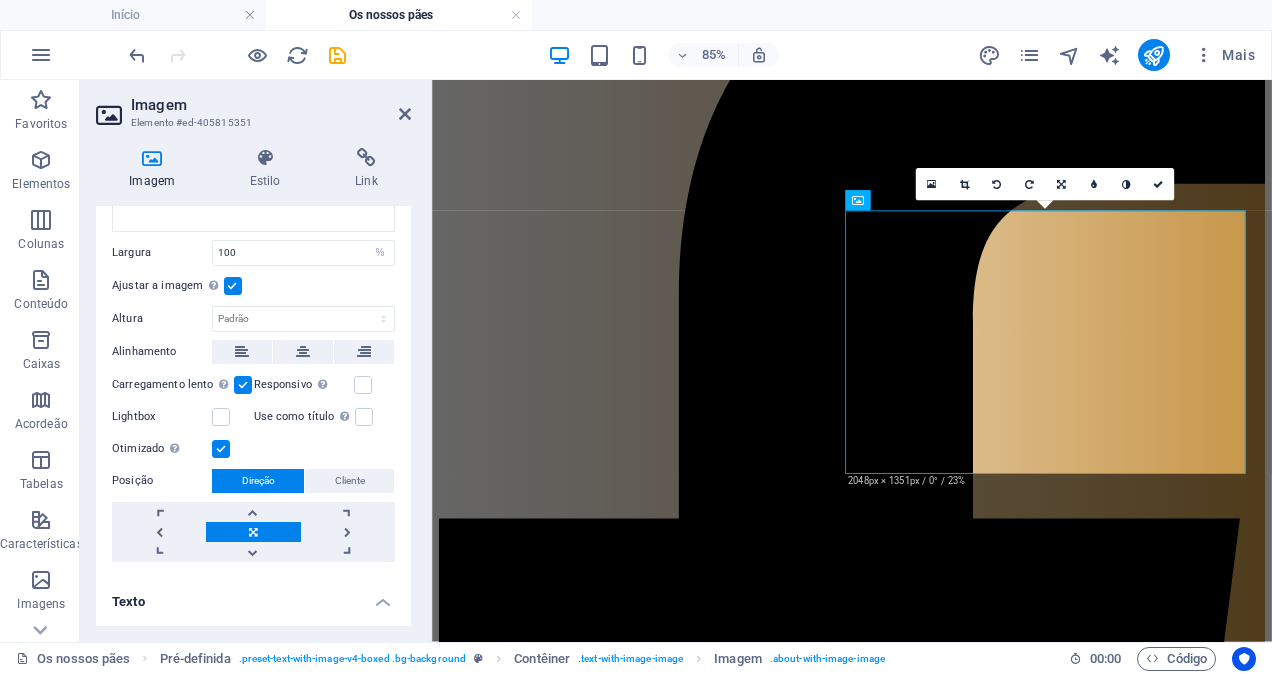 scroll, scrollTop: 290, scrollLeft: 0, axis: vertical 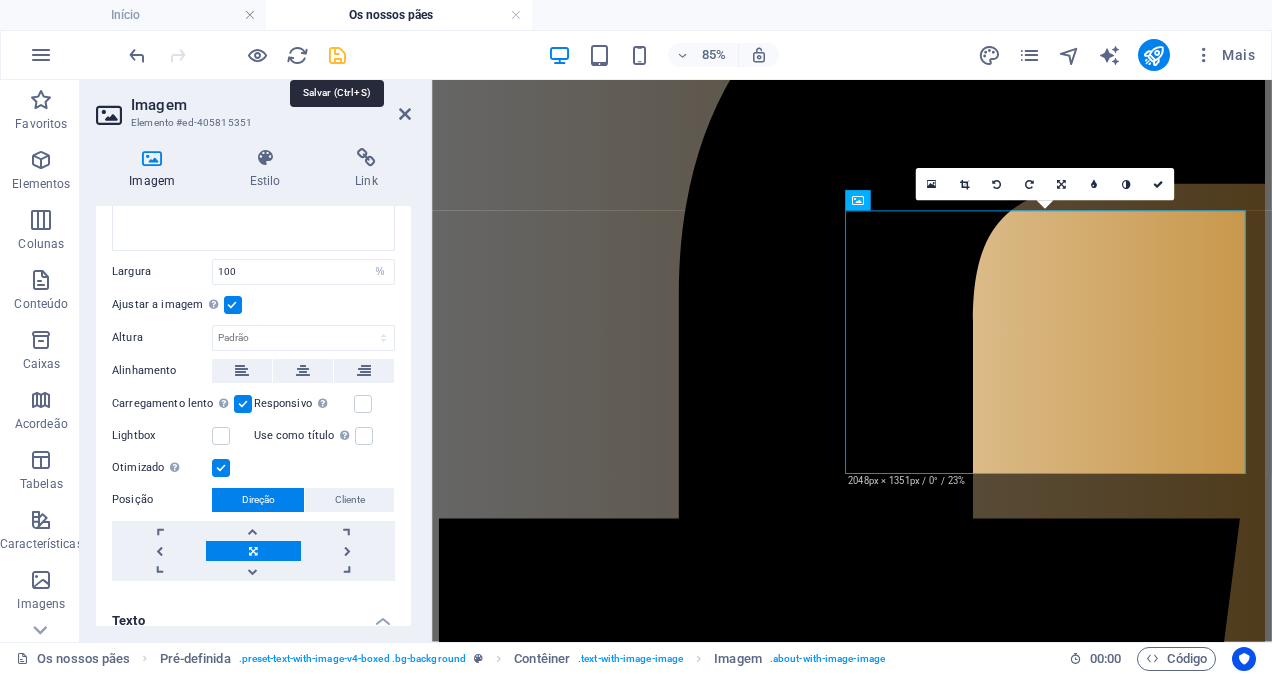type on "Pão sem glúten artesanal Padaria Vila Fresca" 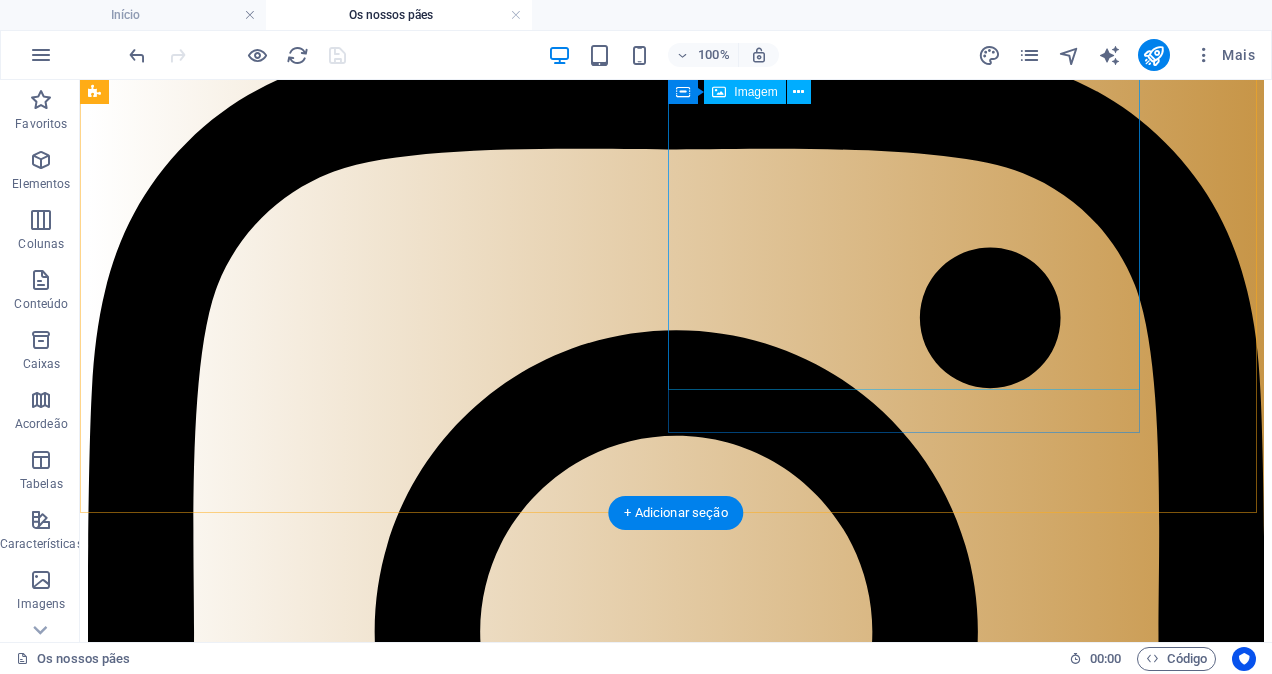 scroll, scrollTop: 3500, scrollLeft: 0, axis: vertical 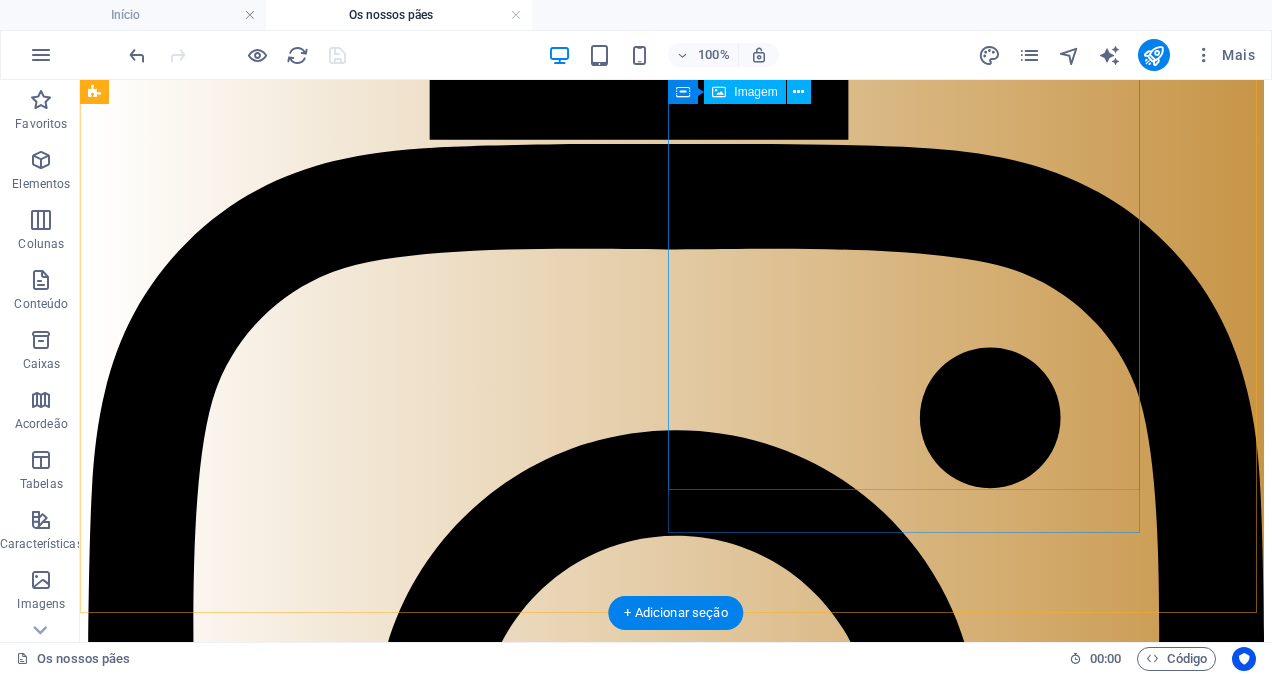 click at bounding box center (264, 9151) 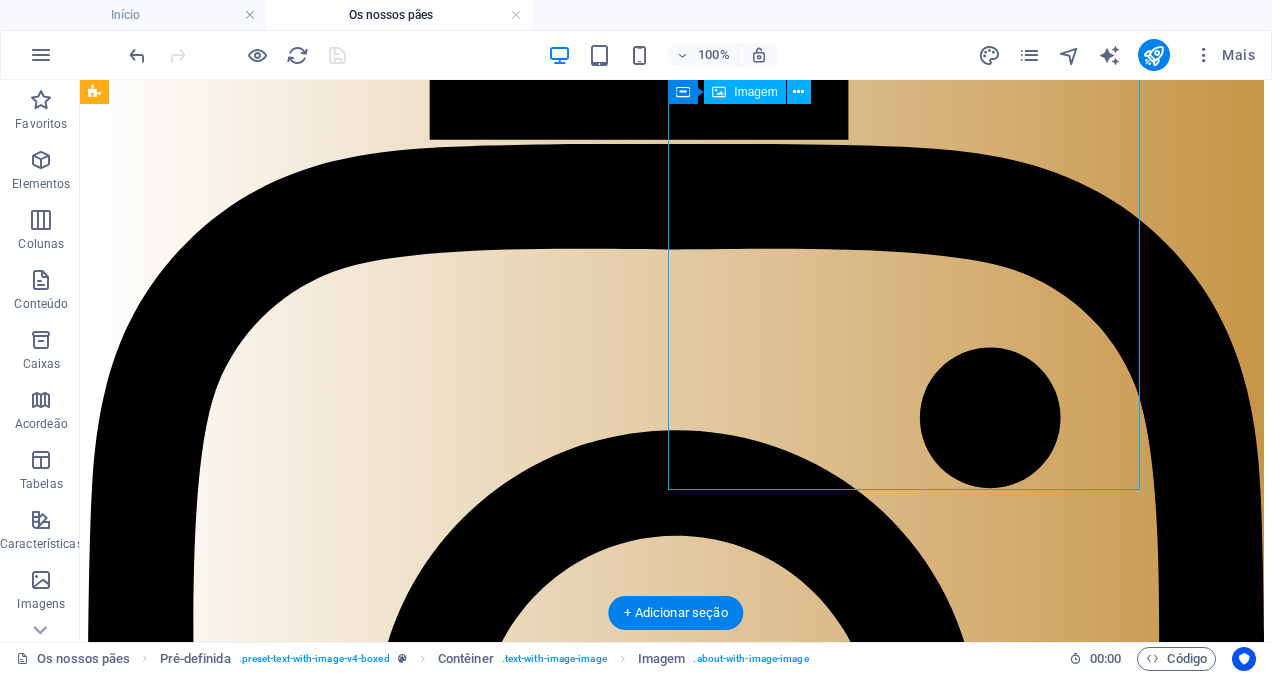 click at bounding box center (264, 9151) 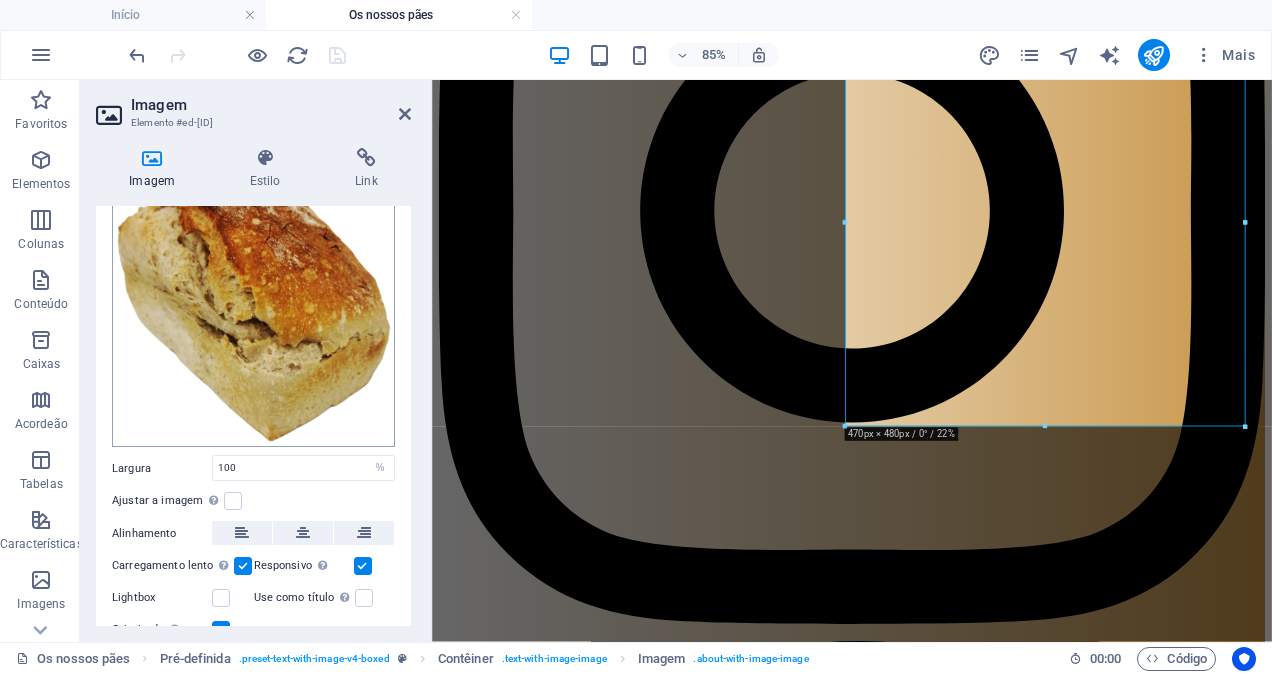 scroll, scrollTop: 174, scrollLeft: 0, axis: vertical 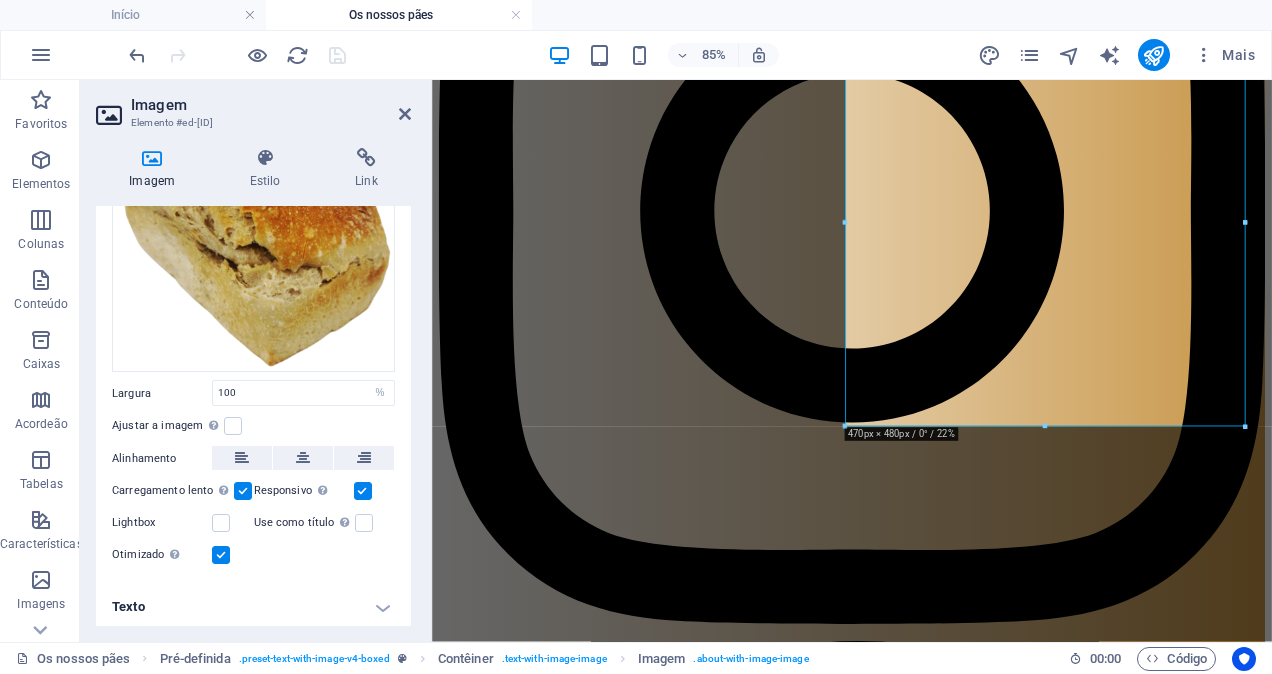 click on "Texto" at bounding box center [253, 607] 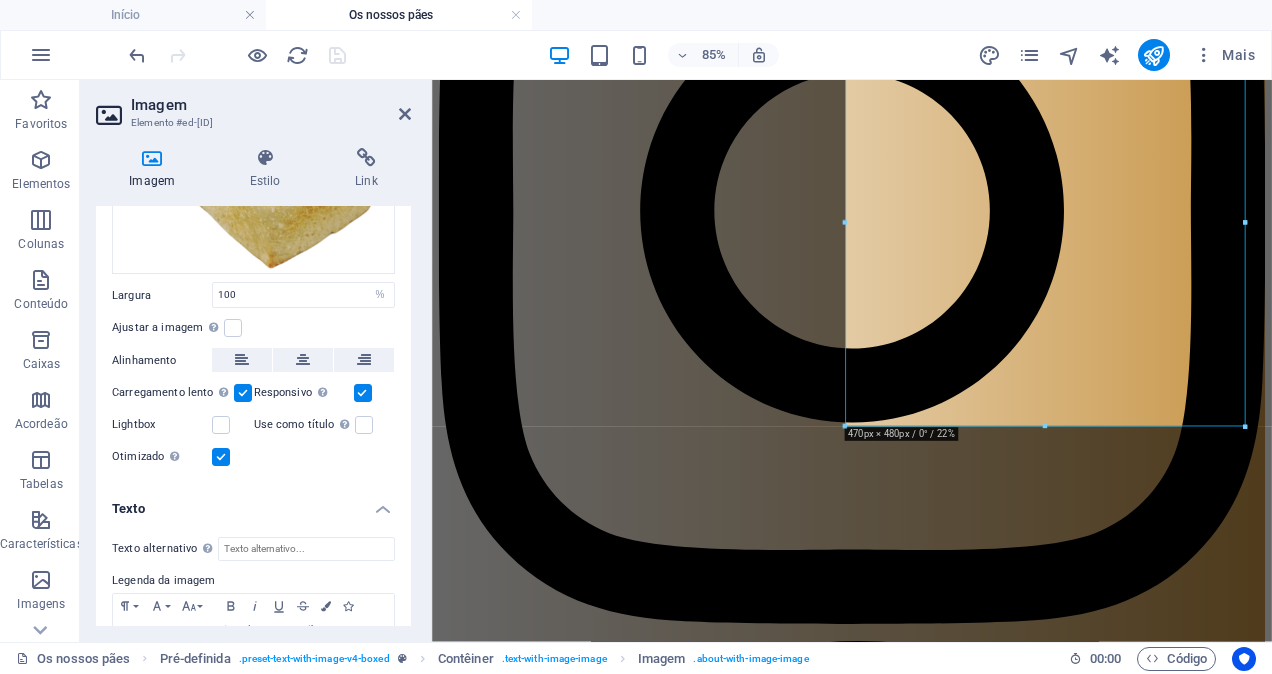 scroll, scrollTop: 362, scrollLeft: 0, axis: vertical 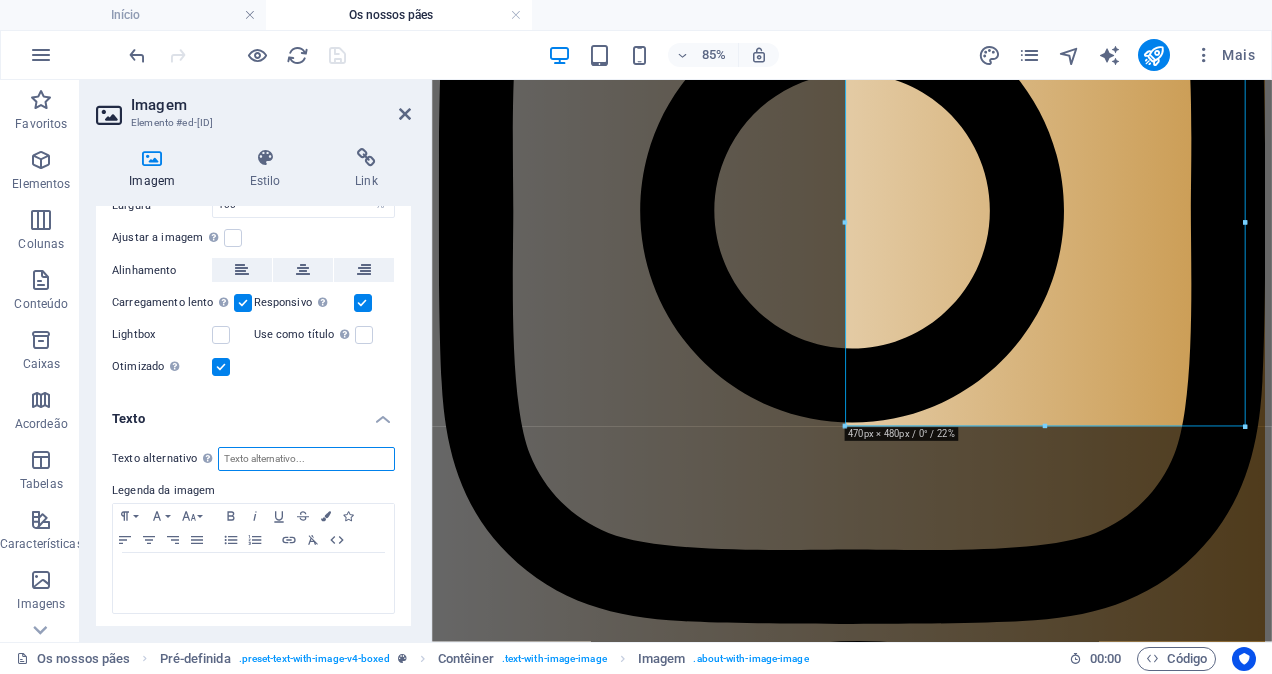 click on "Texto alternativo O texto alternativo é usado por dispositivos que não podem exibir imagens (ex. ferramentas de busca de imagens) e deve ser adicionado a cada imagem para melhorar a acessibilidade do website." at bounding box center [306, 459] 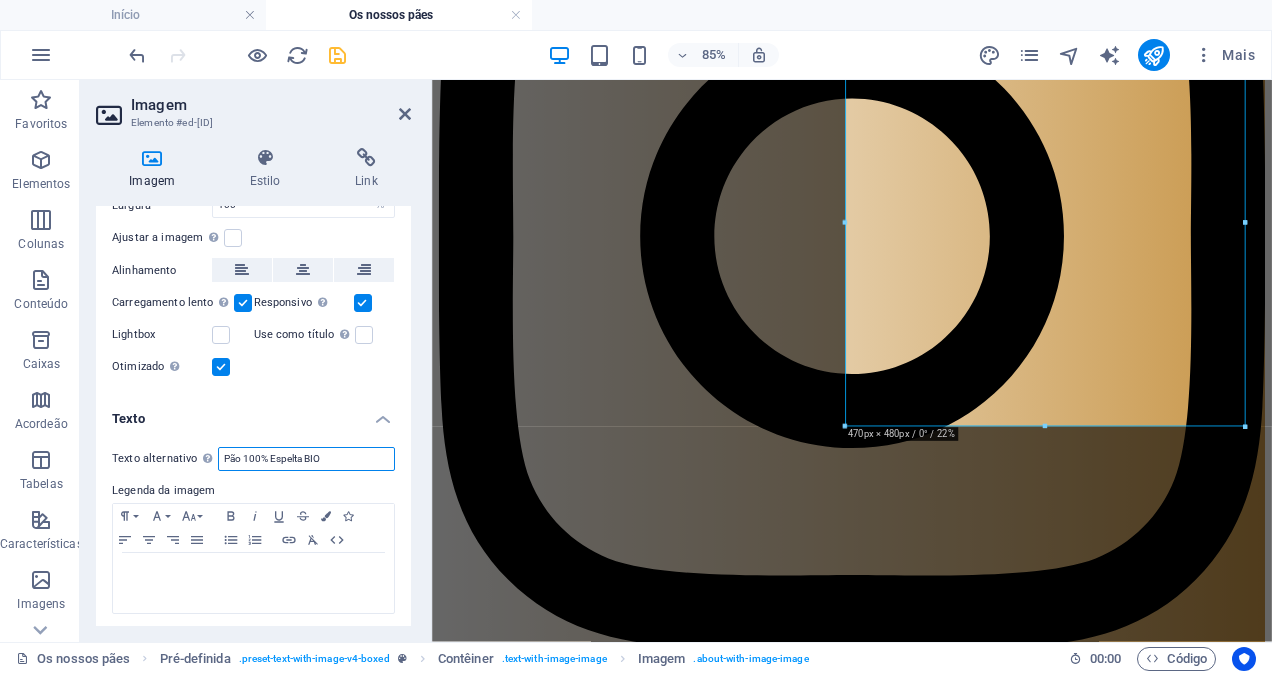 paste on "artesanal Padaria Vila Fresca" 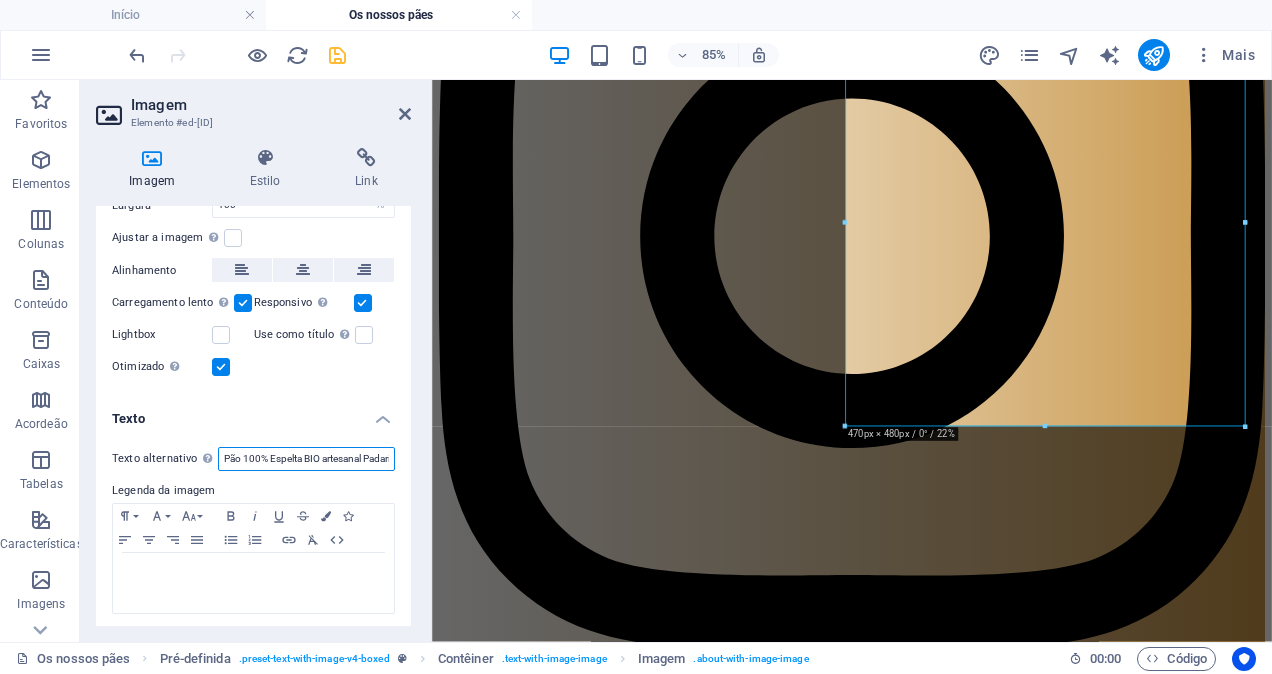 scroll, scrollTop: 0, scrollLeft: 66, axis: horizontal 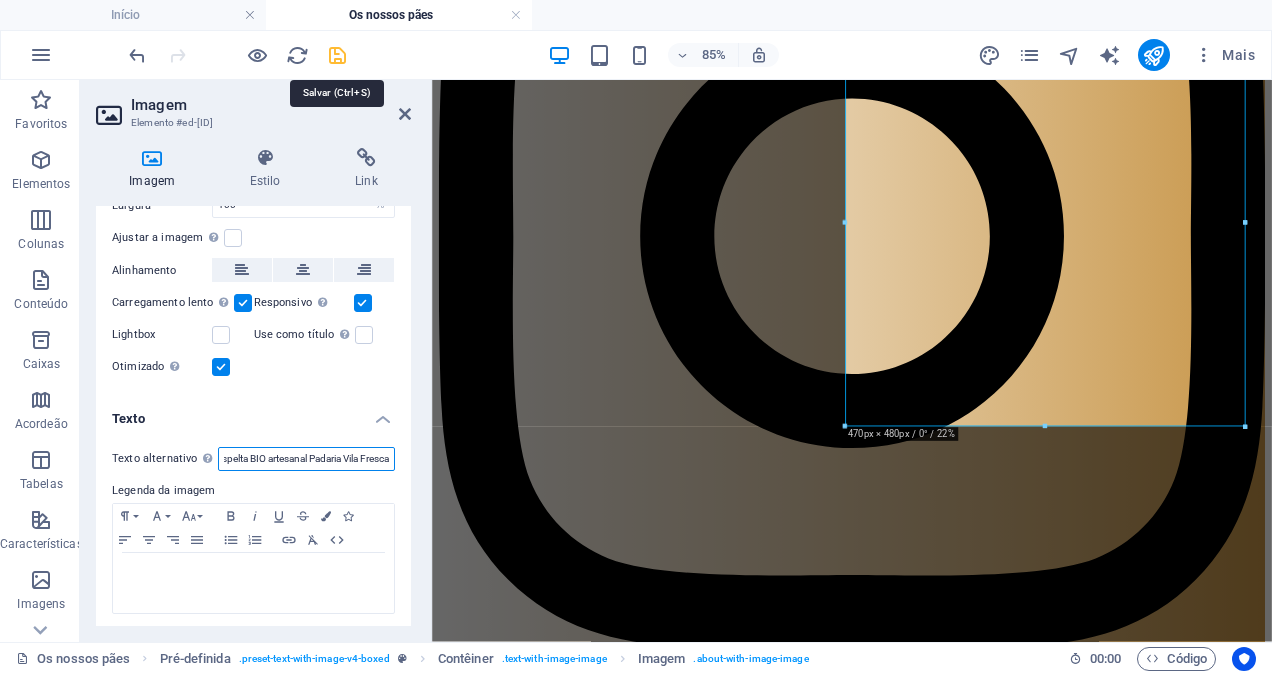 type on "Pão 100% Espelta BIO artesanal Padaria Vila Fresca" 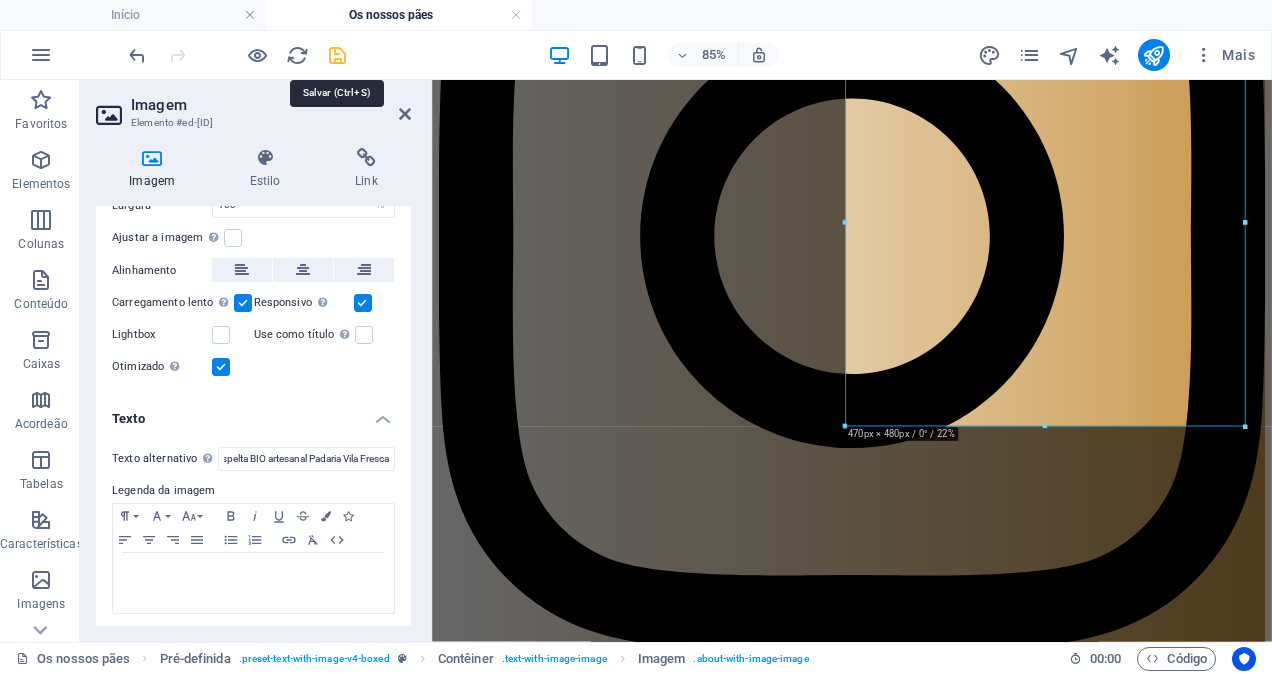 click at bounding box center (337, 55) 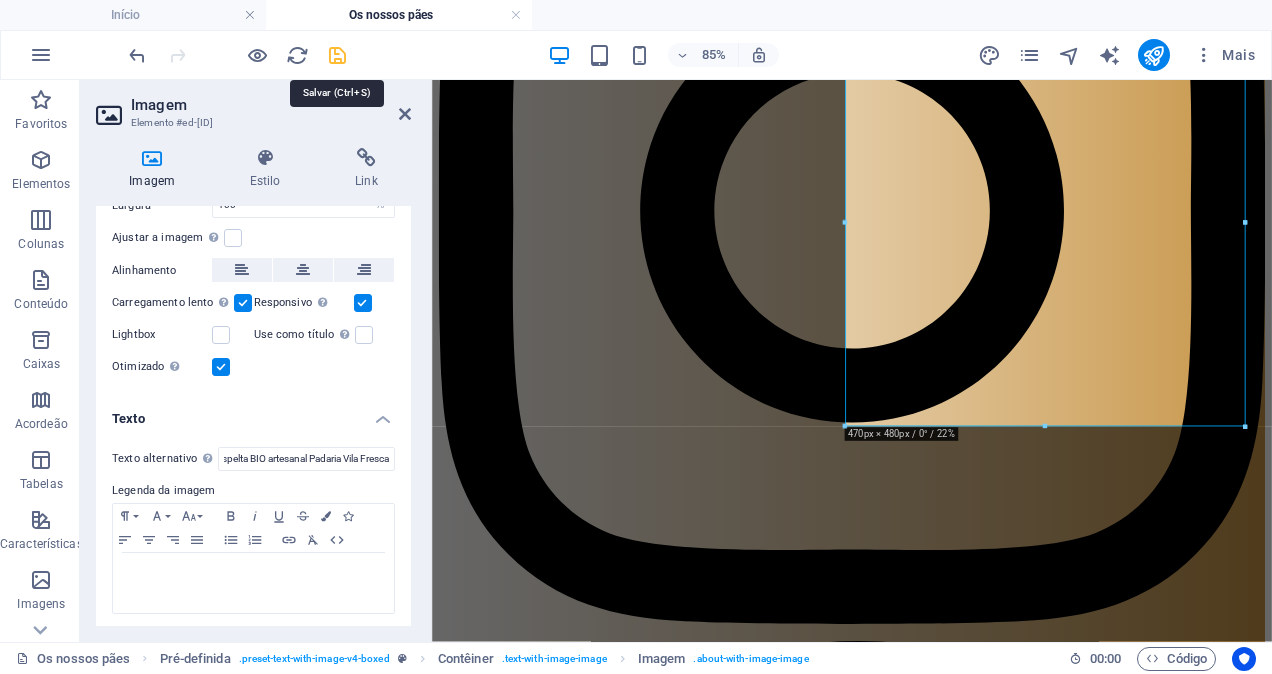 scroll, scrollTop: 0, scrollLeft: 0, axis: both 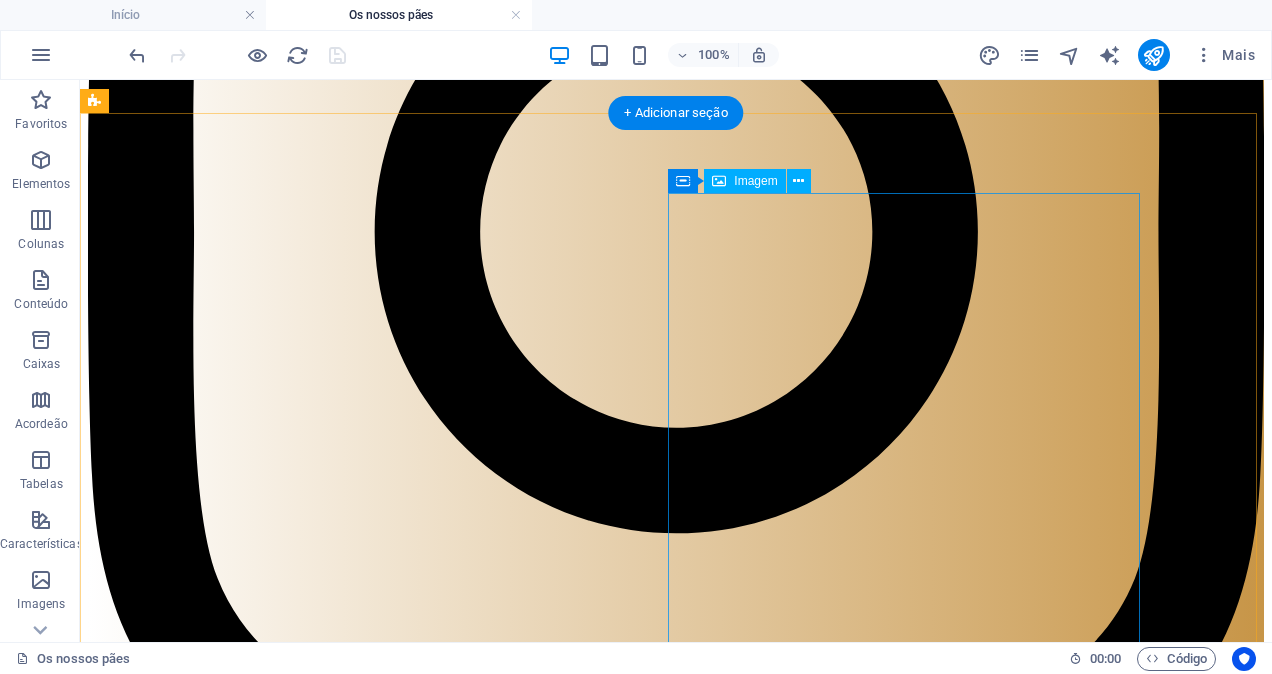 click at bounding box center (264, 9513) 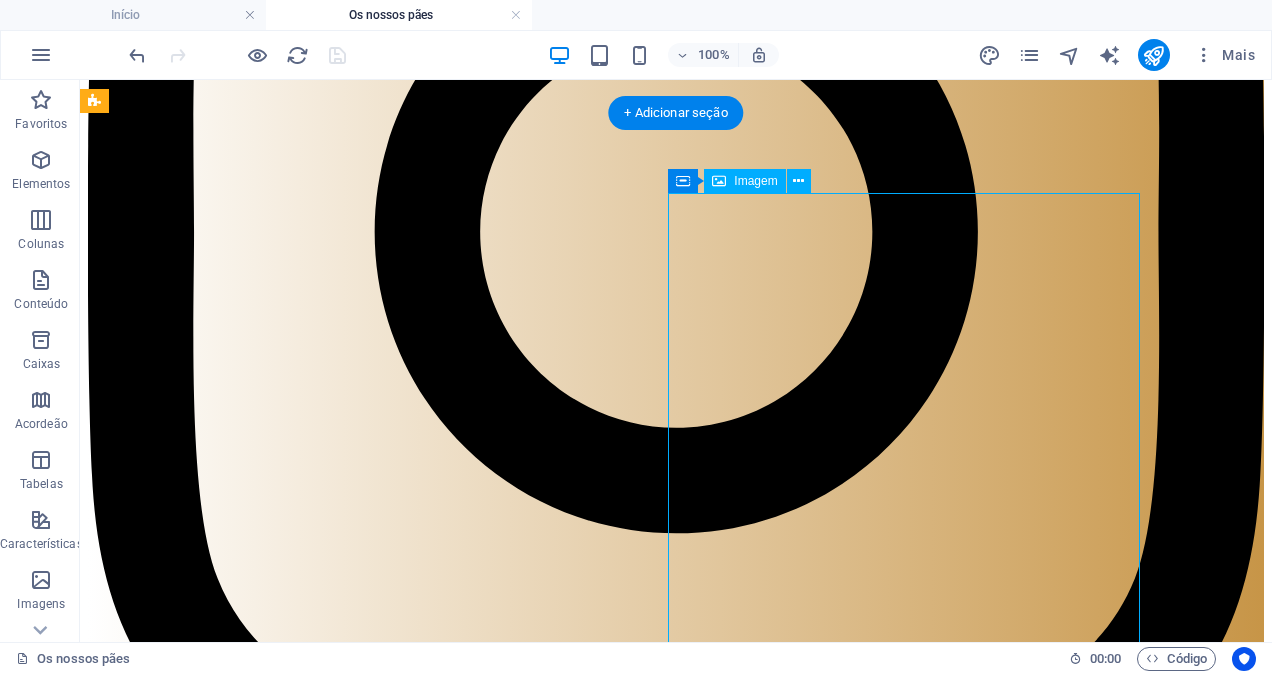 click at bounding box center (264, 9513) 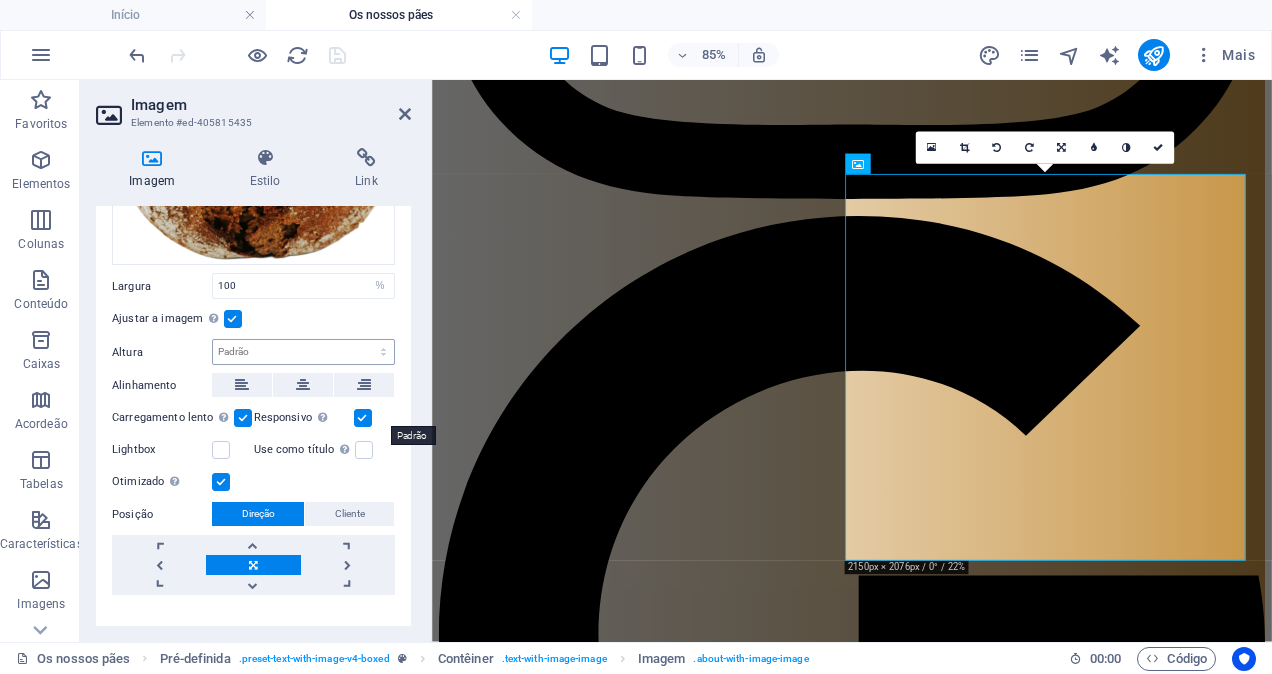 scroll, scrollTop: 294, scrollLeft: 0, axis: vertical 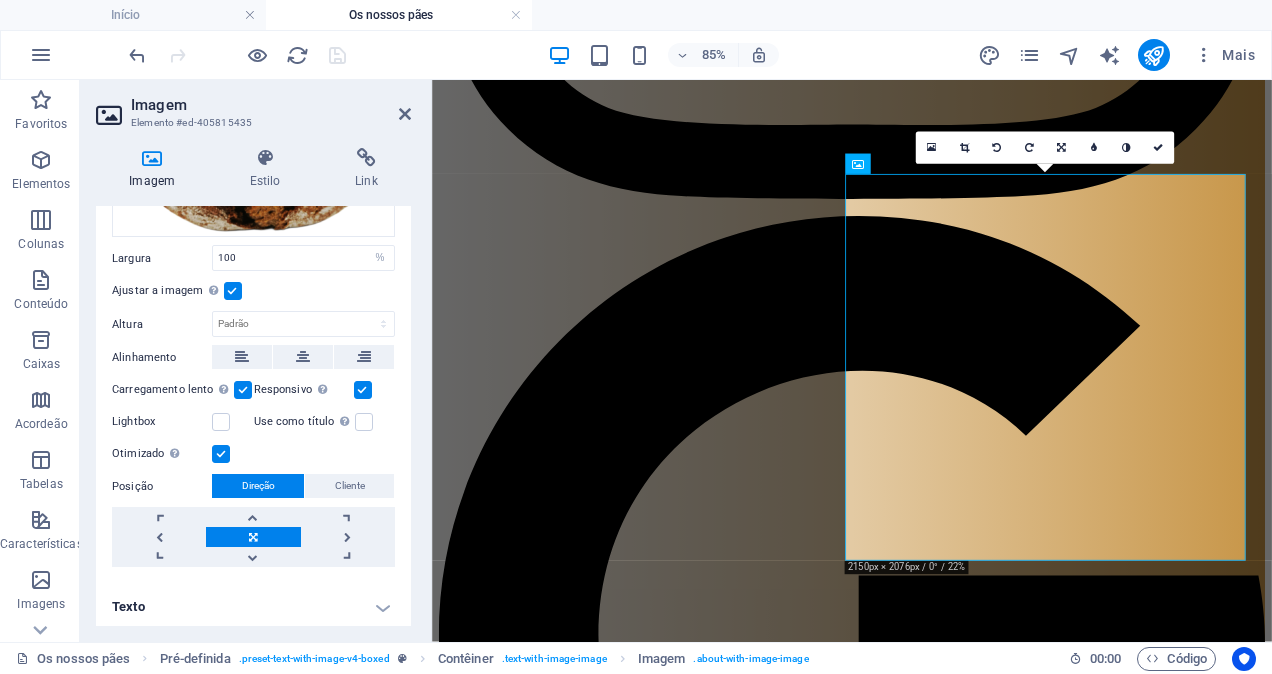 click on "Texto" at bounding box center [253, 607] 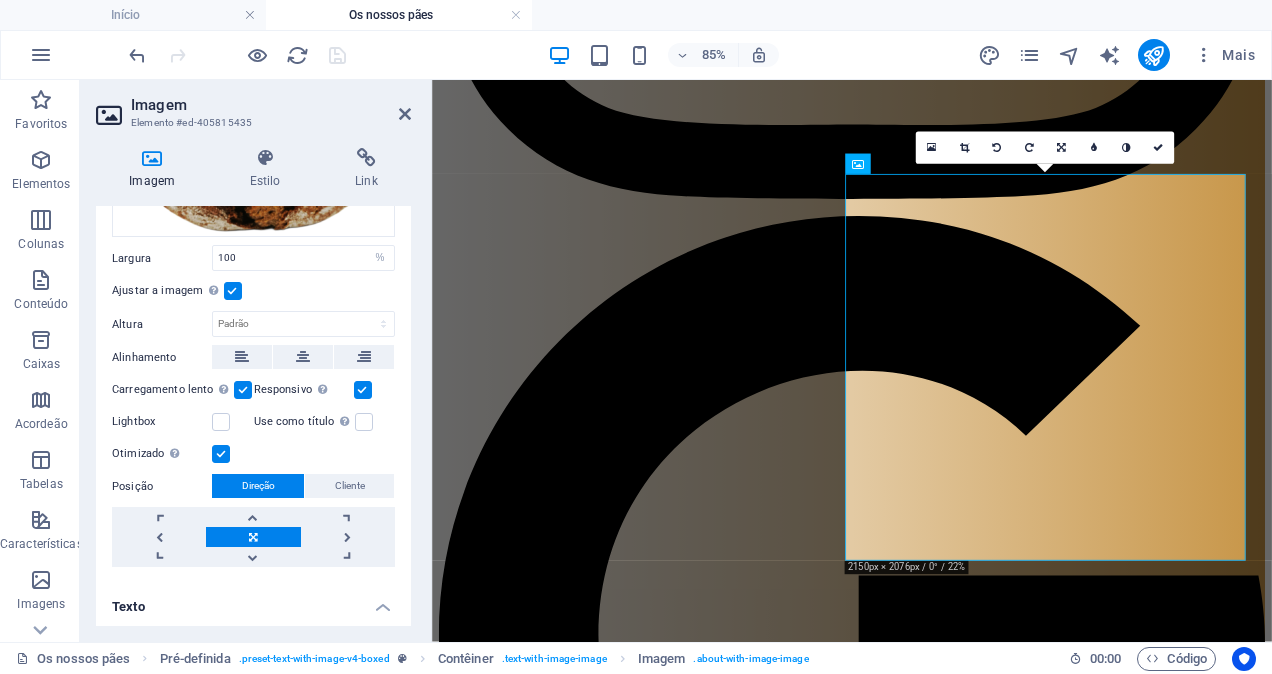 scroll, scrollTop: 481, scrollLeft: 0, axis: vertical 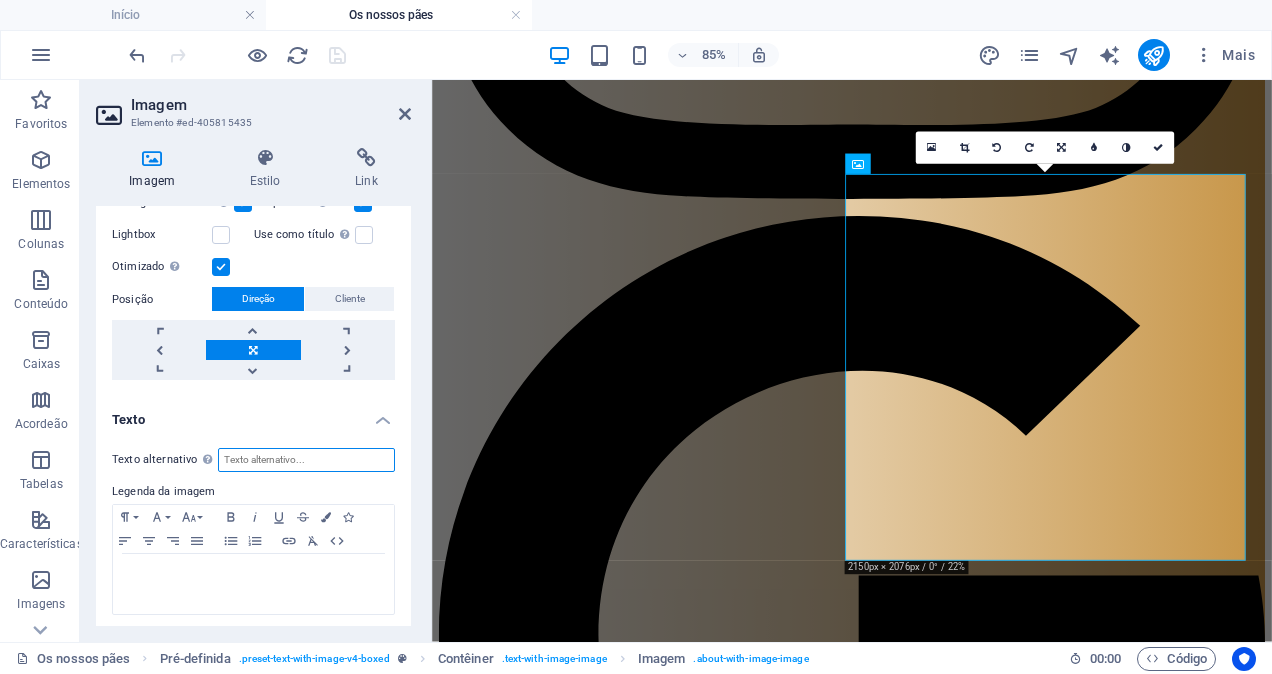 click on "Texto alternativo O texto alternativo é usado por dispositivos que não podem exibir imagens (ex. ferramentas de busca de imagens) e deve ser adicionado a cada imagem para melhorar a acessibilidade do website." at bounding box center [306, 460] 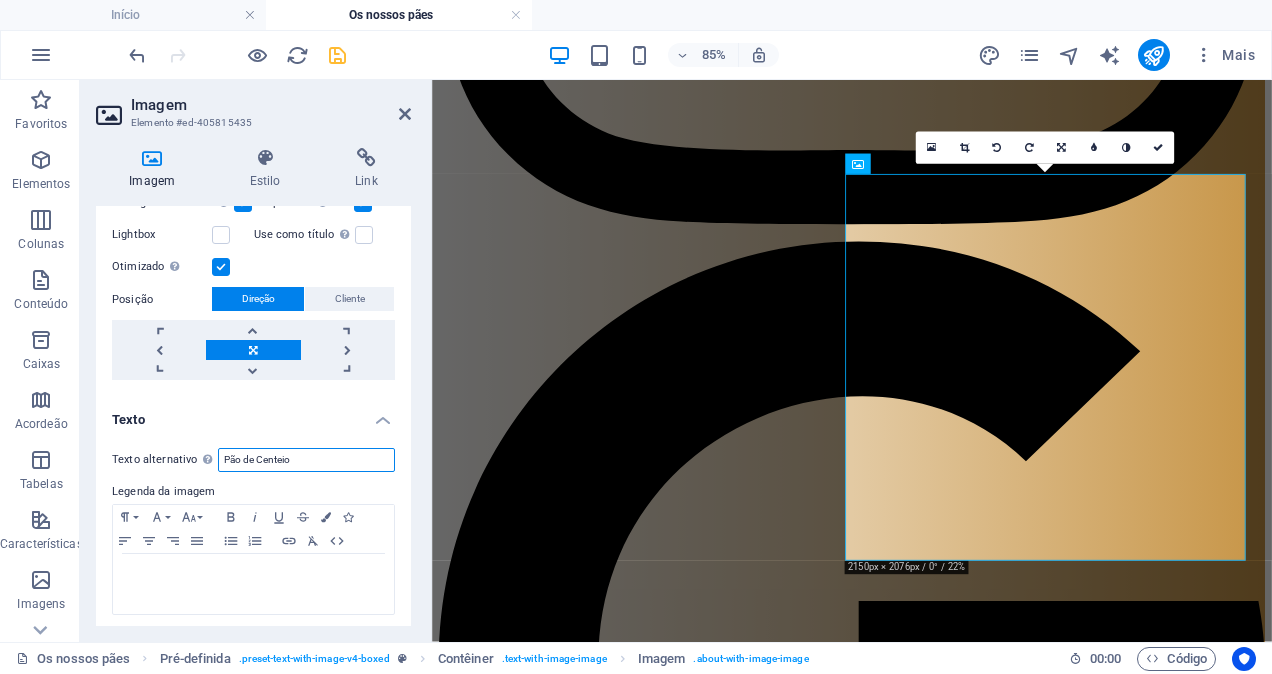 paste on "artesanal Padaria Vila Fresca" 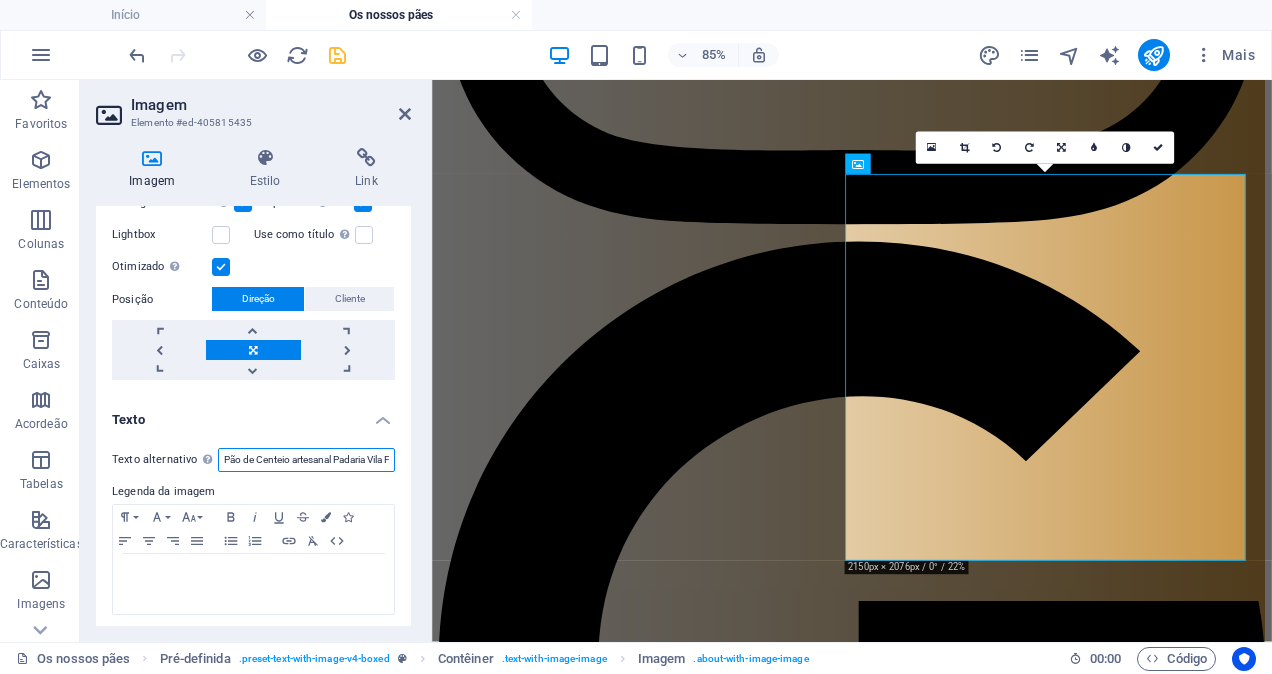scroll, scrollTop: 0, scrollLeft: 36, axis: horizontal 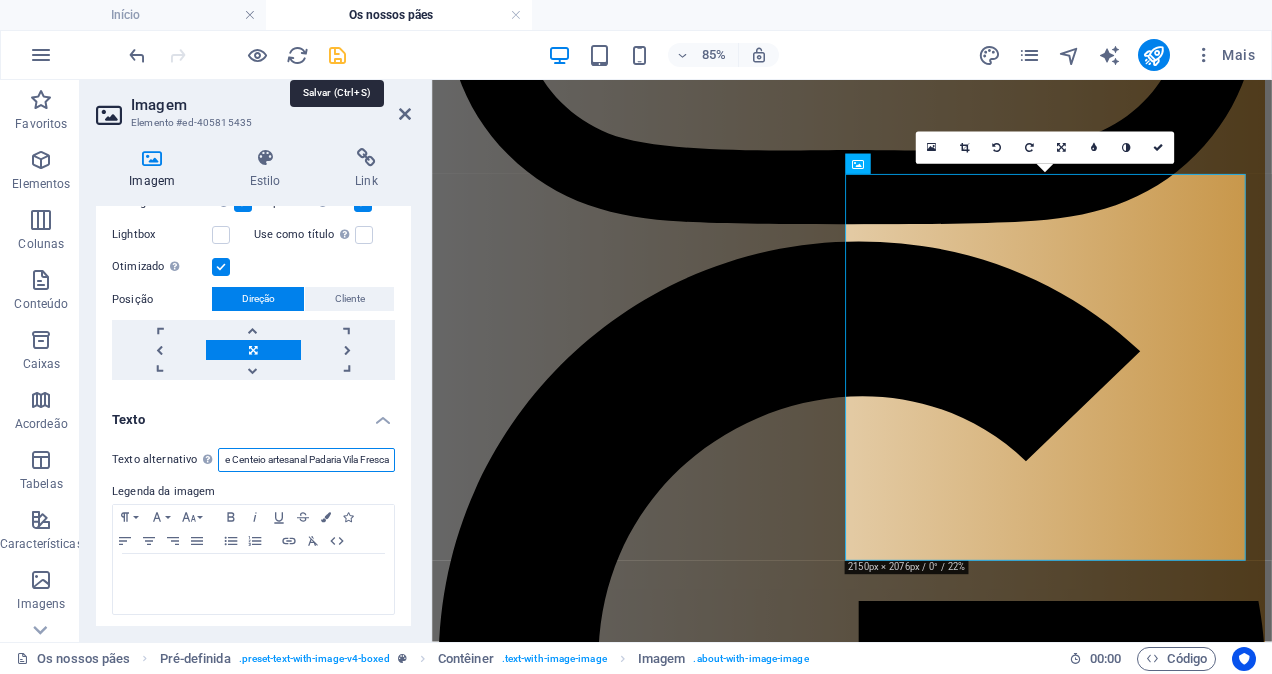 type on "Pão de Centeio artesanal Padaria Vila Fresca" 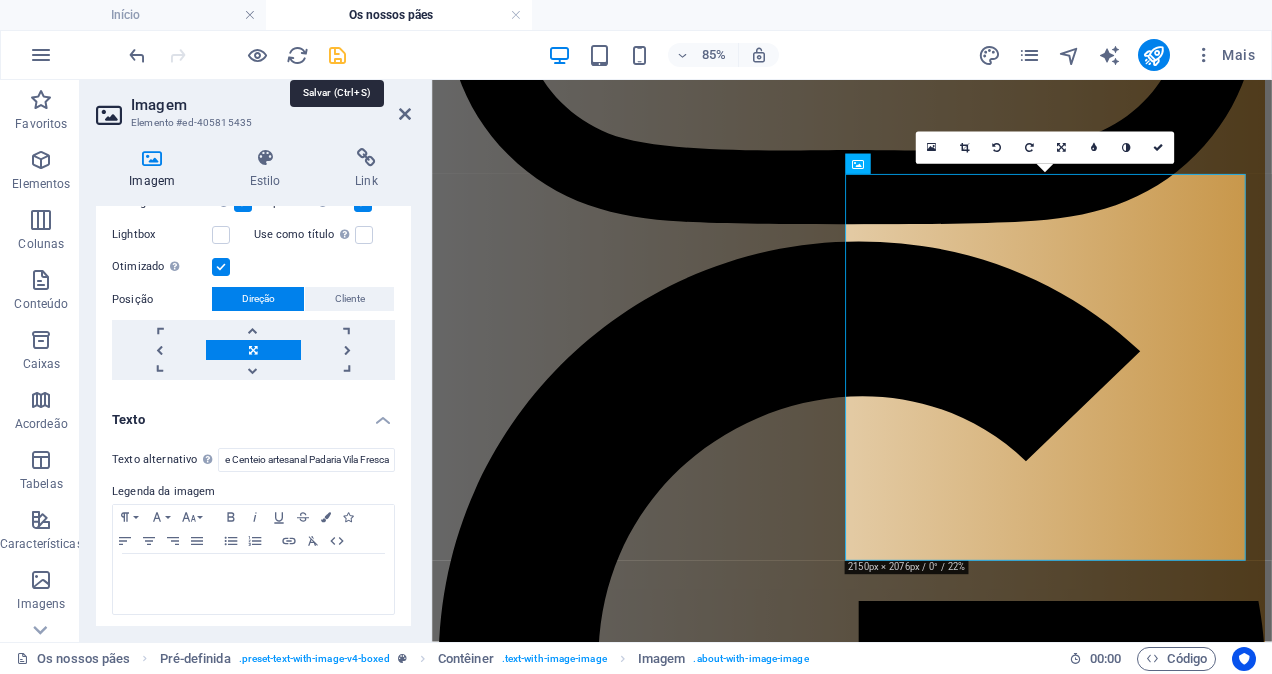 click at bounding box center (337, 55) 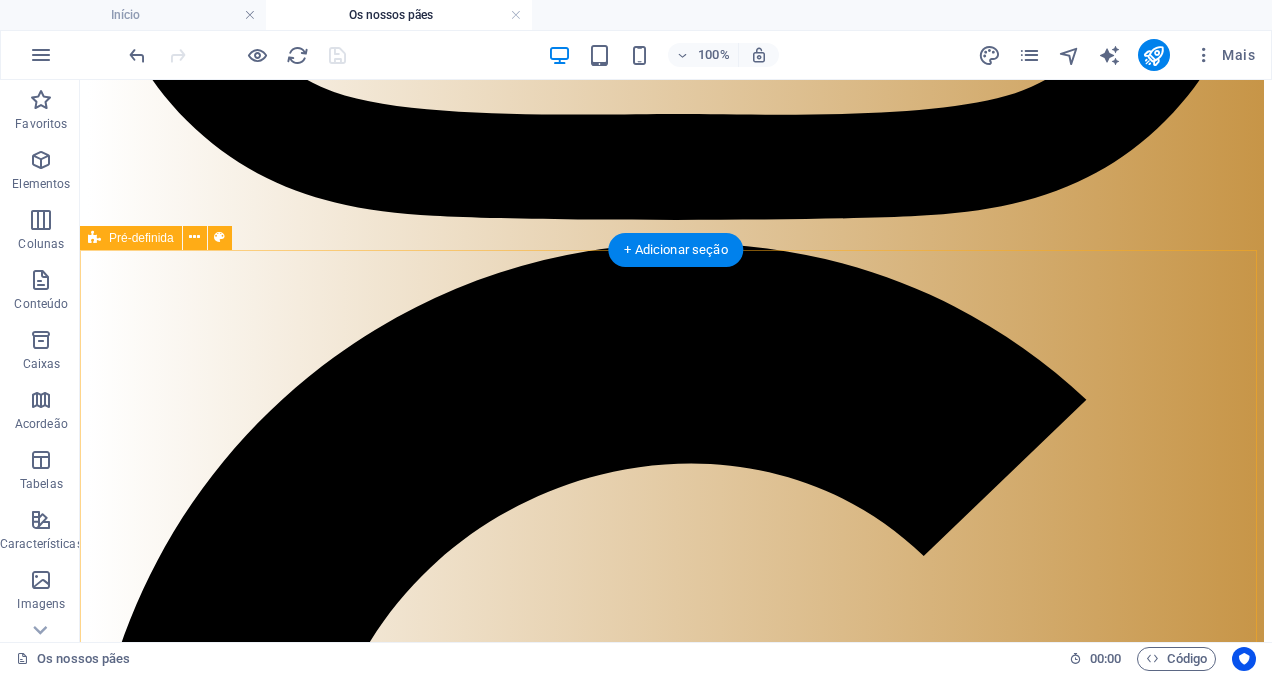 scroll, scrollTop: 4800, scrollLeft: 0, axis: vertical 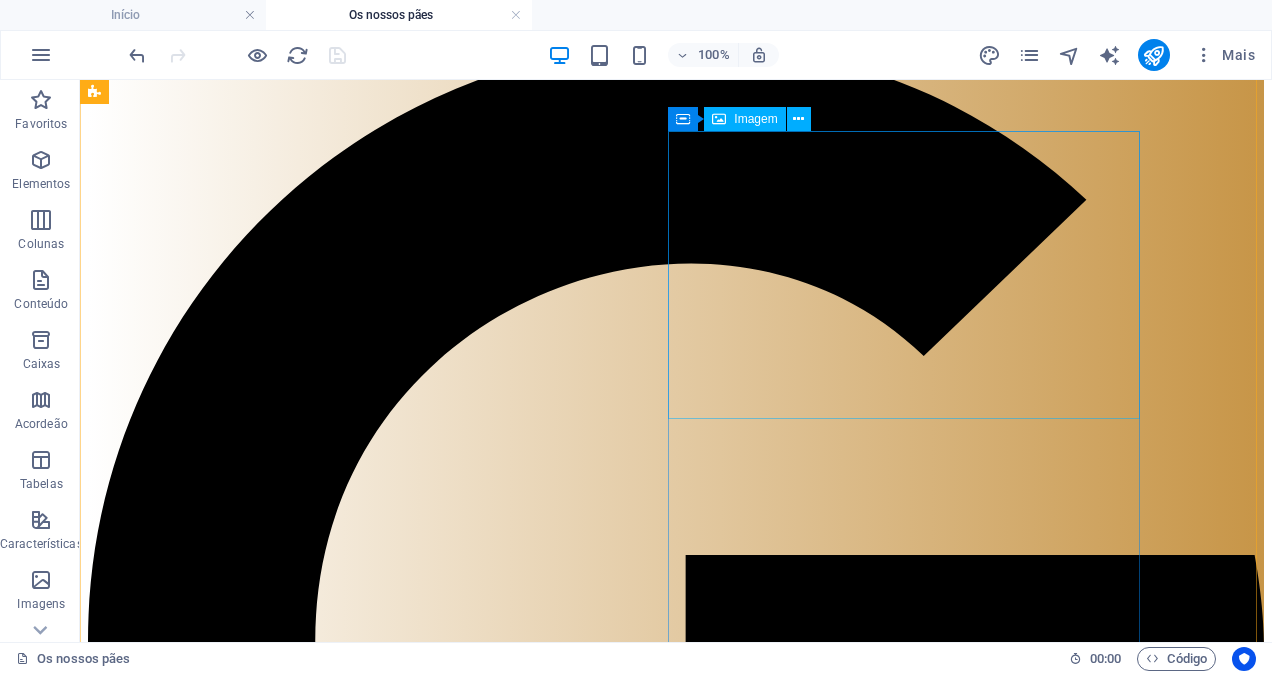 click at bounding box center (264, 9514) 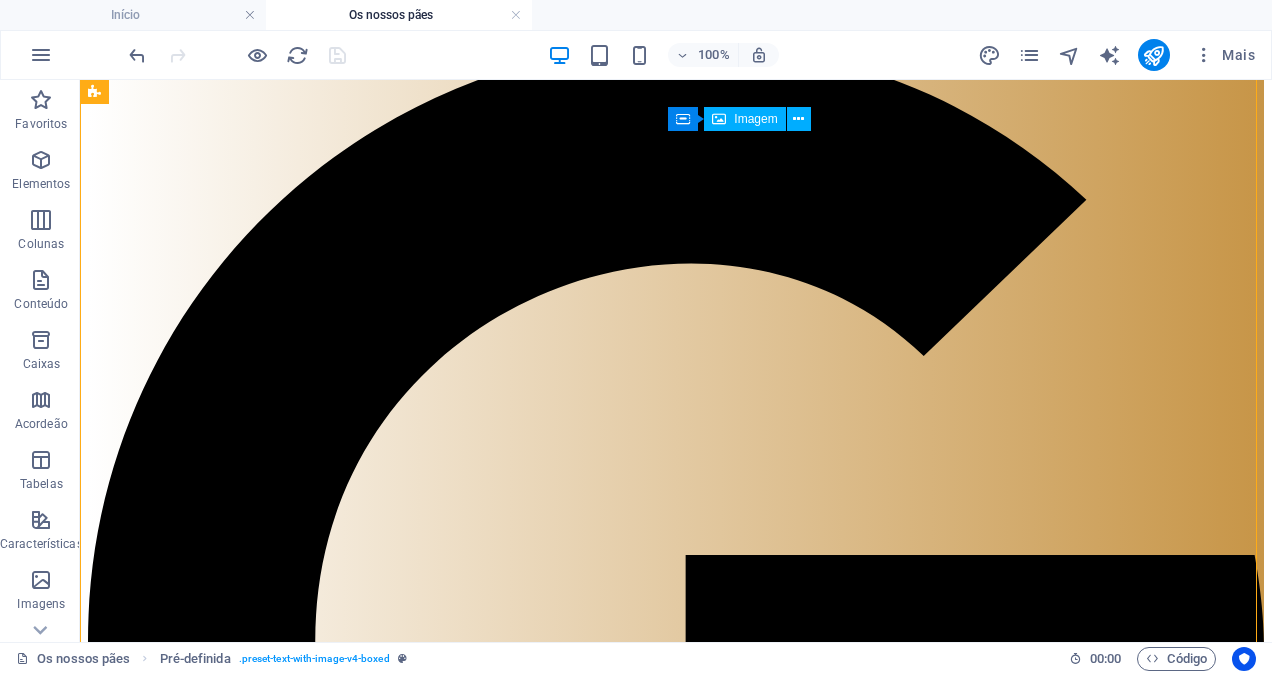 click at bounding box center (264, 9514) 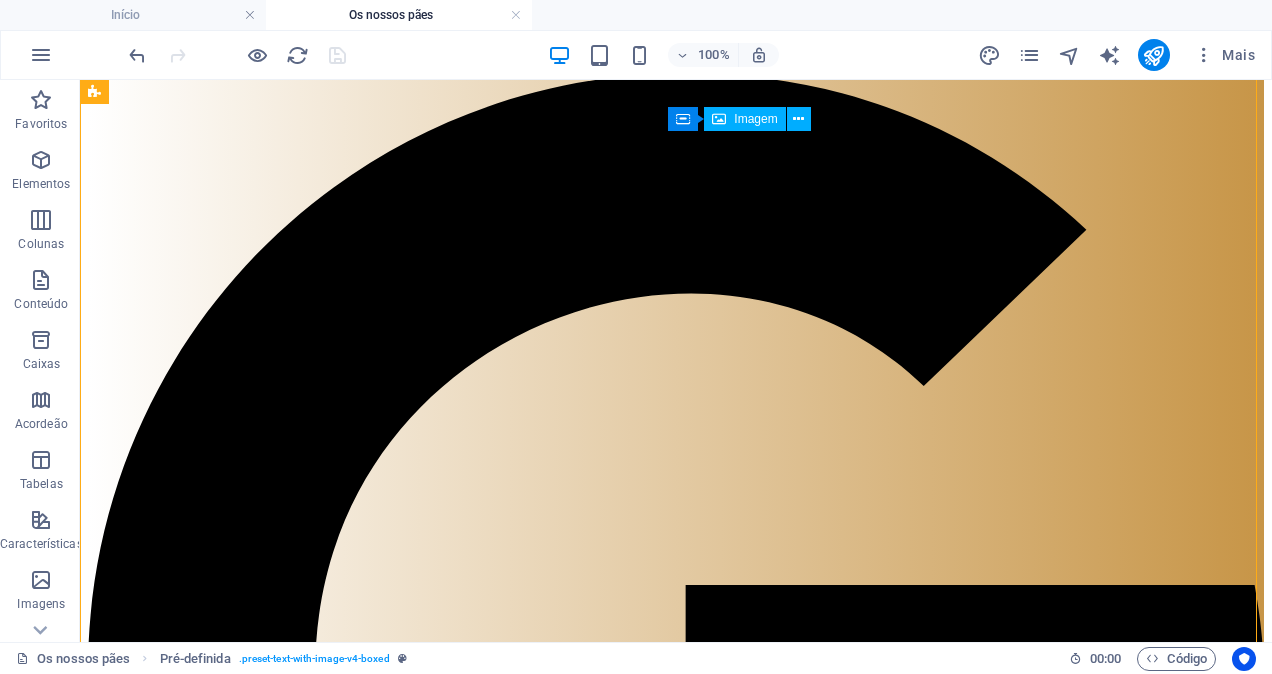 select on "%" 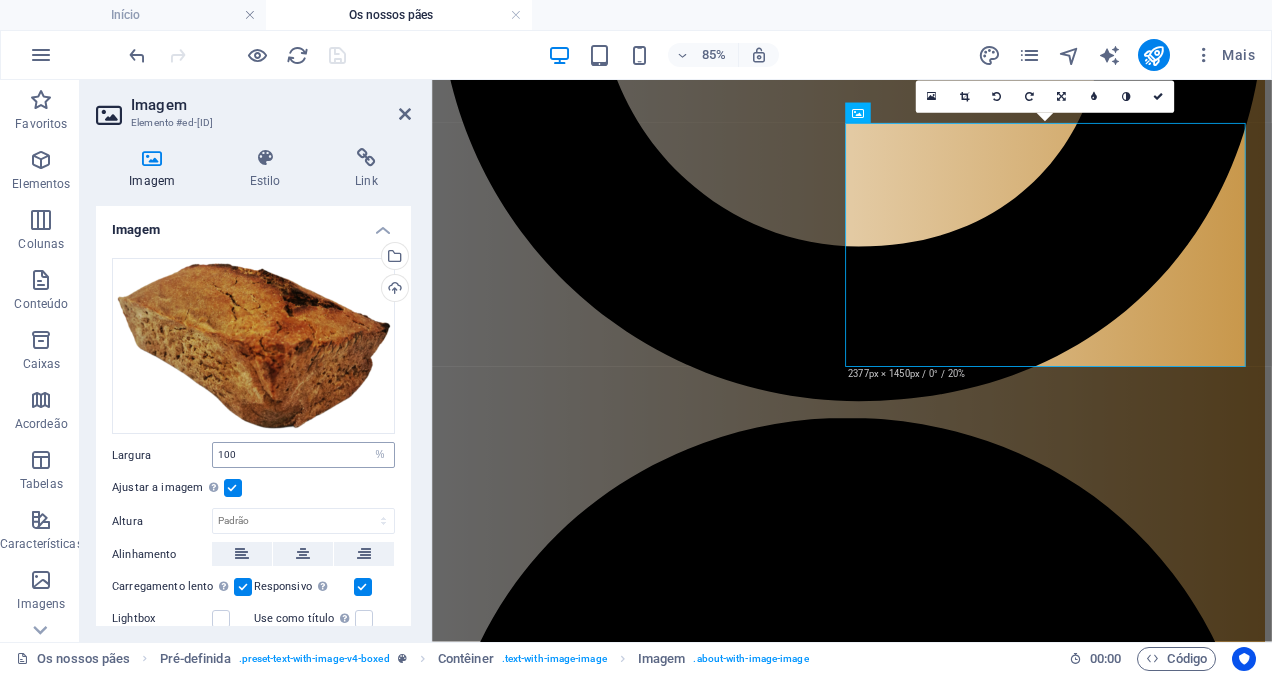 scroll, scrollTop: 4798, scrollLeft: 0, axis: vertical 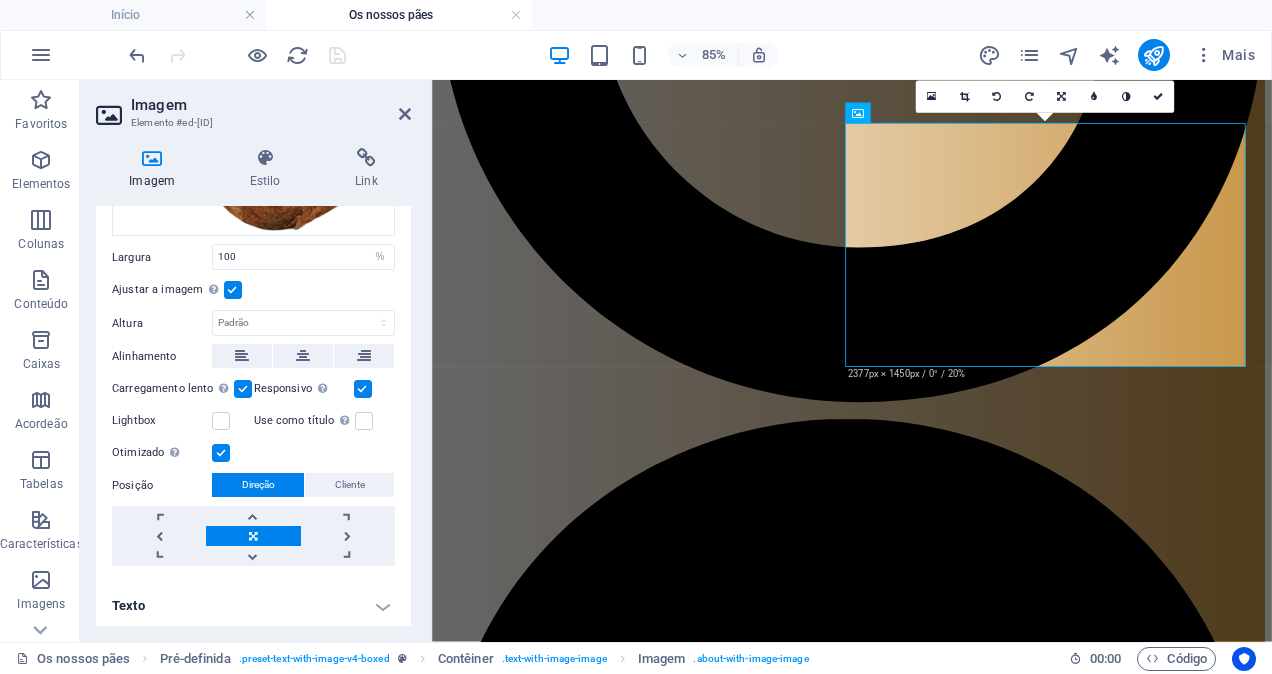 click on "Texto" at bounding box center (253, 606) 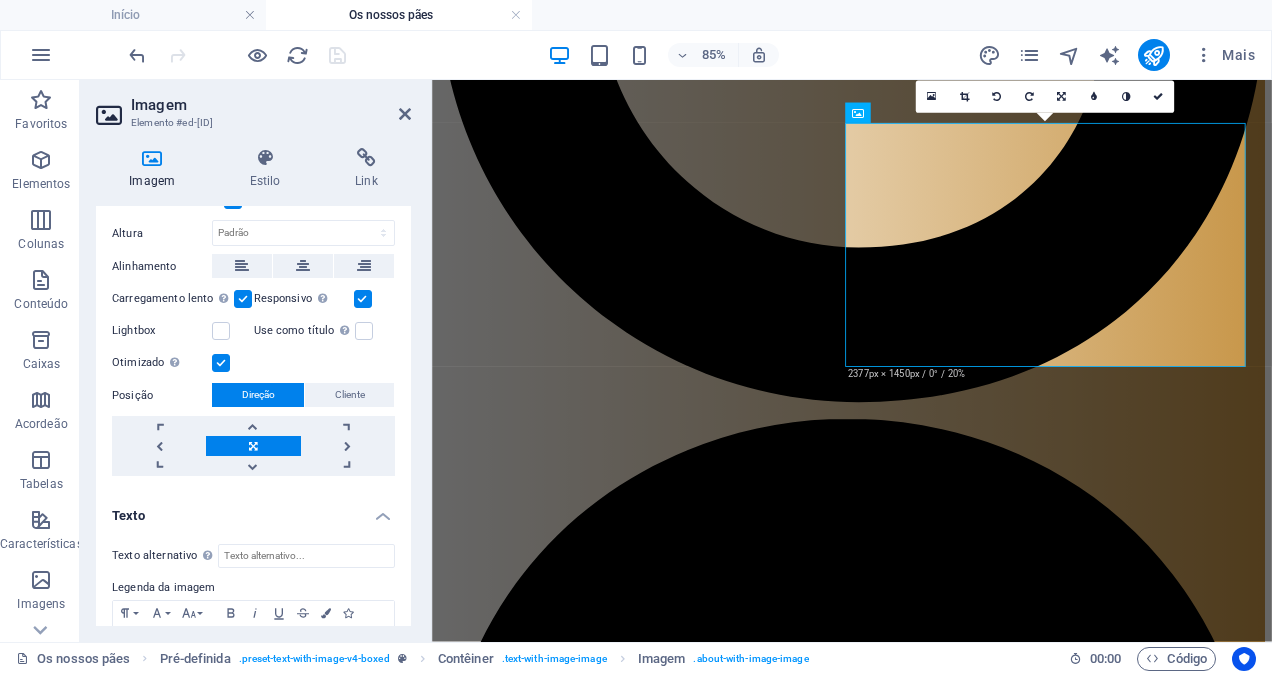 scroll, scrollTop: 385, scrollLeft: 0, axis: vertical 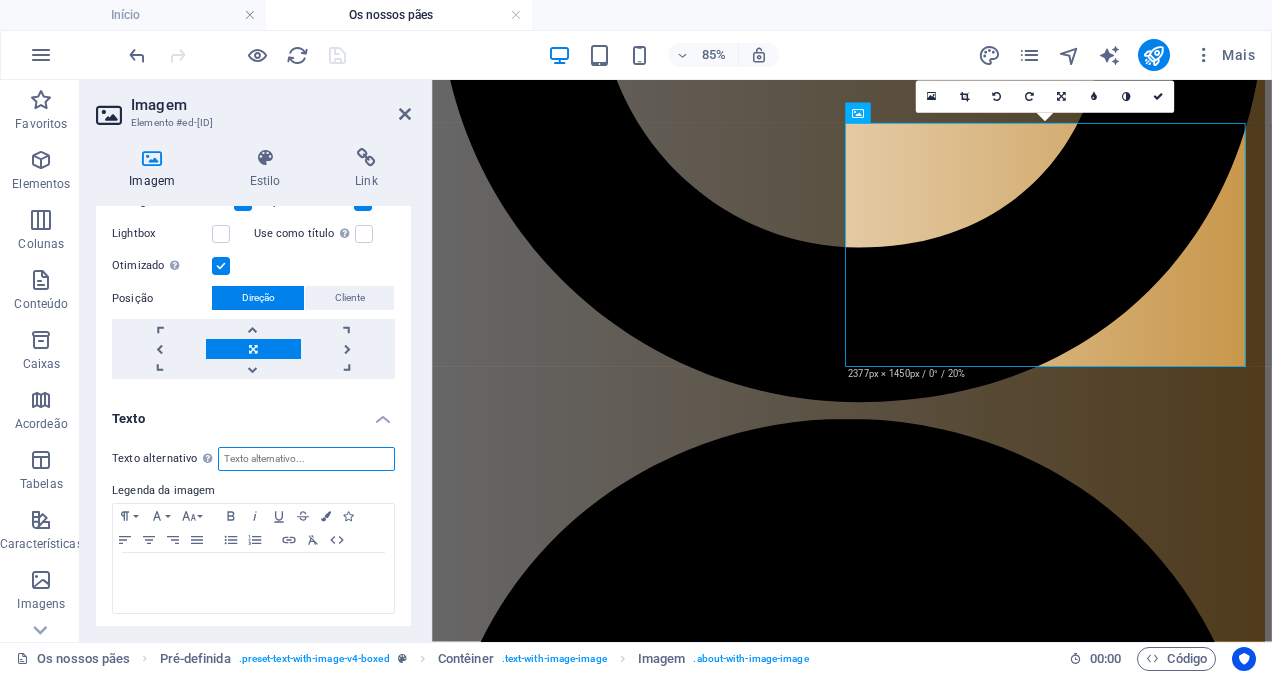 click on "Texto alternativo O texto alternativo é usado por dispositivos que não podem exibir imagens (ex. ferramentas de busca de imagens) e deve ser adicionado a cada imagem para melhorar a acessibilidade do website." at bounding box center (306, 459) 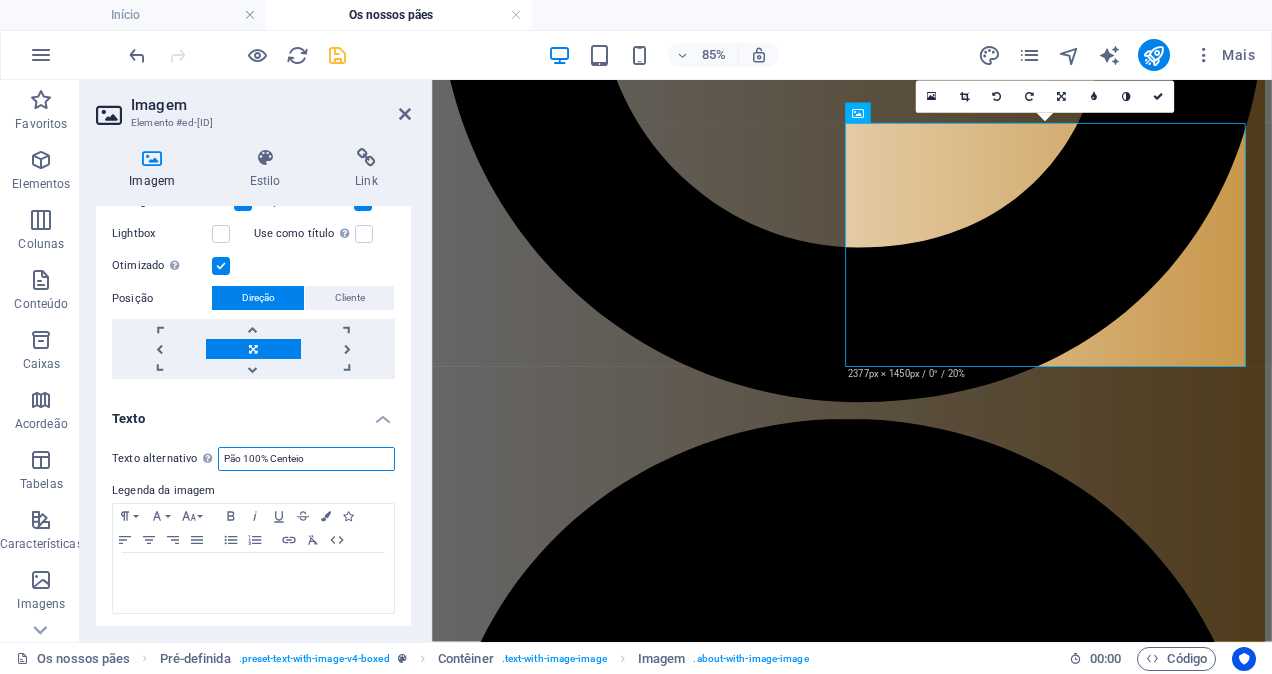 paste on "artesanal Padaria Vila Fresca" 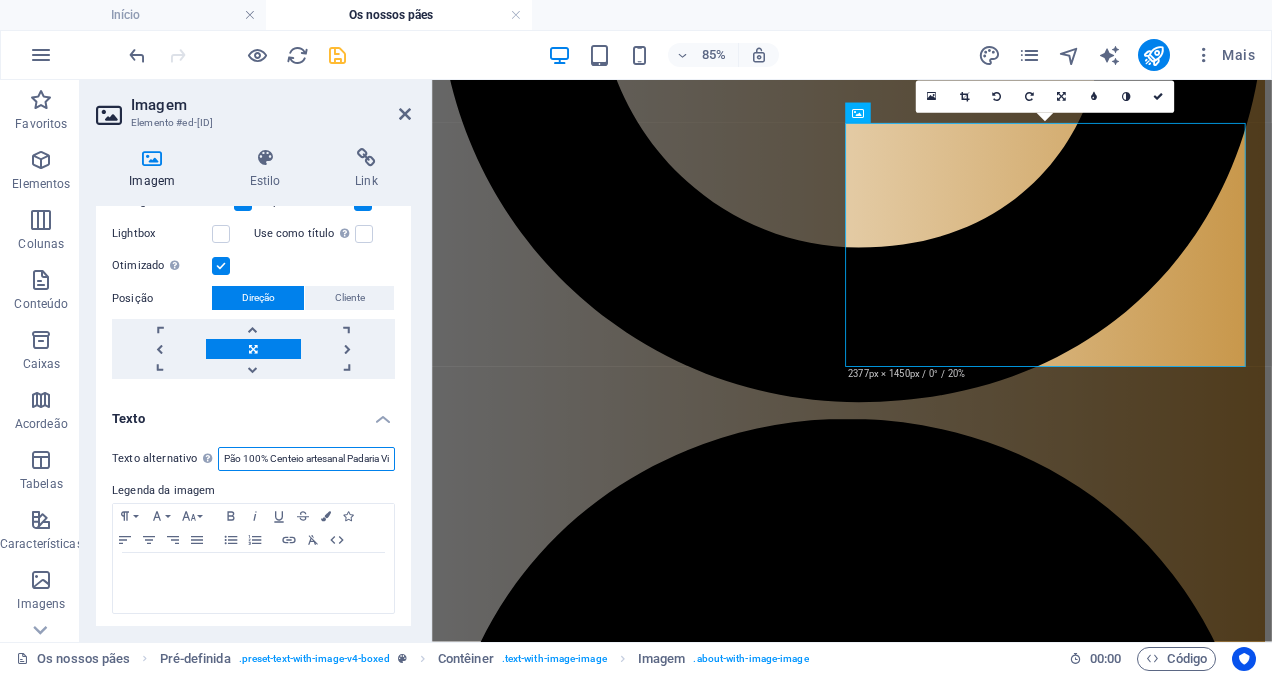 scroll, scrollTop: 0, scrollLeft: 49, axis: horizontal 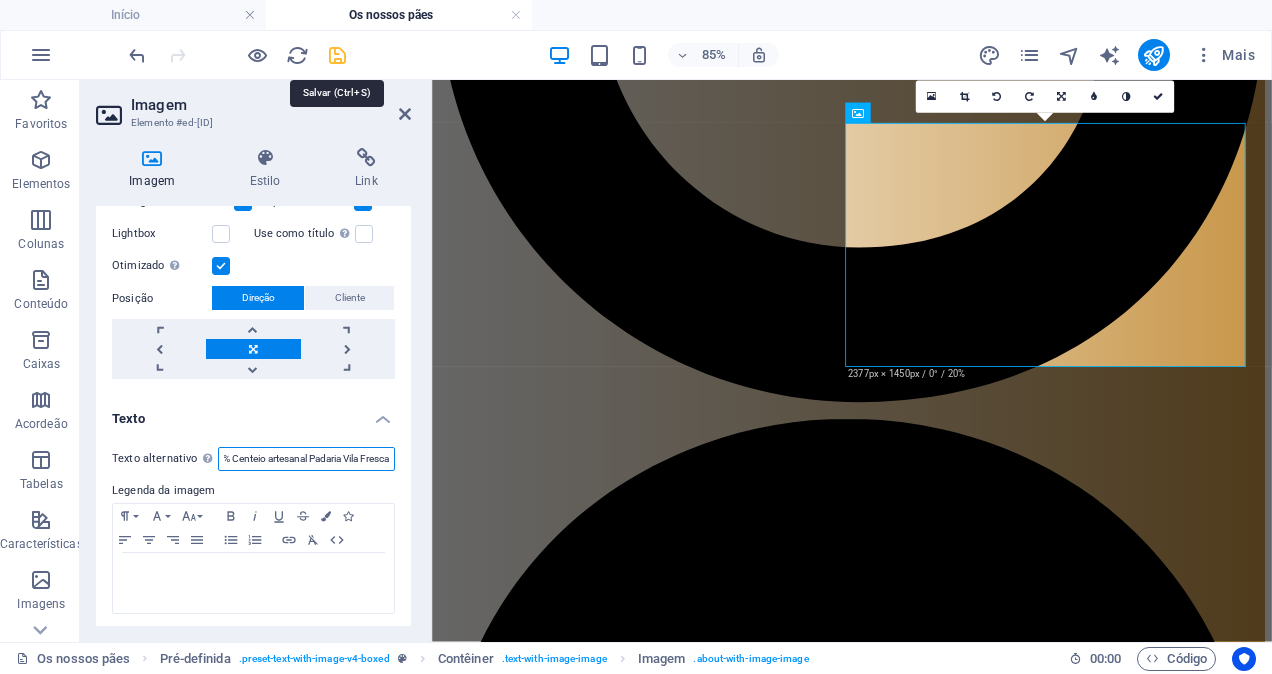 type on "Pão 100% Centeio artesanal Padaria Vila Fresca" 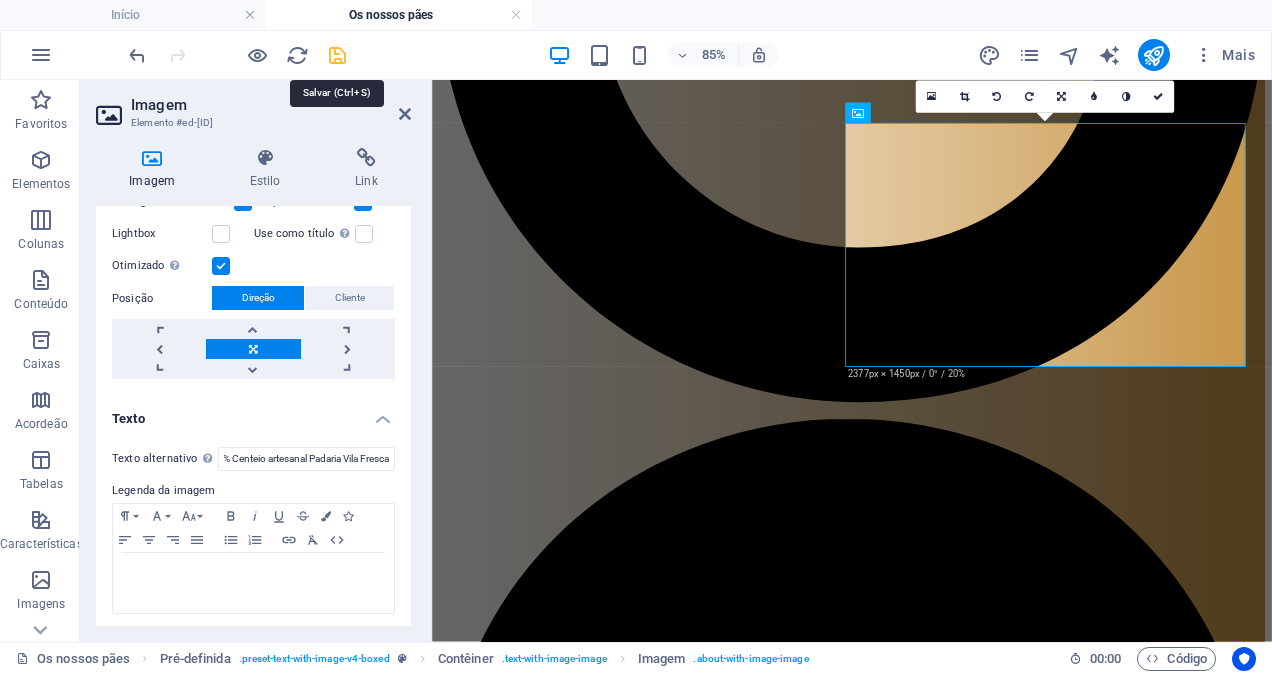 click at bounding box center (337, 55) 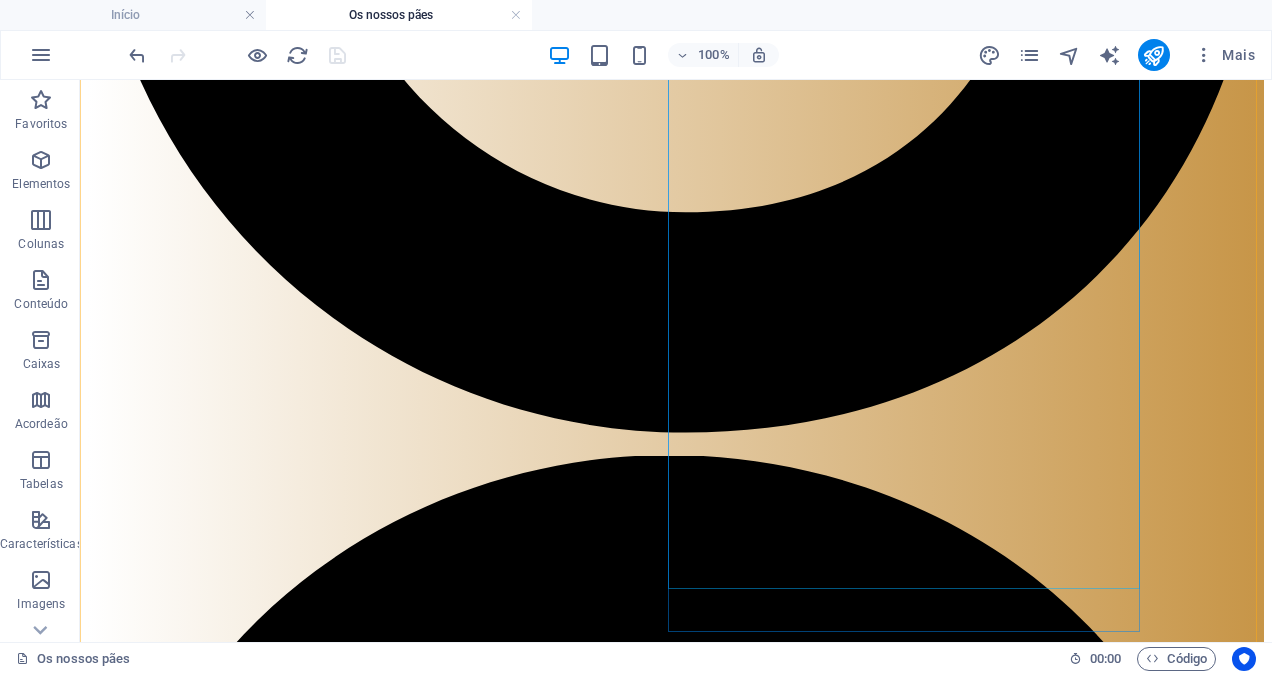 scroll, scrollTop: 5800, scrollLeft: 0, axis: vertical 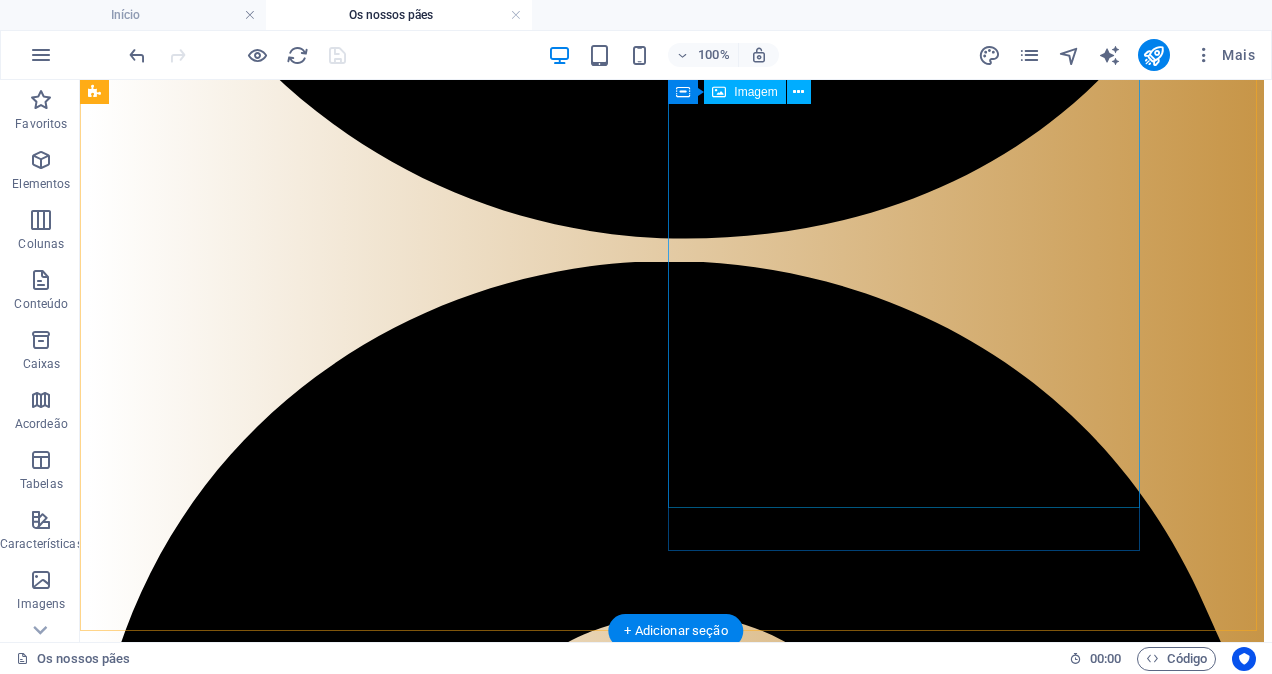 click at bounding box center (264, 9318) 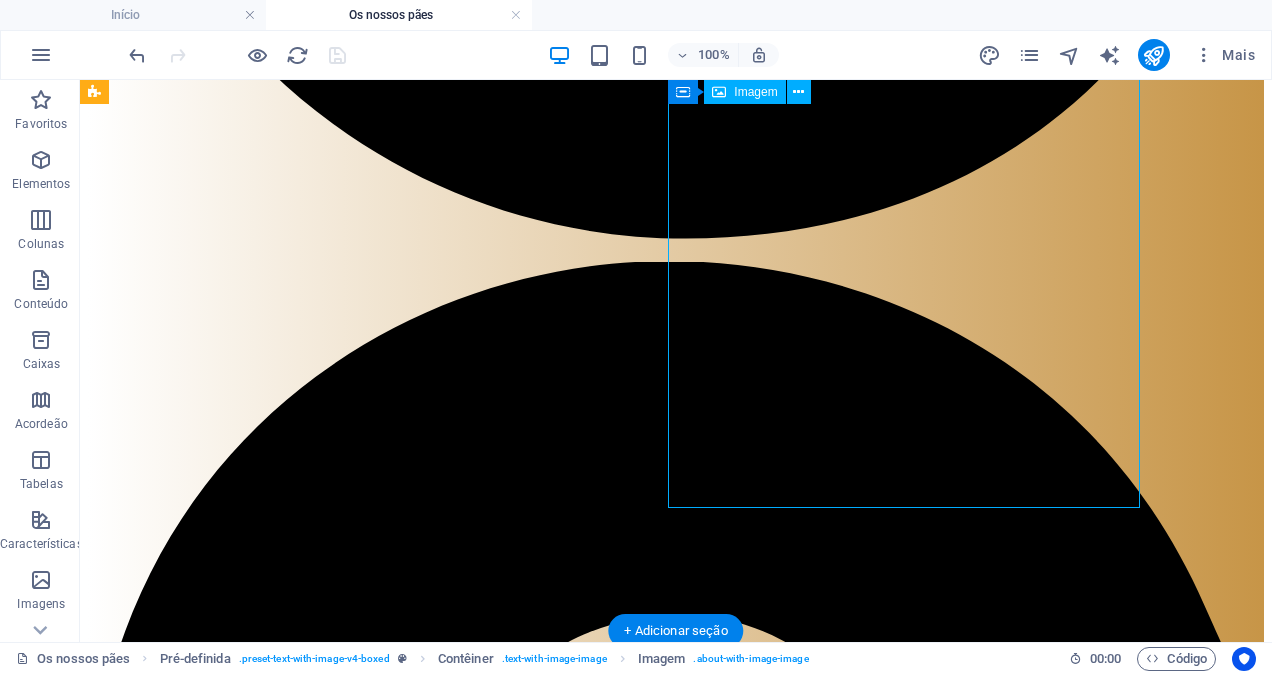 click at bounding box center (264, 9318) 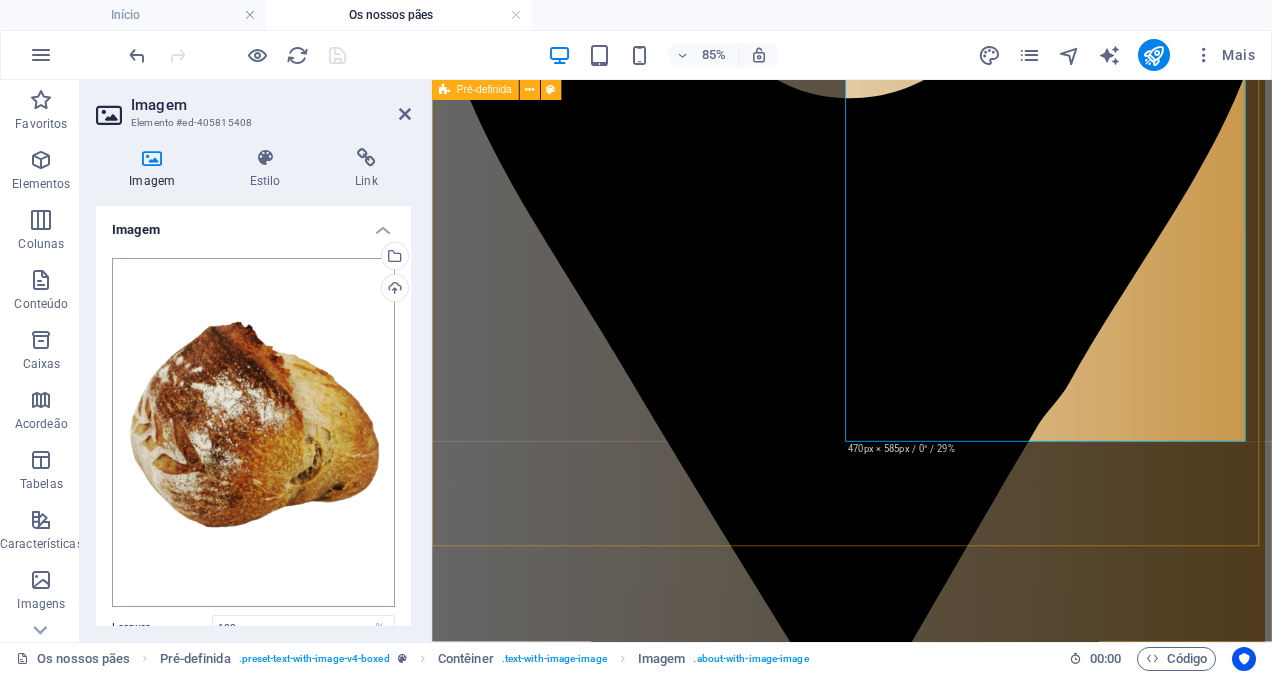 scroll, scrollTop: 5798, scrollLeft: 0, axis: vertical 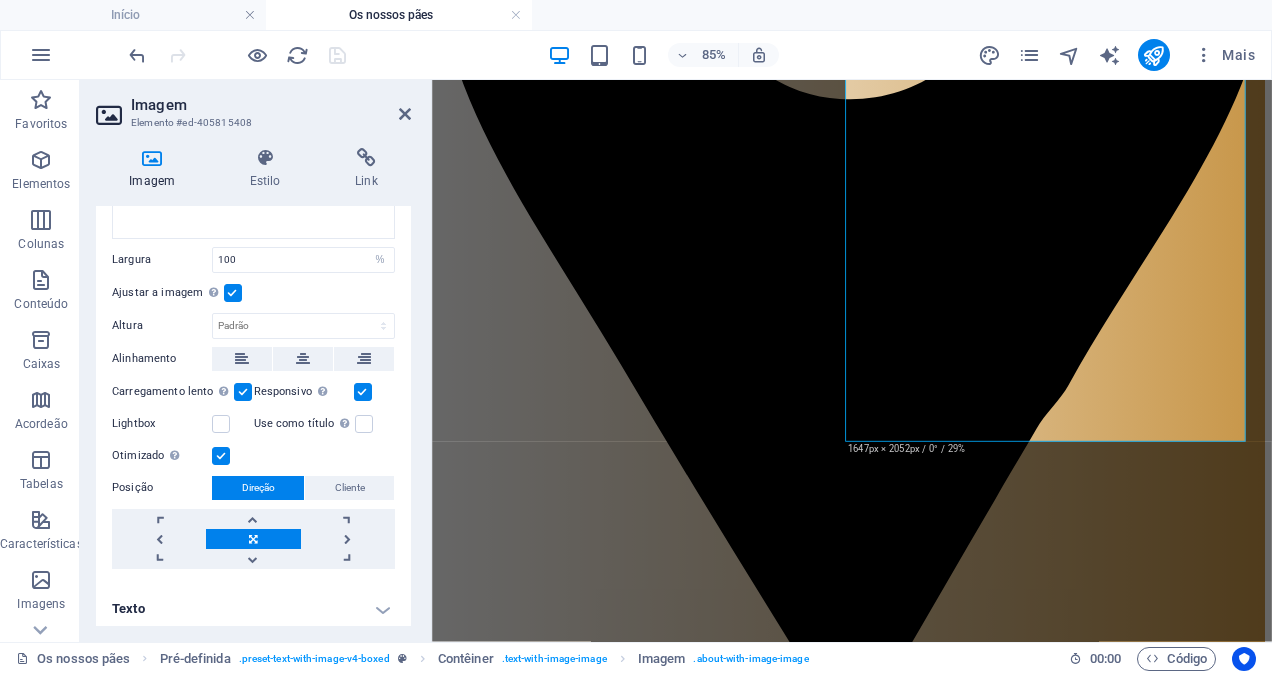 click on "Texto" at bounding box center [253, 609] 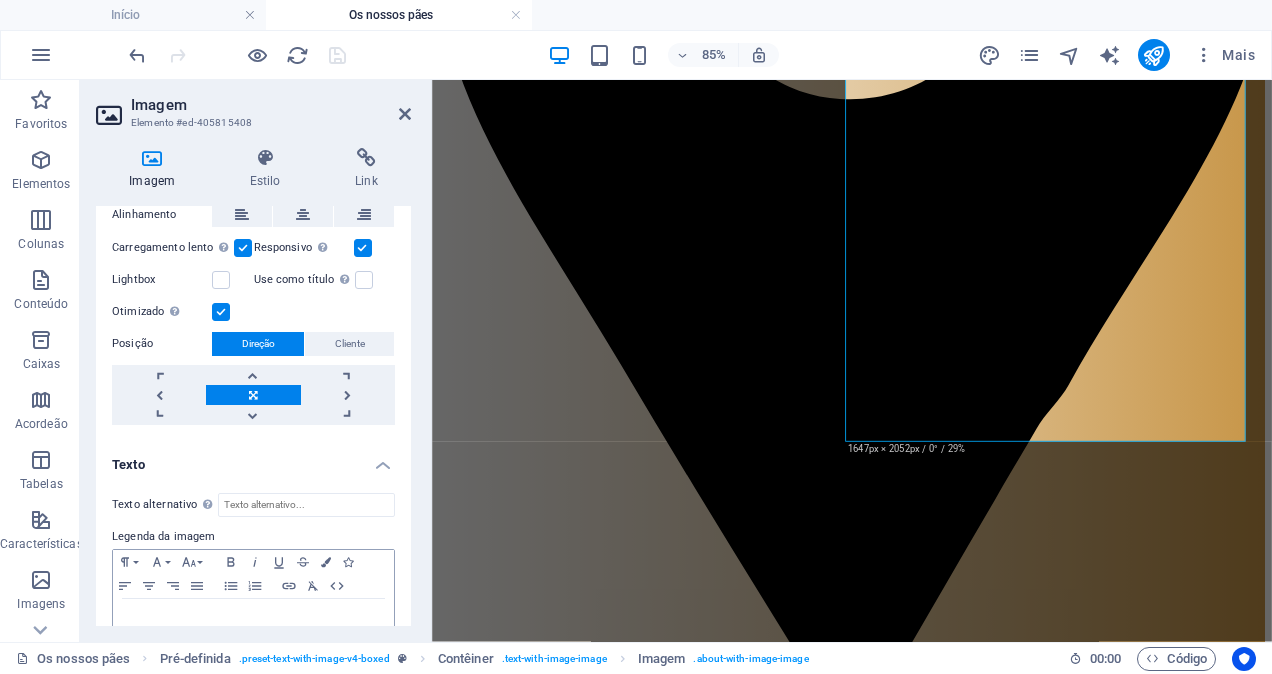 scroll, scrollTop: 556, scrollLeft: 0, axis: vertical 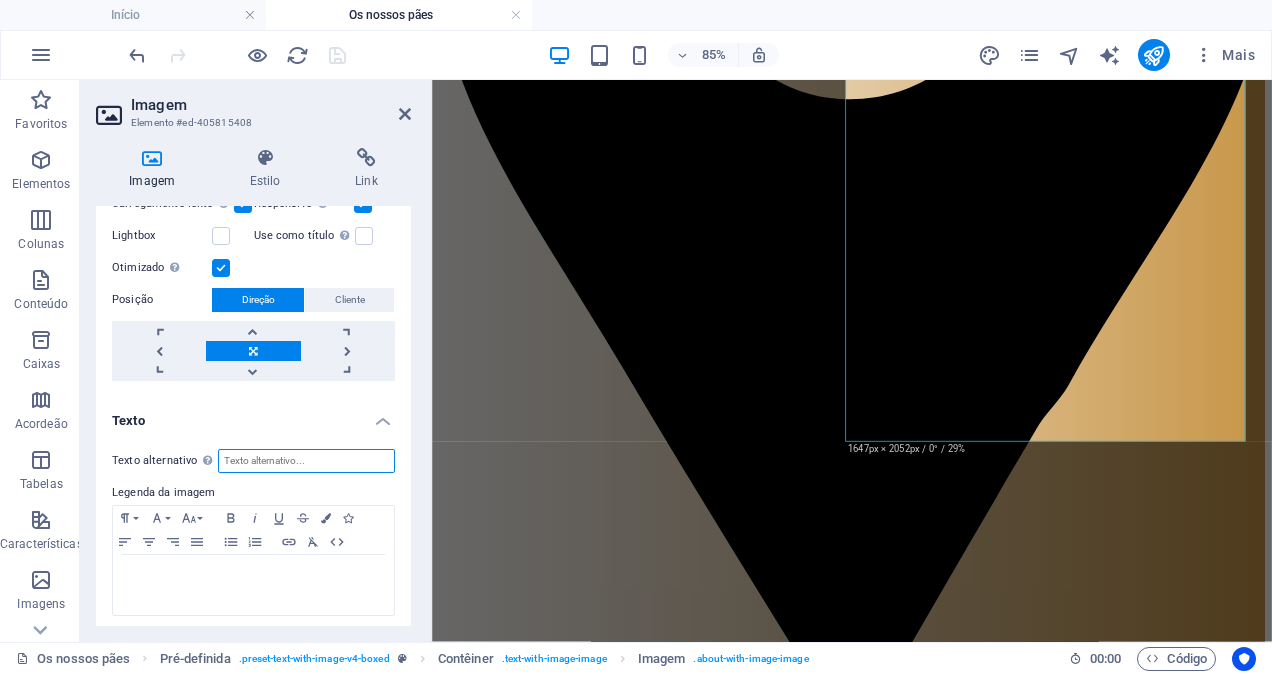 click on "Texto alternativo O texto alternativo é usado por dispositivos que não podem exibir imagens (ex. ferramentas de busca de imagens) e deve ser adicionado a cada imagem para melhorar a acessibilidade do website." at bounding box center [306, 461] 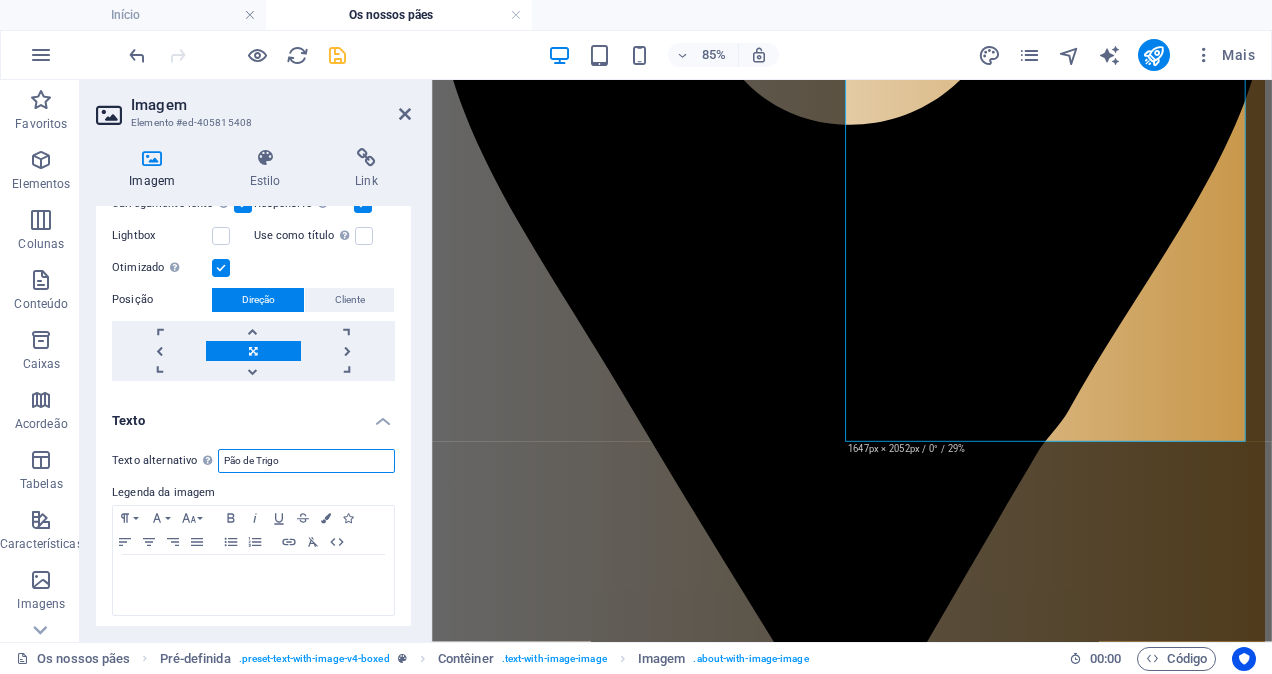 paste on "artesanal Padaria Vila Fresca" 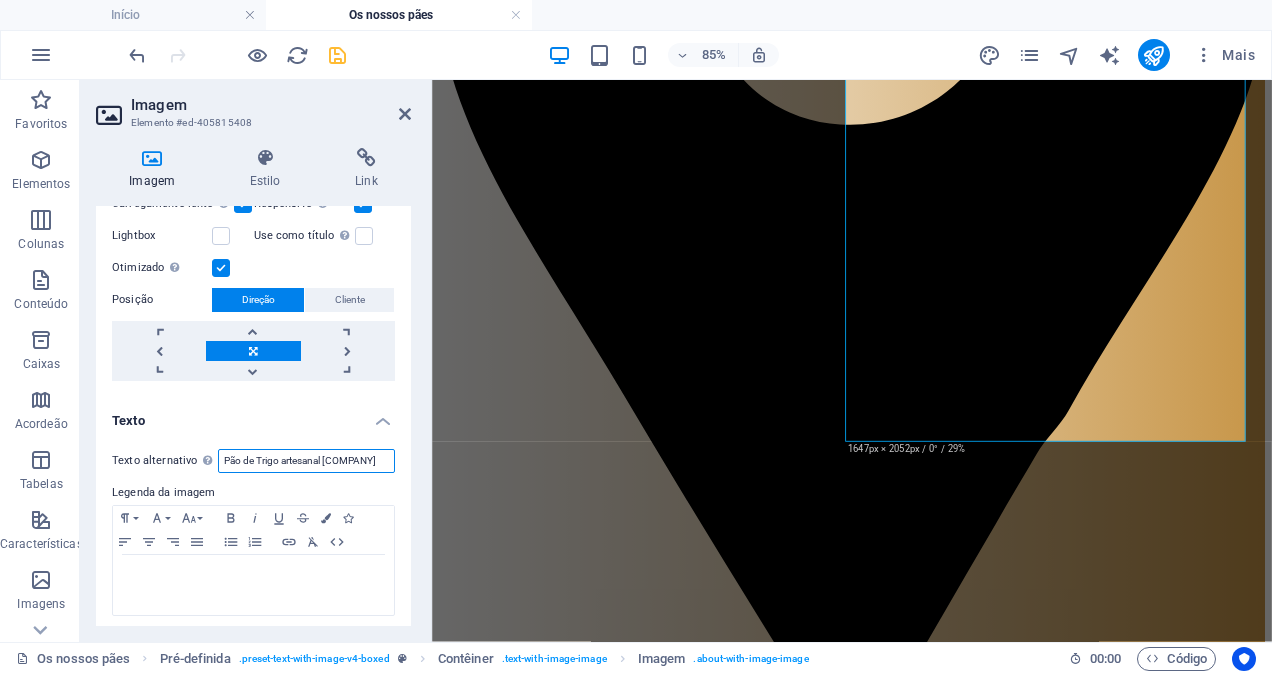 scroll, scrollTop: 0, scrollLeft: 24, axis: horizontal 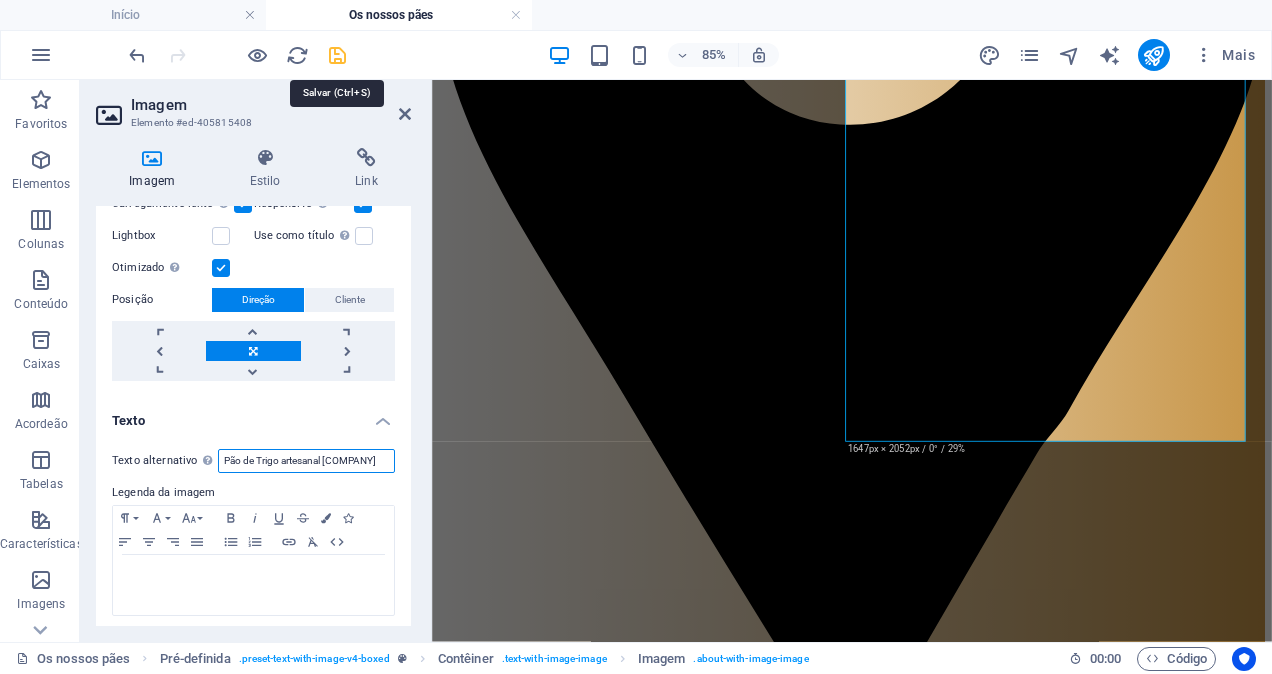 type on "Pão de Trigo artesanal [COMPANY]" 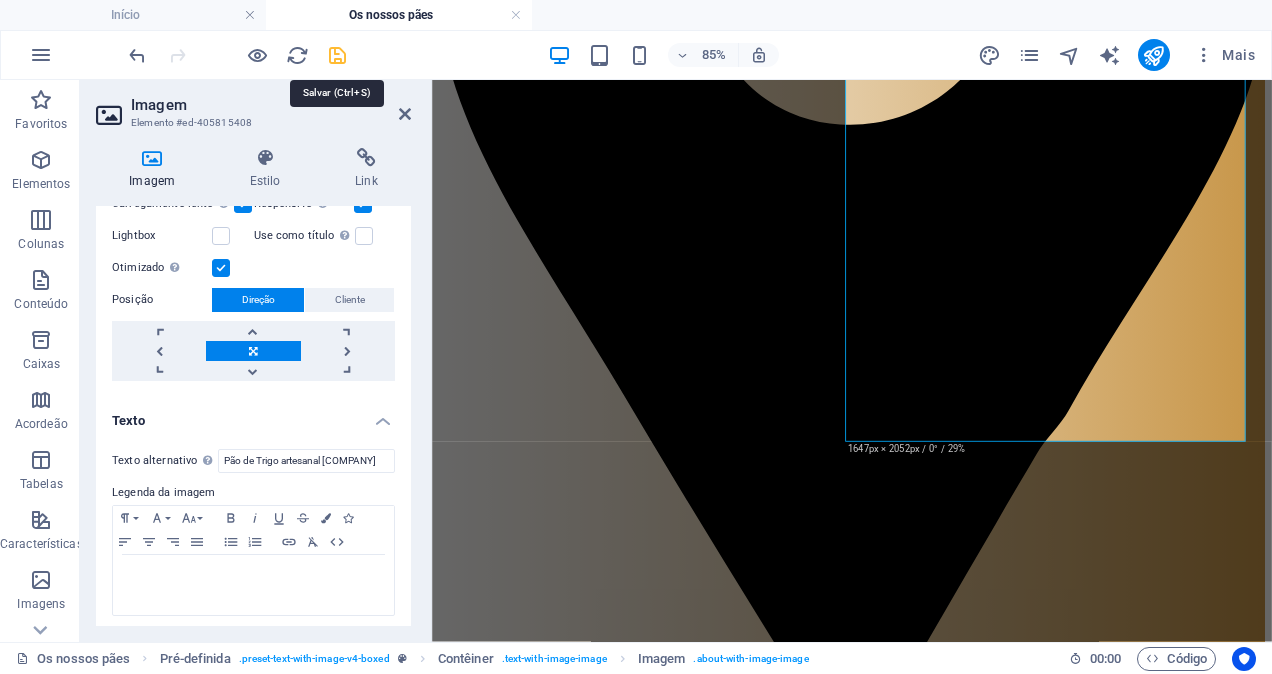 click at bounding box center [337, 55] 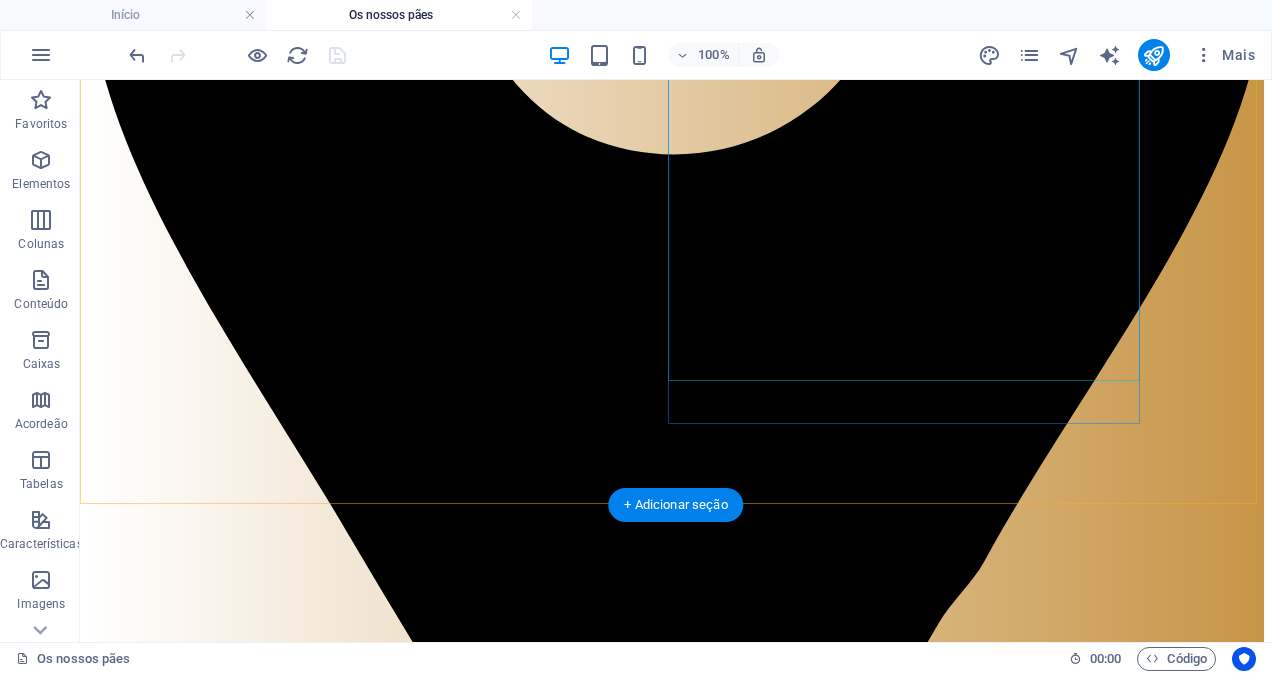 scroll, scrollTop: 6700, scrollLeft: 0, axis: vertical 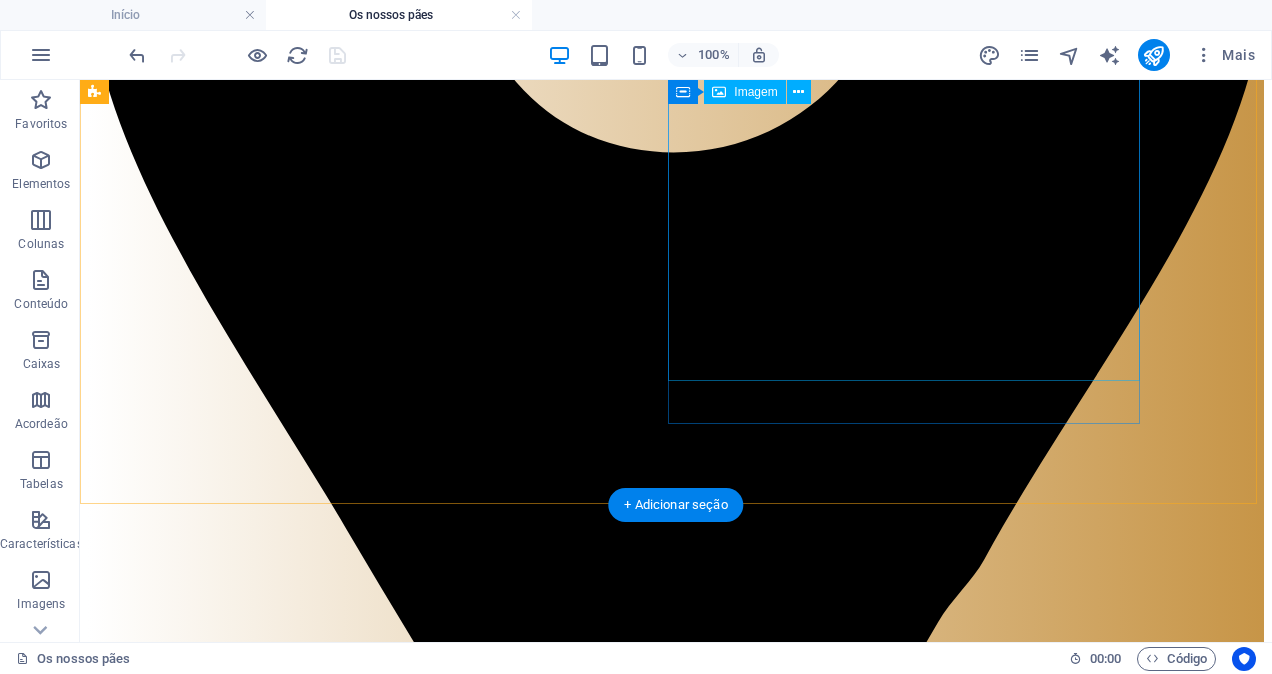 click at bounding box center [264, 9428] 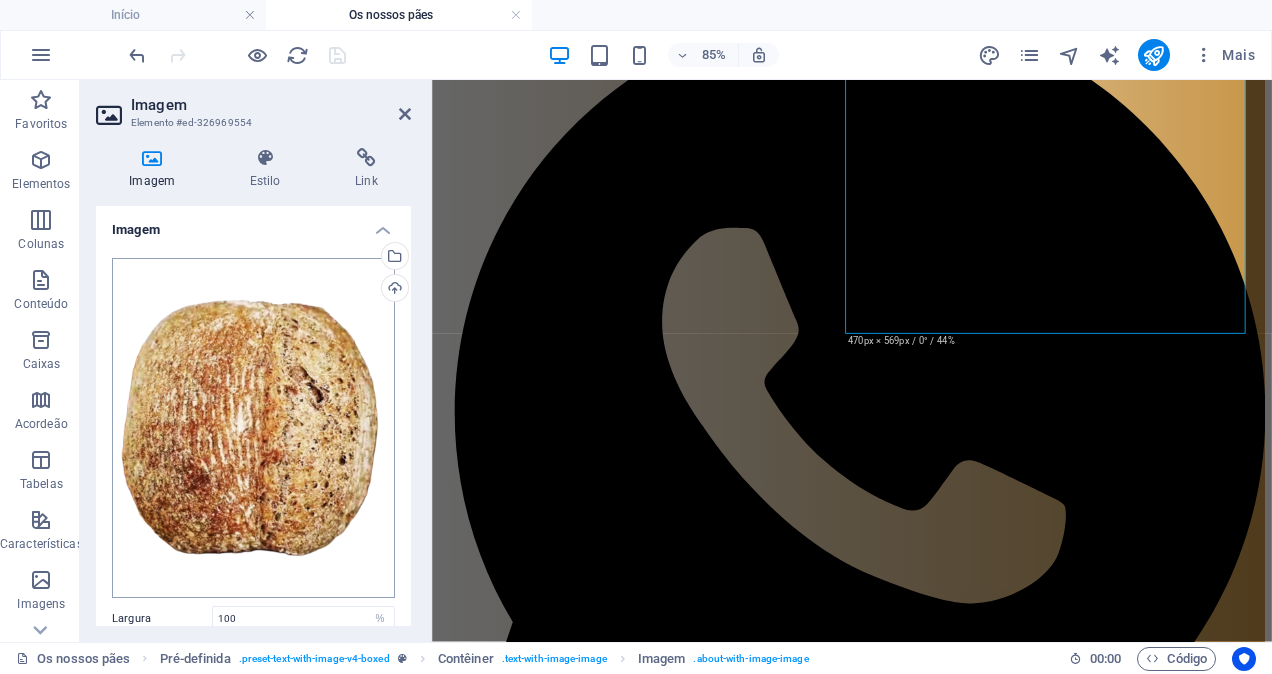scroll, scrollTop: 6696, scrollLeft: 0, axis: vertical 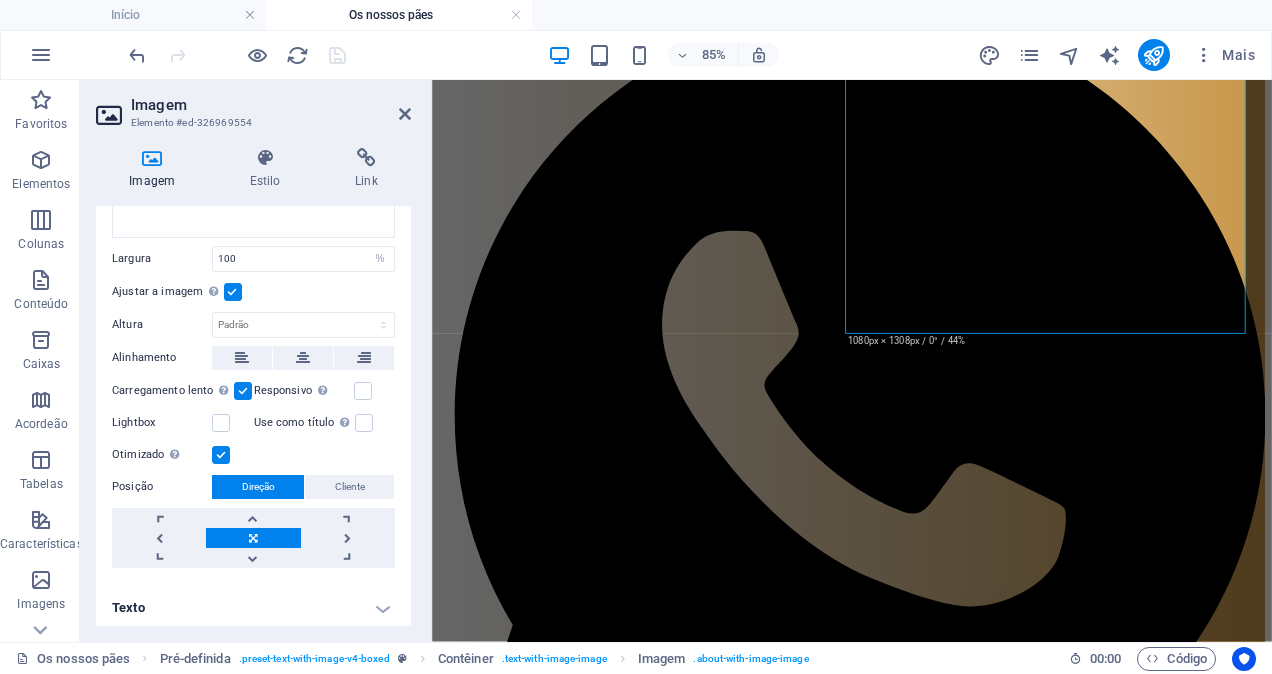 click on "Texto" at bounding box center [253, 608] 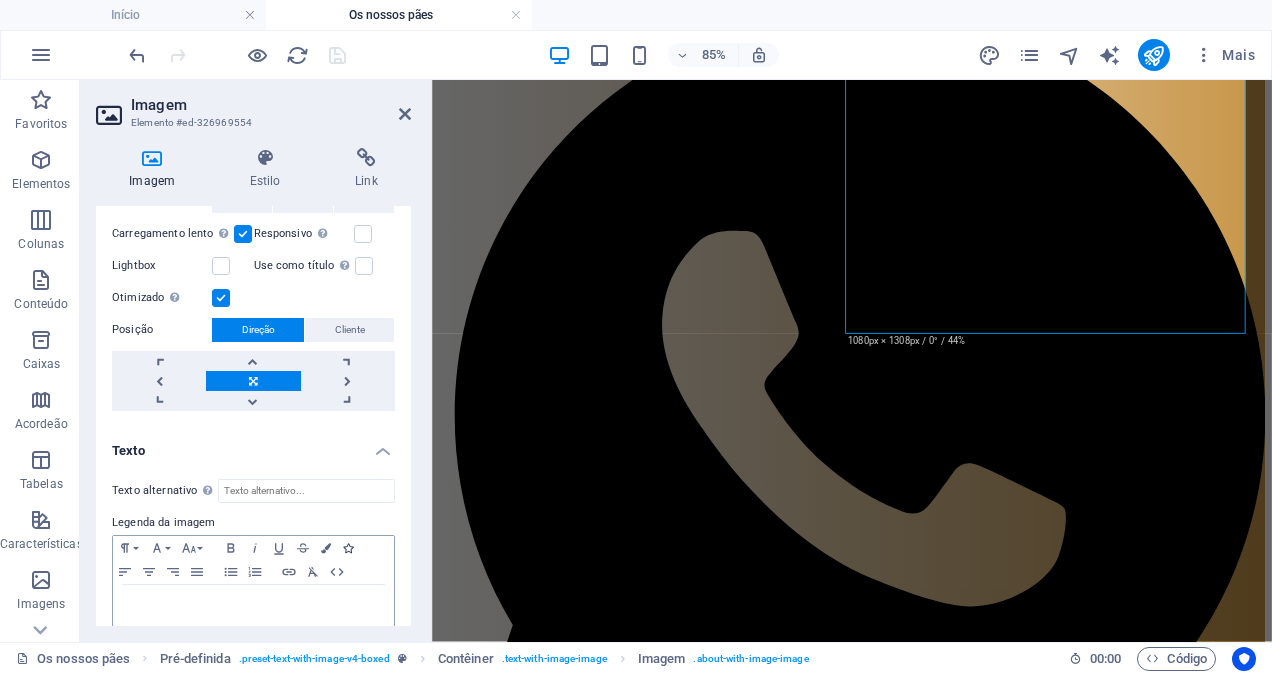 scroll, scrollTop: 547, scrollLeft: 0, axis: vertical 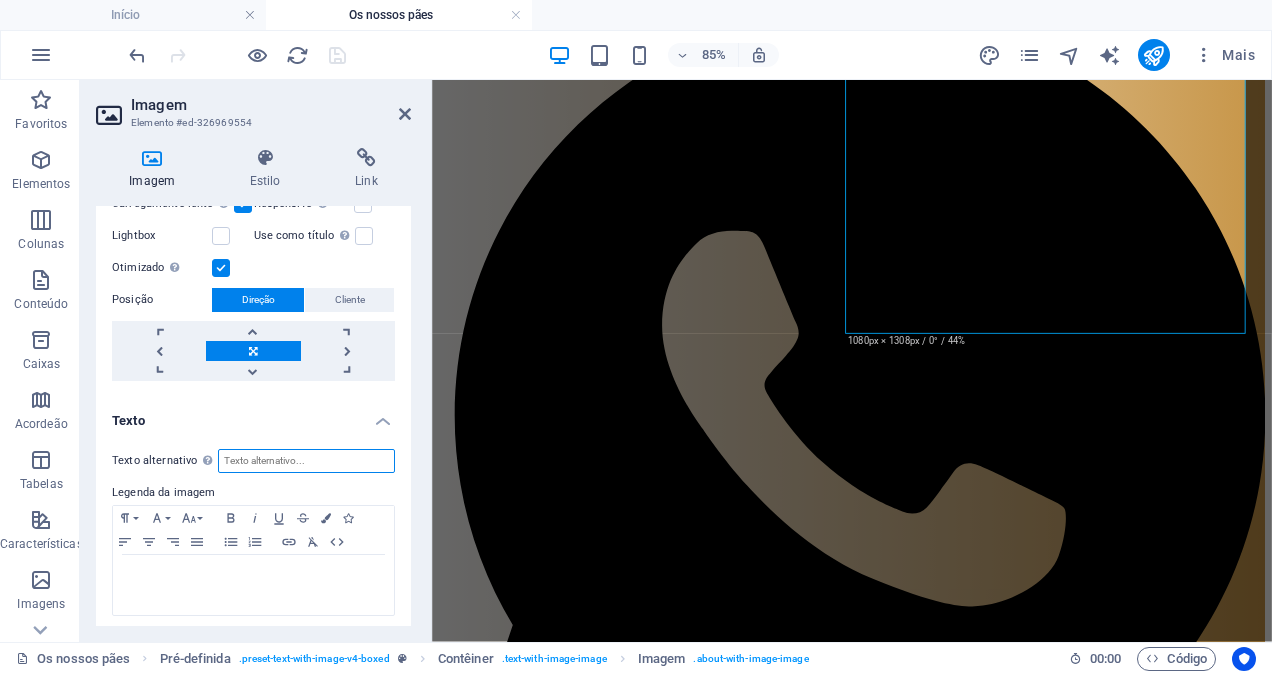 click on "Texto alternativo O texto alternativo é usado por dispositivos que não podem exibir imagens (ex. ferramentas de busca de imagens) e deve ser adicionado a cada imagem para melhorar a acessibilidade do website." at bounding box center [306, 461] 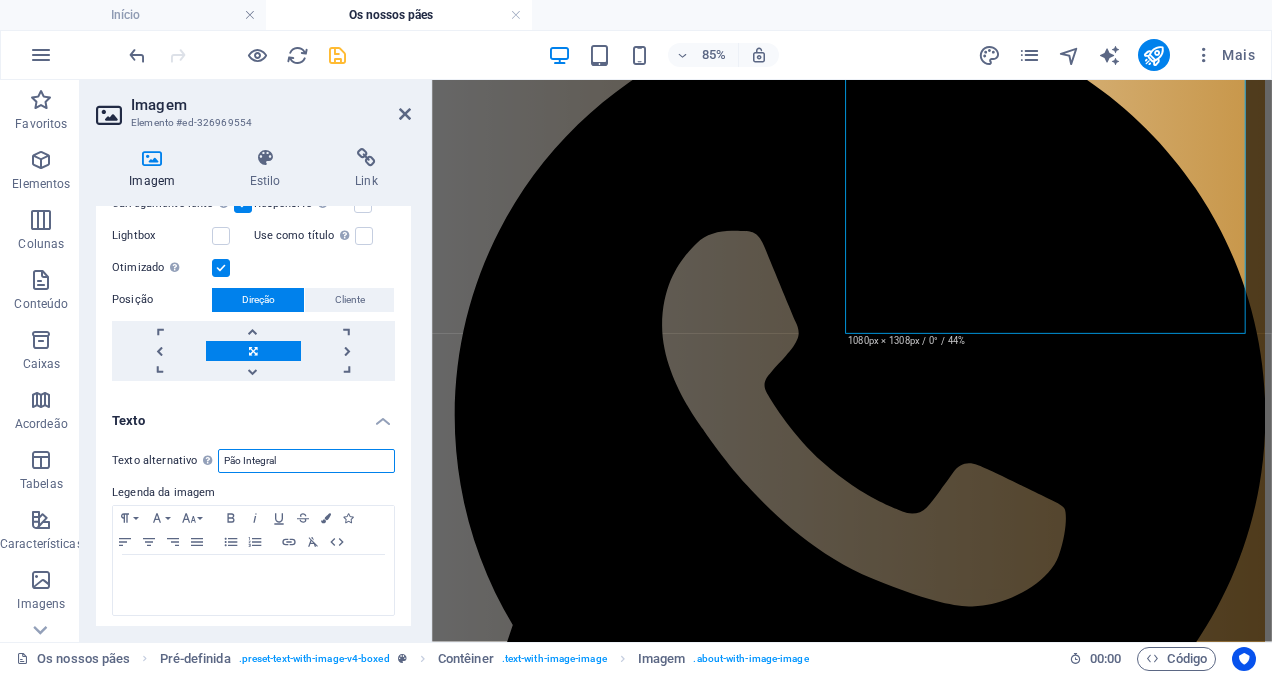 paste on "artesanal Padaria Vila Fresca" 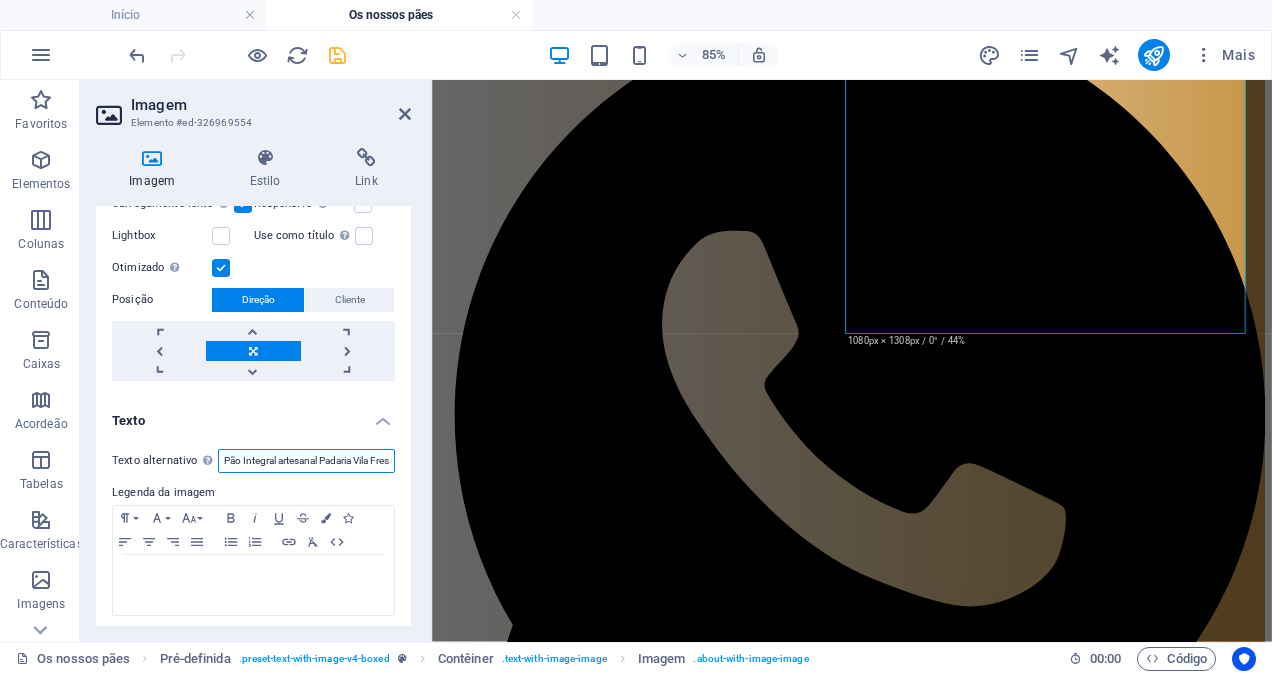 scroll, scrollTop: 0, scrollLeft: 22, axis: horizontal 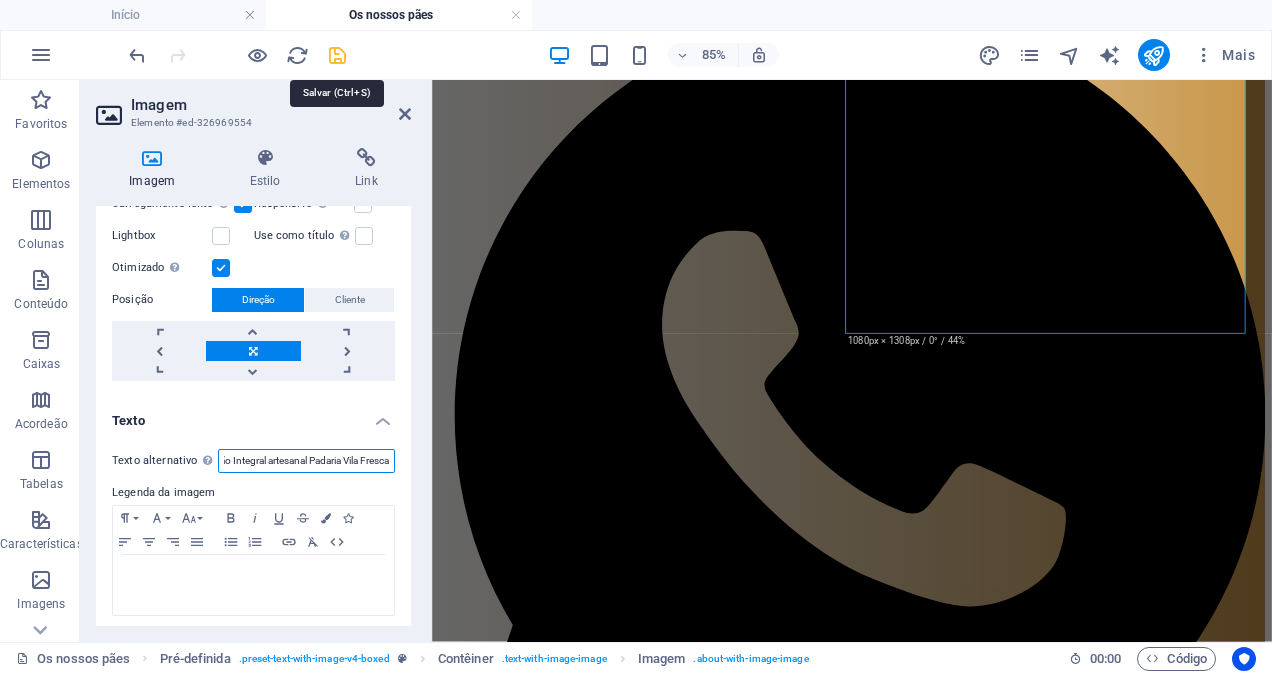 type on "Pão Integral artesanal Padaria Vila Fresca" 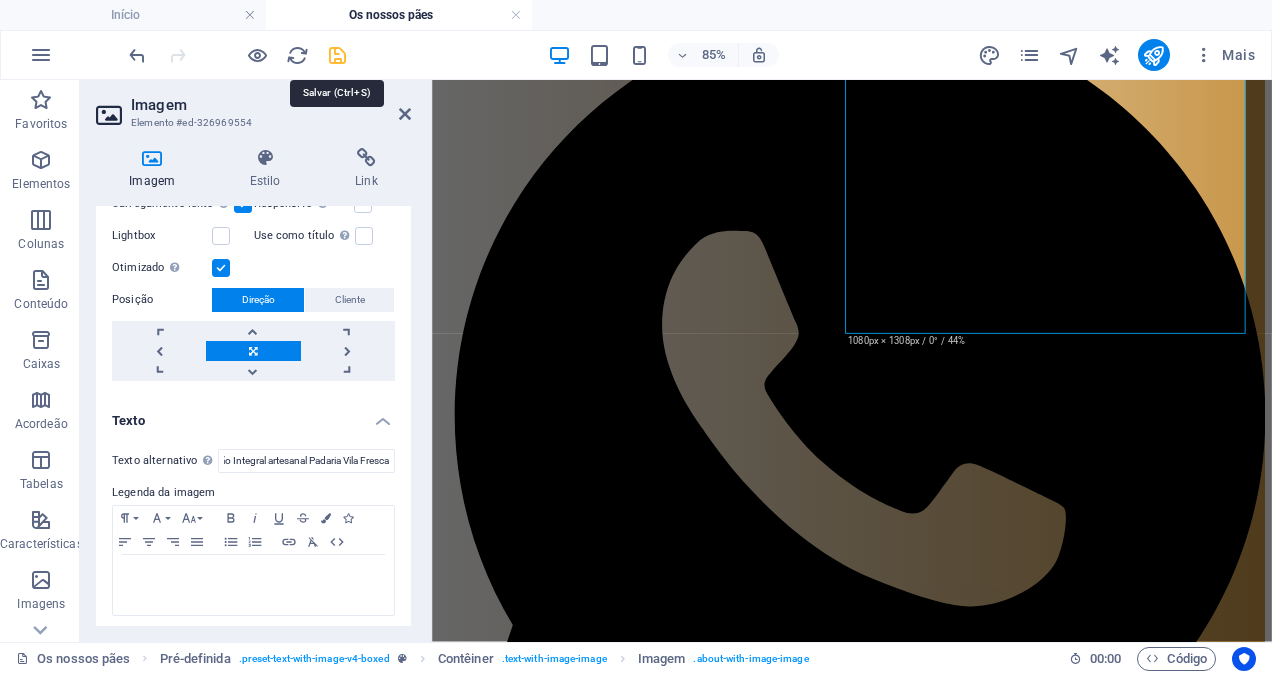 click at bounding box center [337, 55] 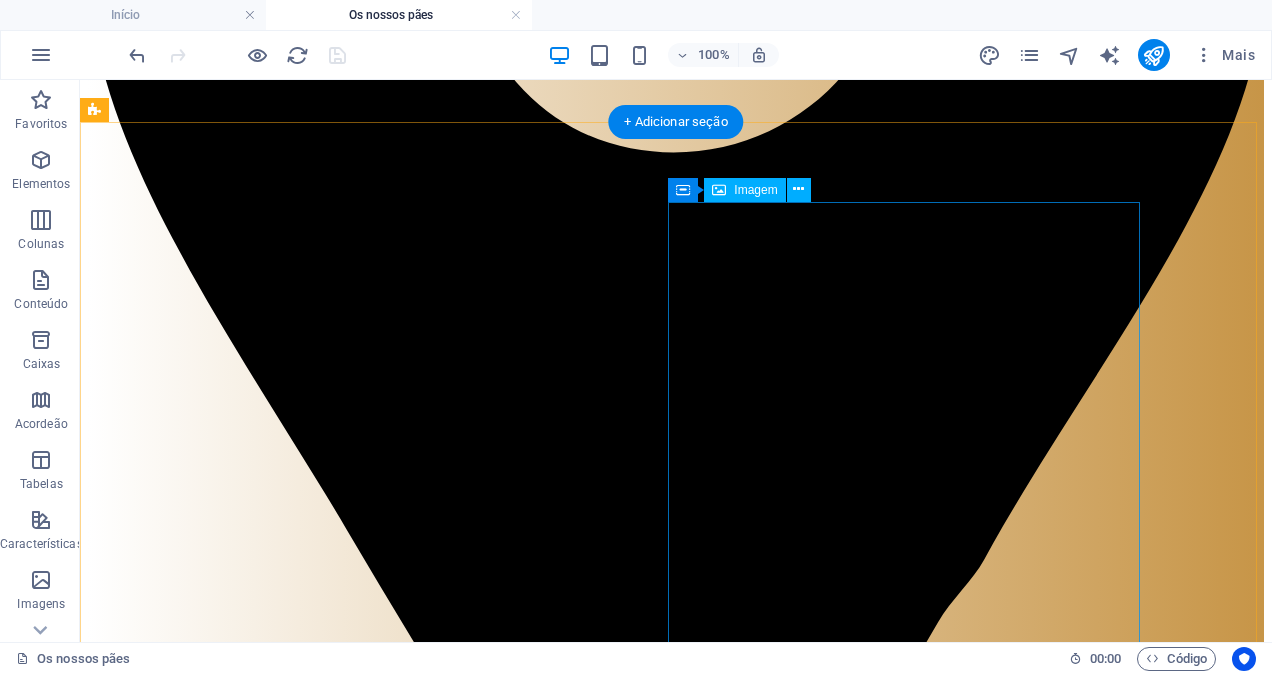 scroll, scrollTop: 7200, scrollLeft: 0, axis: vertical 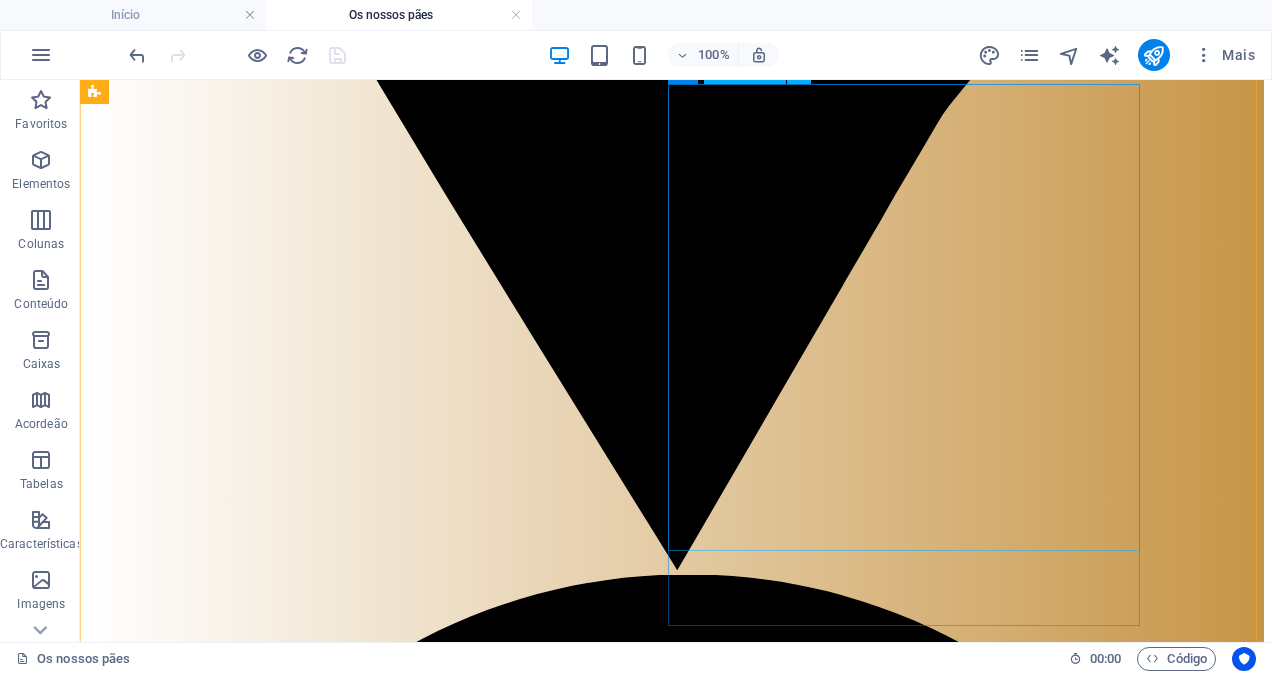 click at bounding box center (264, 9847) 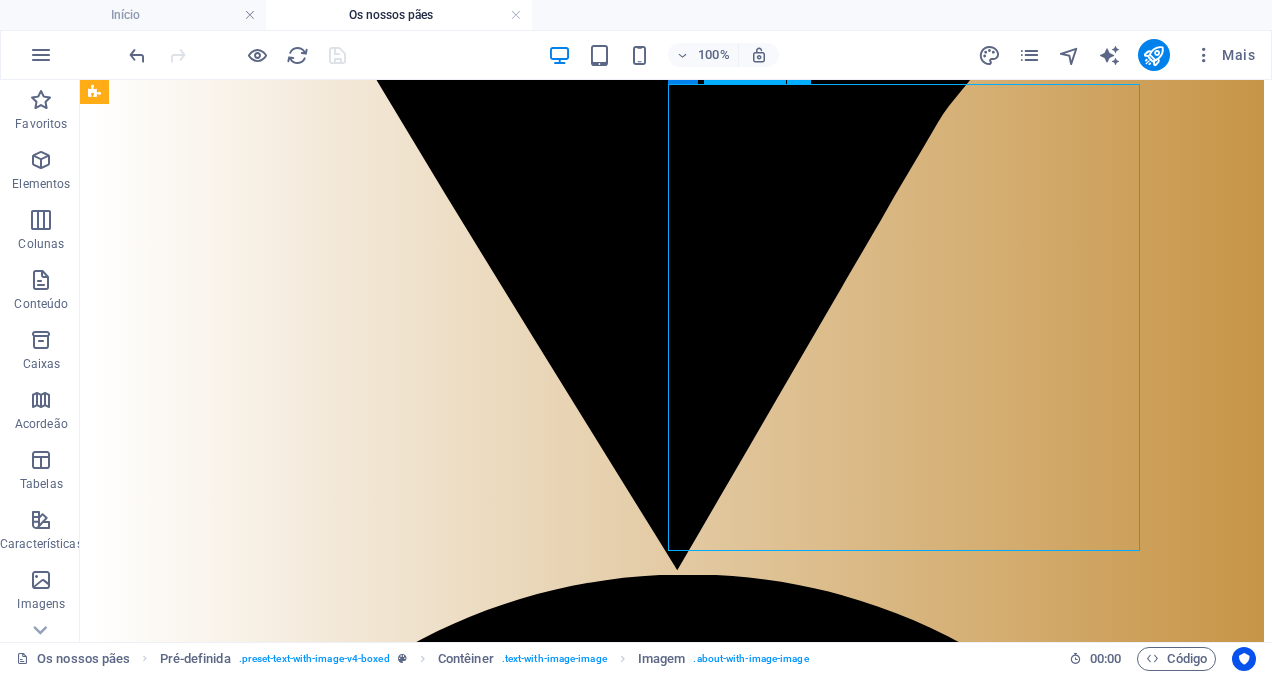 click at bounding box center (264, 9847) 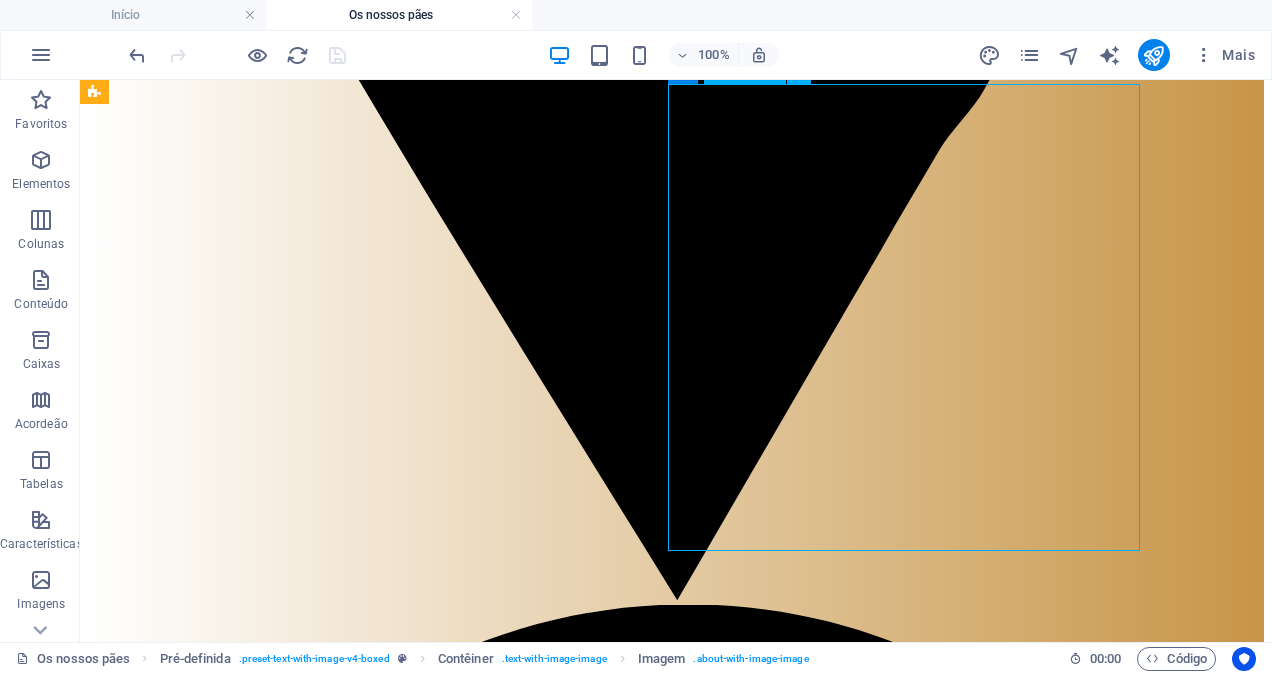 select on "%" 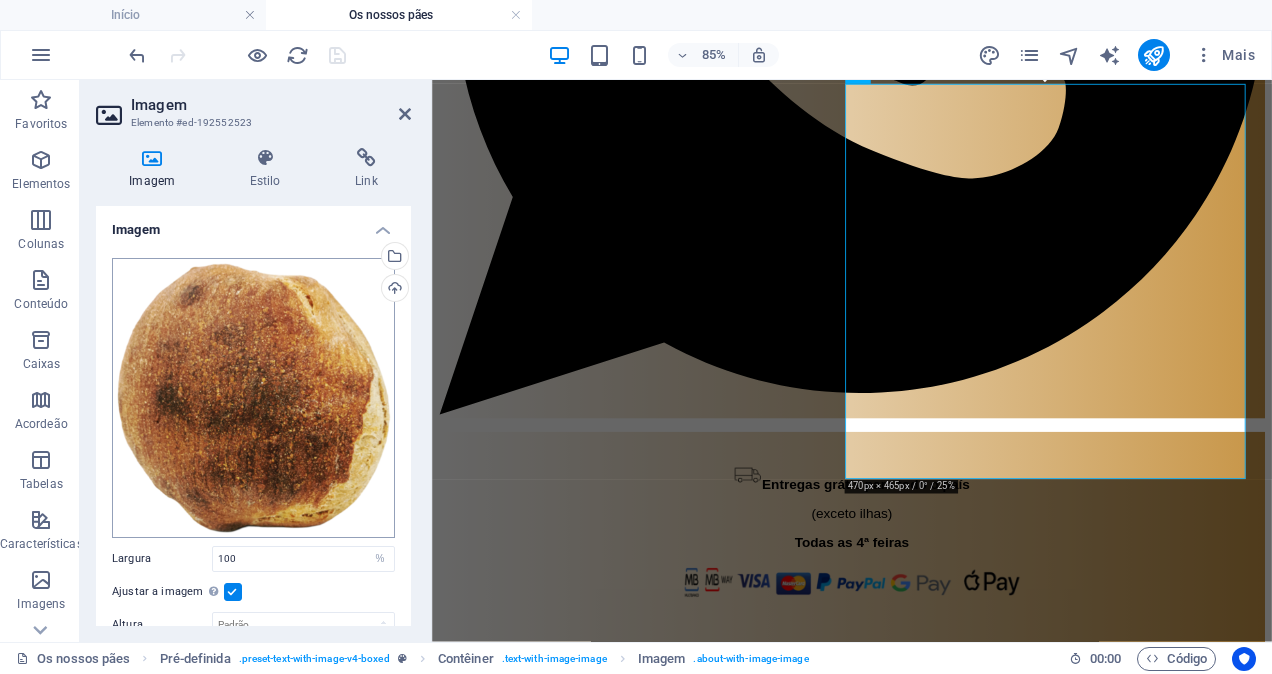 scroll, scrollTop: 7194, scrollLeft: 0, axis: vertical 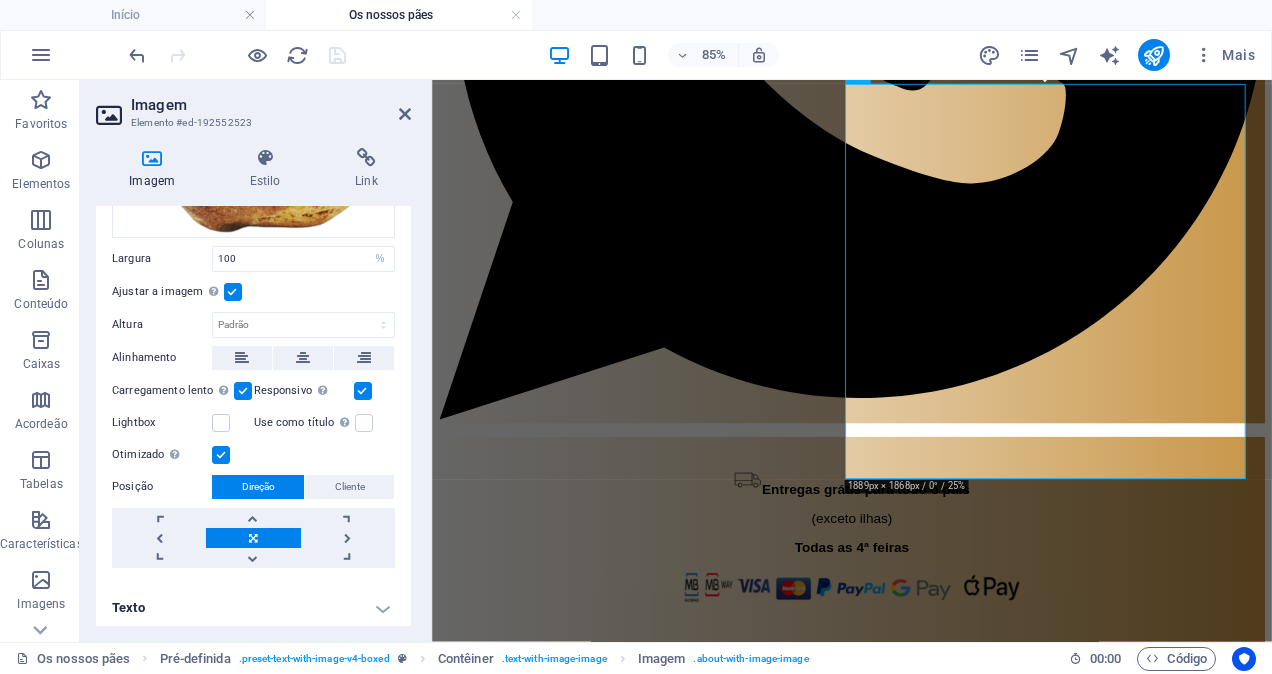 click on "Texto" at bounding box center [253, 608] 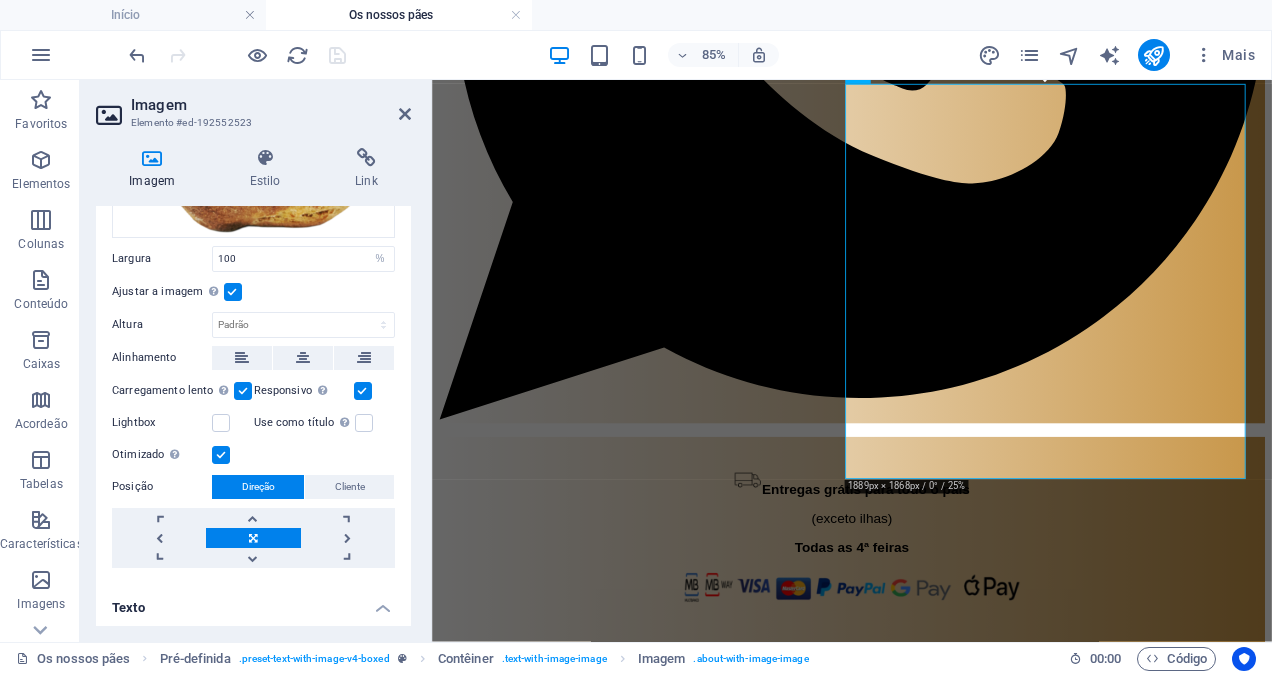 scroll, scrollTop: 488, scrollLeft: 0, axis: vertical 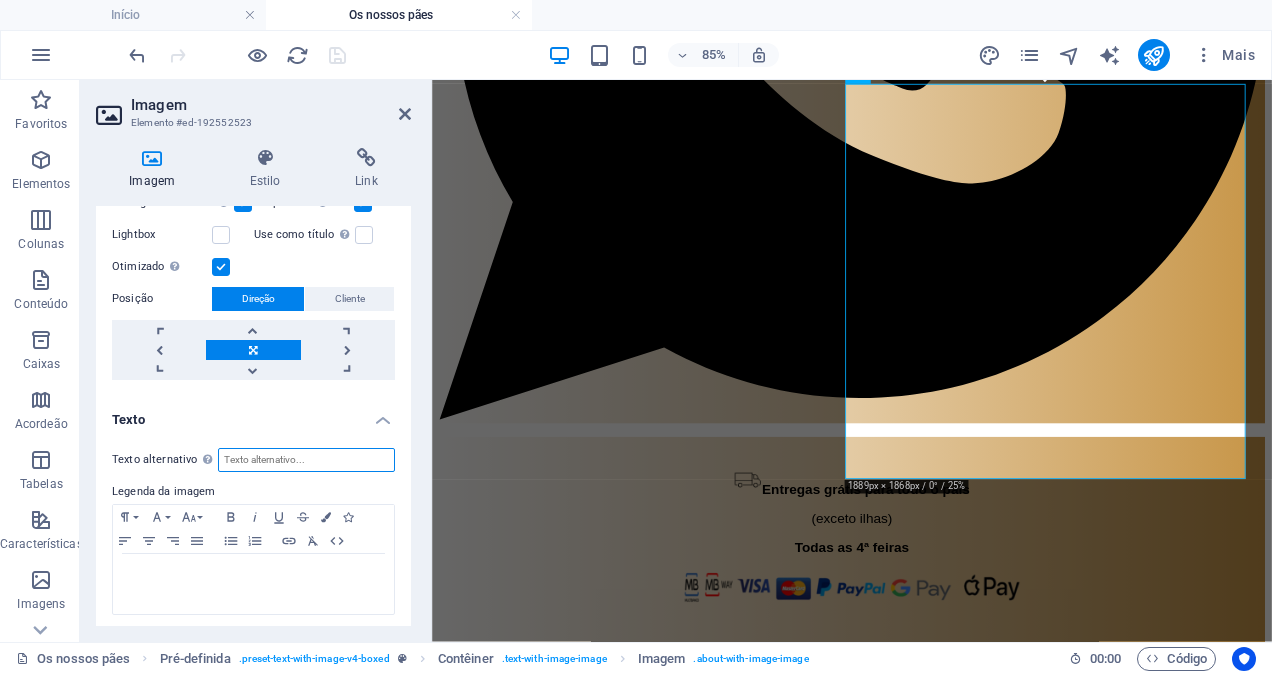 click on "Texto alternativo O texto alternativo é usado por dispositivos que não podem exibir imagens (ex. ferramentas de busca de imagens) e deve ser adicionado a cada imagem para melhorar a acessibilidade do website." at bounding box center [306, 460] 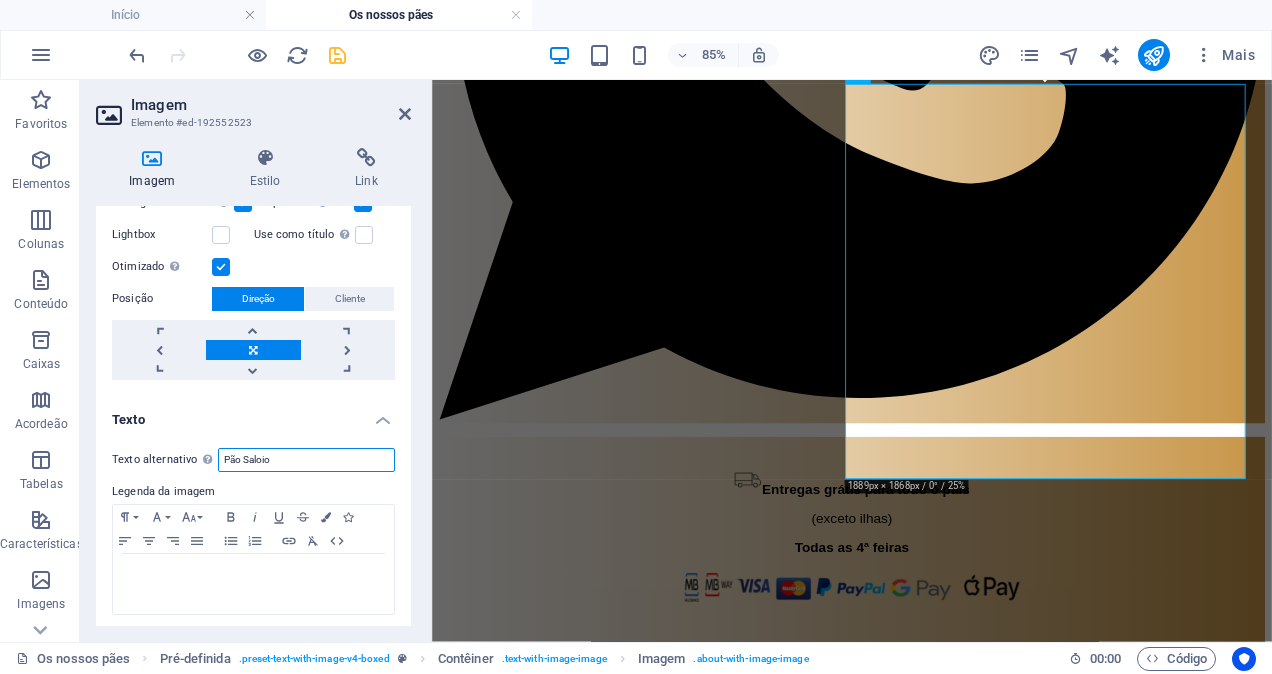 paste on "artesanal Padaria Vila Fresca" 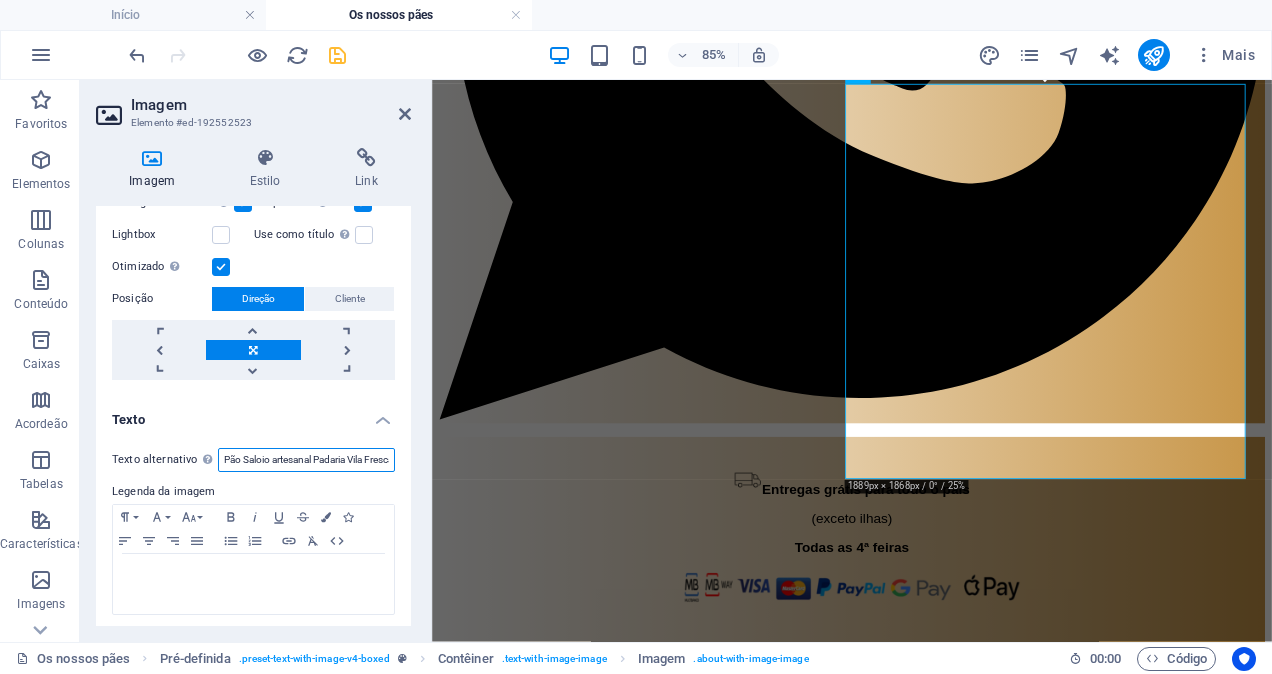 scroll, scrollTop: 0, scrollLeft: 16, axis: horizontal 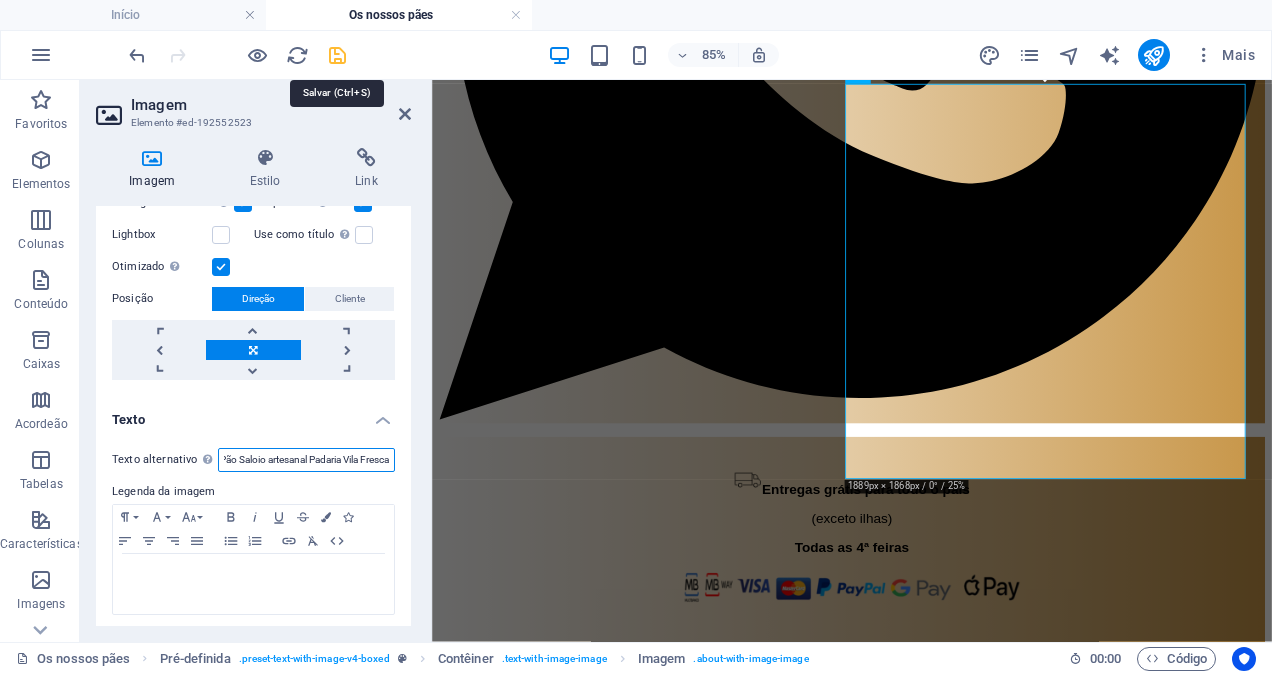 type on "Pão Saloio artesanal Padaria Vila Fresca" 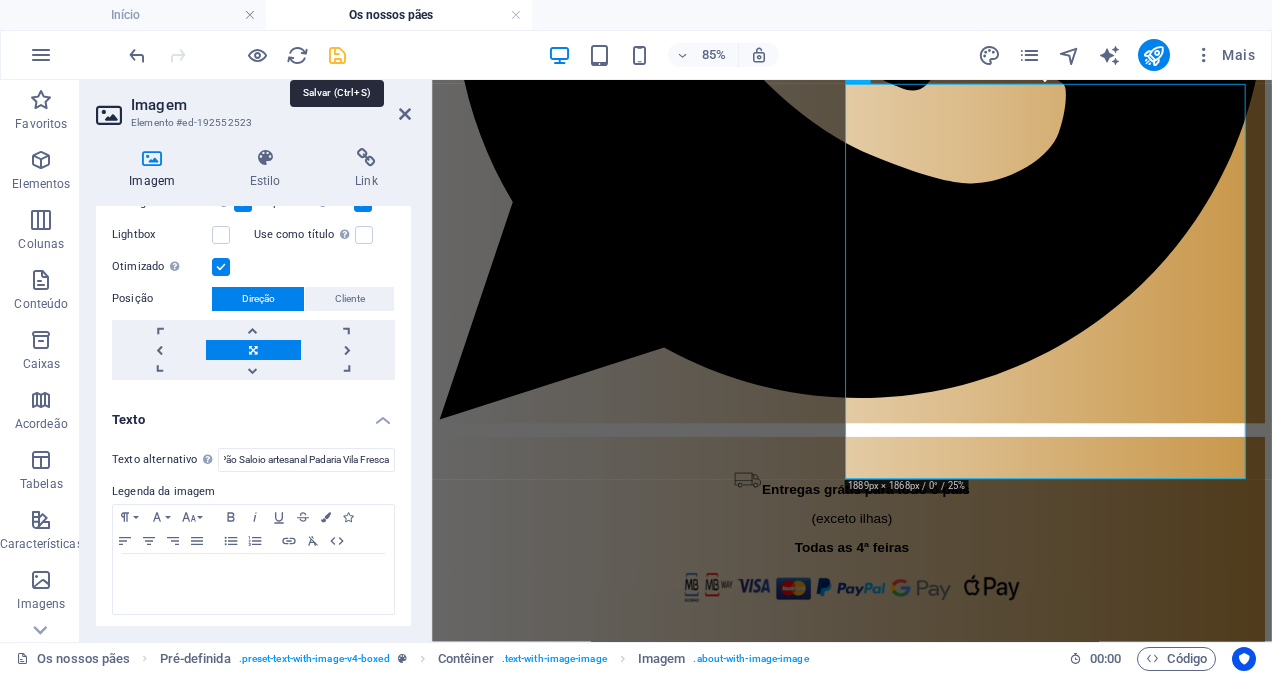 click at bounding box center (337, 55) 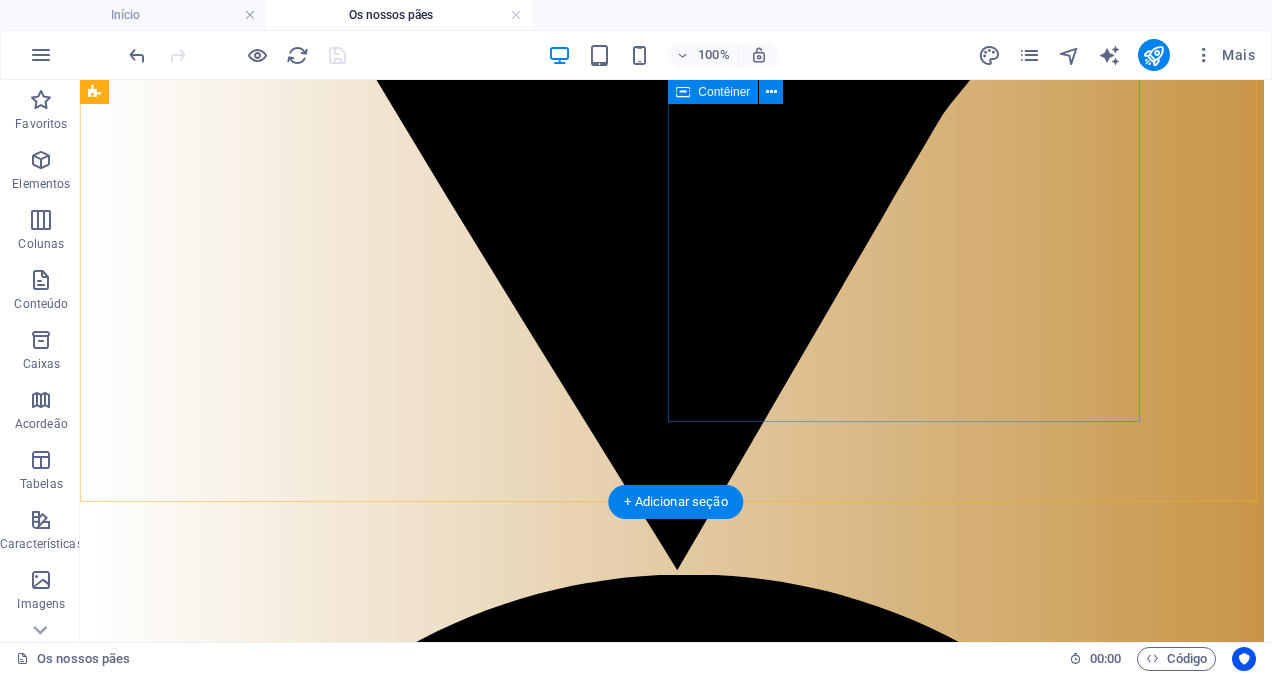 scroll, scrollTop: 7800, scrollLeft: 0, axis: vertical 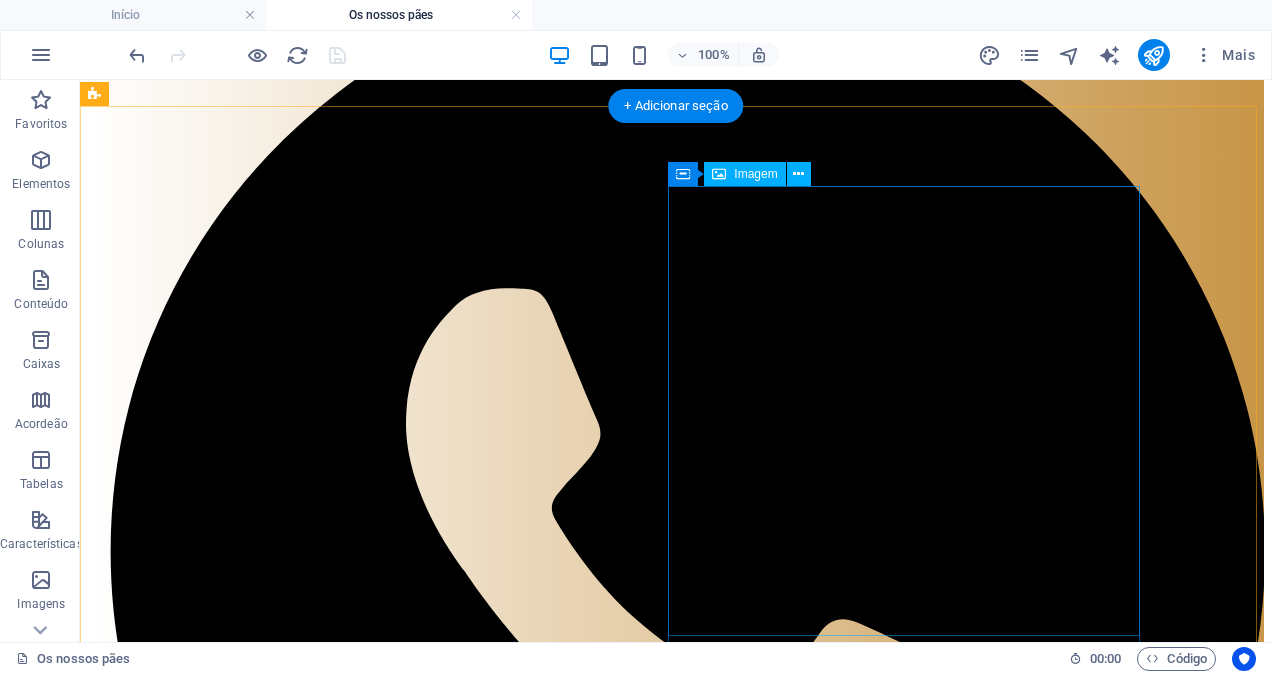 click at bounding box center [264, 10102] 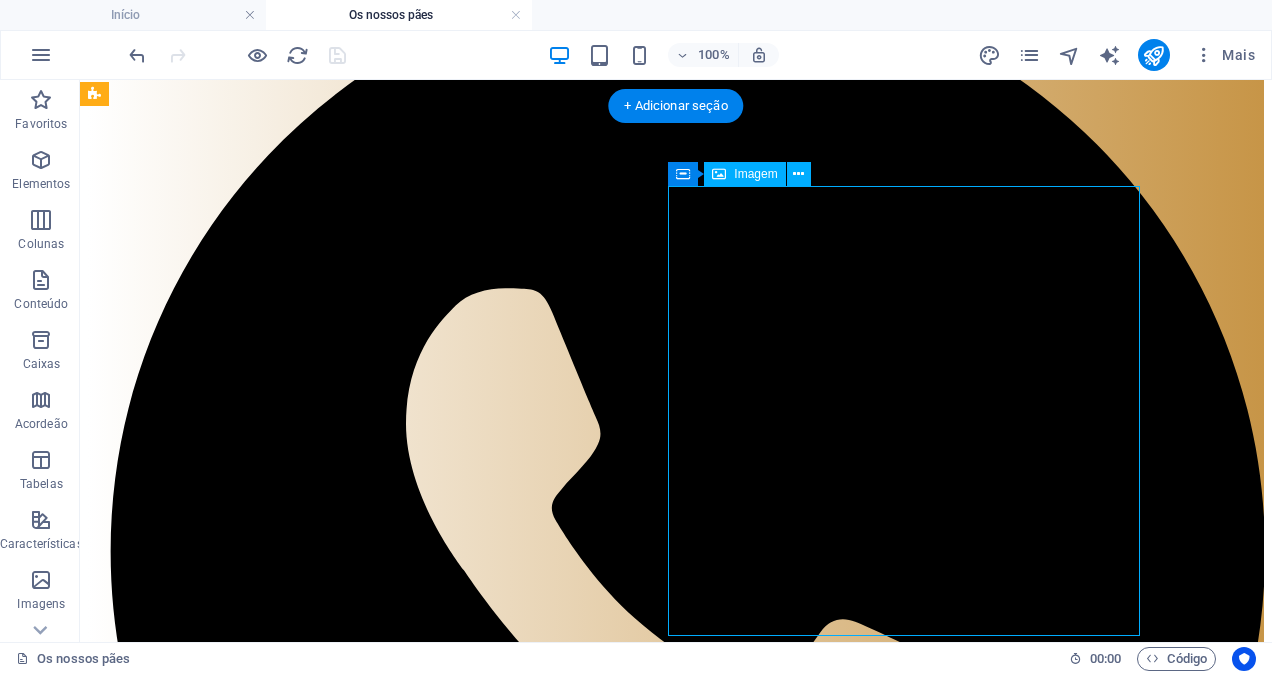 click at bounding box center (264, 10102) 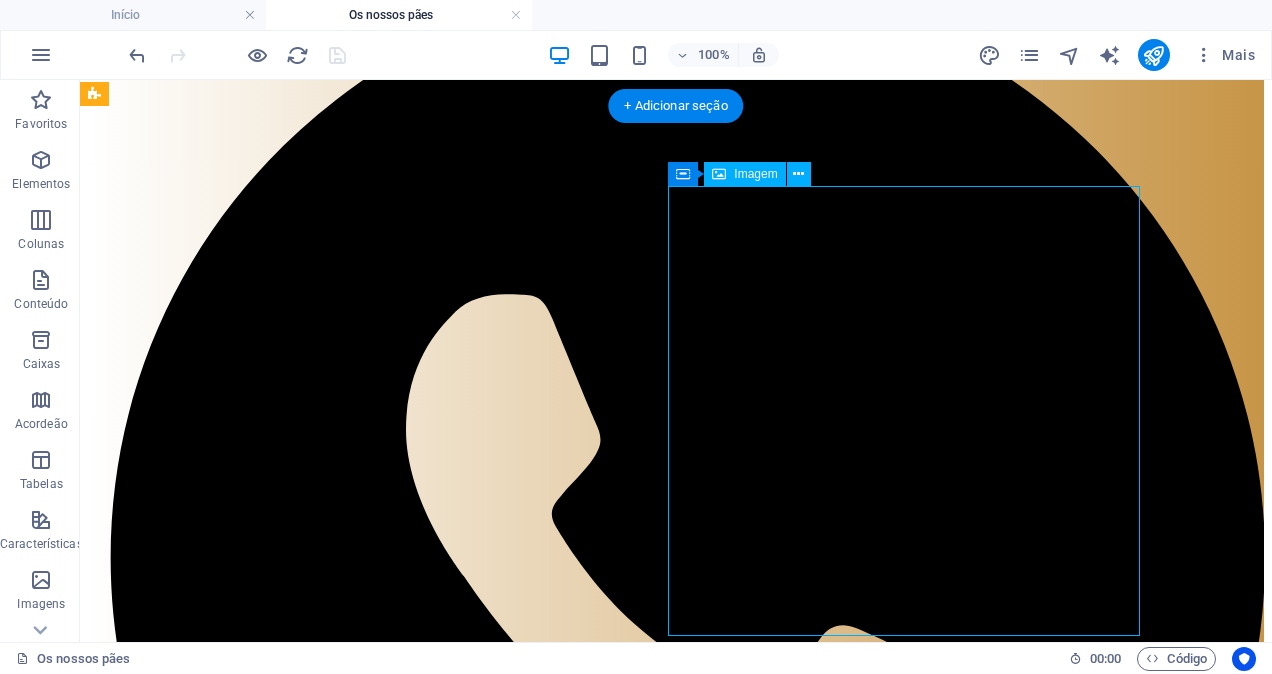 select on "%" 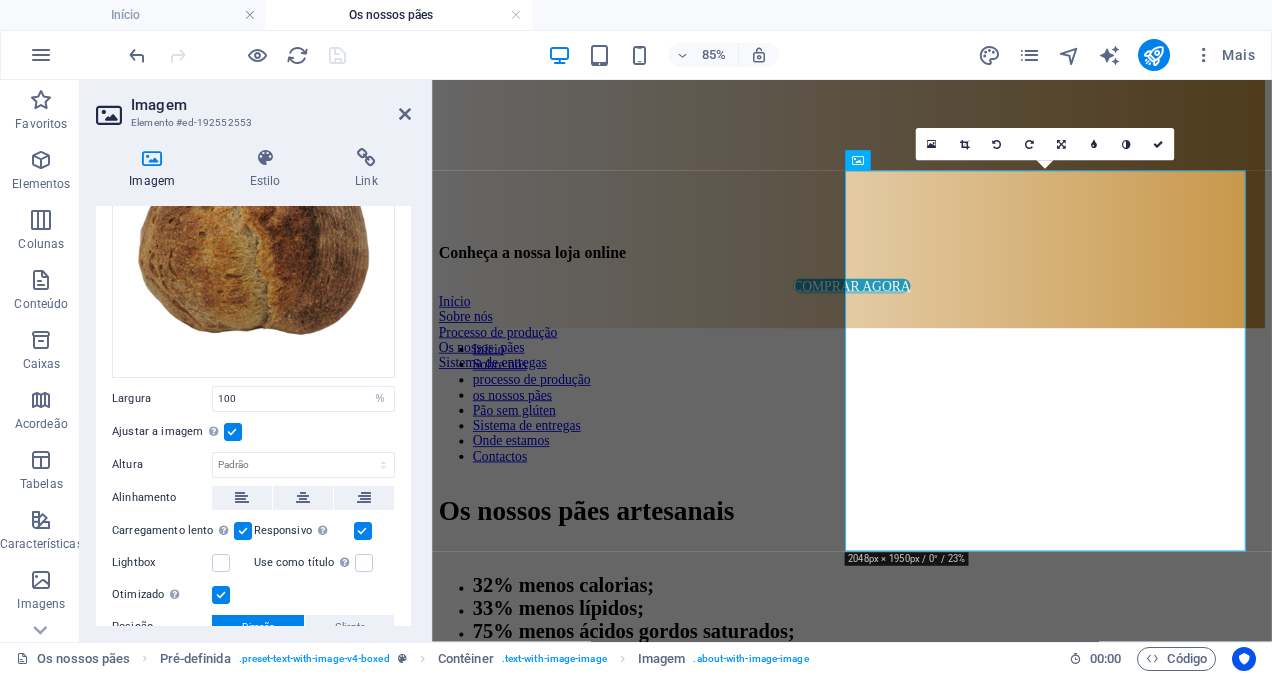 scroll, scrollTop: 290, scrollLeft: 0, axis: vertical 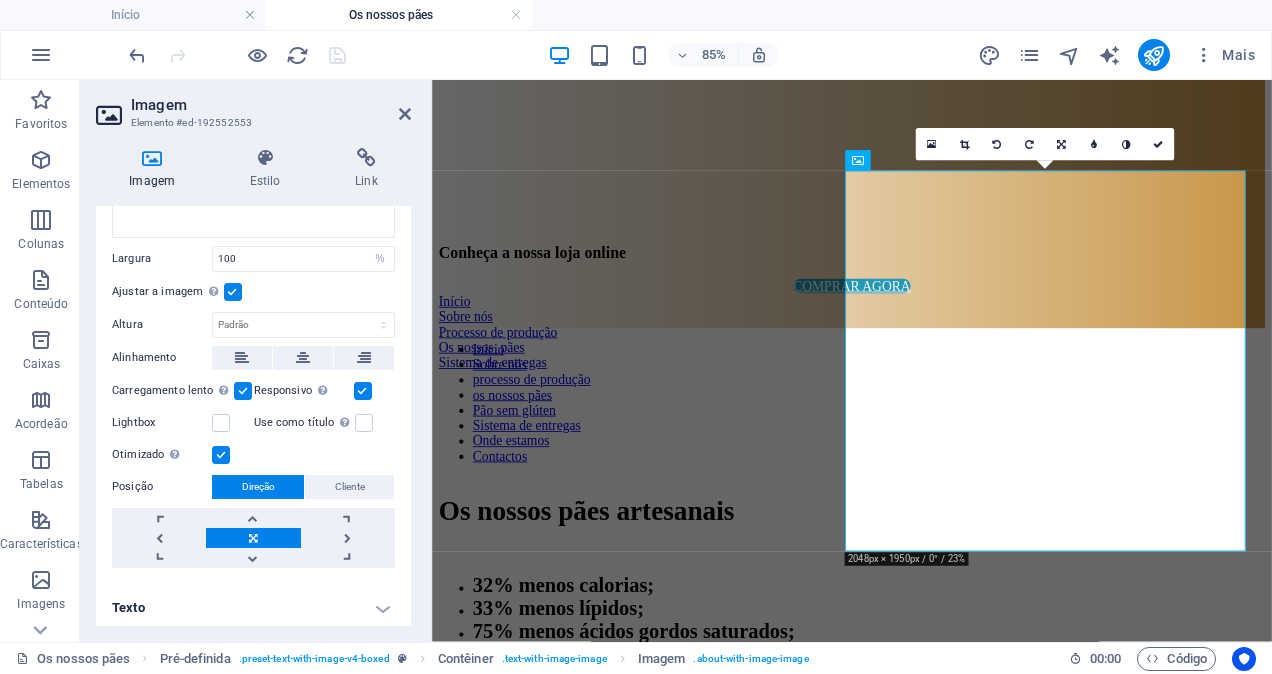 click on "Texto" at bounding box center (253, 608) 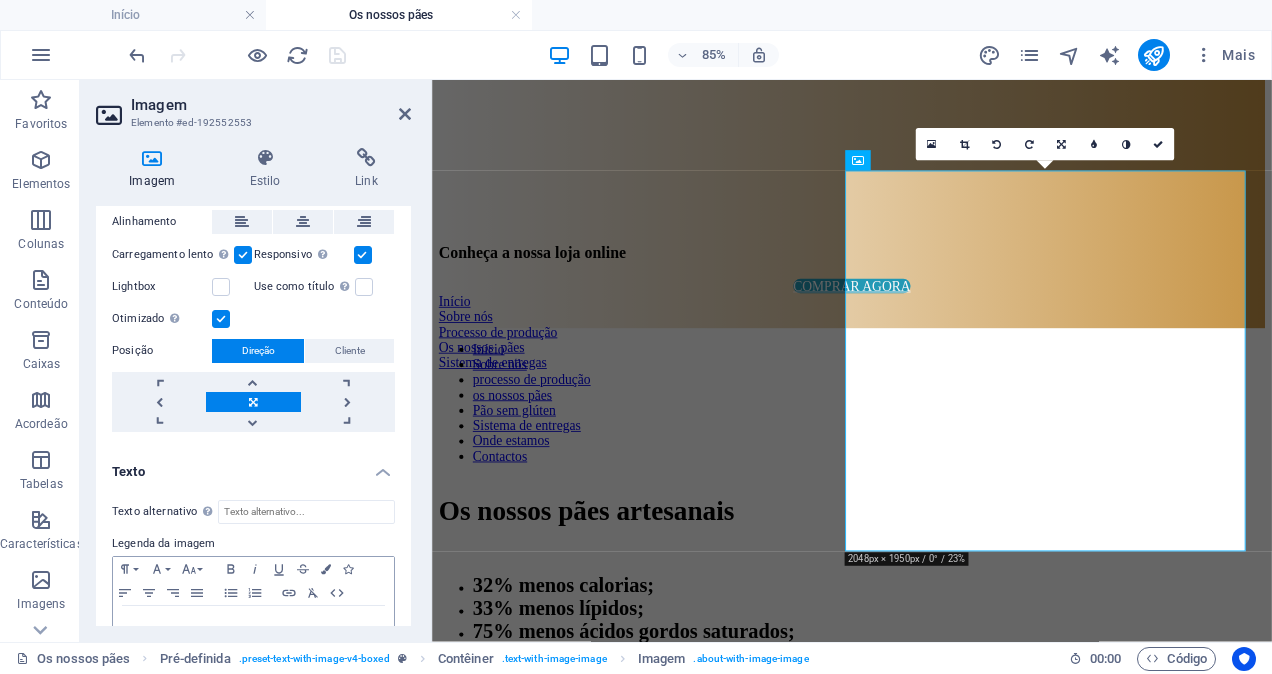 scroll, scrollTop: 478, scrollLeft: 0, axis: vertical 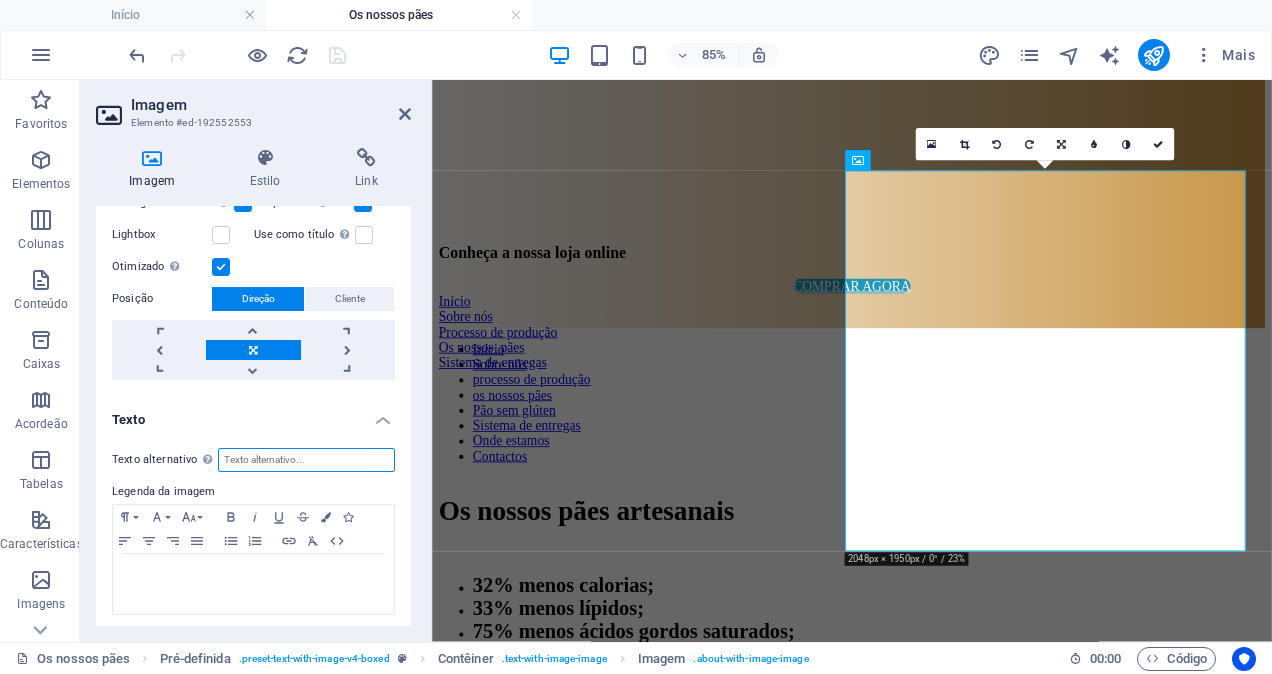 click on "Texto alternativo O texto alternativo é usado por dispositivos que não podem exibir imagens (ex. ferramentas de busca de imagens) e deve ser adicionado a cada imagem para melhorar a acessibilidade do website." at bounding box center [306, 460] 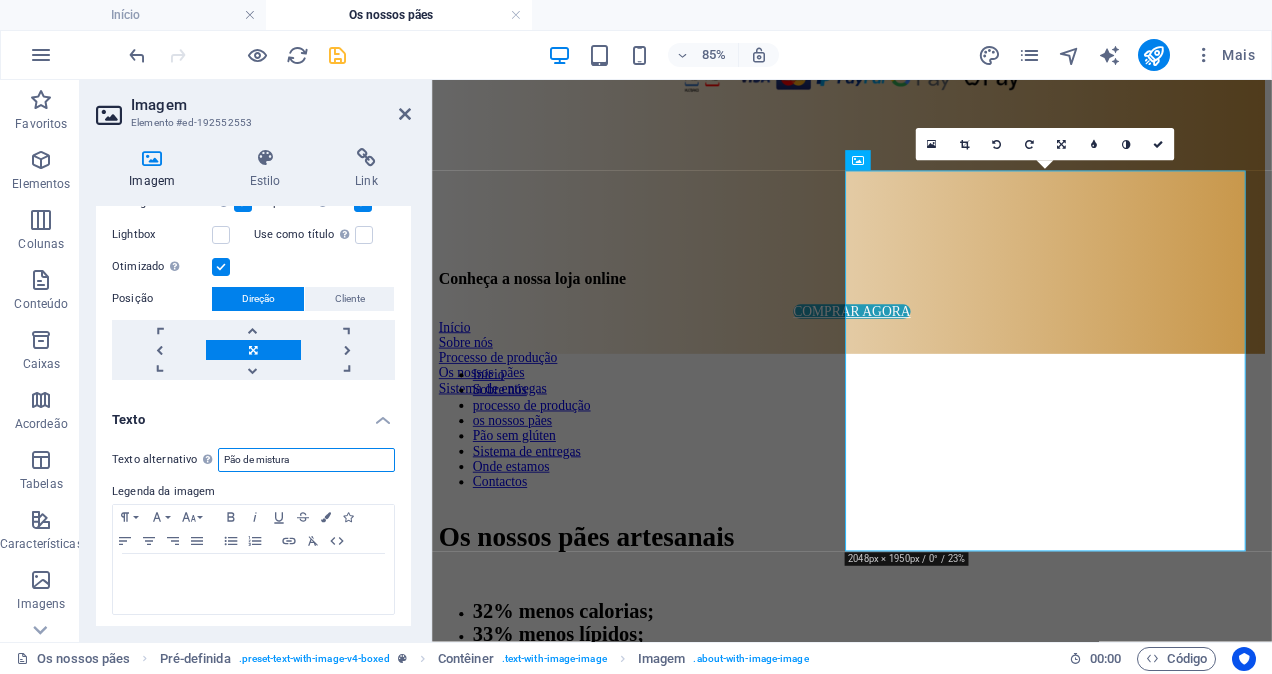 paste on "artesanal Padaria Vila Fresca" 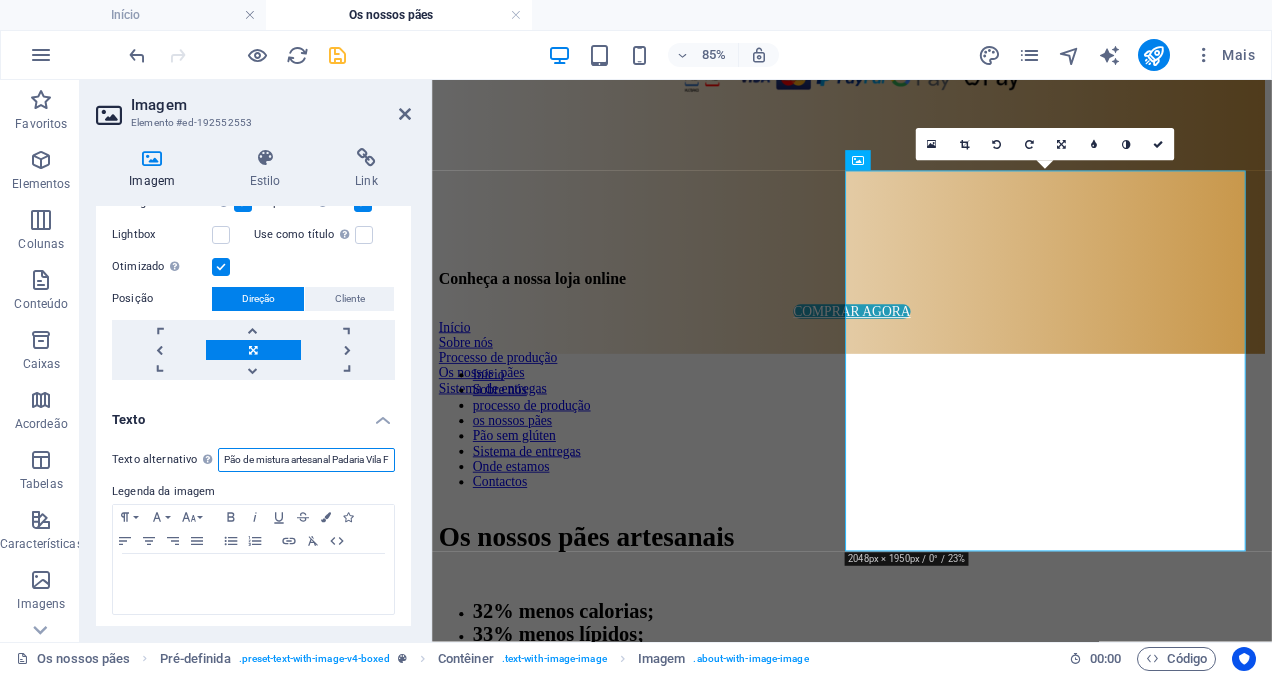 scroll, scrollTop: 0, scrollLeft: 36, axis: horizontal 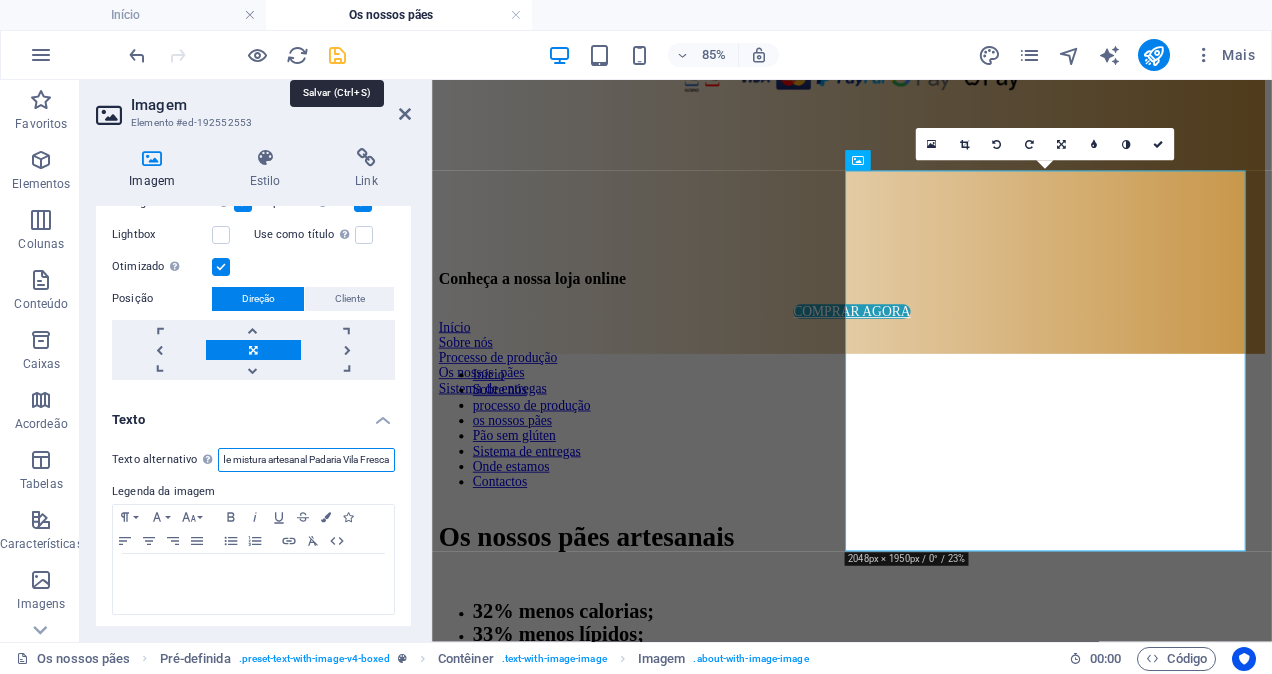 type on "Pão de mistura artesanal Padaria Vila Fresca" 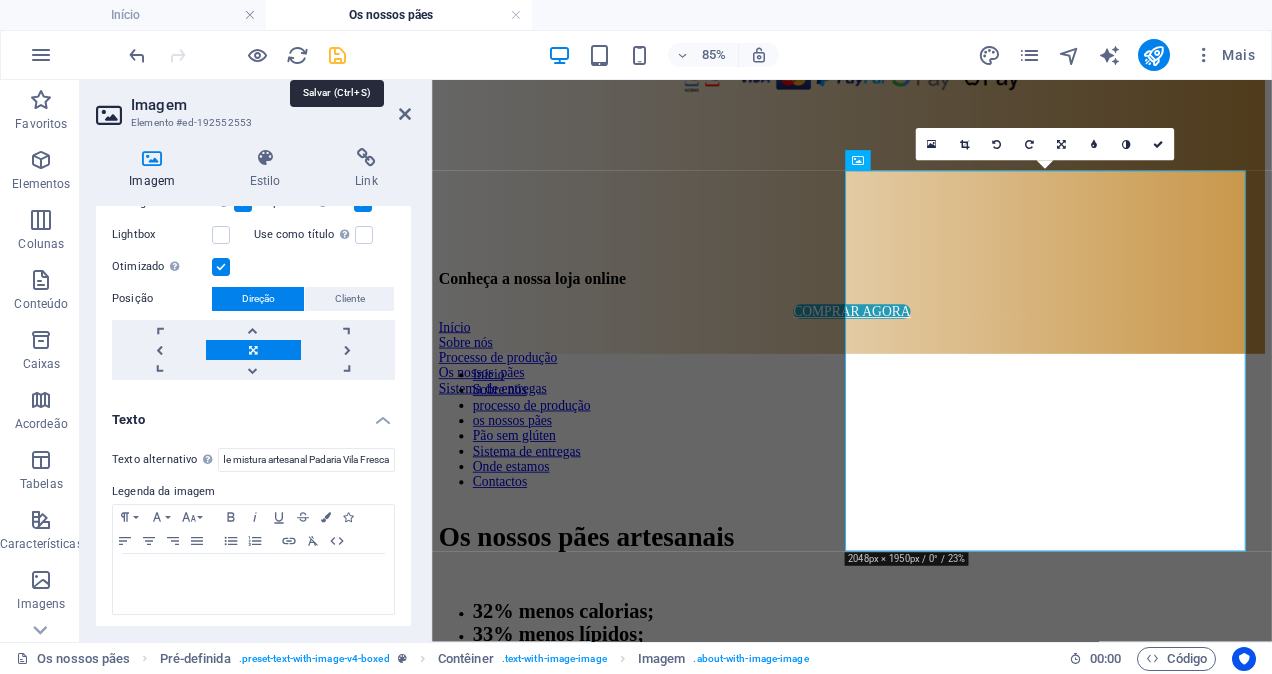 click at bounding box center [337, 55] 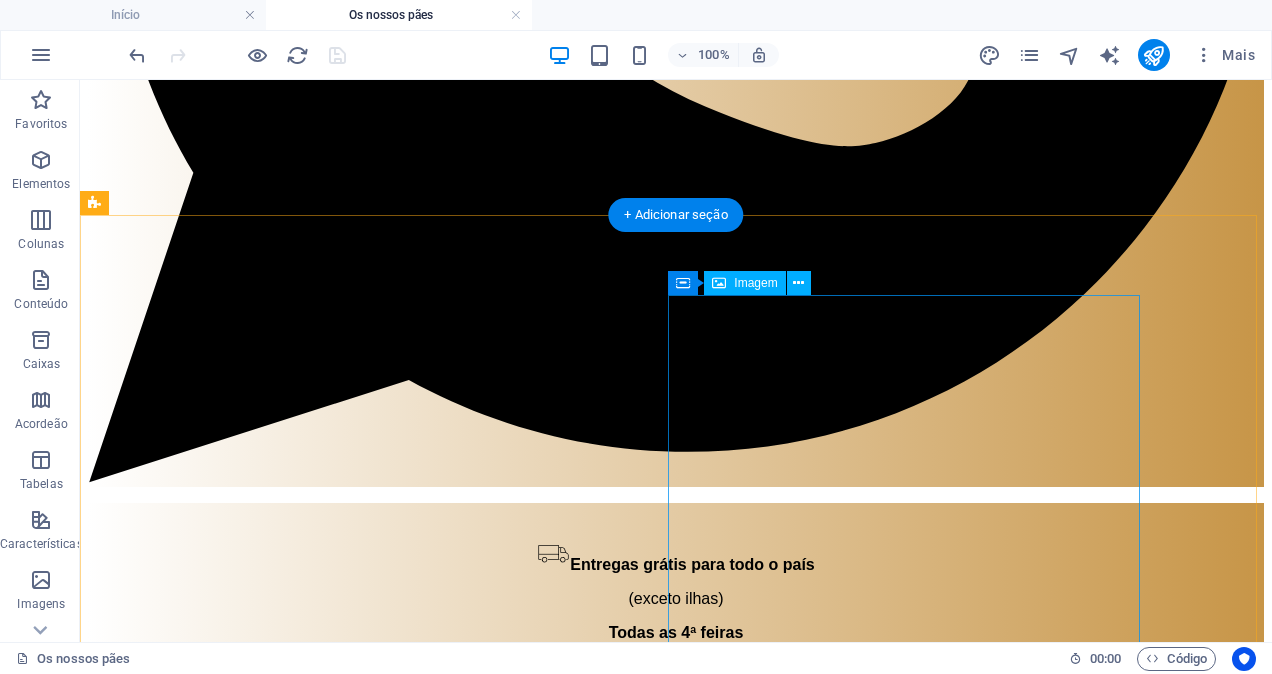 scroll, scrollTop: 8600, scrollLeft: 0, axis: vertical 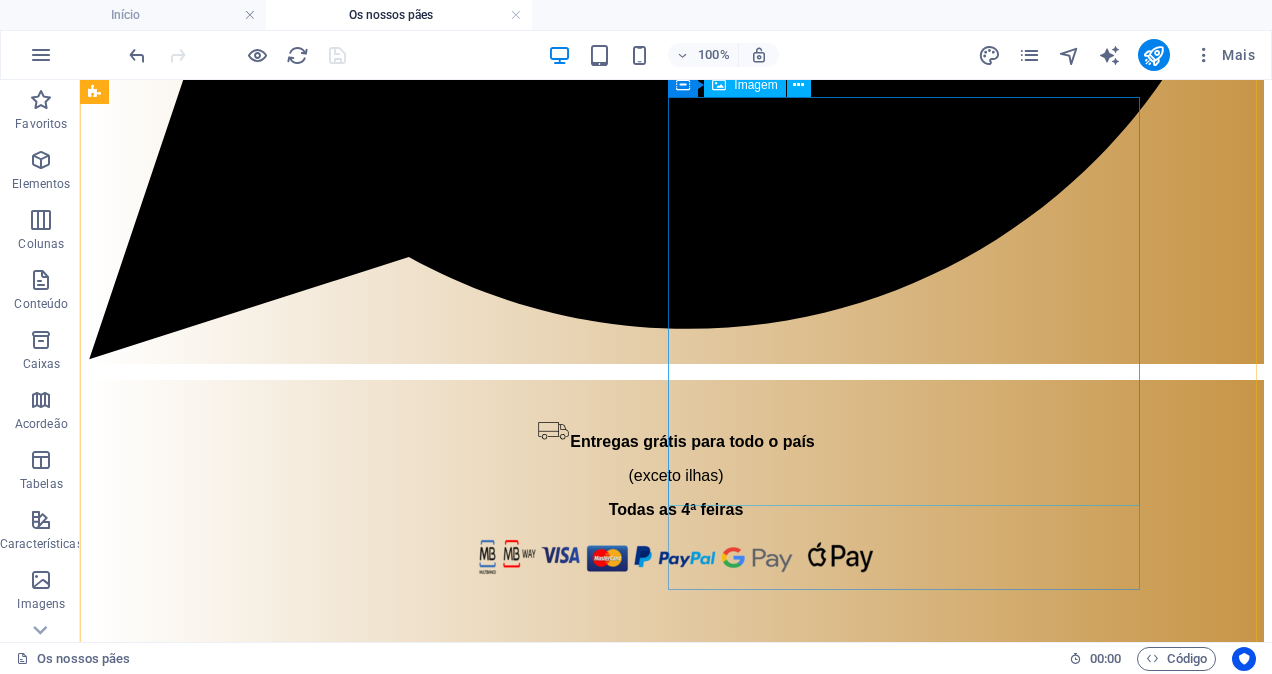 click at bounding box center [264, 10087] 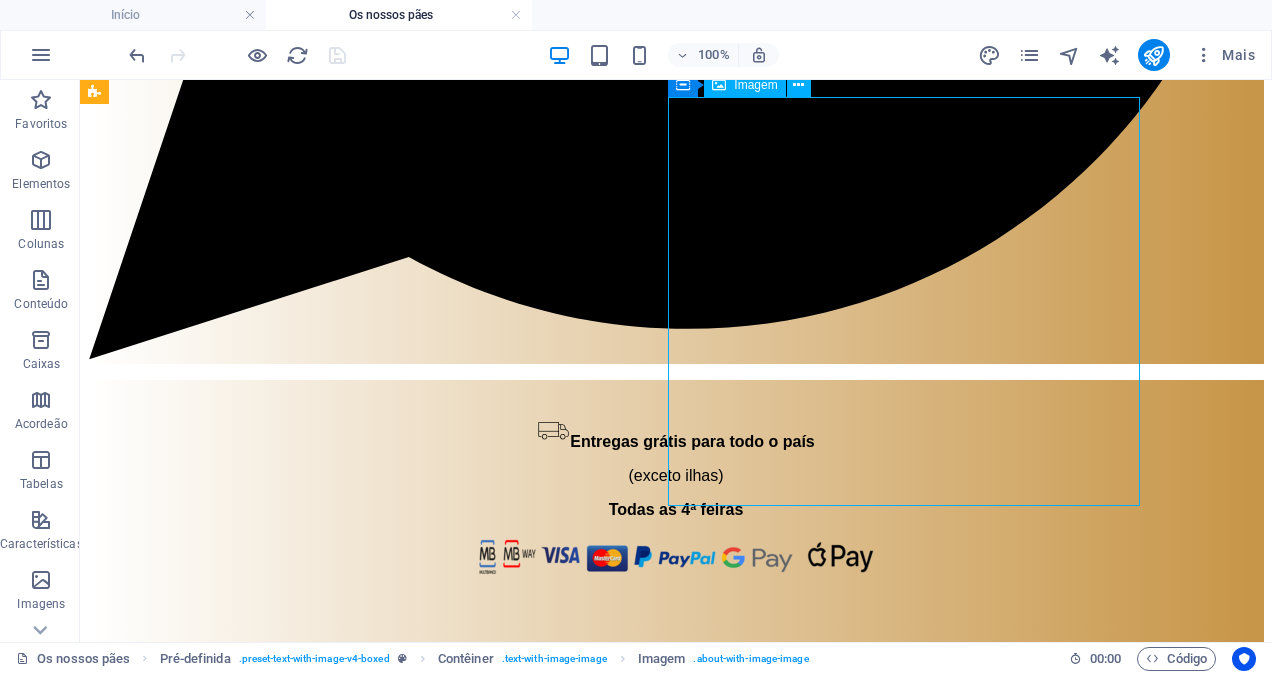 click at bounding box center (264, 10087) 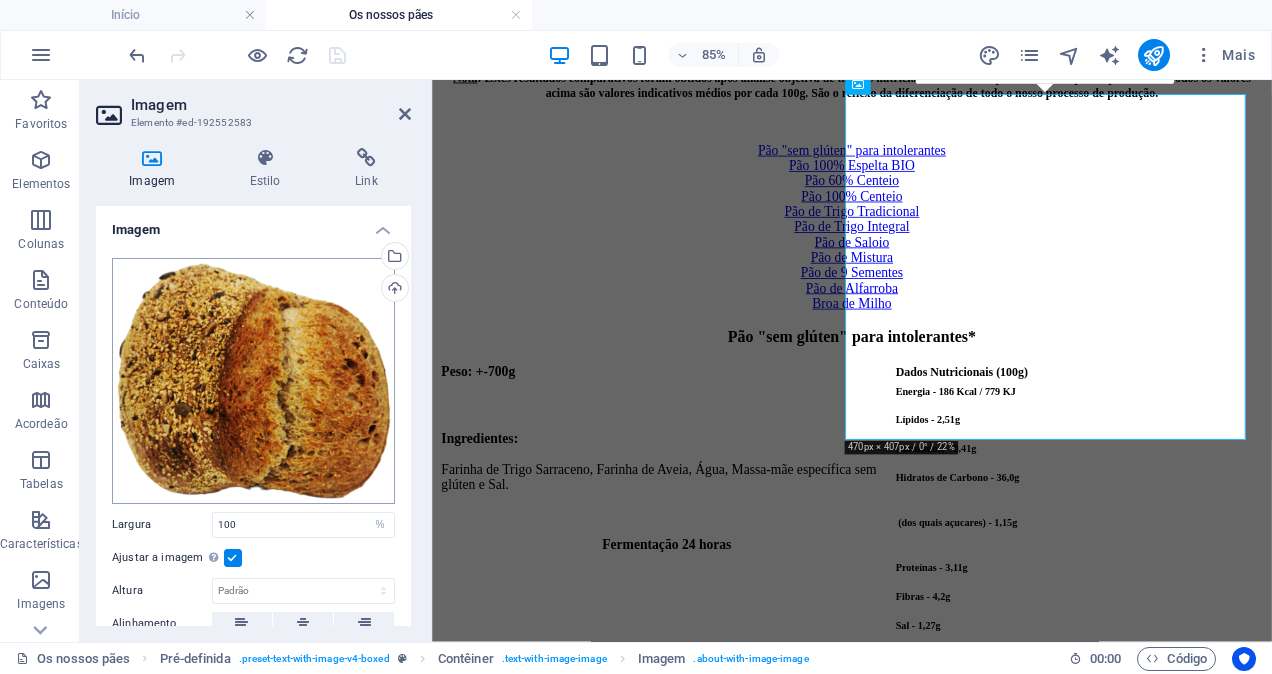scroll, scrollTop: 8594, scrollLeft: 0, axis: vertical 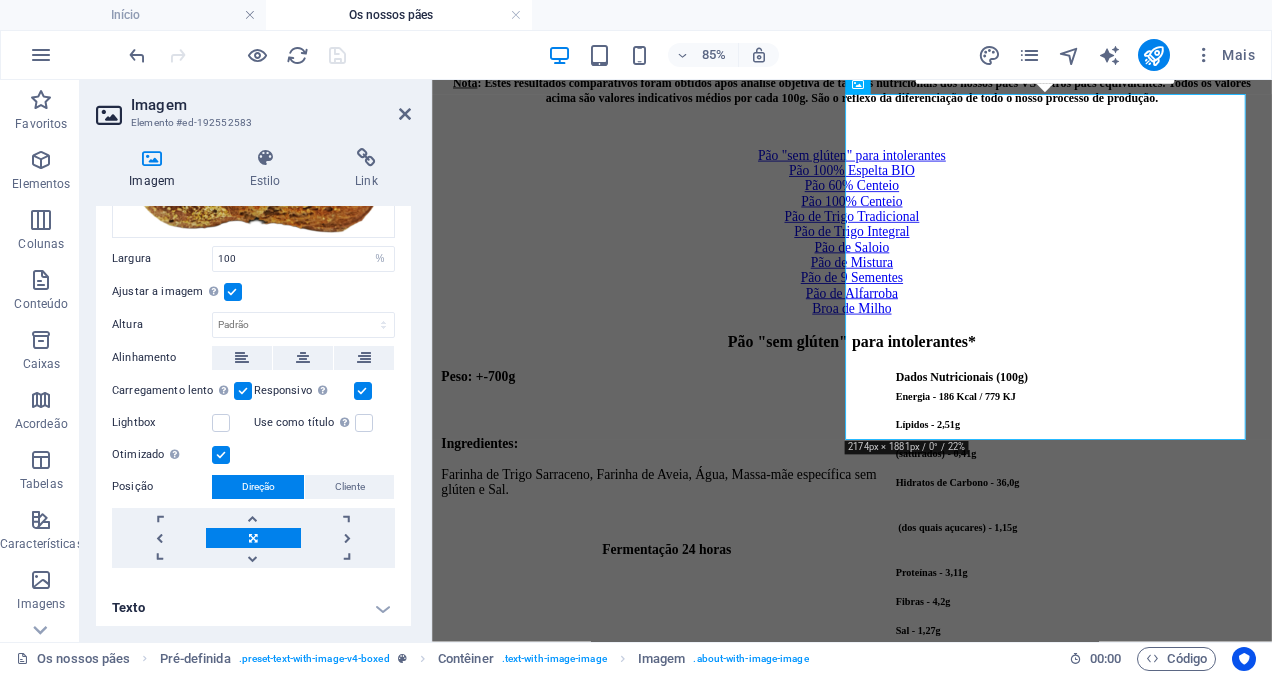 click on "Texto" at bounding box center (253, 608) 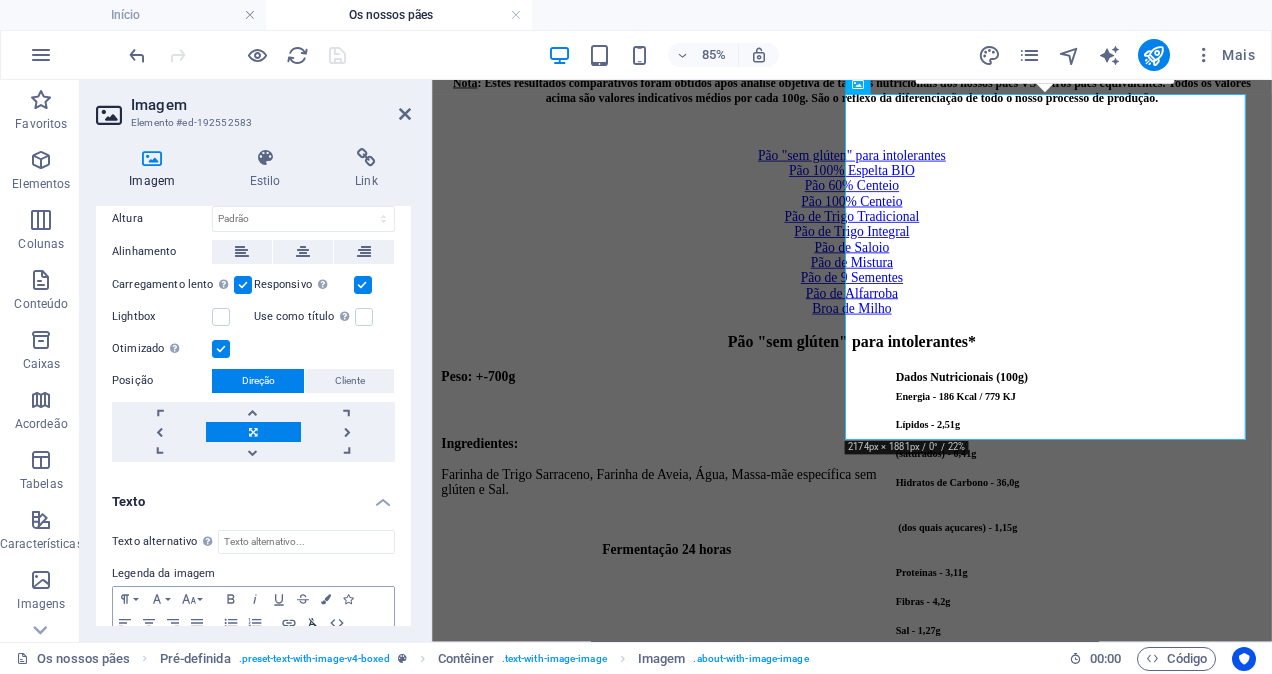 scroll, scrollTop: 454, scrollLeft: 0, axis: vertical 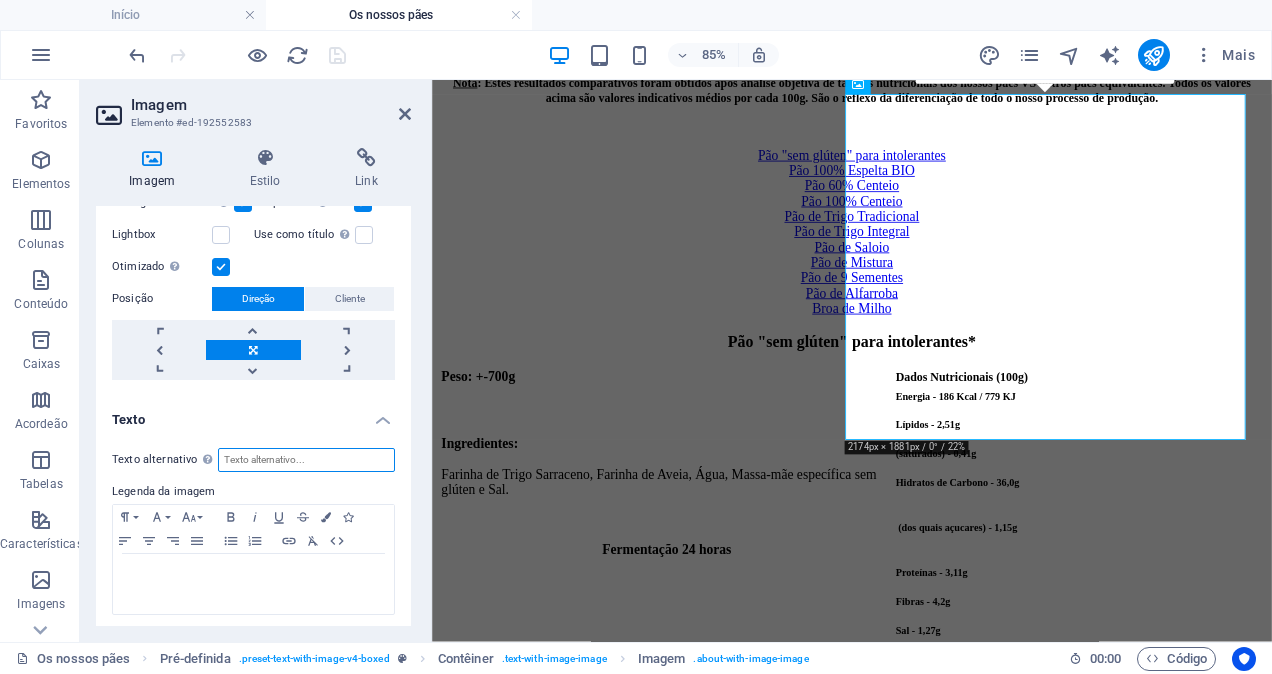 click on "Texto alternativo O texto alternativo é usado por dispositivos que não podem exibir imagens (ex. ferramentas de busca de imagens) e deve ser adicionado a cada imagem para melhorar a acessibilidade do website." at bounding box center [306, 460] 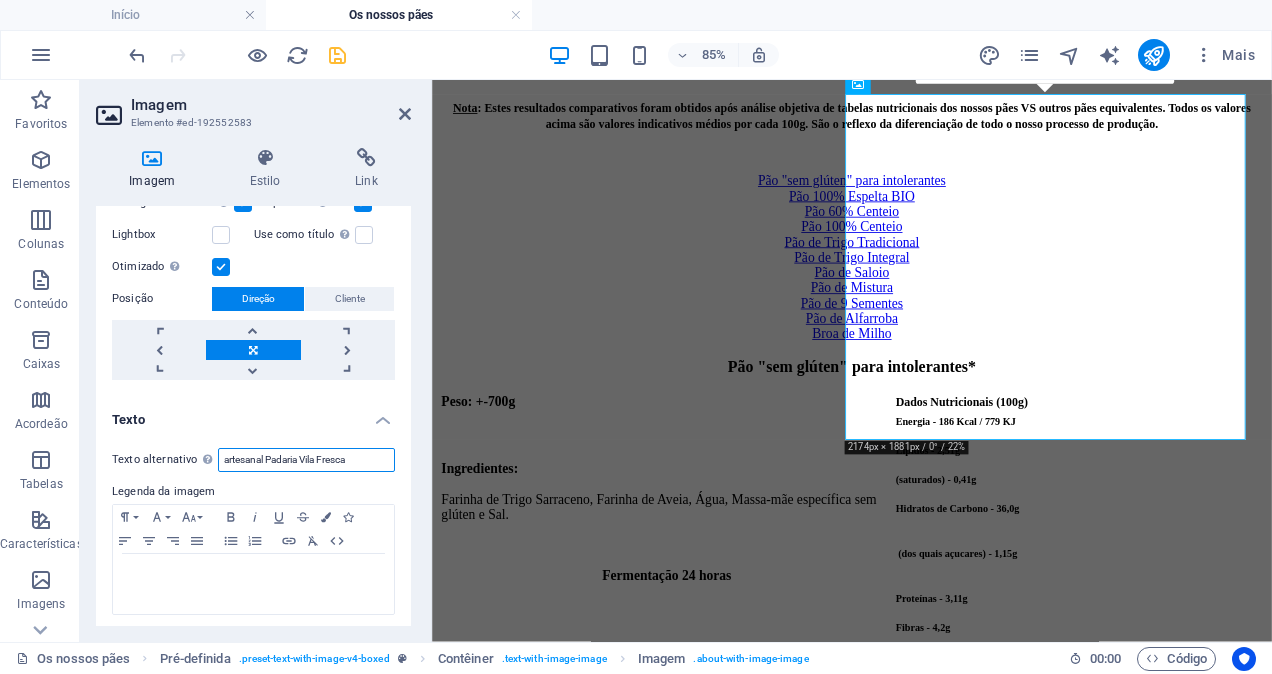 click on "artesanal Padaria Vila Fresca" at bounding box center (306, 460) 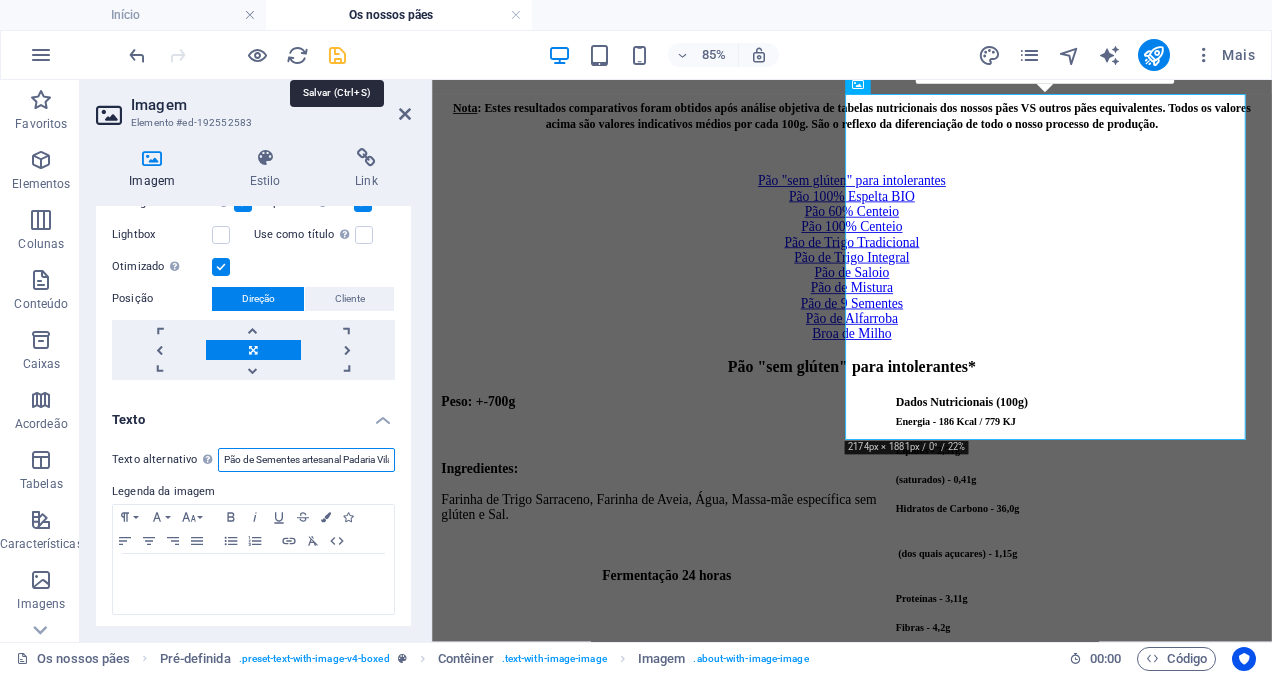 type on "Pão de Sementes artesanal Padaria Vila Fresca" 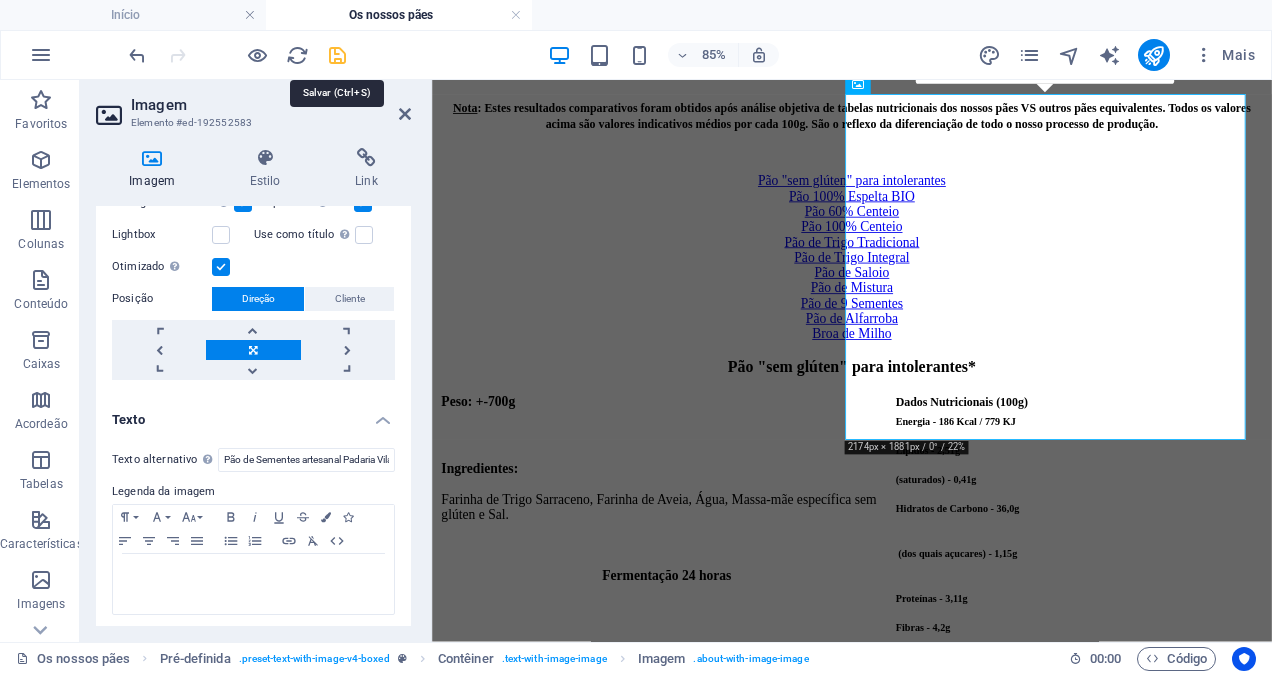 click at bounding box center (337, 55) 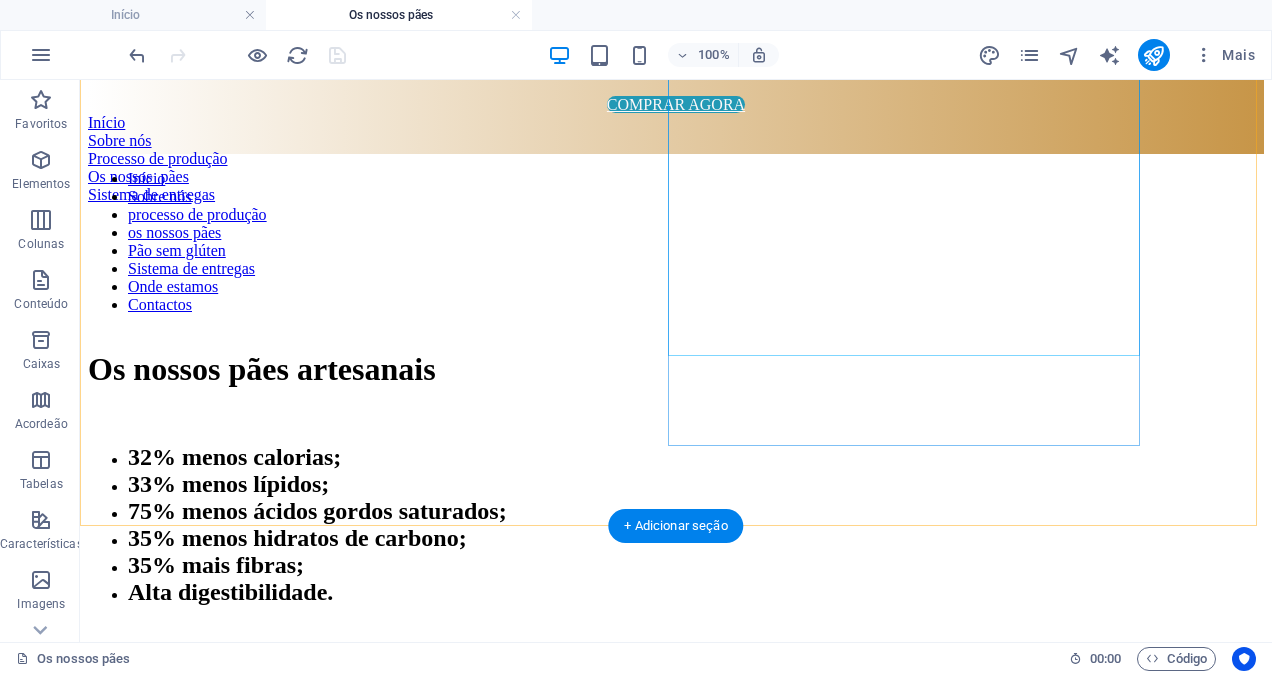 scroll, scrollTop: 9400, scrollLeft: 0, axis: vertical 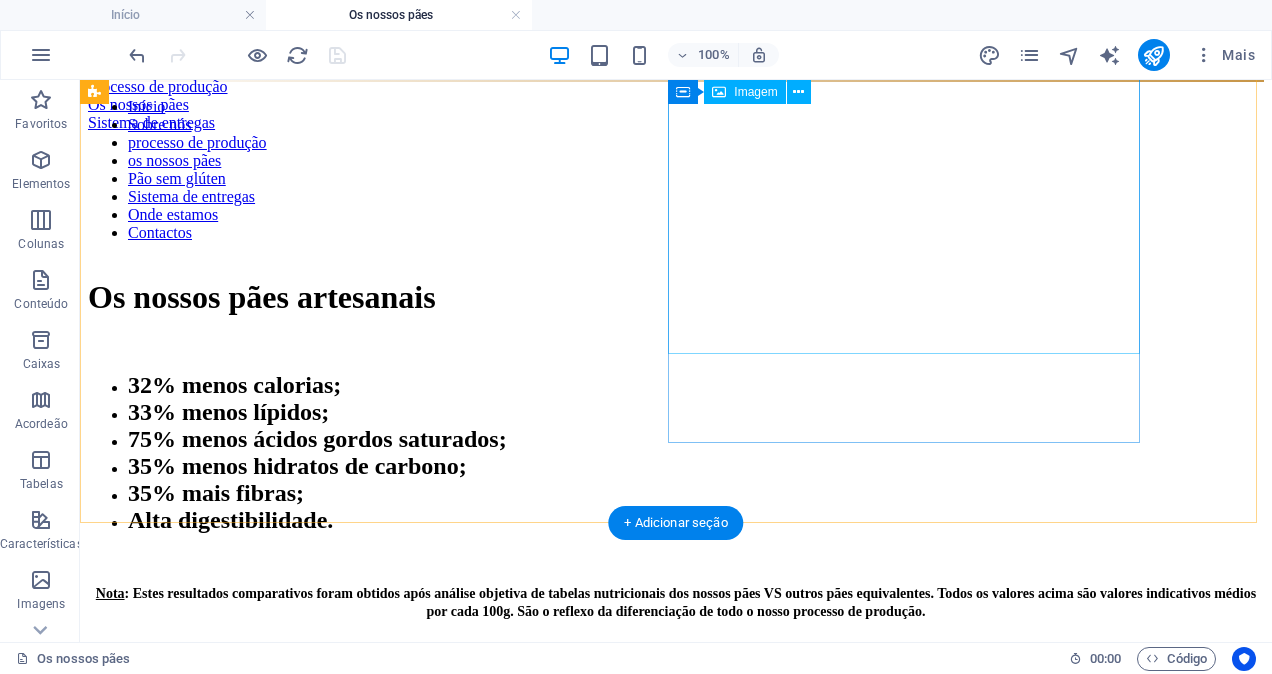 click at bounding box center [264, 10056] 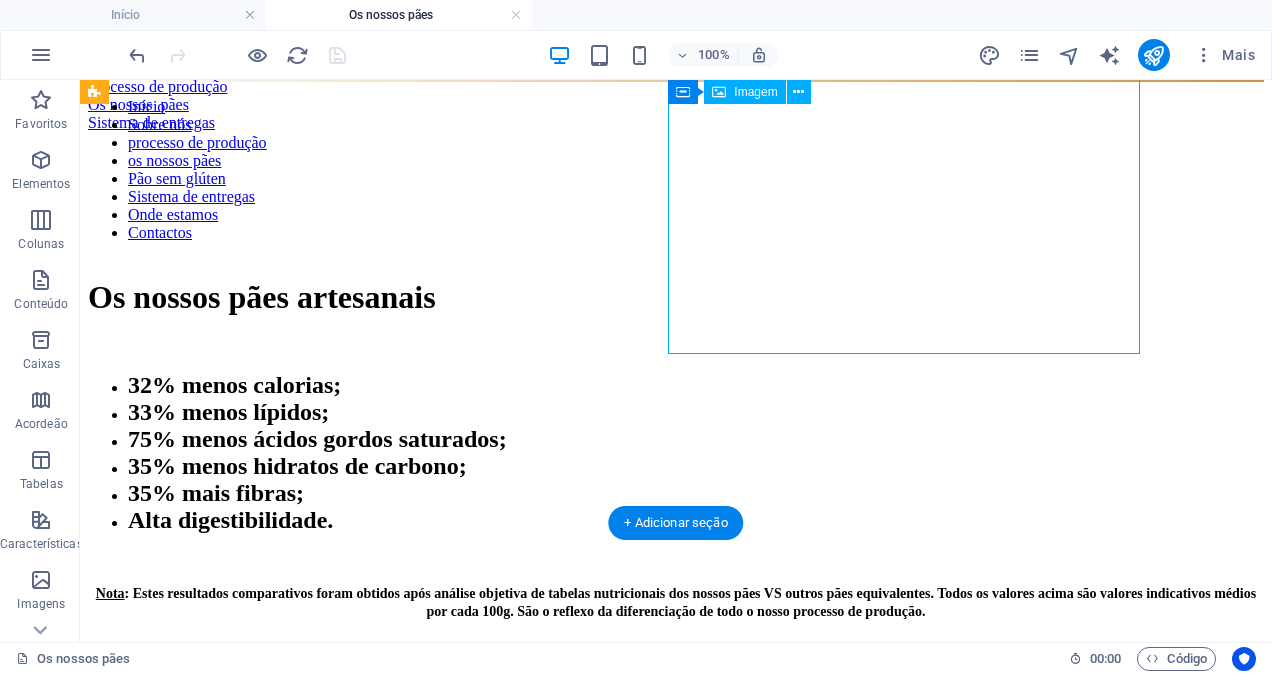 click at bounding box center [264, 10056] 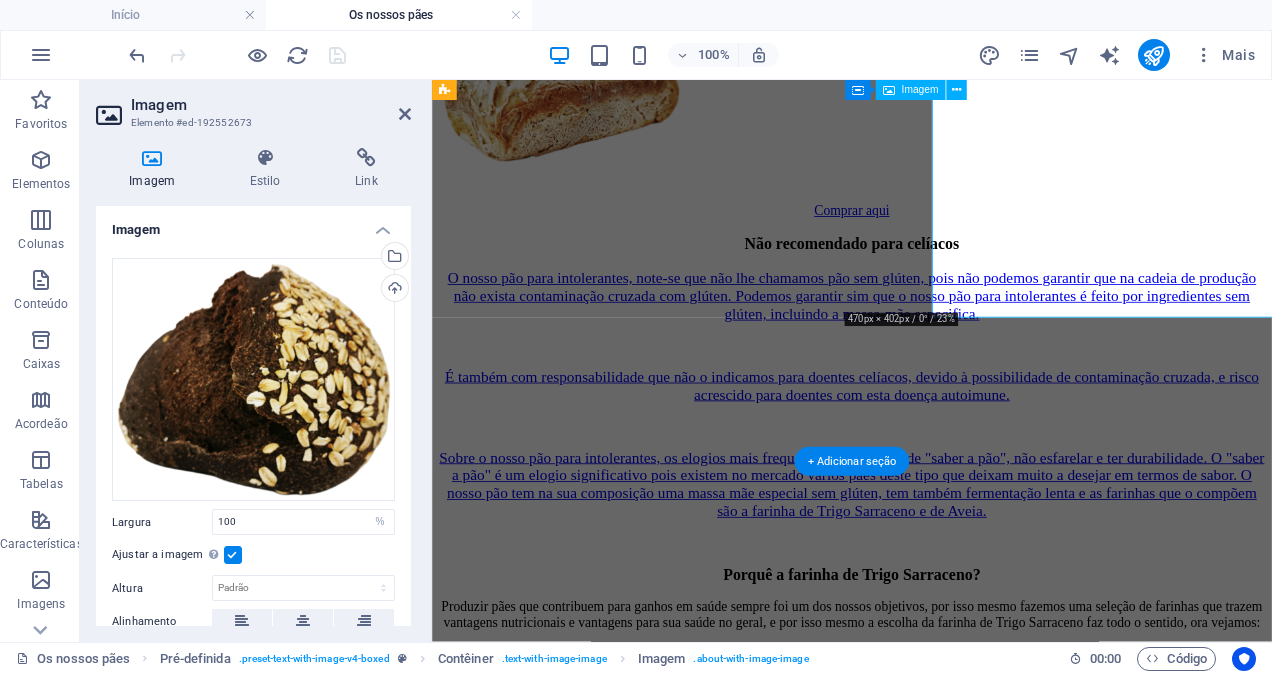 scroll, scrollTop: 9394, scrollLeft: 0, axis: vertical 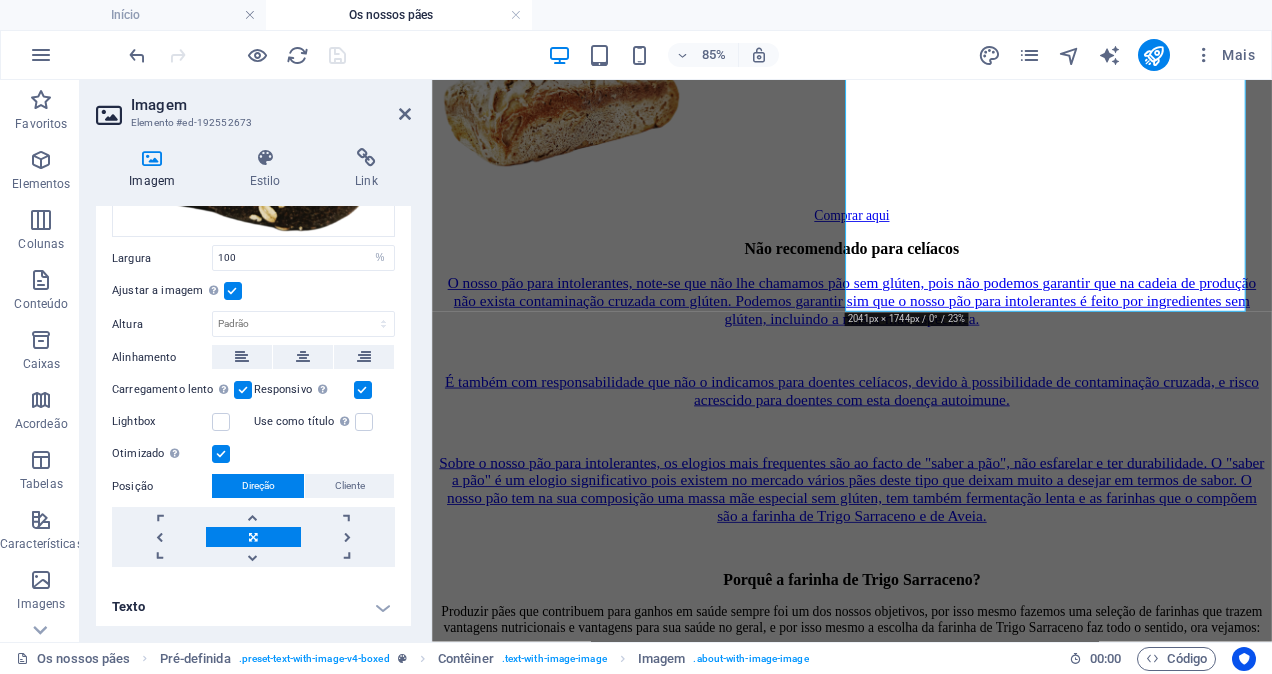 click on "Texto" at bounding box center [253, 607] 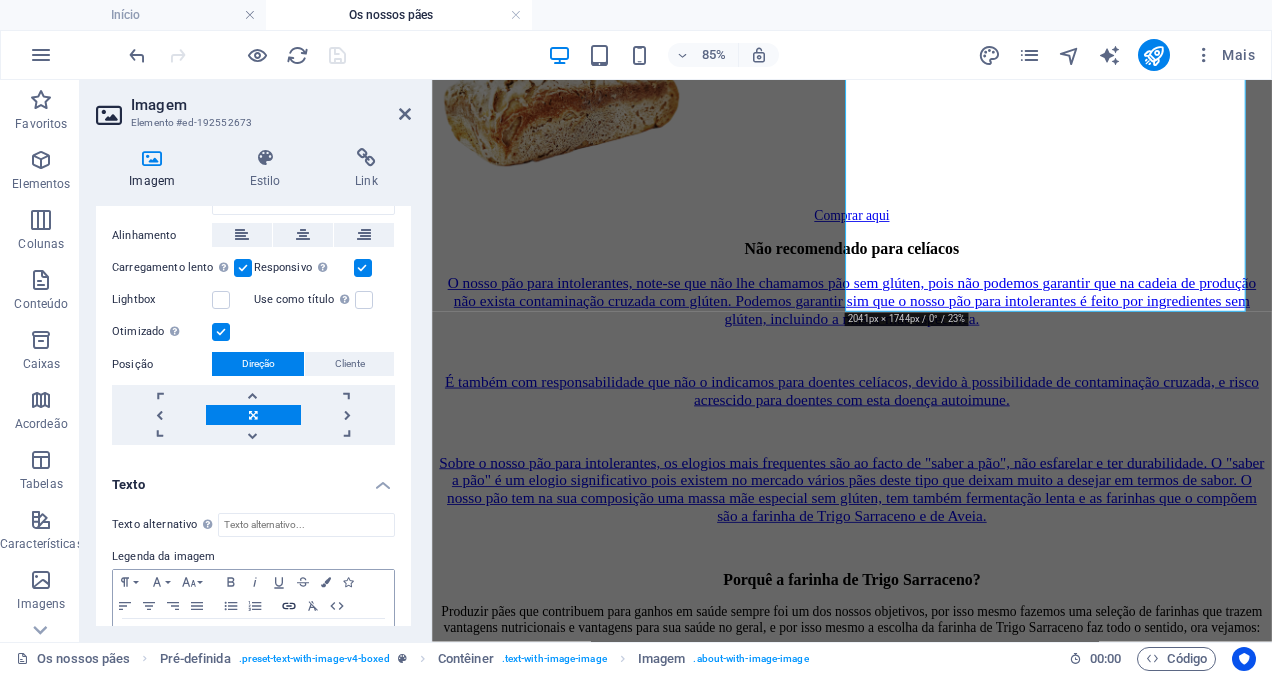 scroll, scrollTop: 451, scrollLeft: 0, axis: vertical 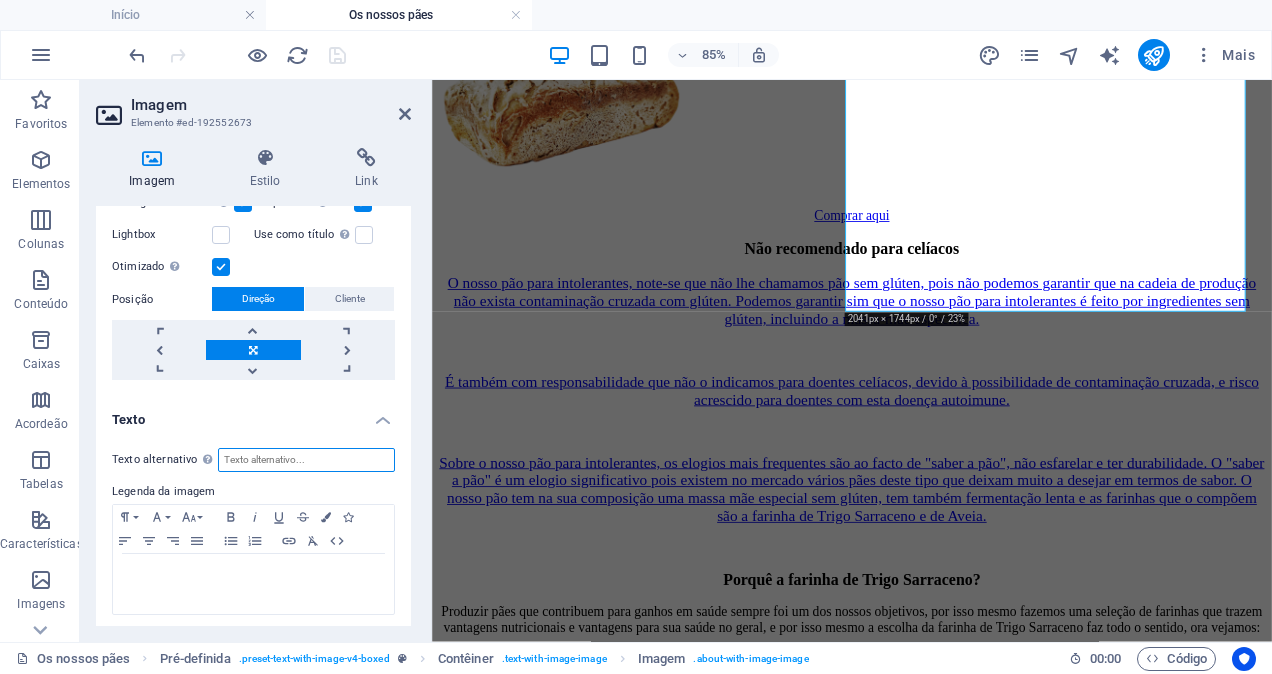 click on "Texto alternativo O texto alternativo é usado por dispositivos que não podem exibir imagens (ex. ferramentas de busca de imagens) e deve ser adicionado a cada imagem para melhorar a acessibilidade do website." at bounding box center (306, 460) 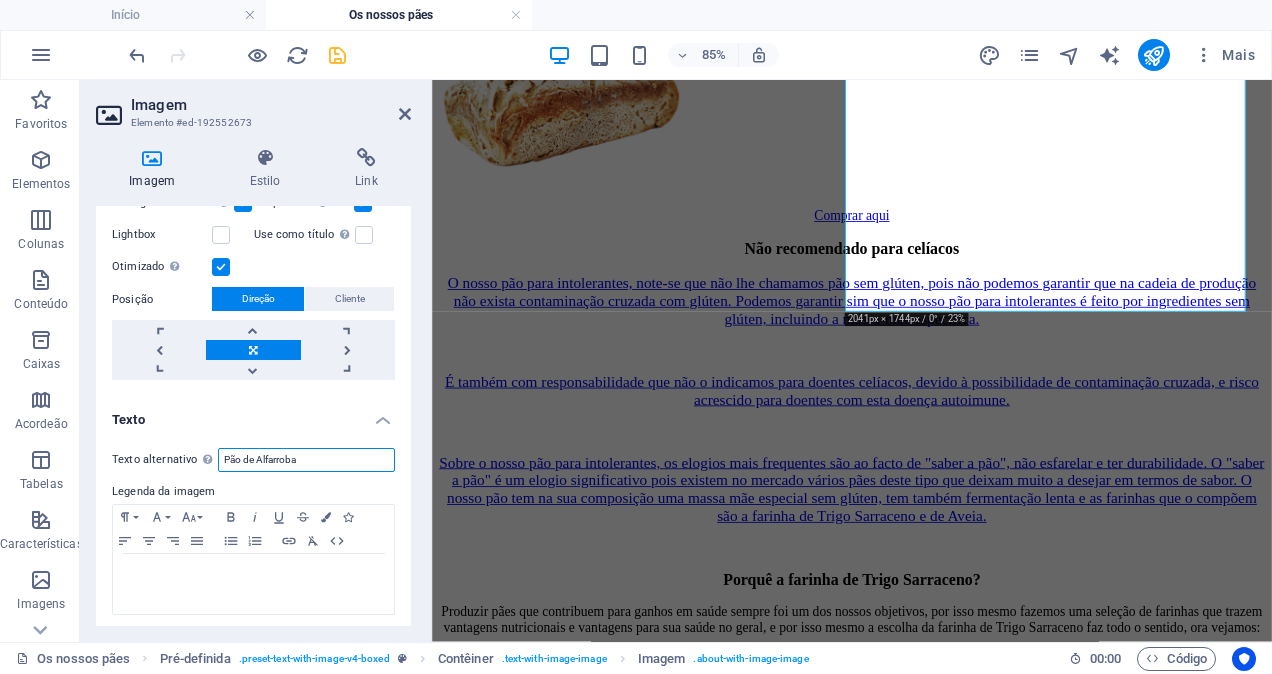 paste on "artesanal Padaria Vila Fresca" 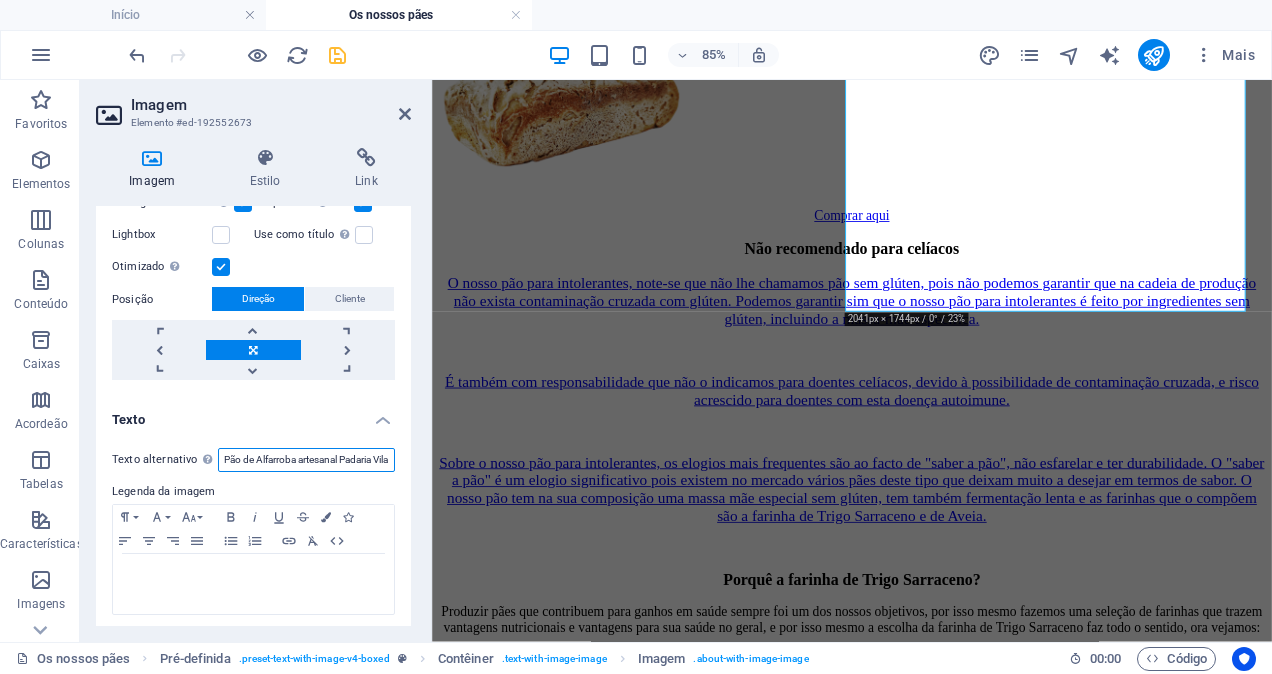 scroll, scrollTop: 0, scrollLeft: 43, axis: horizontal 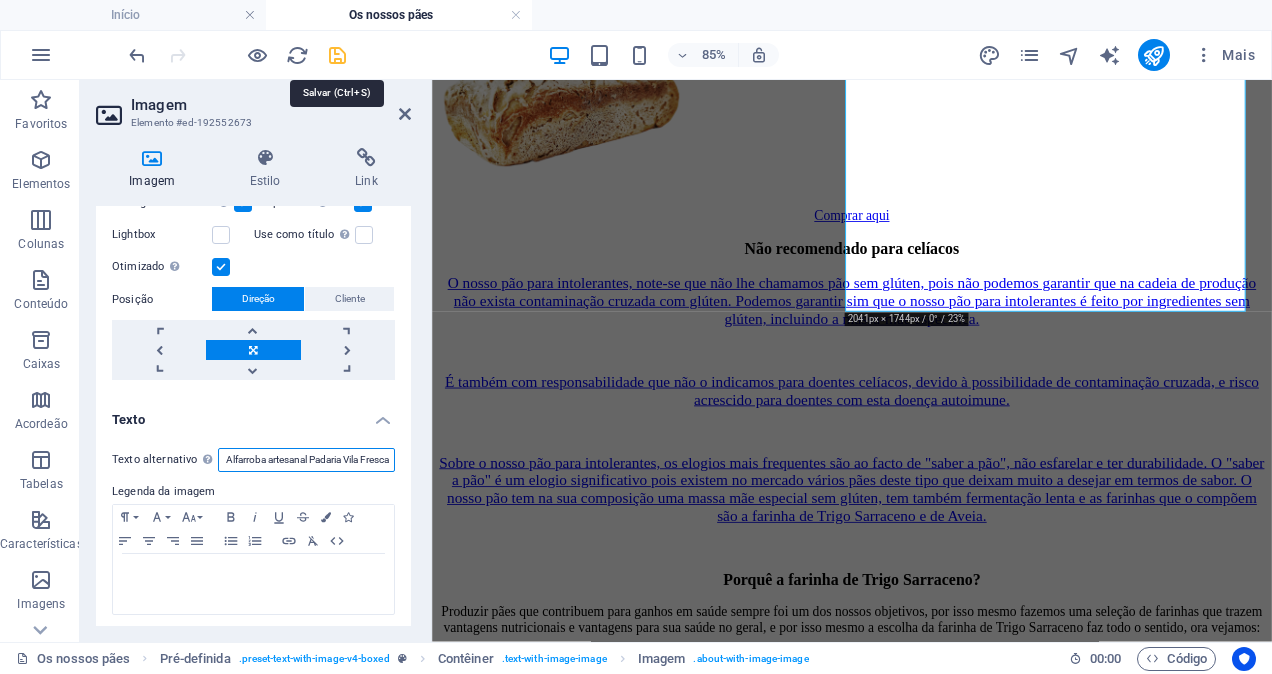 type on "Pão de Alfarroba artesanal Padaria Vila Fresca" 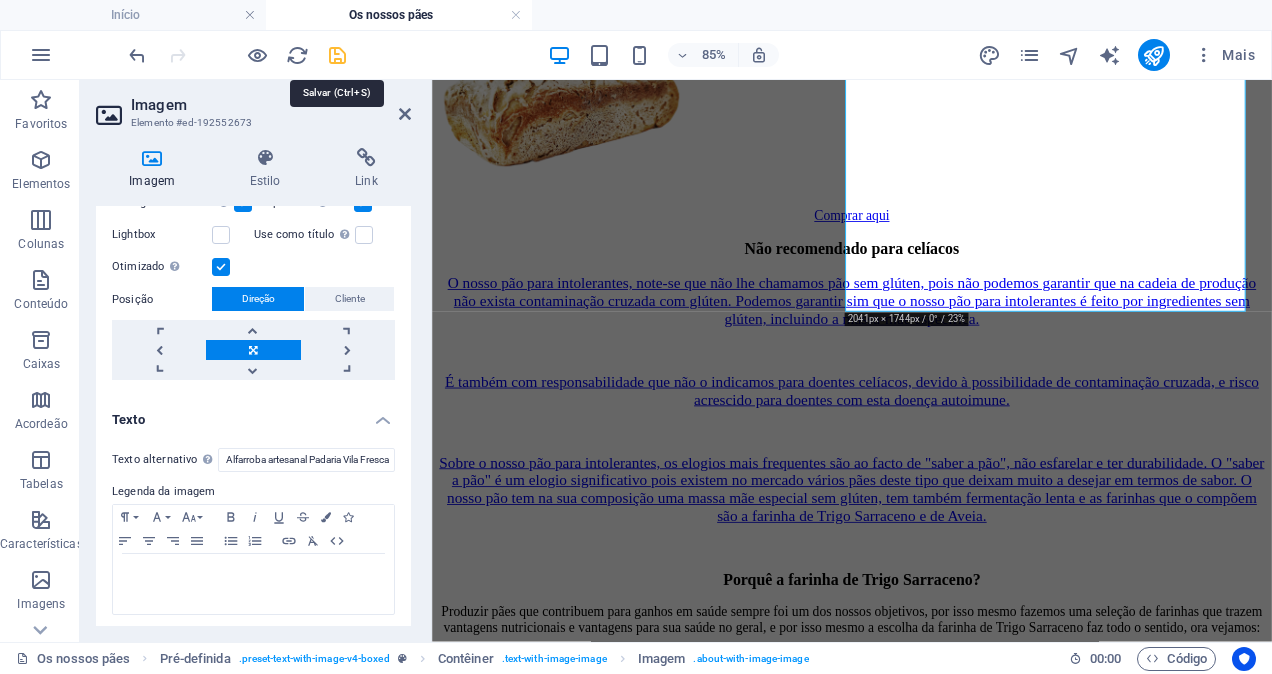 click at bounding box center (337, 55) 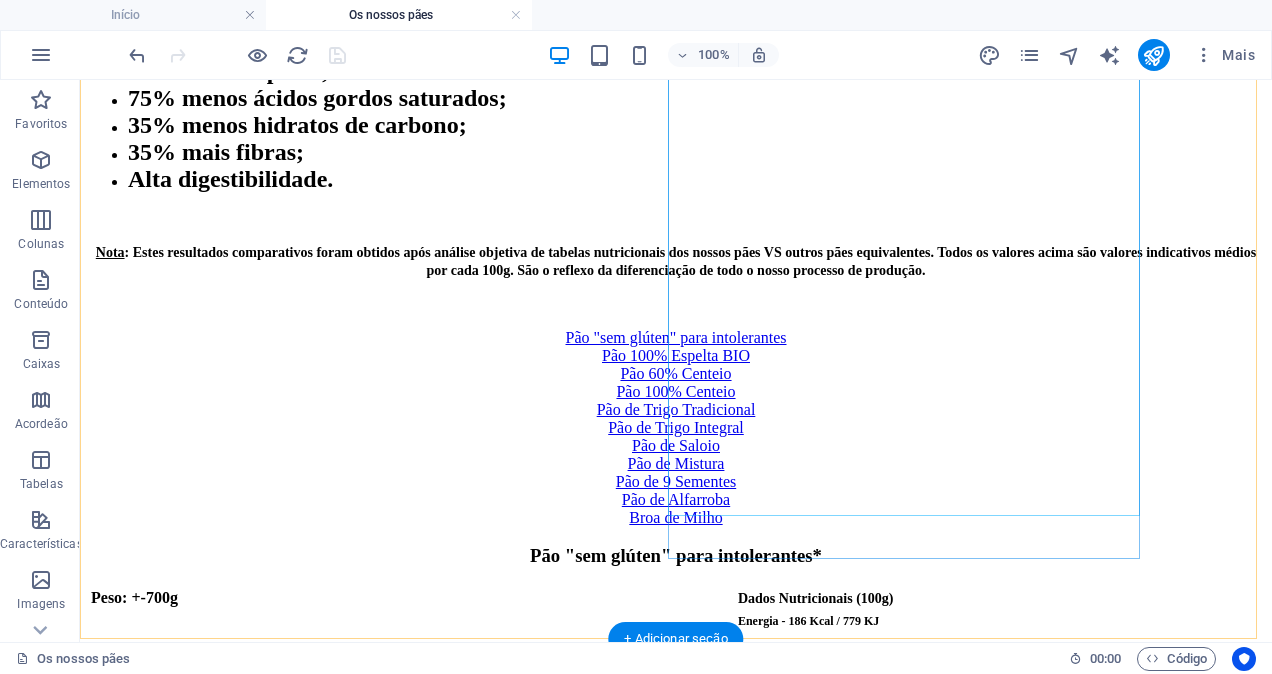scroll, scrollTop: 10000, scrollLeft: 0, axis: vertical 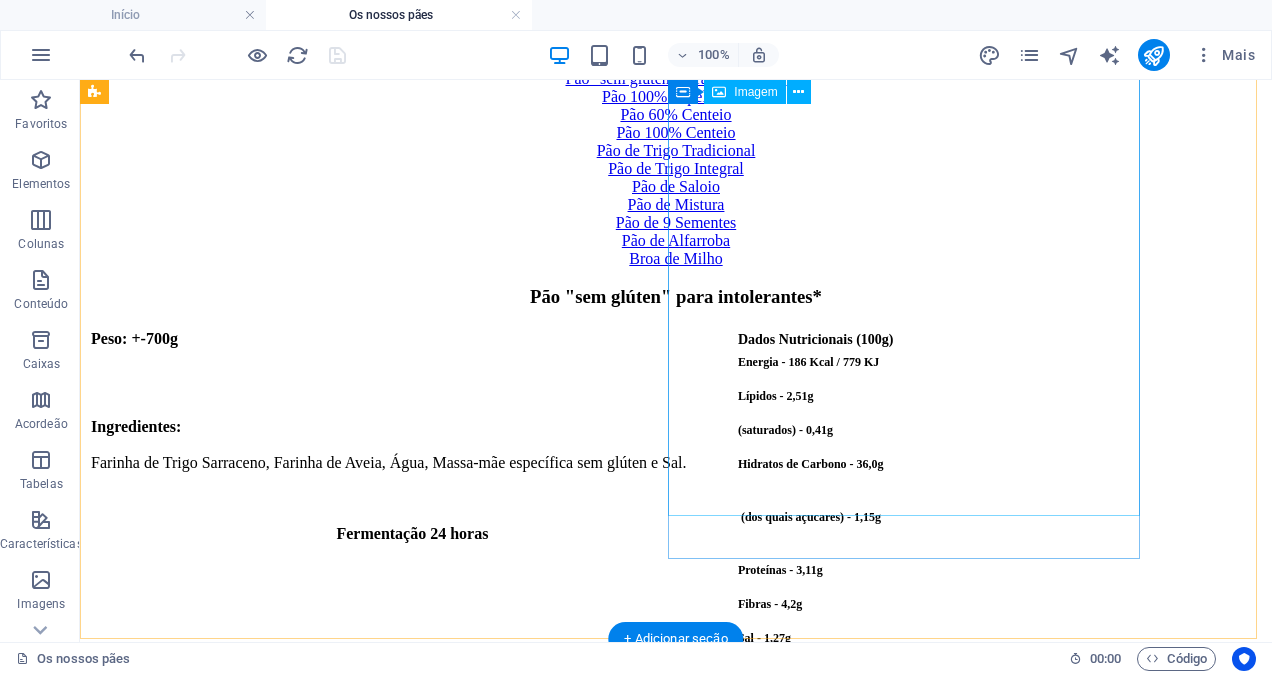click at bounding box center (264, 10304) 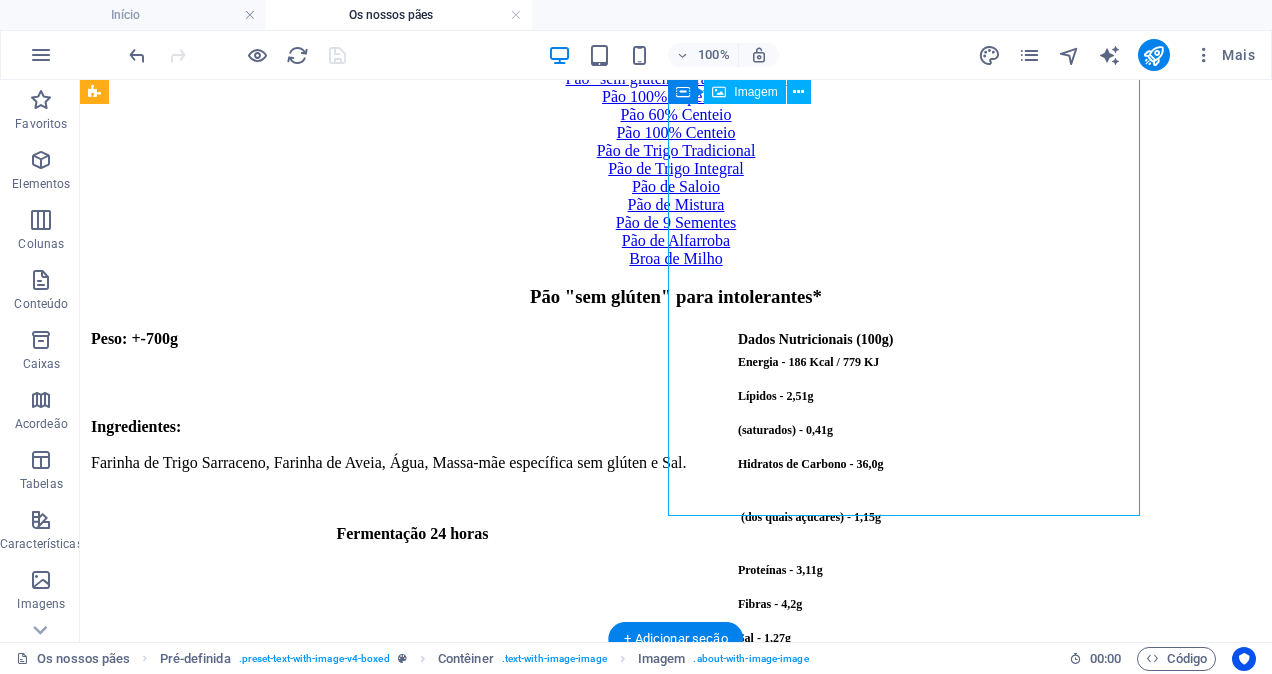 click at bounding box center [264, 10304] 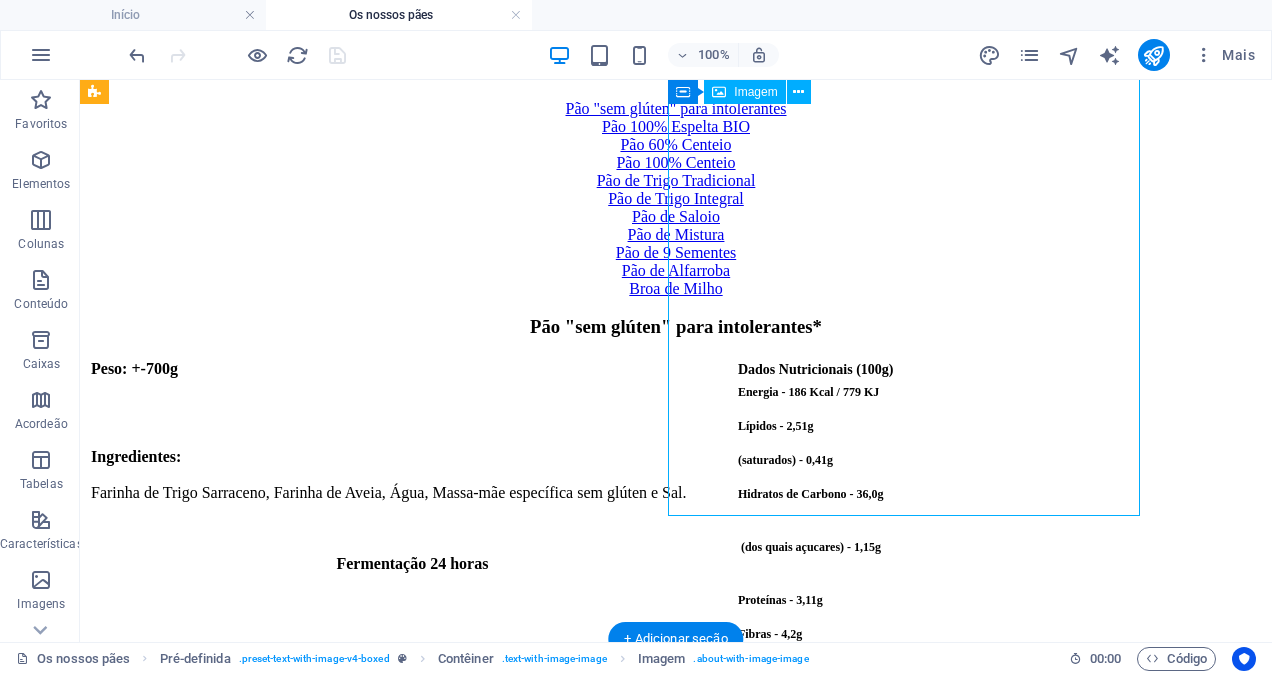 select on "%" 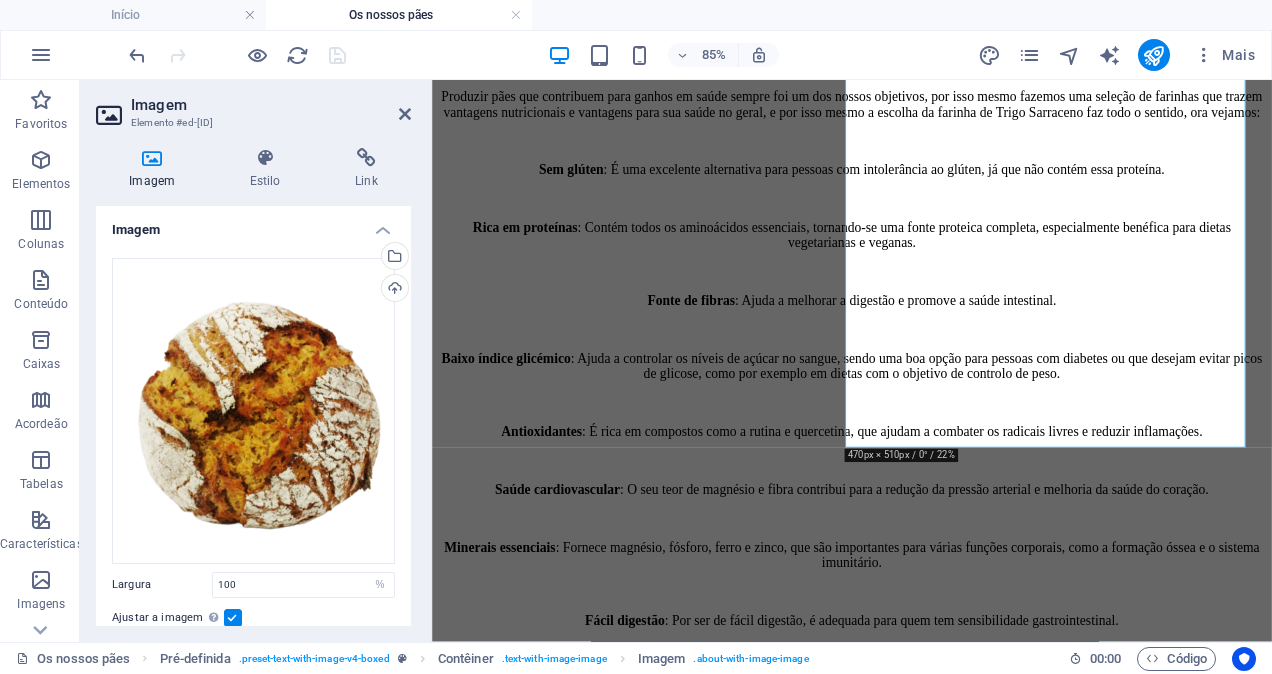 scroll, scrollTop: 9994, scrollLeft: 0, axis: vertical 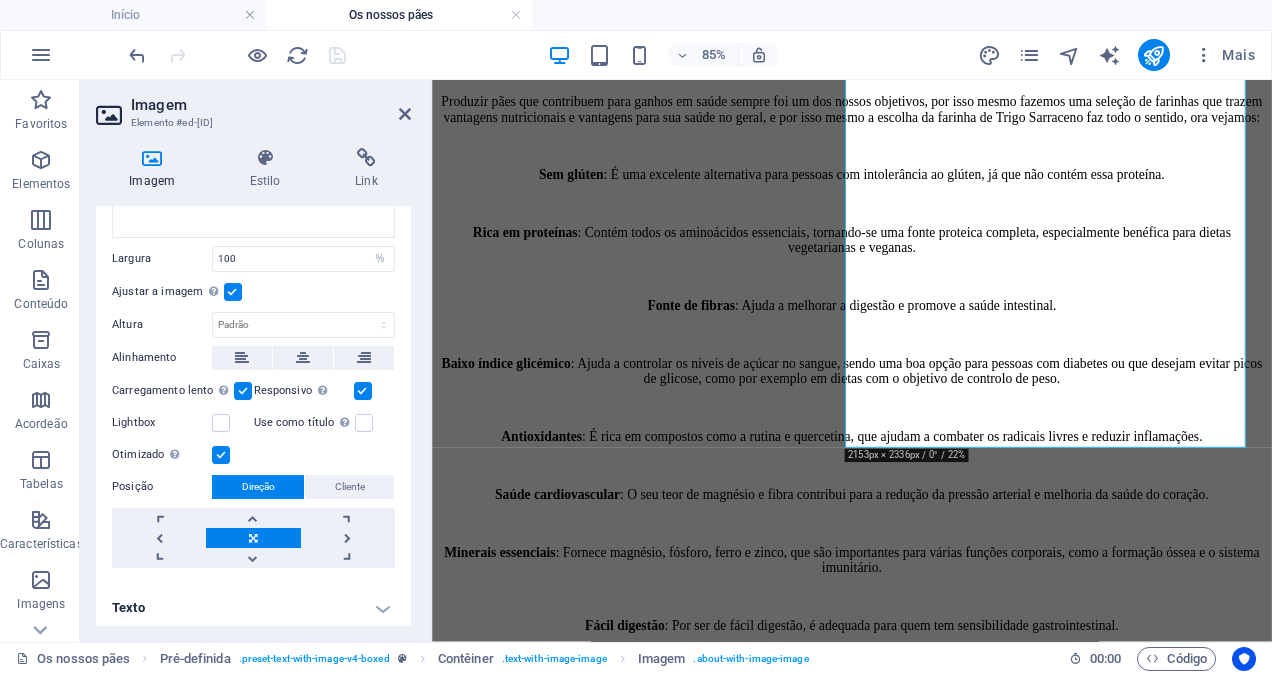 click on "Texto" at bounding box center [253, 608] 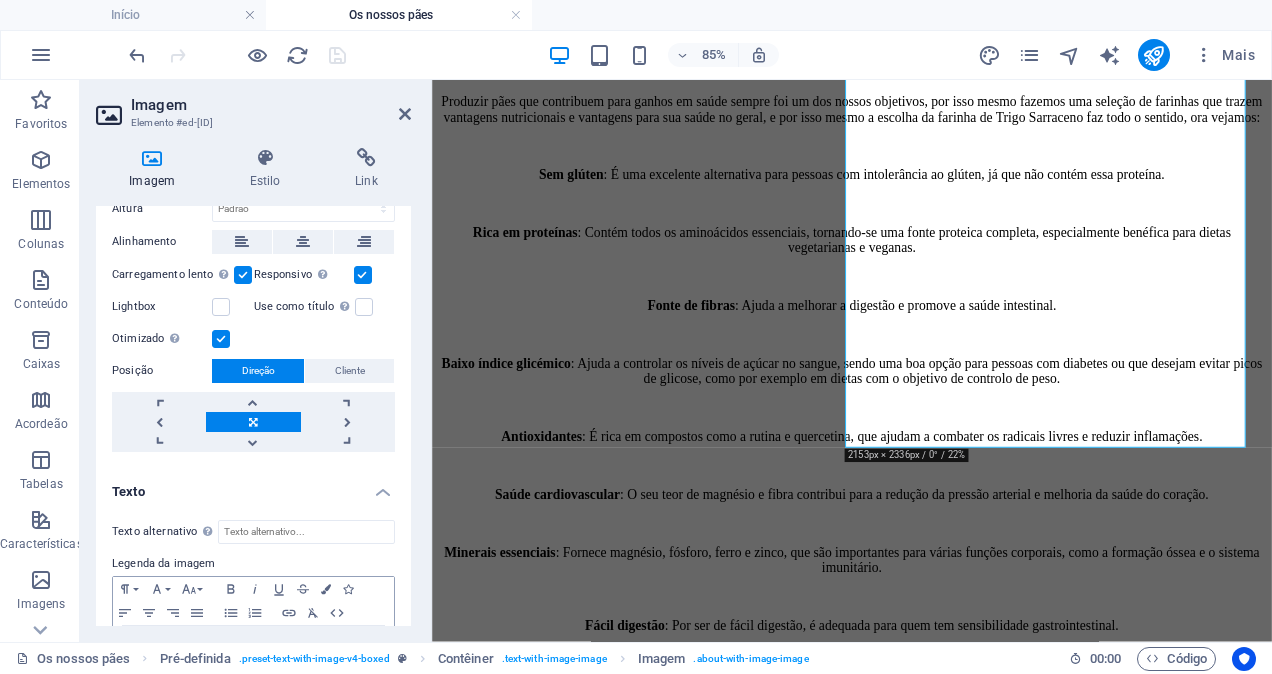scroll, scrollTop: 513, scrollLeft: 0, axis: vertical 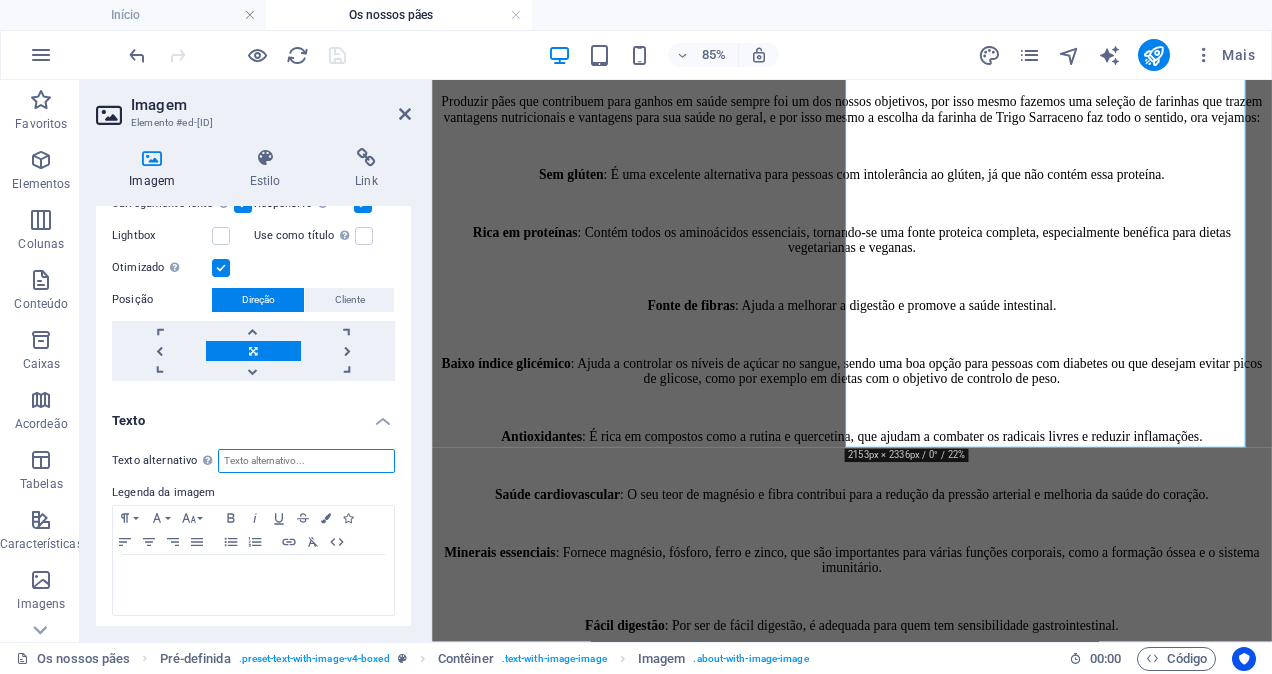 click on "Texto alternativo O texto alternativo é usado por dispositivos que não podem exibir imagens (ex. ferramentas de busca de imagens) e deve ser adicionado a cada imagem para melhorar a acessibilidade do website." at bounding box center [306, 461] 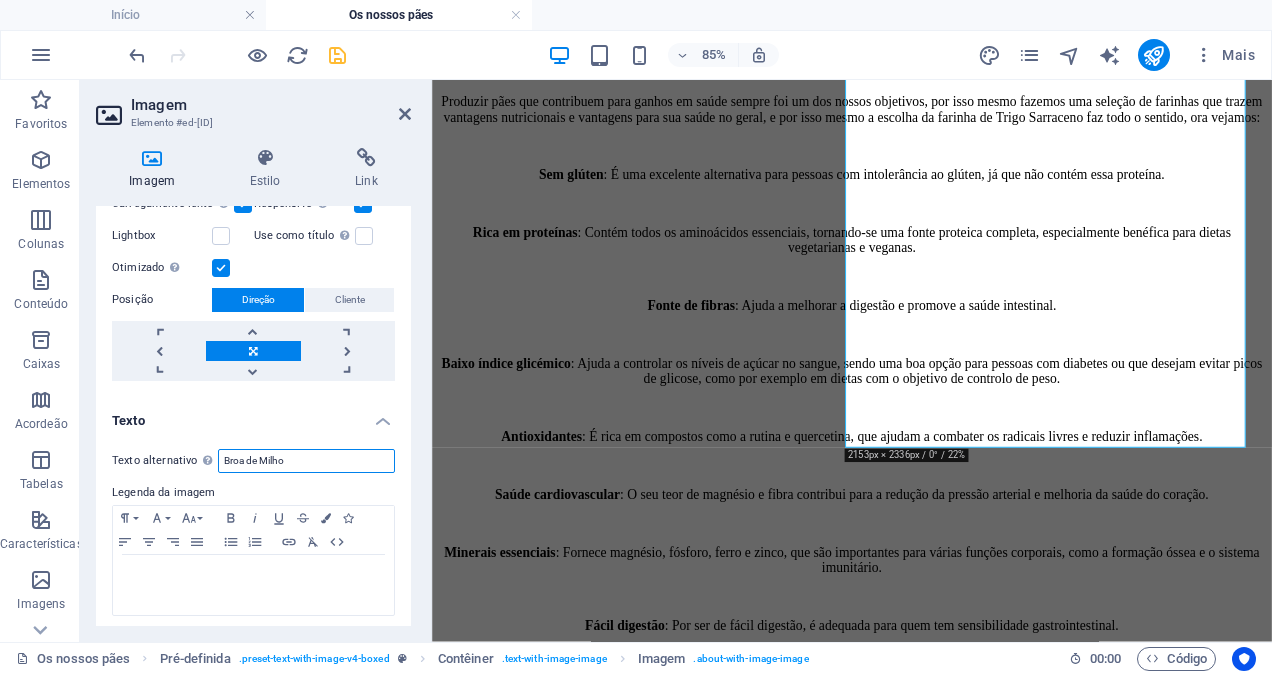 paste on "artesanal Padaria Vila Fresca" 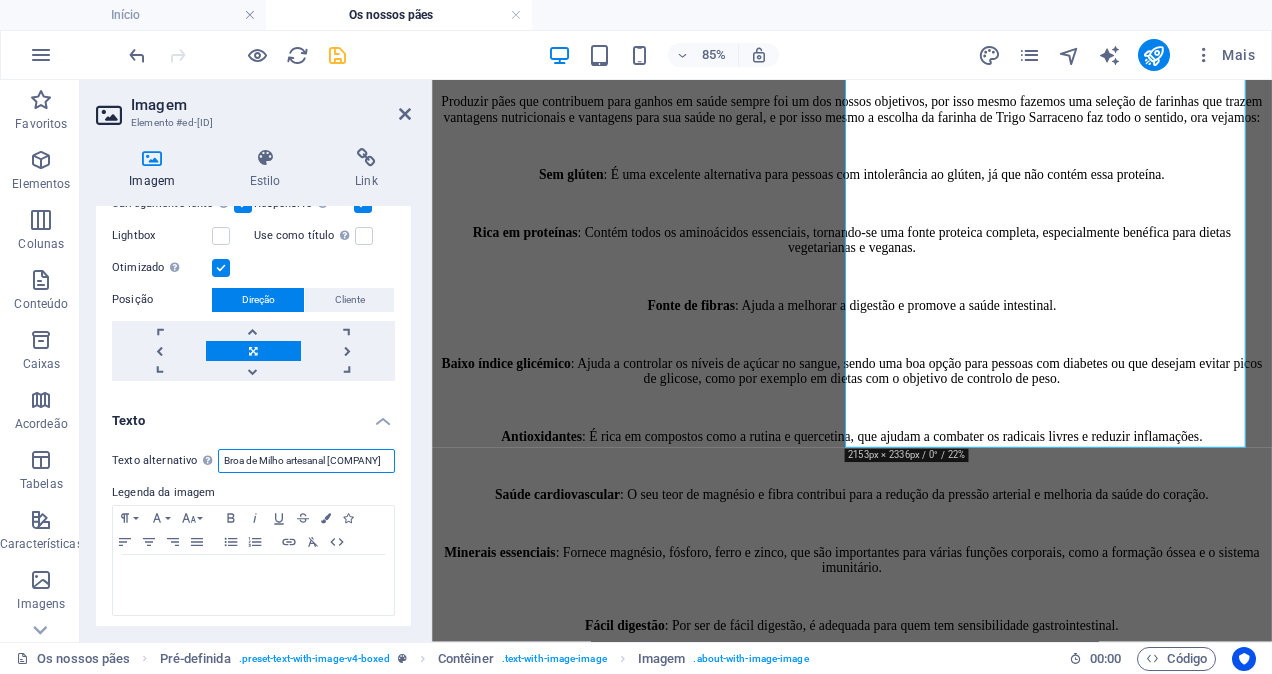 scroll, scrollTop: 0, scrollLeft: 30, axis: horizontal 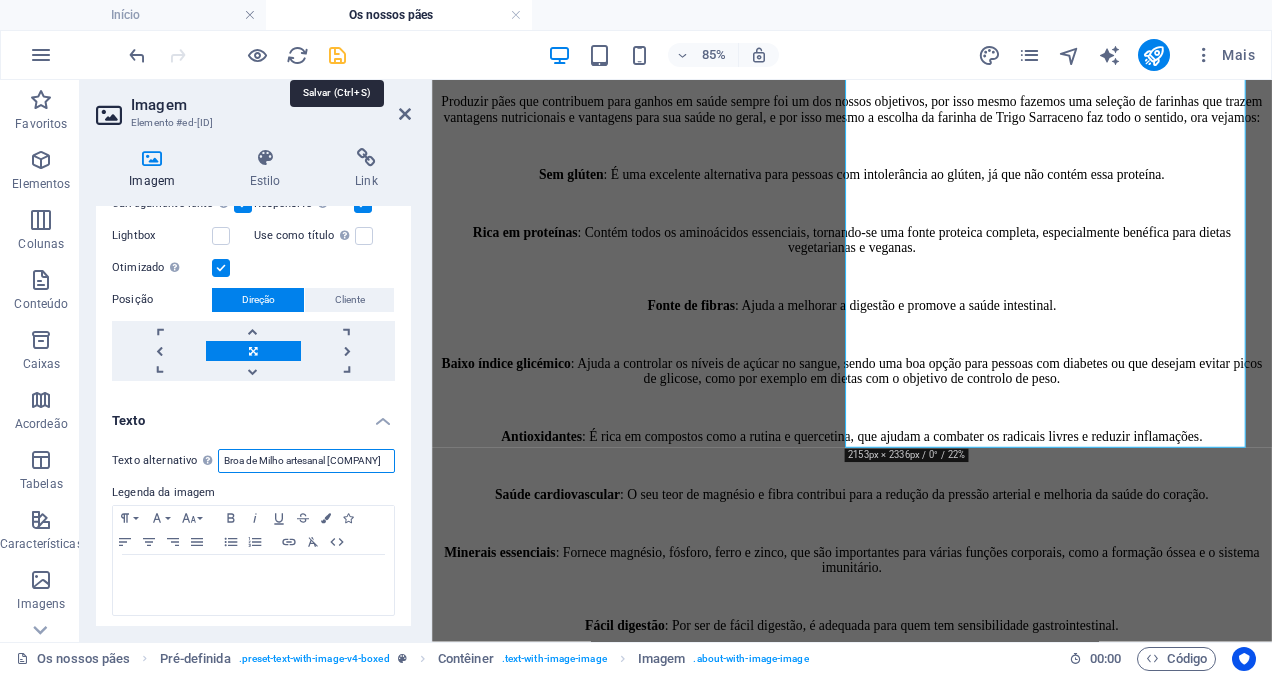 type on "Broa de Milho artesanal [COMPANY]" 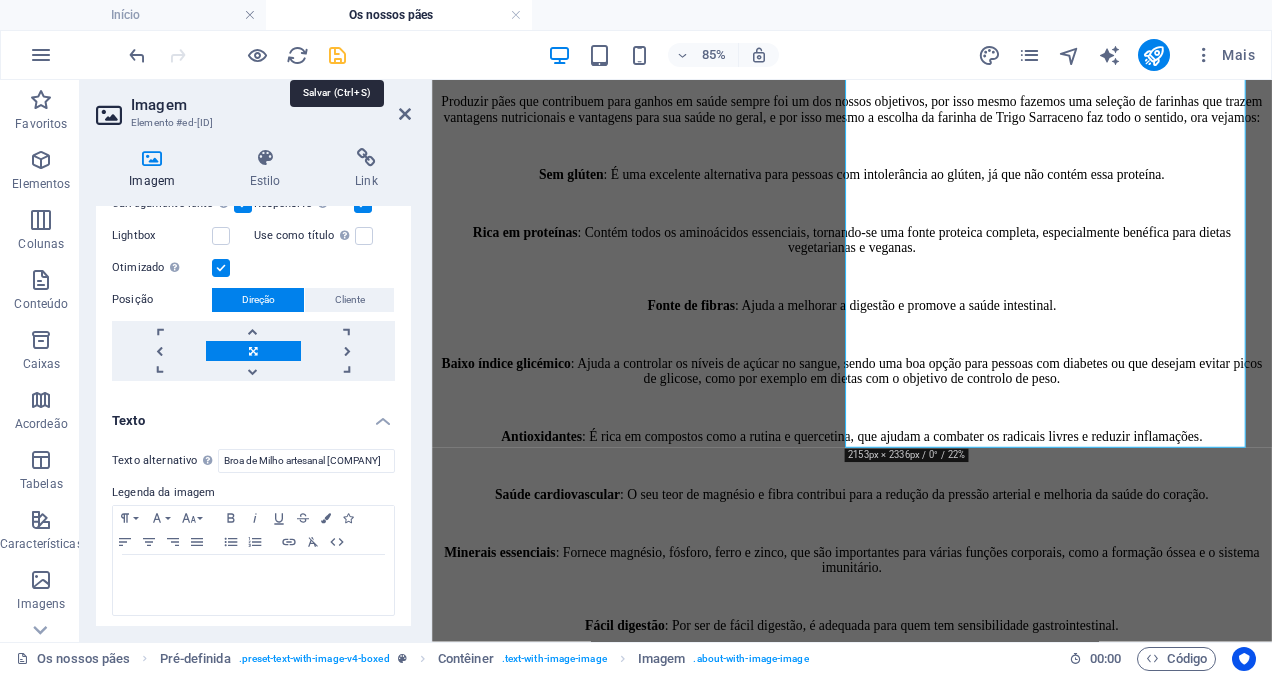 click at bounding box center (337, 55) 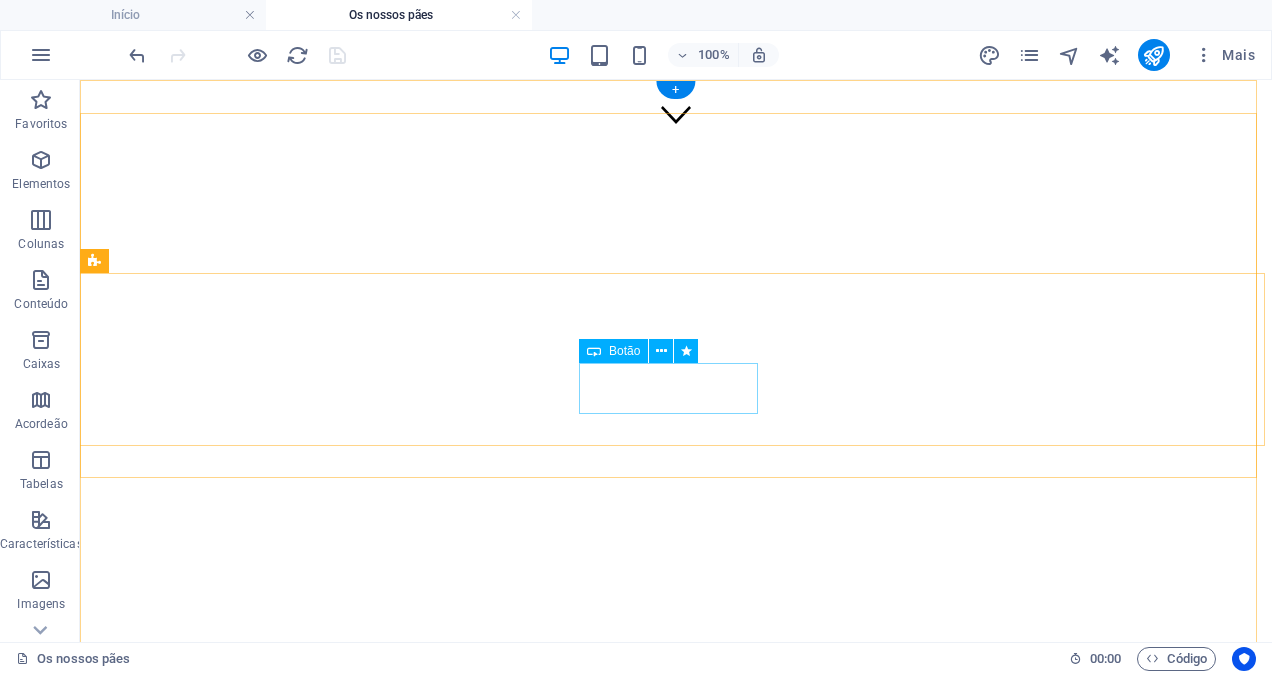 scroll, scrollTop: 0, scrollLeft: 0, axis: both 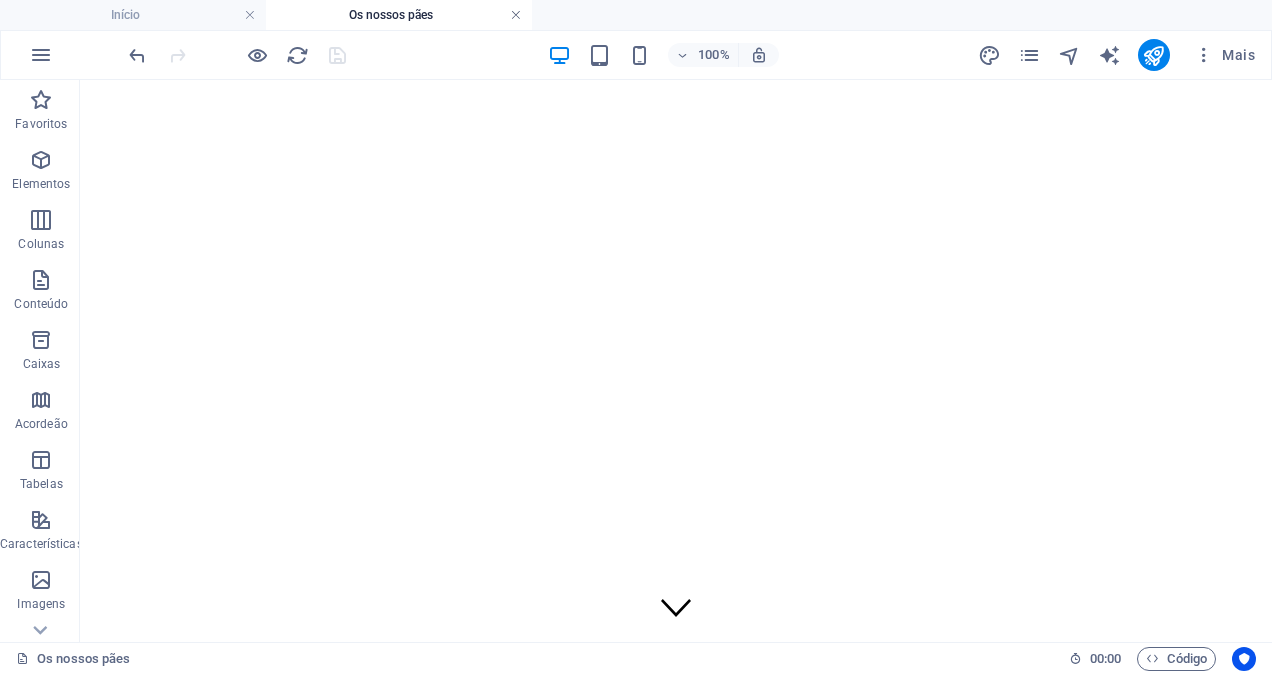 click at bounding box center [516, 15] 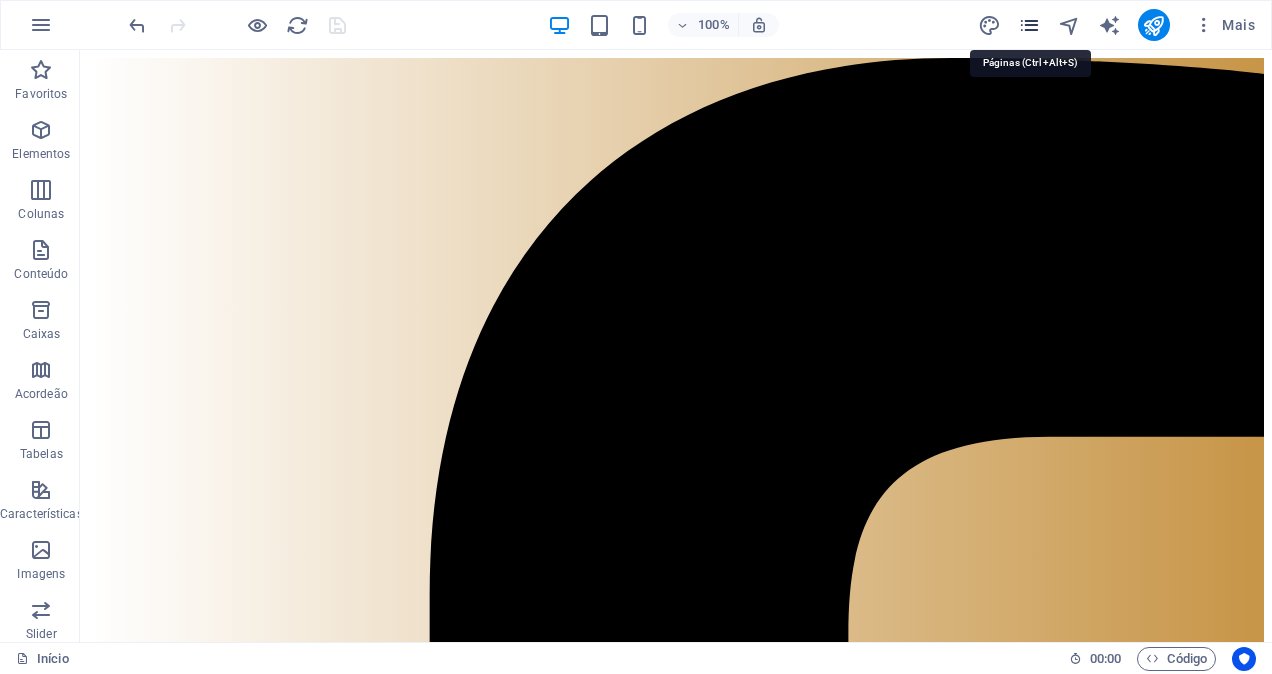 click at bounding box center [1029, 25] 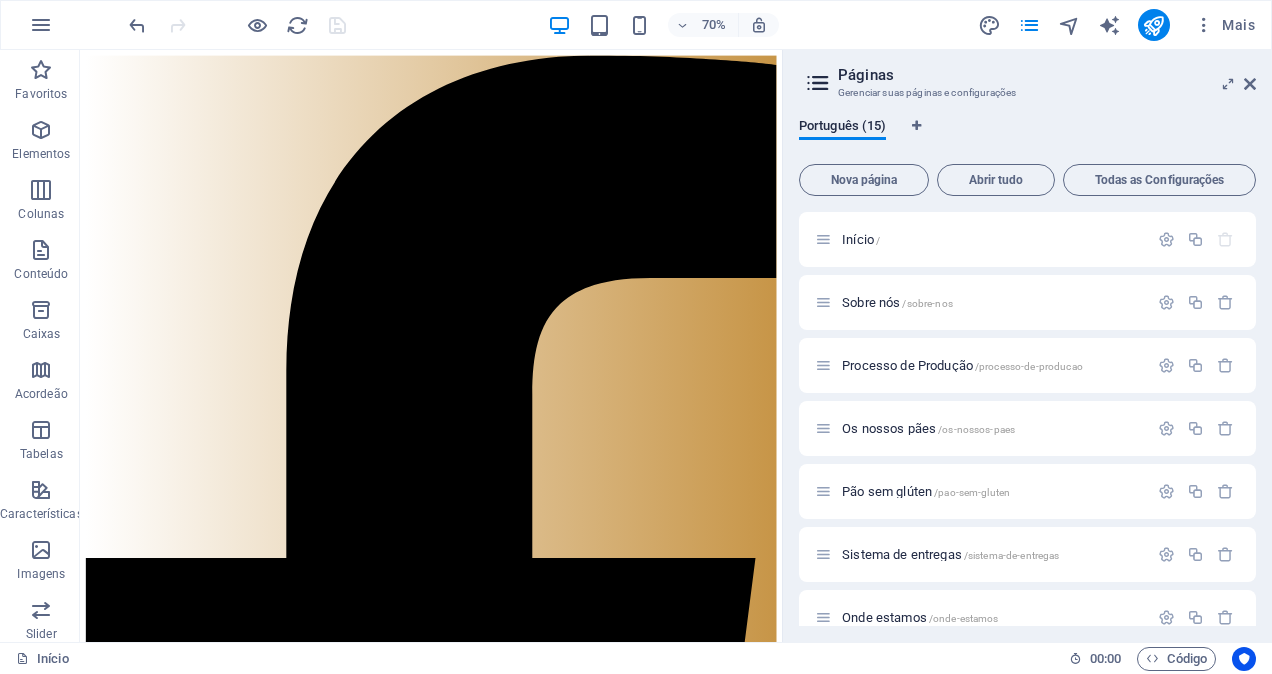 scroll, scrollTop: 200, scrollLeft: 0, axis: vertical 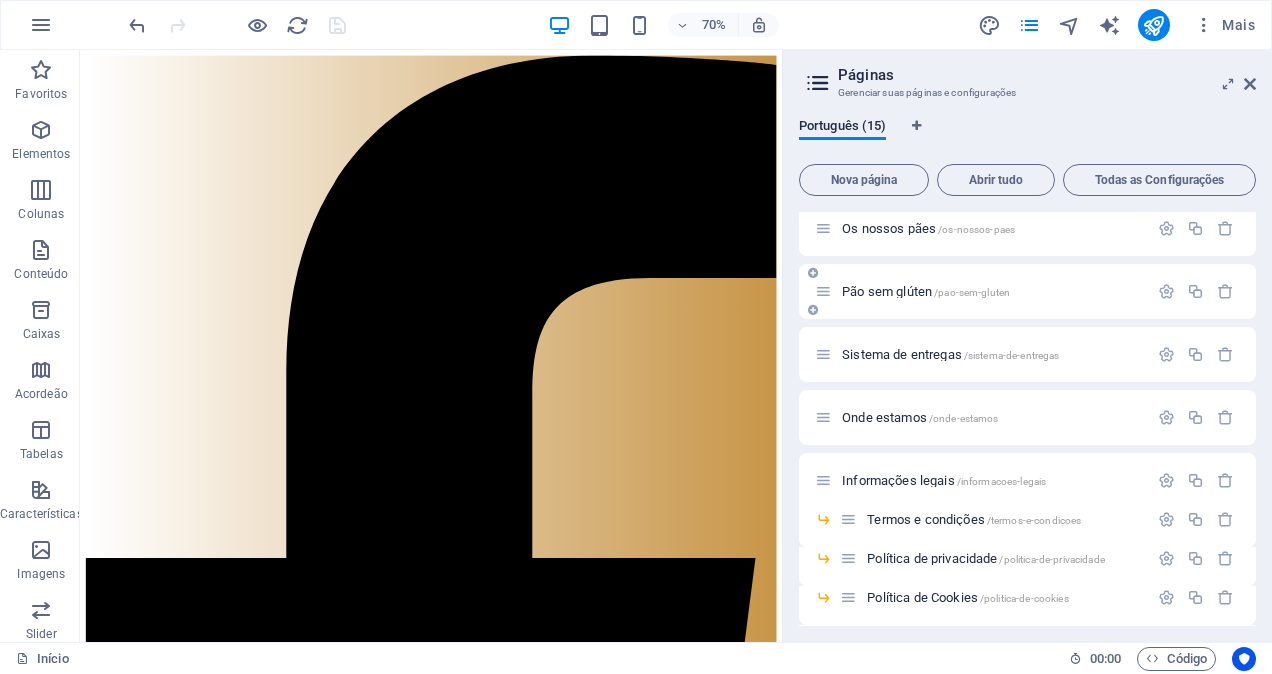 click on "Pão sem glúten /pao-sem-gluten" at bounding box center (926, 291) 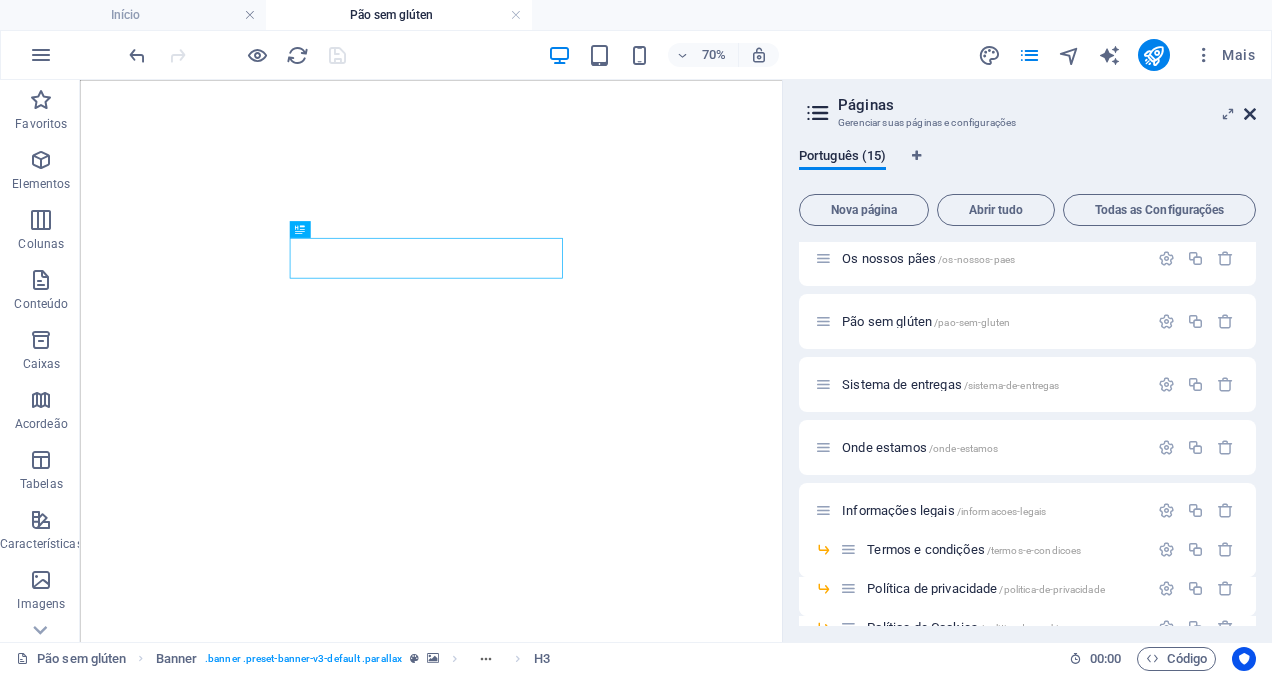 click at bounding box center [1250, 114] 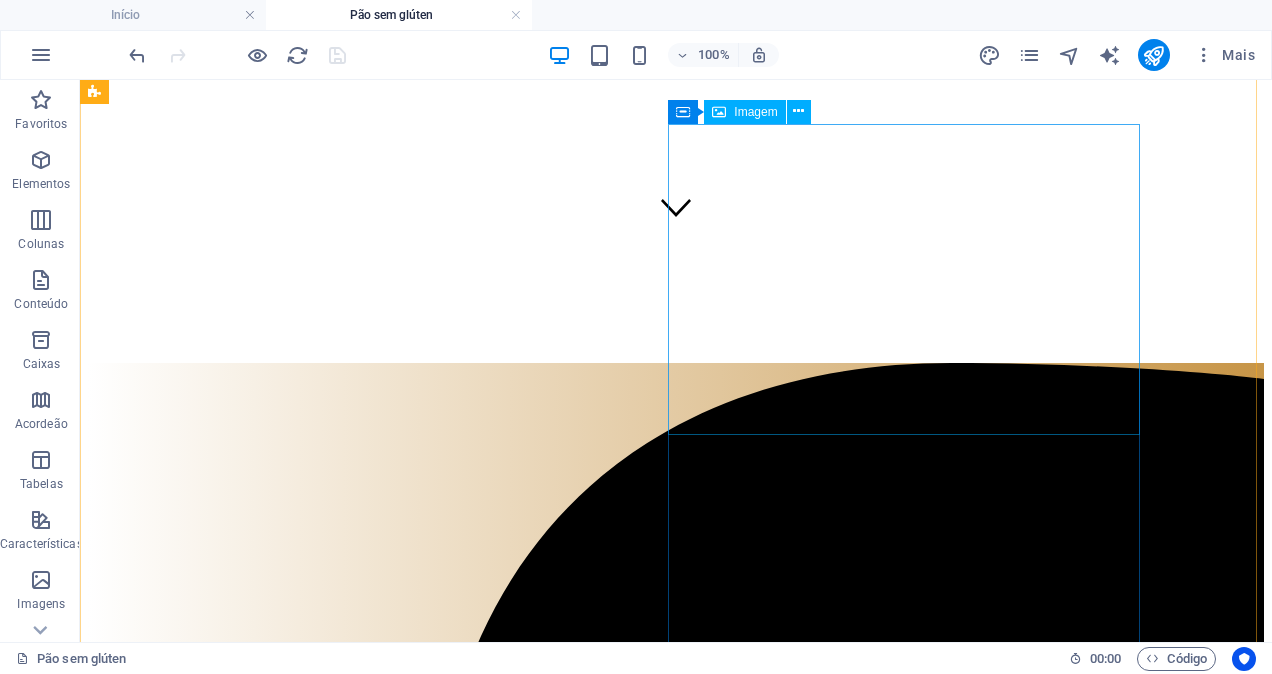 scroll, scrollTop: 800, scrollLeft: 0, axis: vertical 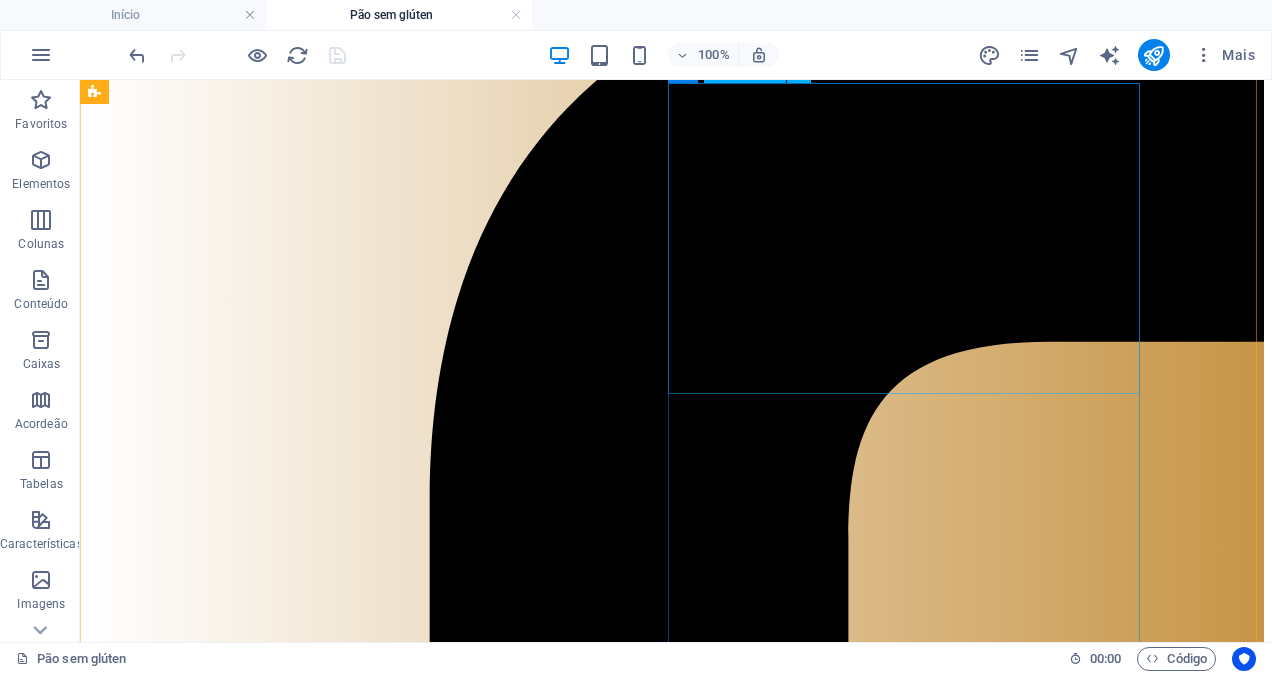 click at bounding box center [264, 8907] 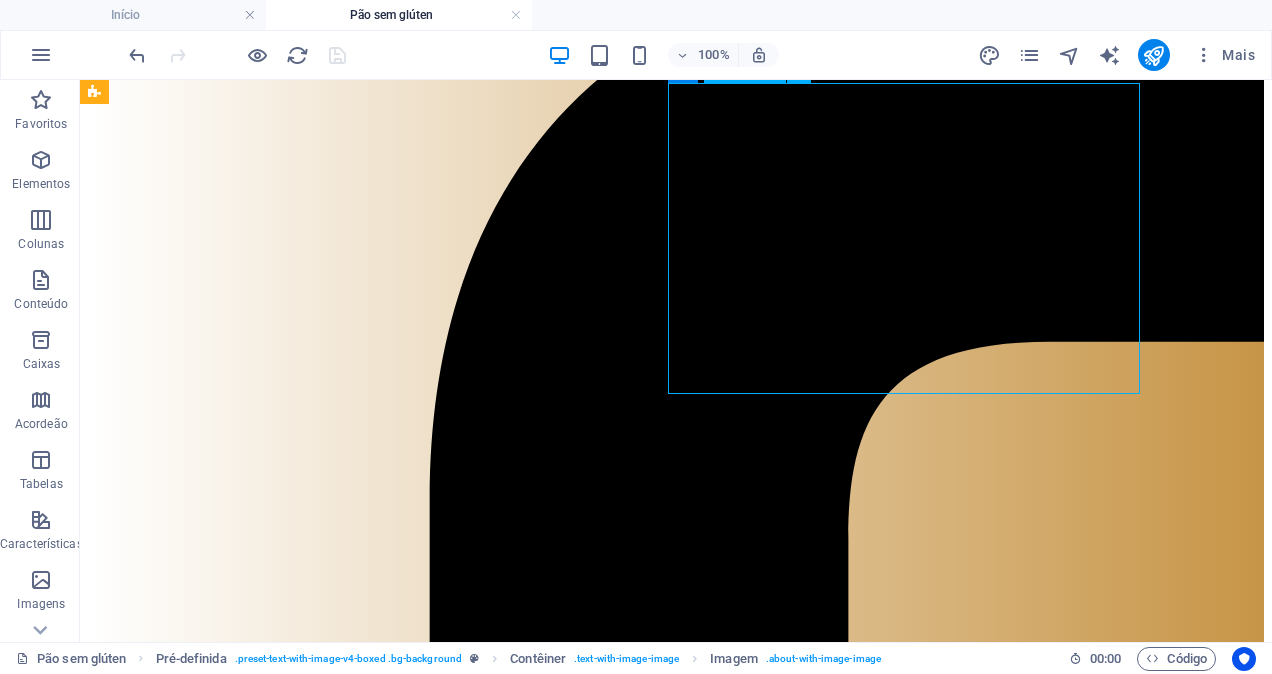 click at bounding box center (264, 8907) 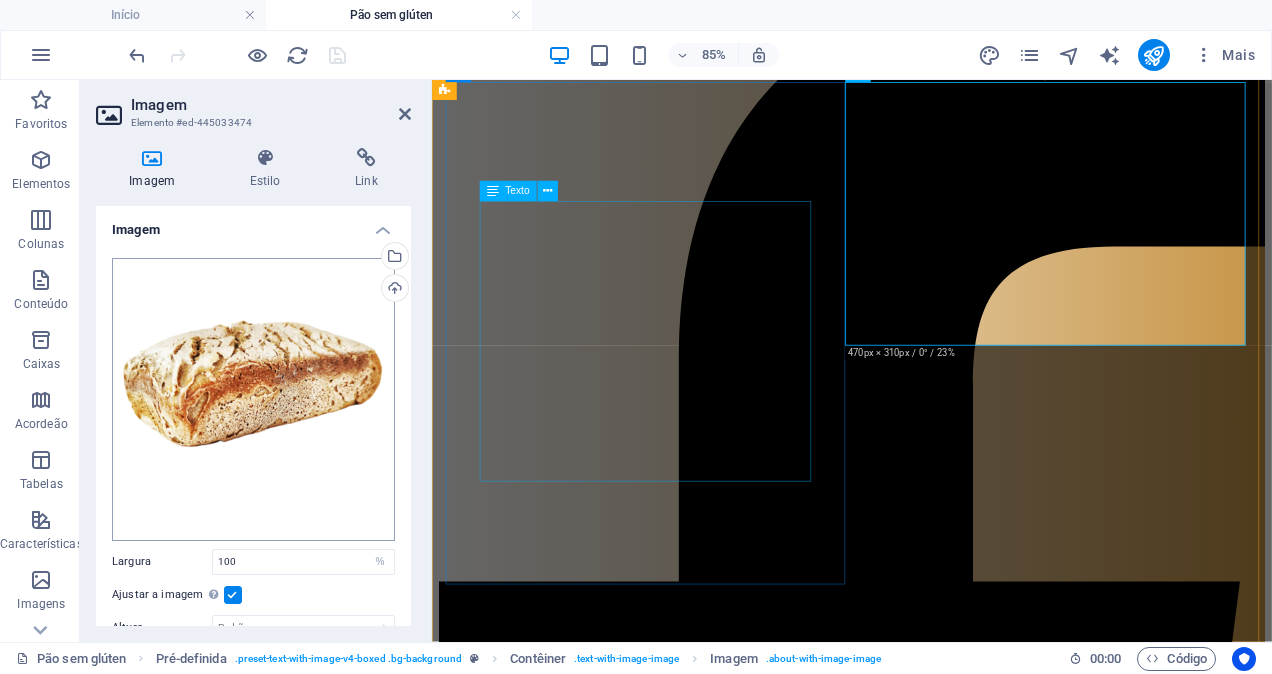 scroll, scrollTop: 860, scrollLeft: 0, axis: vertical 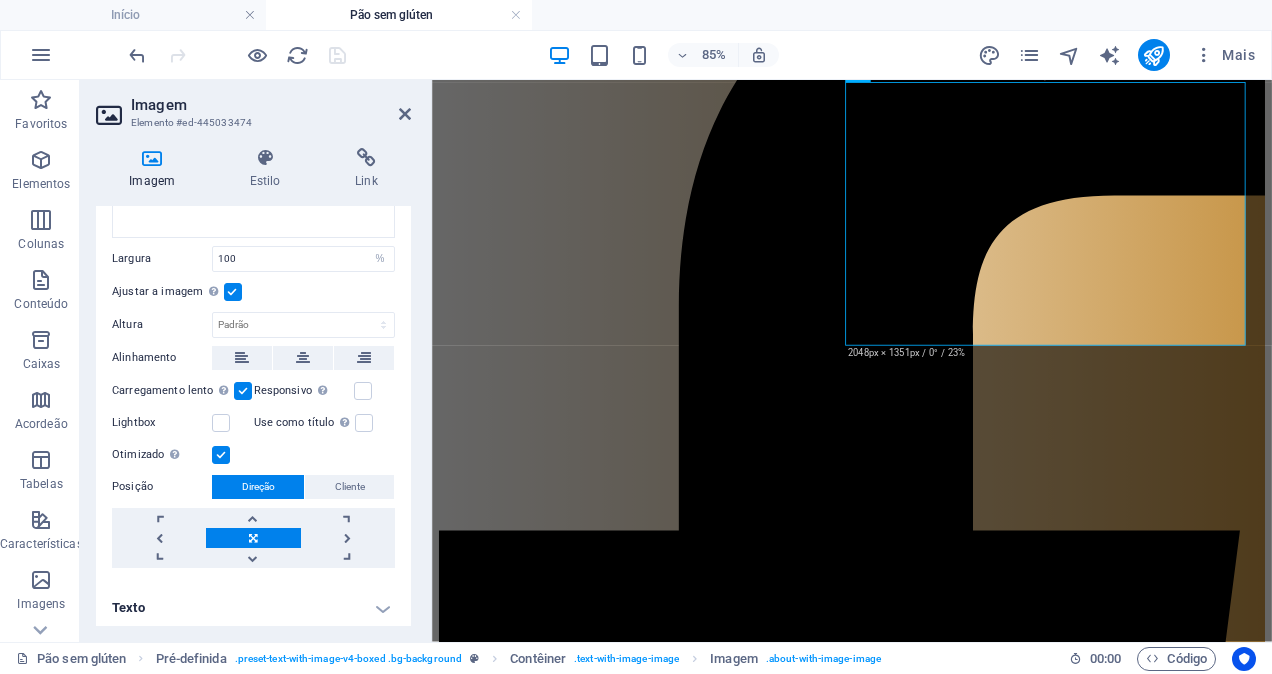 click on "Texto" at bounding box center [253, 608] 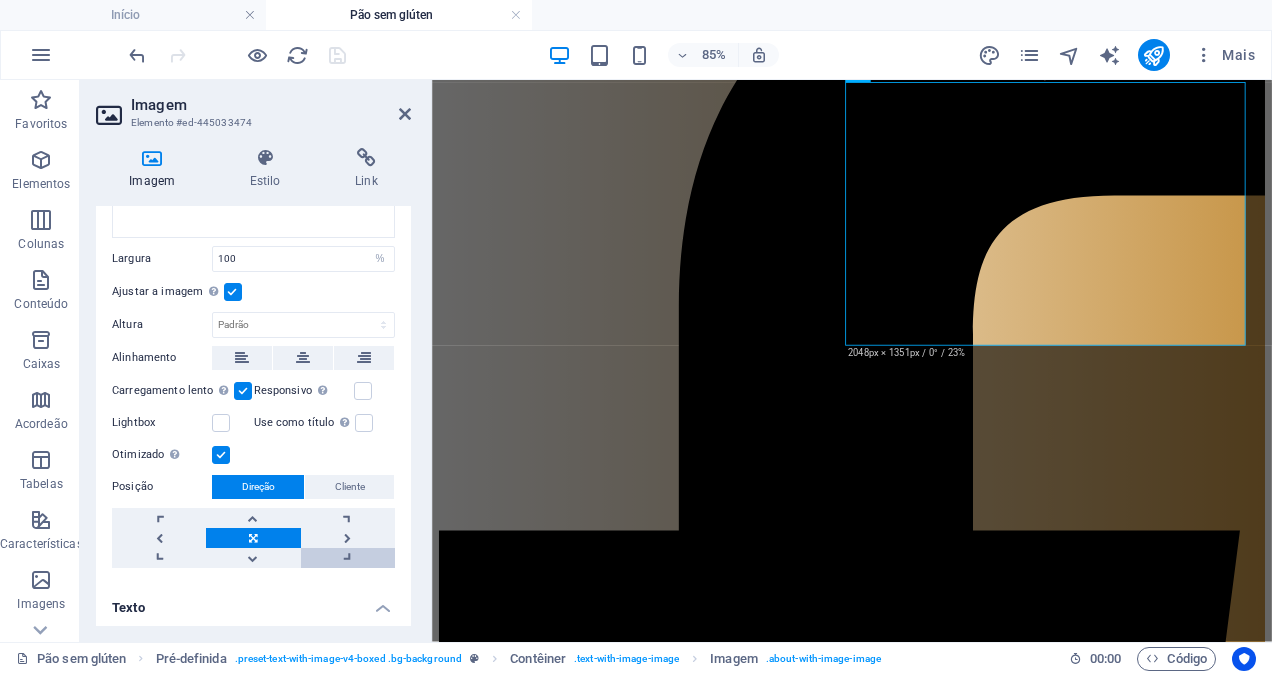 scroll, scrollTop: 490, scrollLeft: 0, axis: vertical 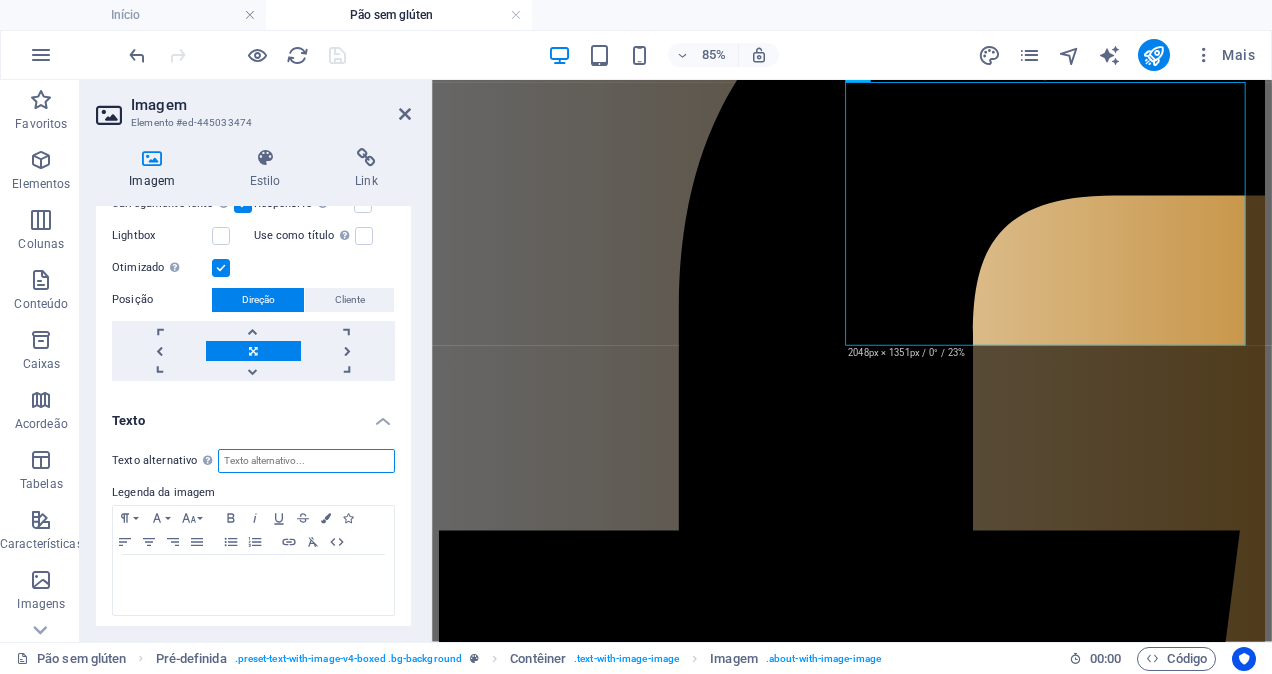 click on "Texto alternativo O texto alternativo é usado por dispositivos que não podem exibir imagens (ex. ferramentas de busca de imagens) e deve ser adicionado a cada imagem para melhorar a acessibilidade do website." at bounding box center [306, 461] 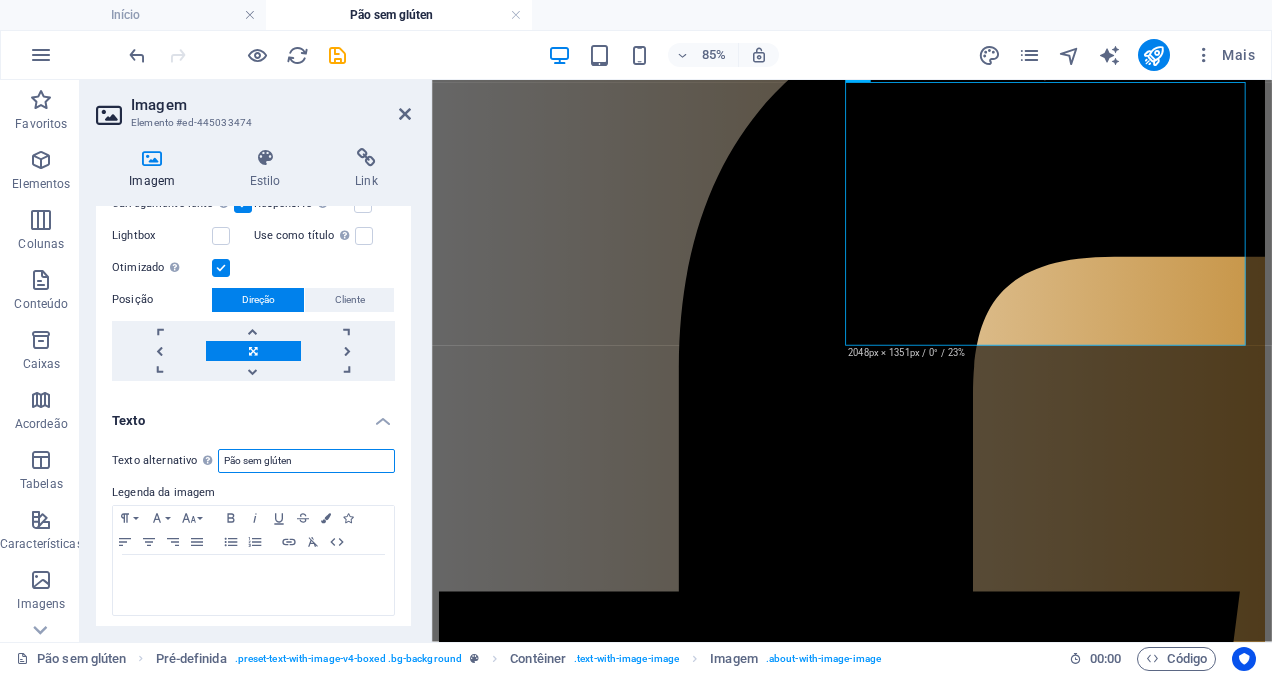 paste on "artesanal Padaria Vila Fresca" 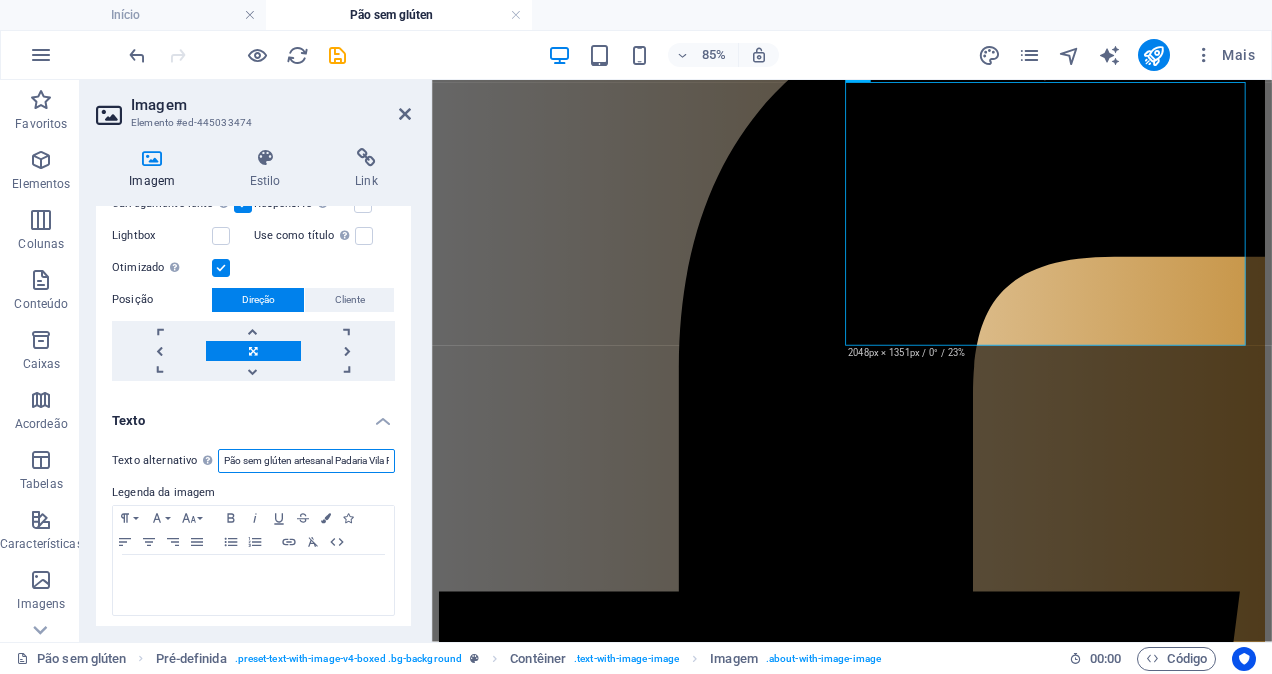 scroll, scrollTop: 0, scrollLeft: 38, axis: horizontal 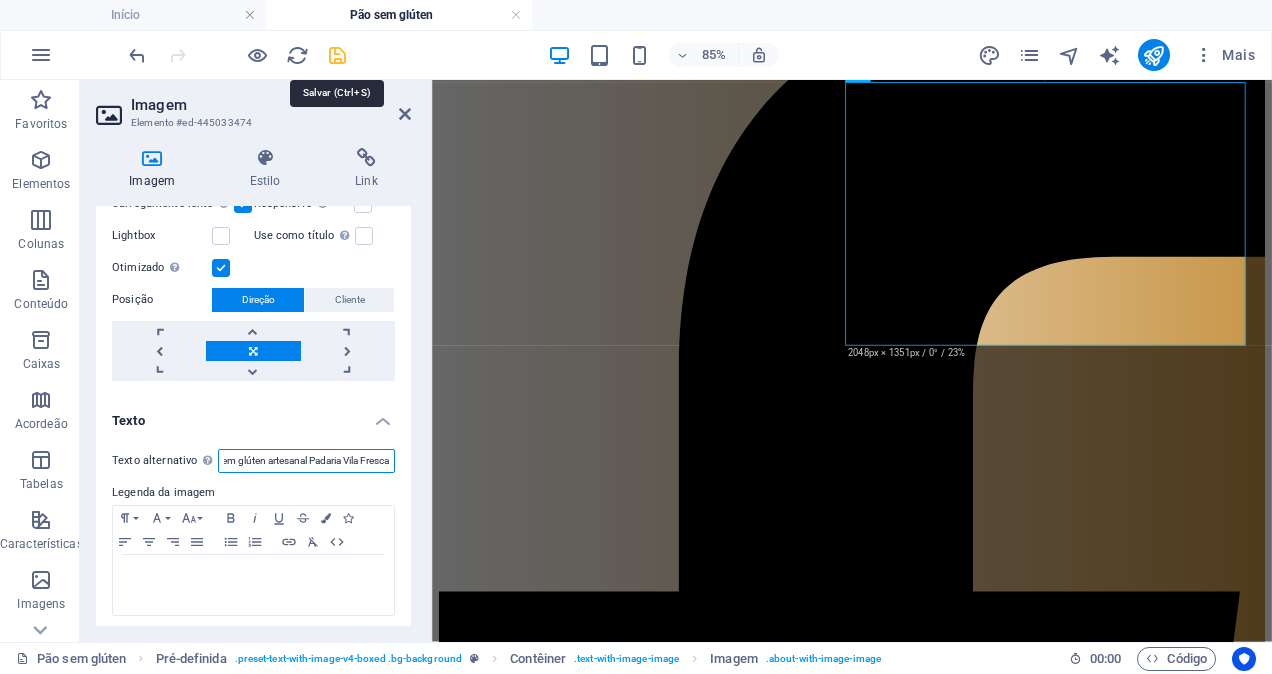 type on "Pão sem glúten artesanal Padaria Vila Fresca" 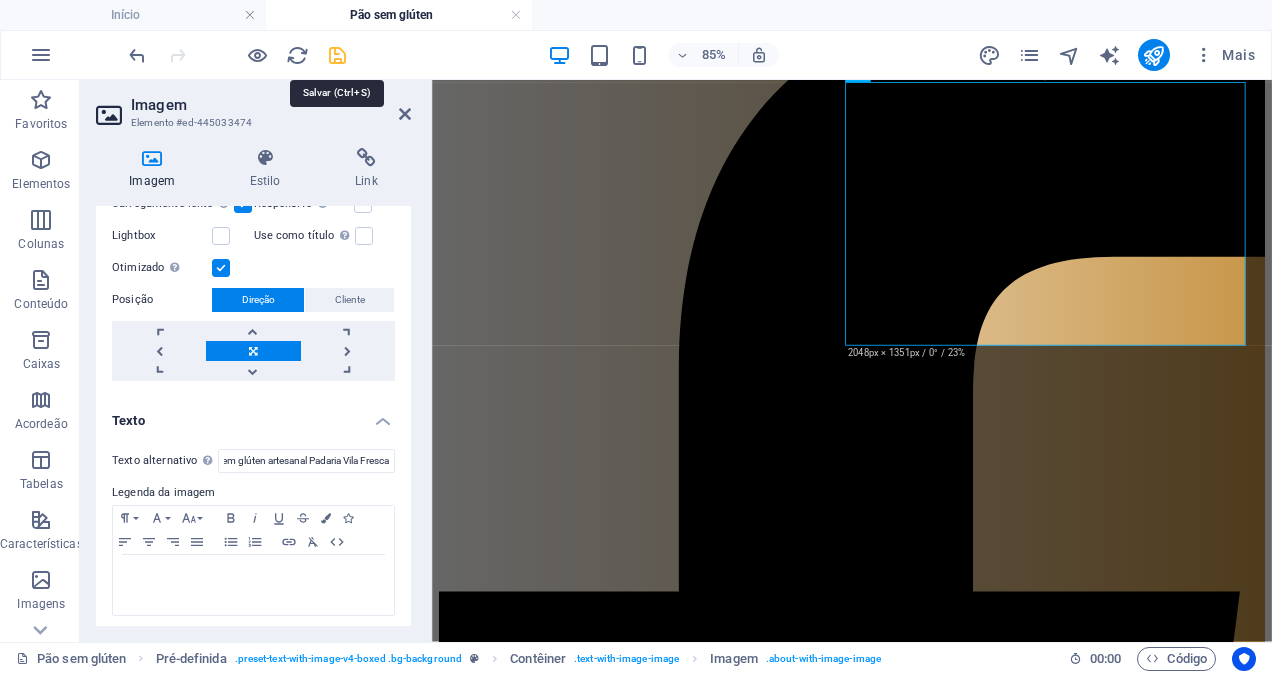 click at bounding box center (337, 55) 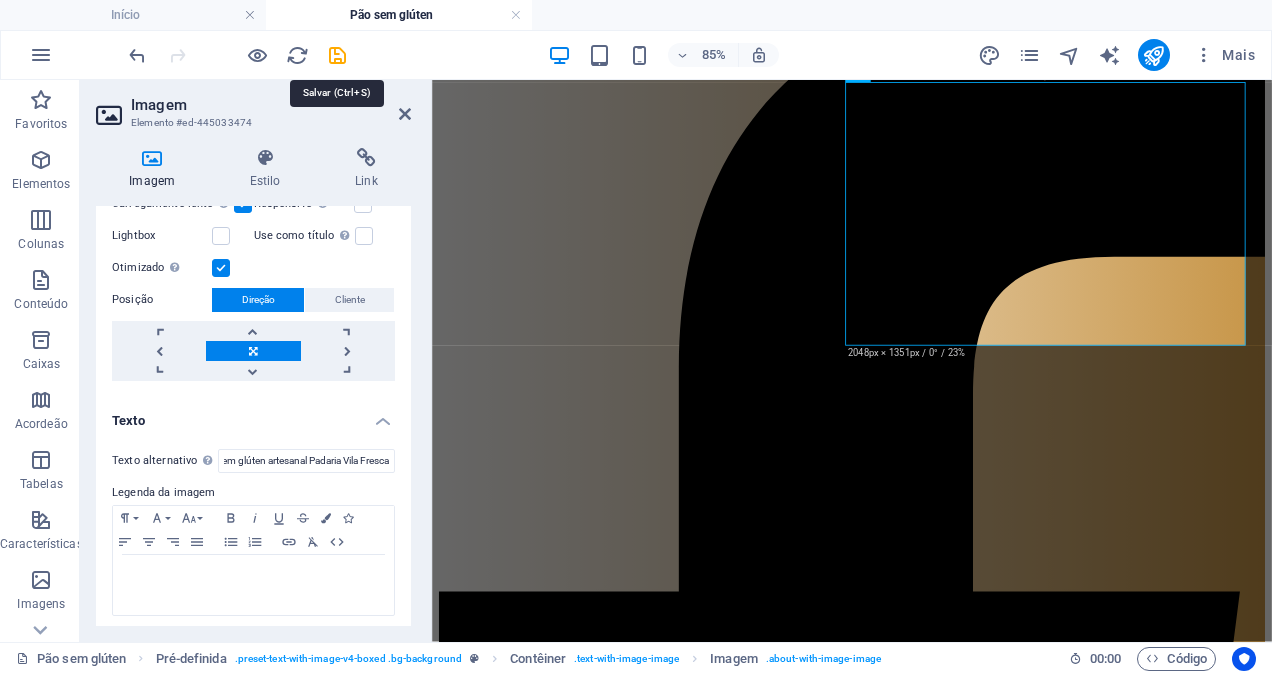 scroll, scrollTop: 0, scrollLeft: 0, axis: both 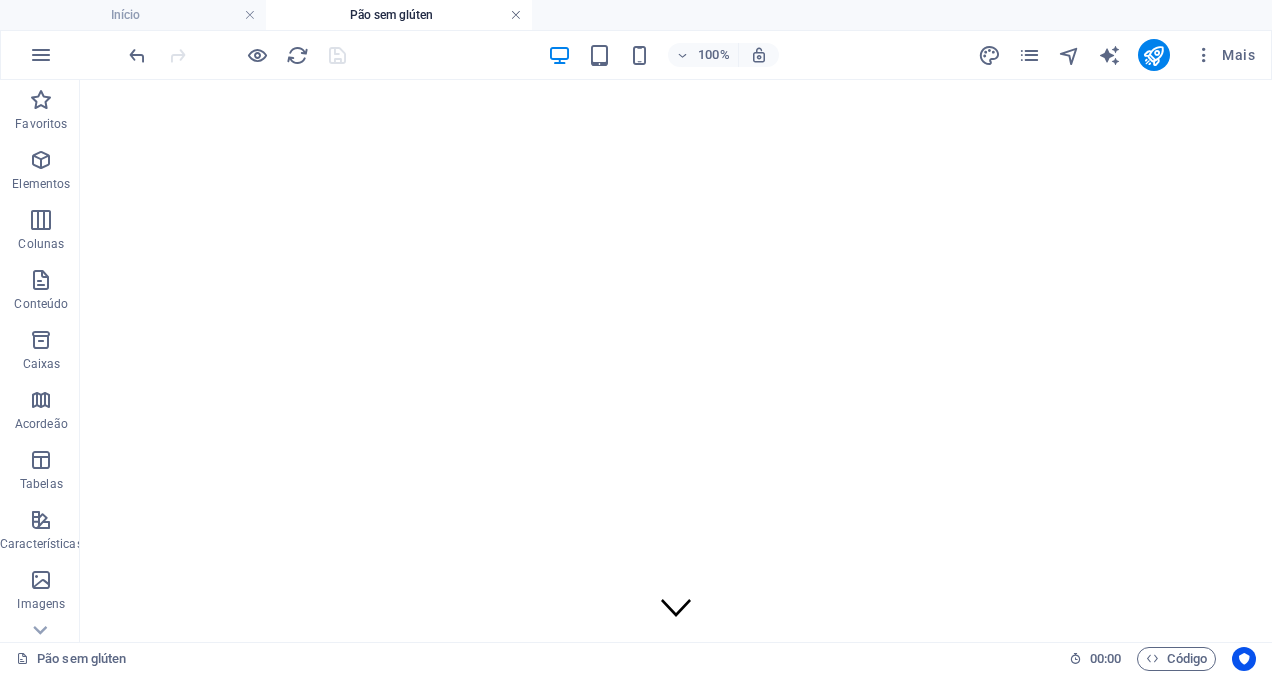 click at bounding box center (516, 15) 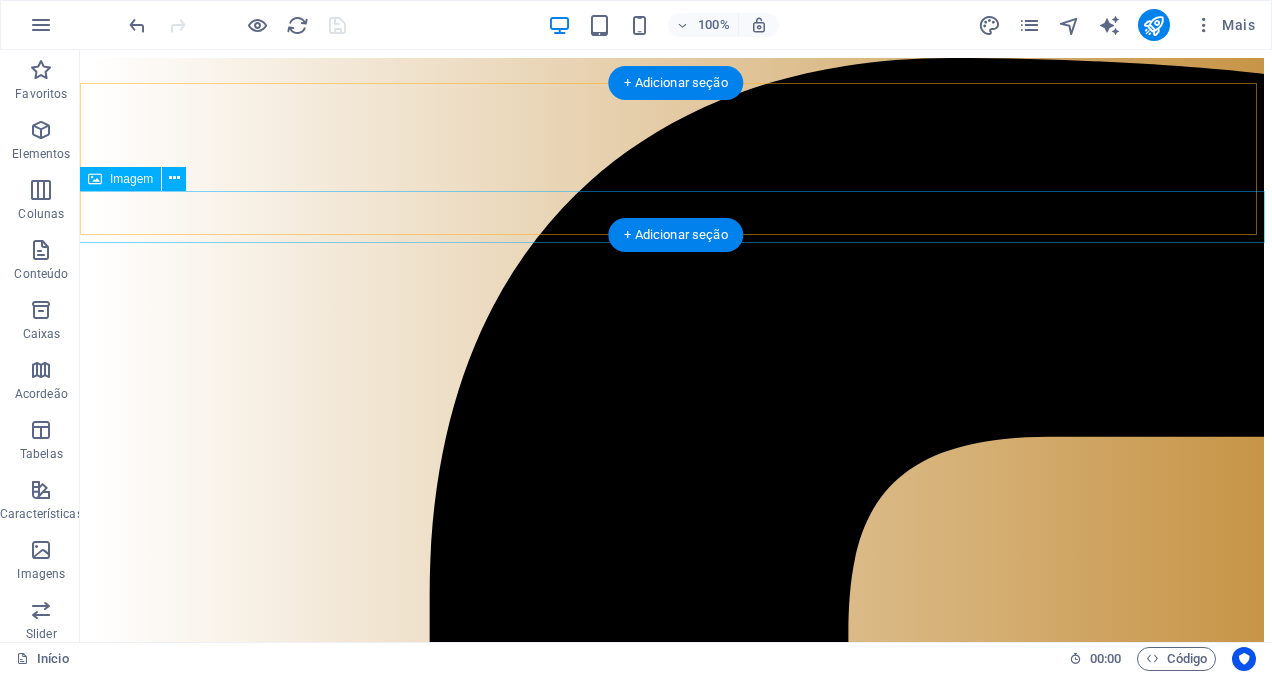 click at bounding box center [676, 7862] 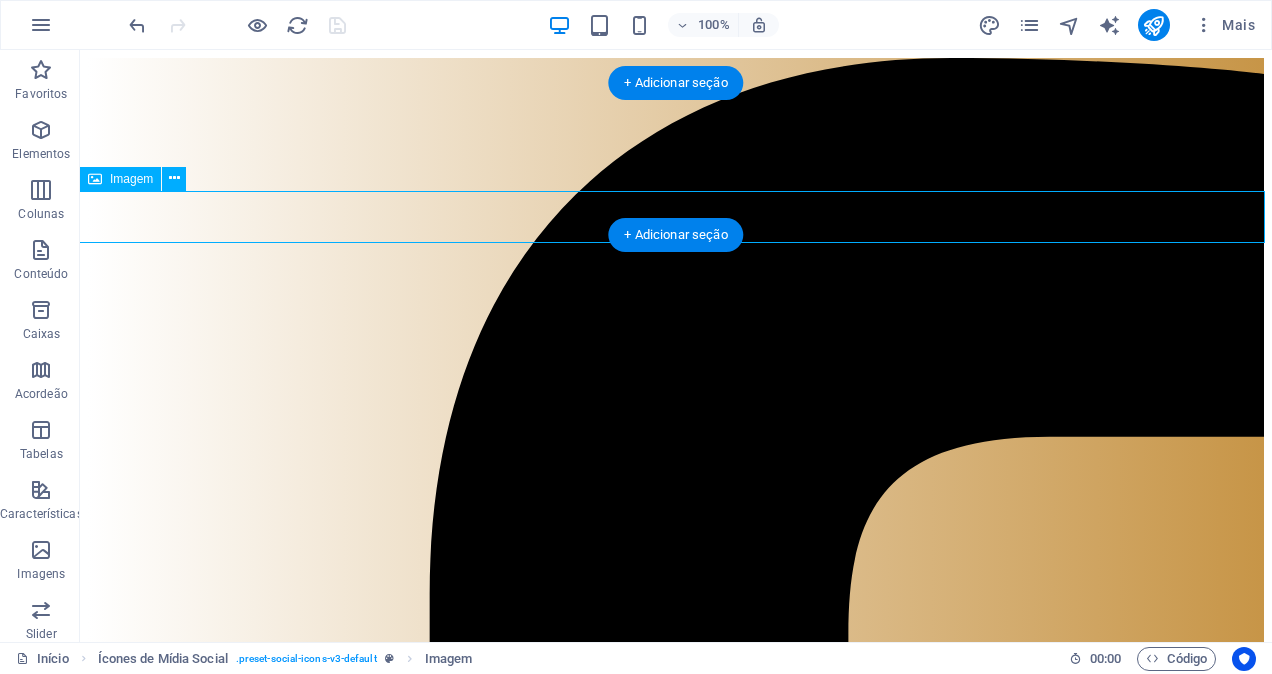 click at bounding box center [676, 7862] 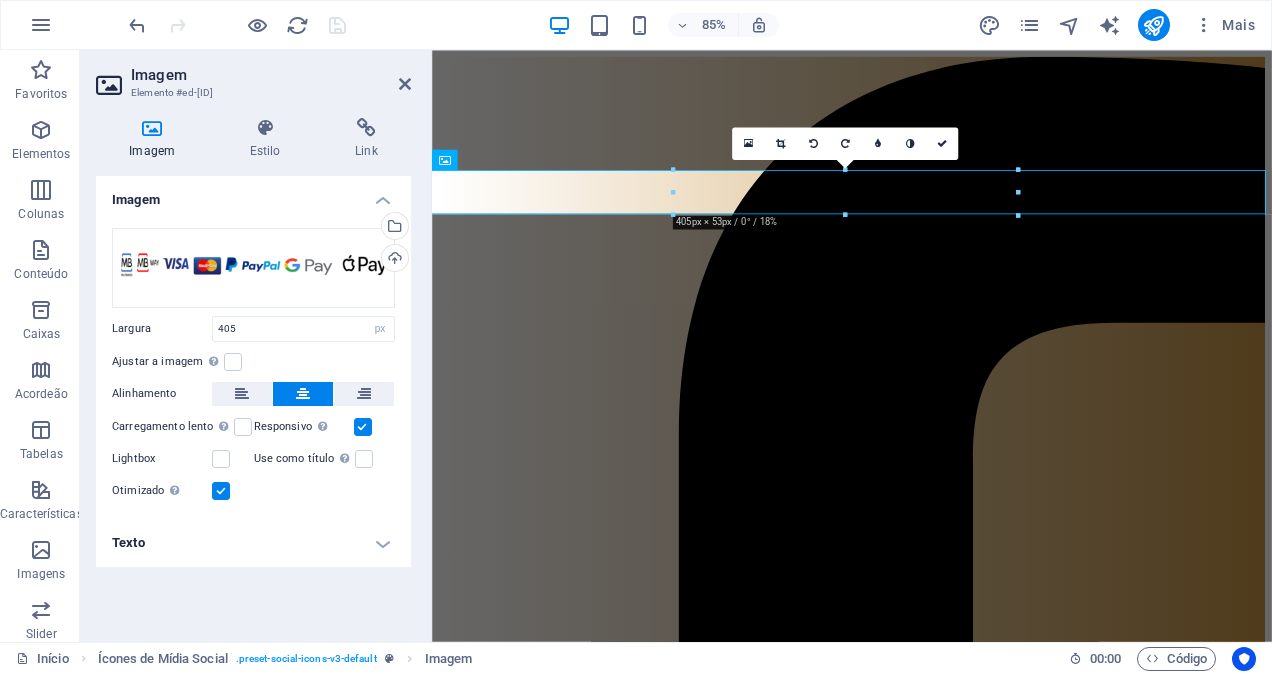 click on "Texto" at bounding box center [253, 543] 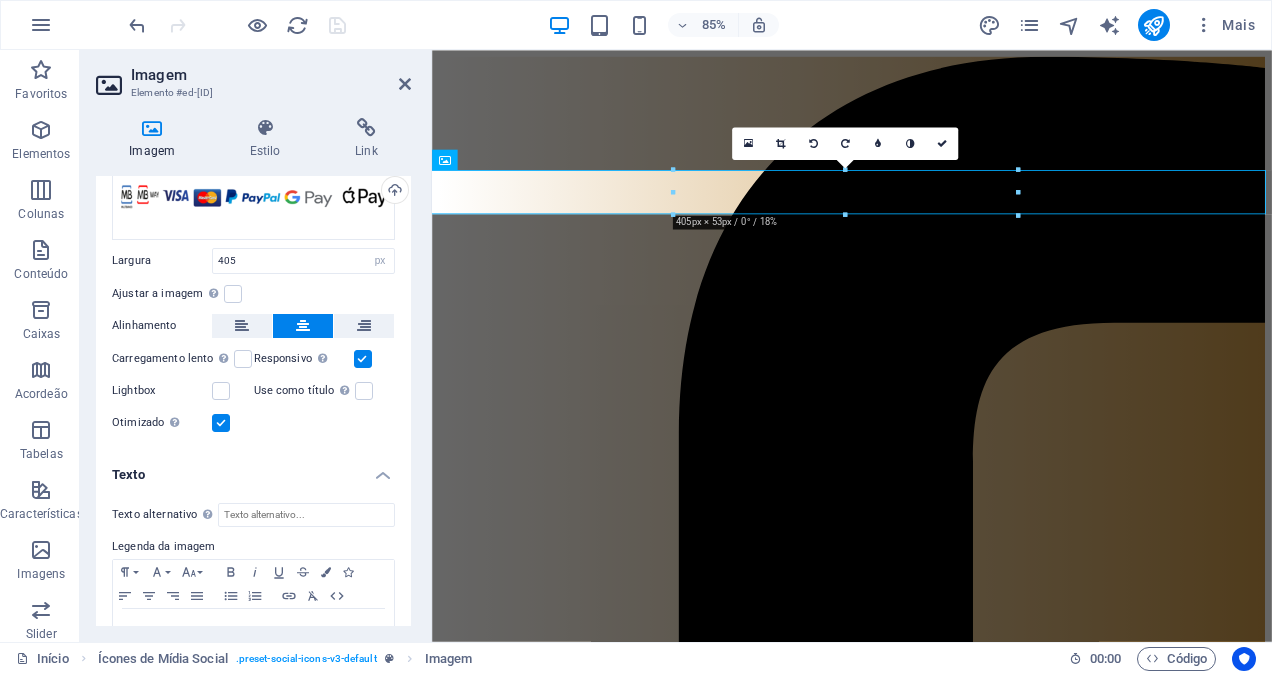 scroll, scrollTop: 127, scrollLeft: 0, axis: vertical 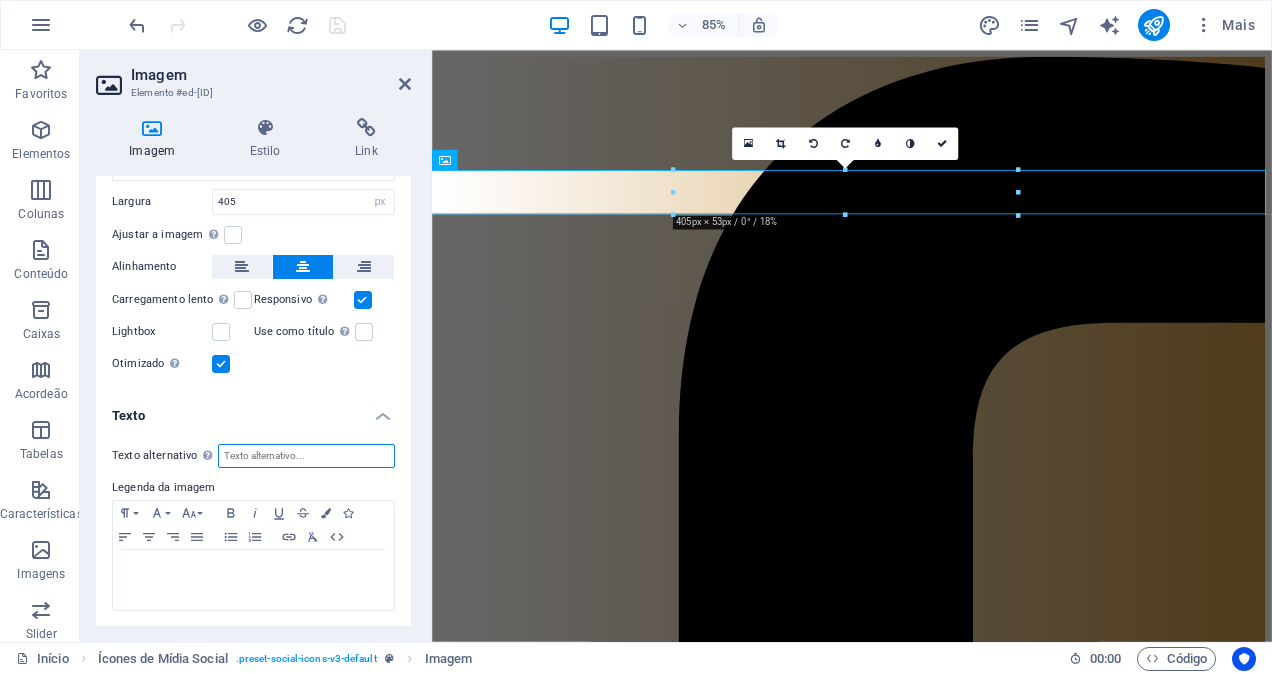 click on "Texto alternativo O texto alternativo é usado por dispositivos que não podem exibir imagens (ex. ferramentas de busca de imagens) e deve ser adicionado a cada imagem para melhorar a acessibilidade do website." at bounding box center [306, 456] 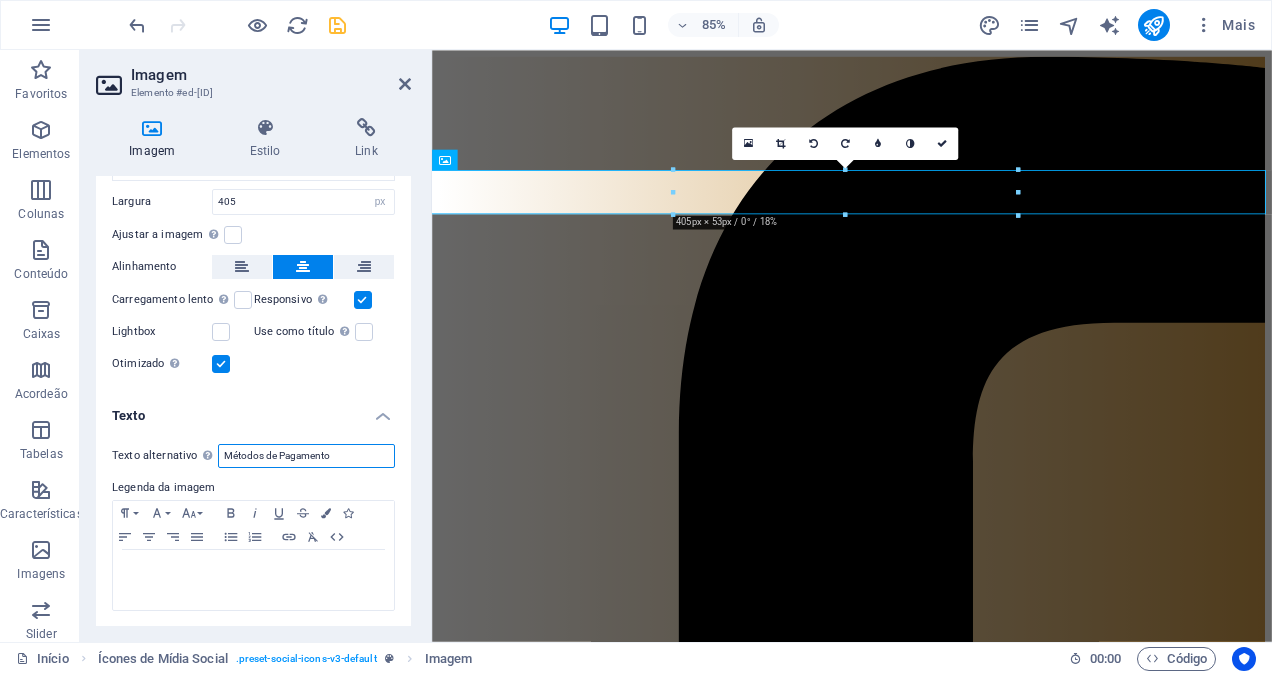paste on "artesanal Padaria Vila Fresca" 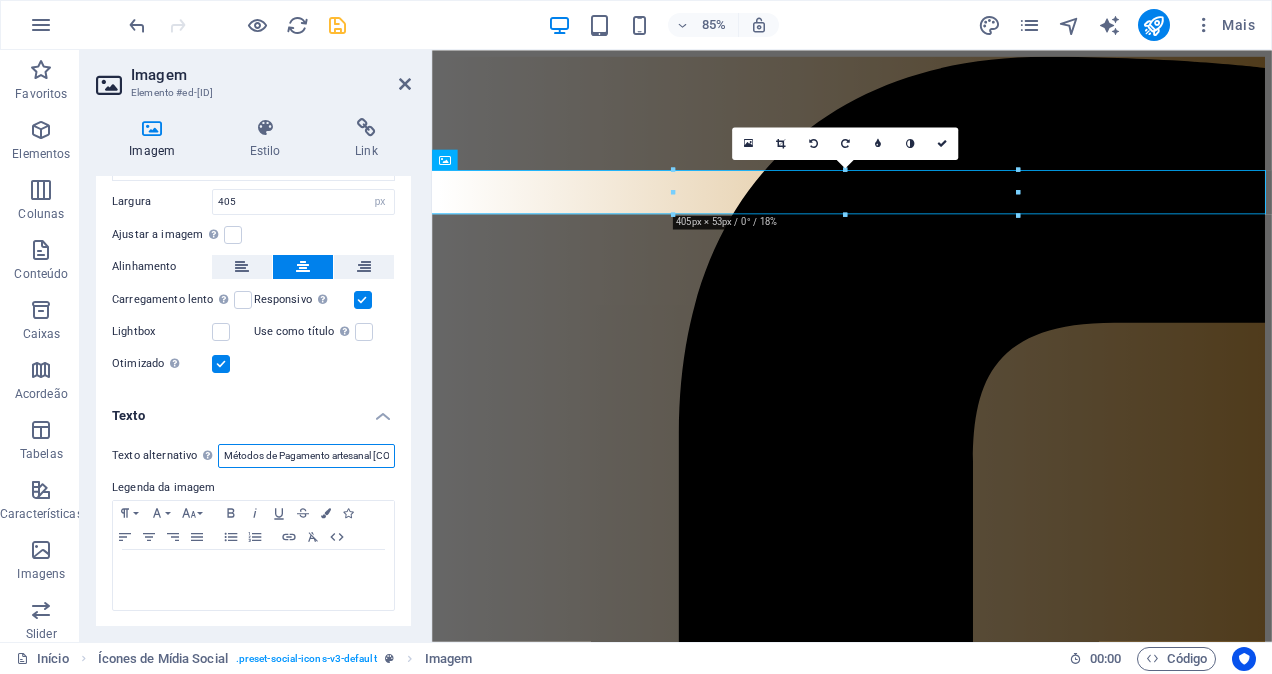scroll, scrollTop: 0, scrollLeft: 75, axis: horizontal 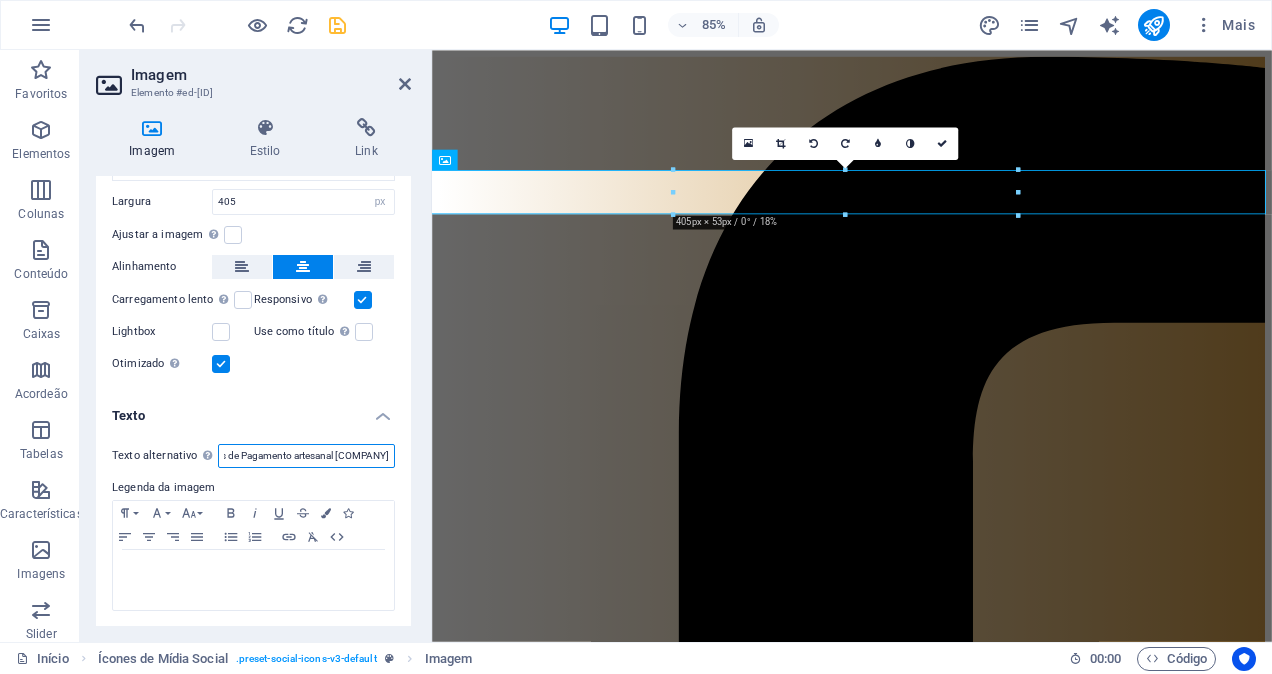 click on "Métodos de Pagamento artesanal [COMPANY]" at bounding box center [306, 456] 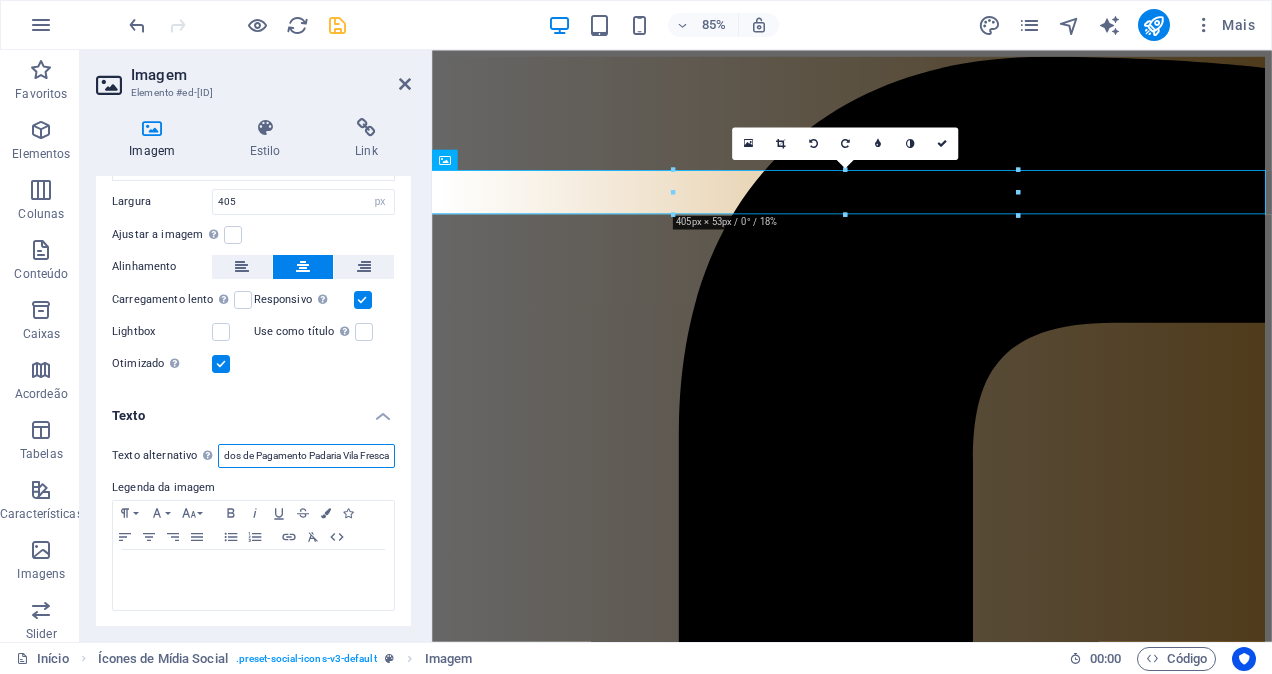 scroll, scrollTop: 0, scrollLeft: 31, axis: horizontal 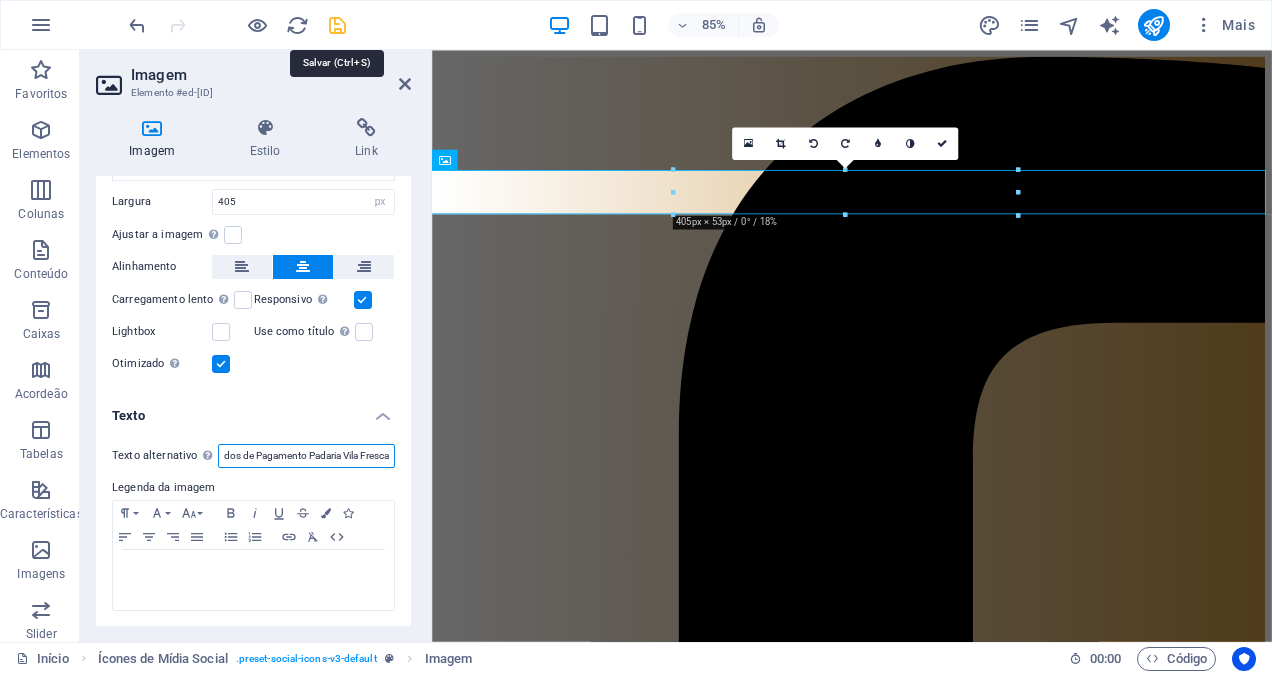 type on "Métodos de Pagamento Padaria Vila Fresca" 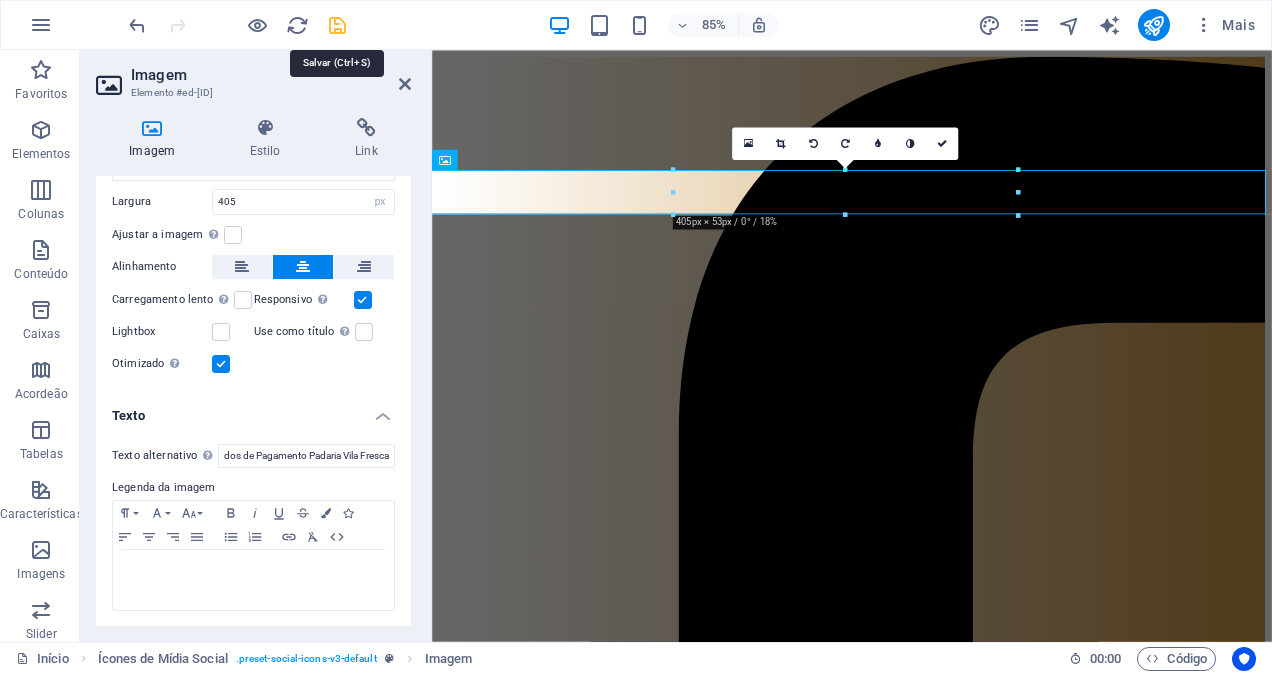 click at bounding box center (337, 25) 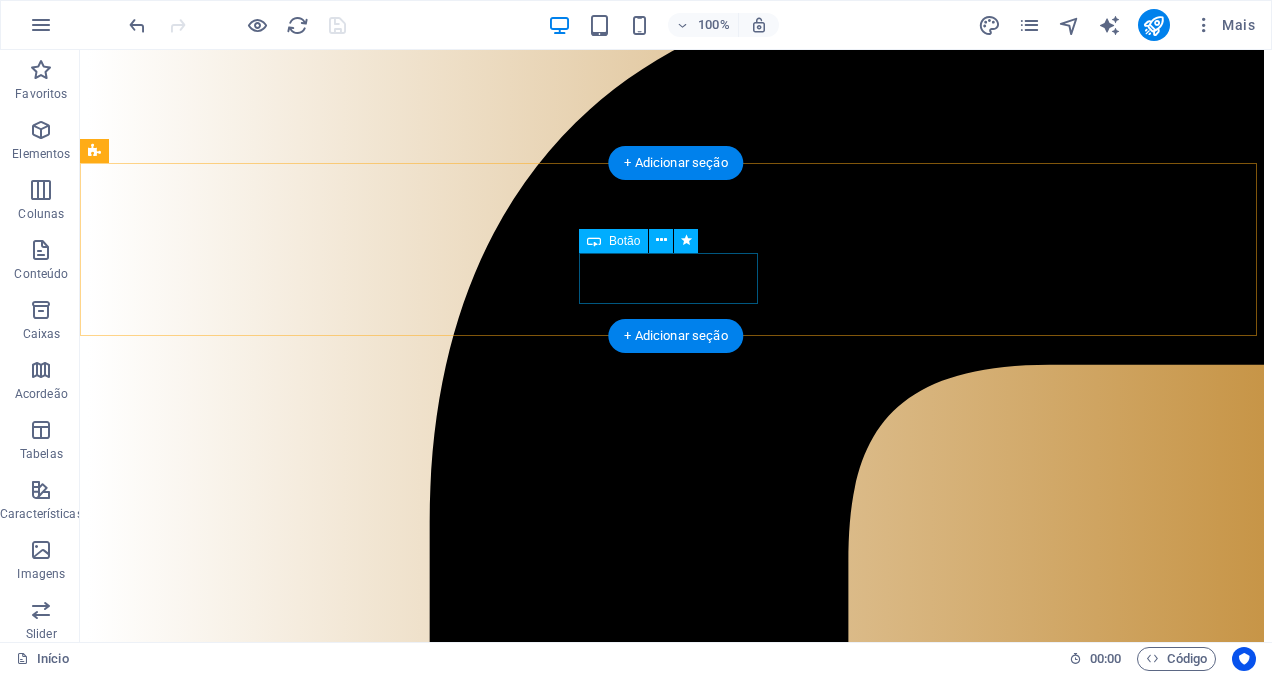 scroll, scrollTop: 0, scrollLeft: 0, axis: both 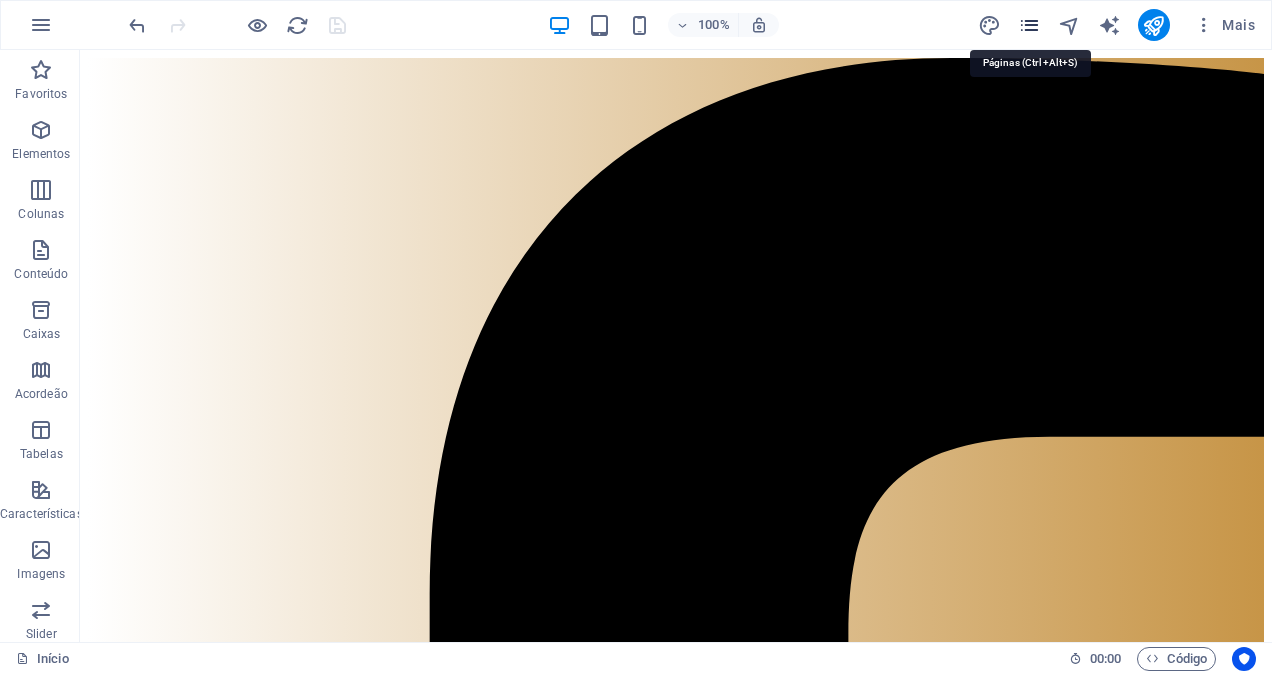 click at bounding box center [1029, 25] 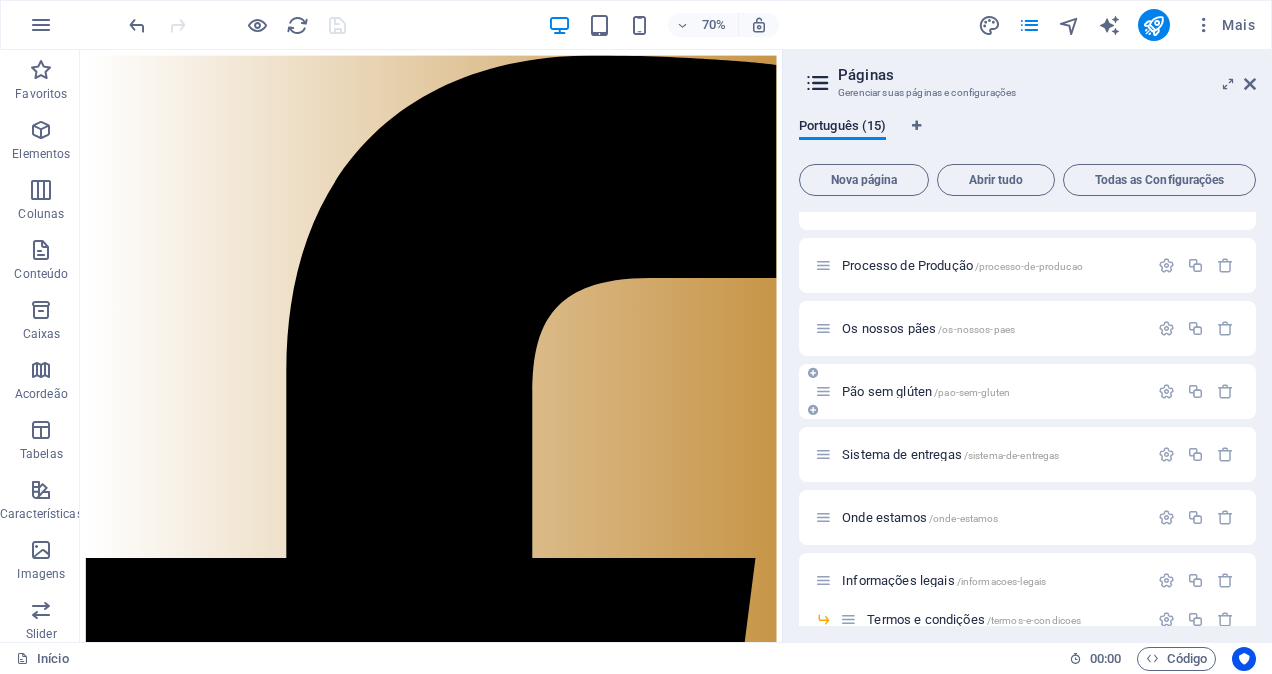scroll, scrollTop: 200, scrollLeft: 0, axis: vertical 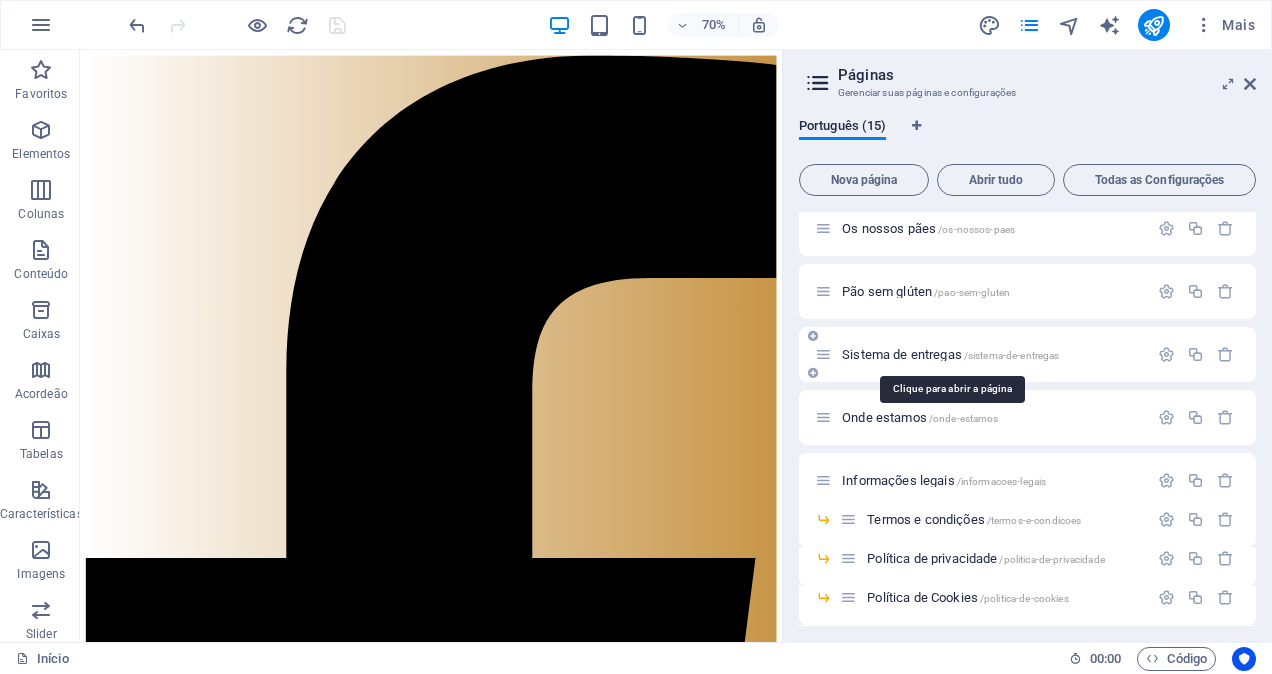 click on "Sistema de entregas /sistema-de-entregas" at bounding box center [950, 354] 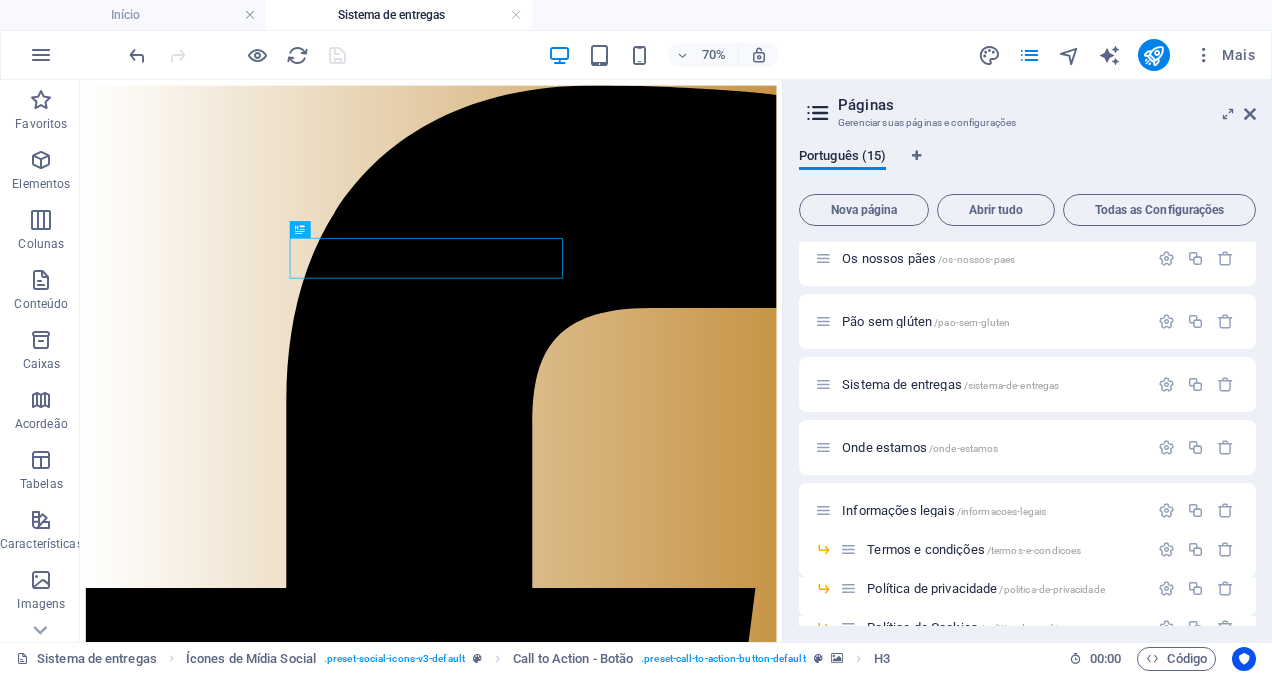 scroll, scrollTop: 0, scrollLeft: 0, axis: both 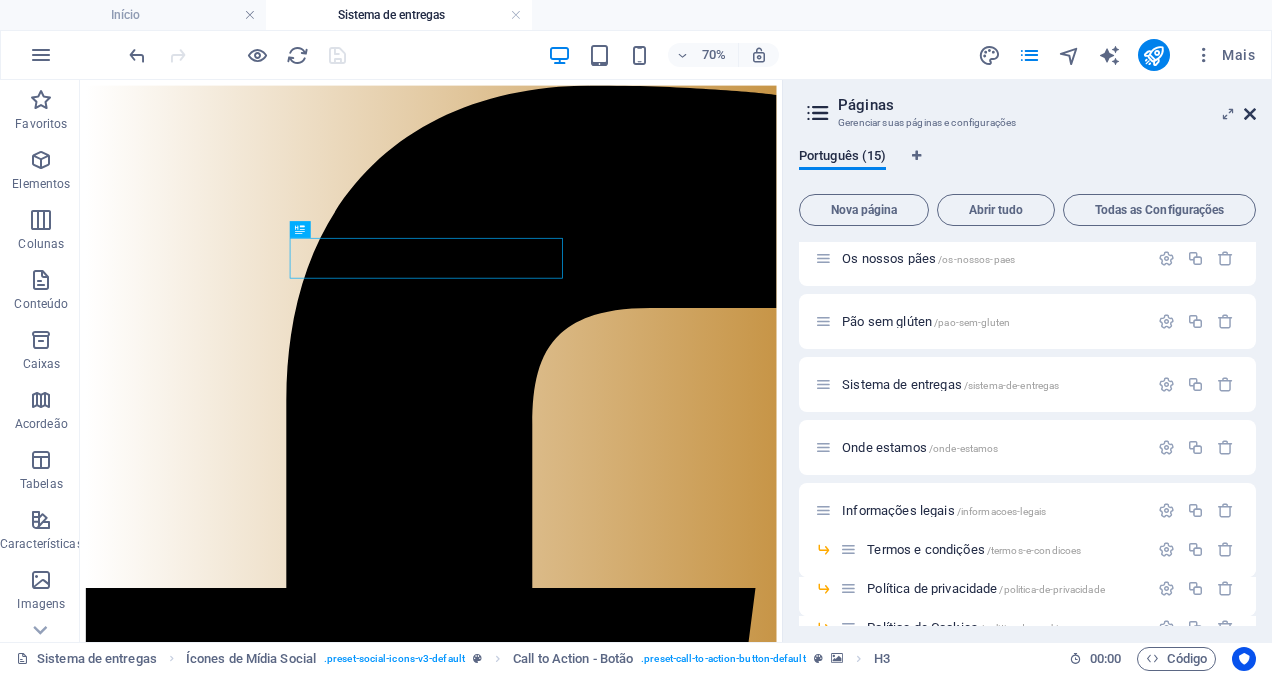 click at bounding box center (1250, 114) 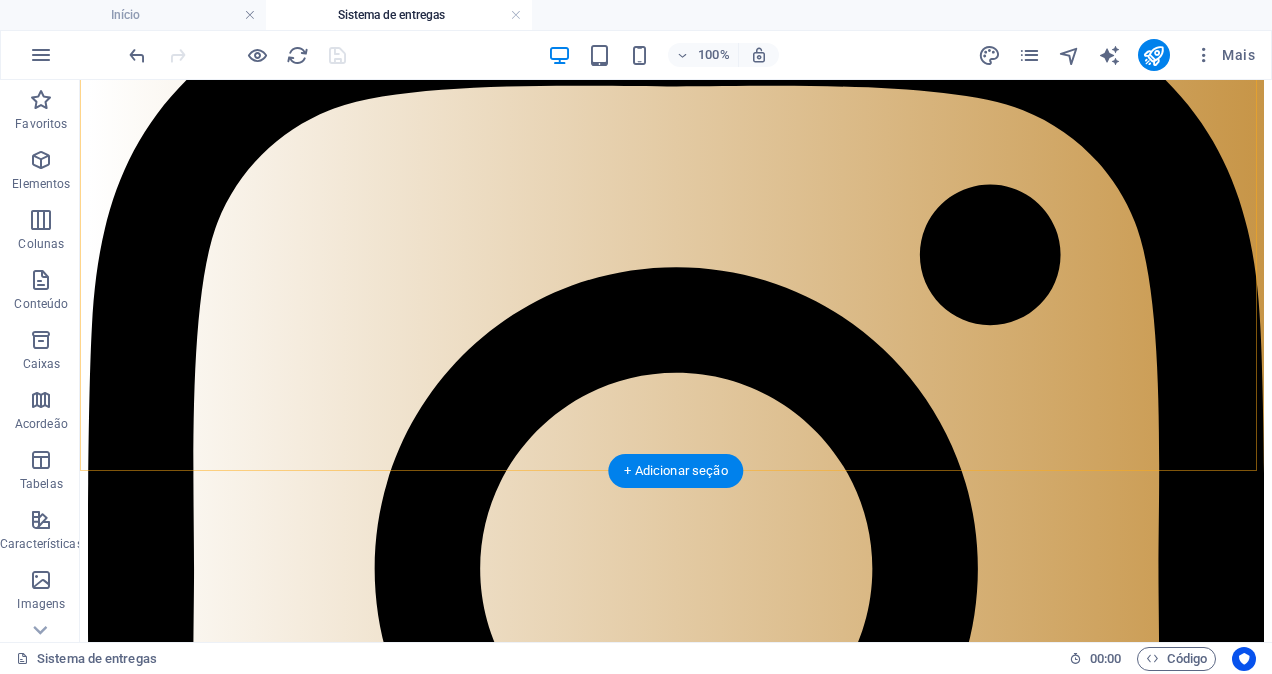 scroll, scrollTop: 2000, scrollLeft: 0, axis: vertical 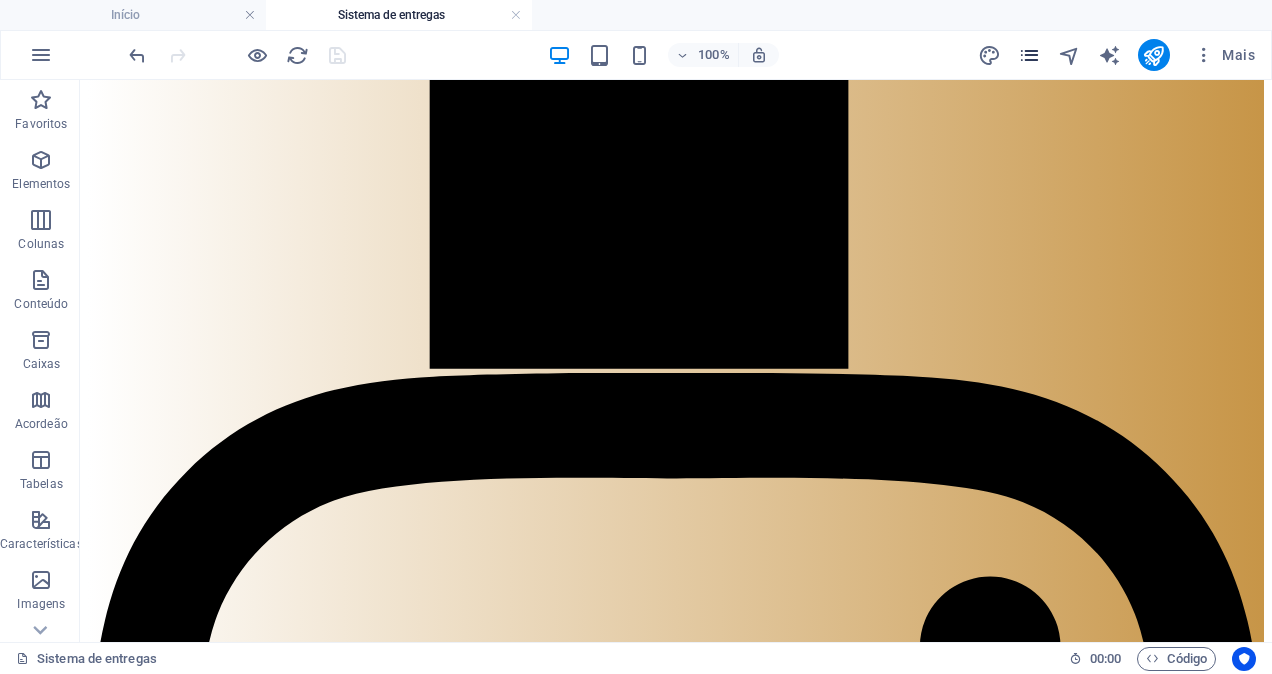 click at bounding box center [1029, 55] 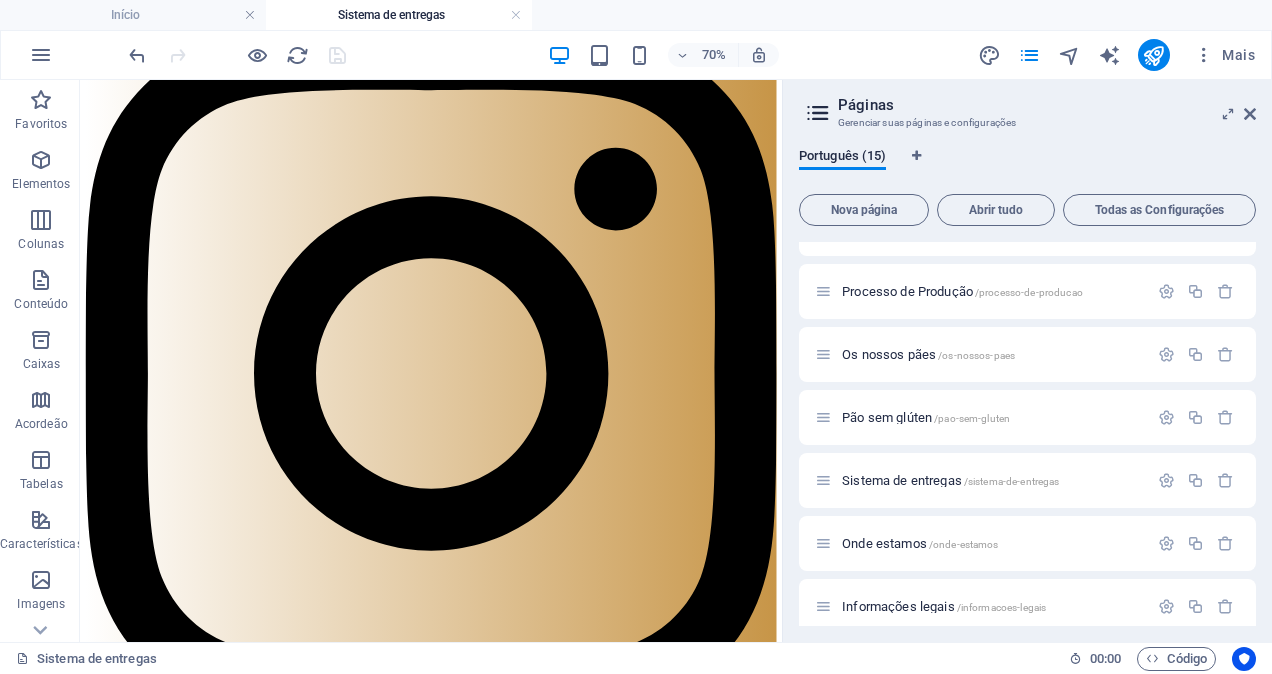 scroll, scrollTop: 0, scrollLeft: 0, axis: both 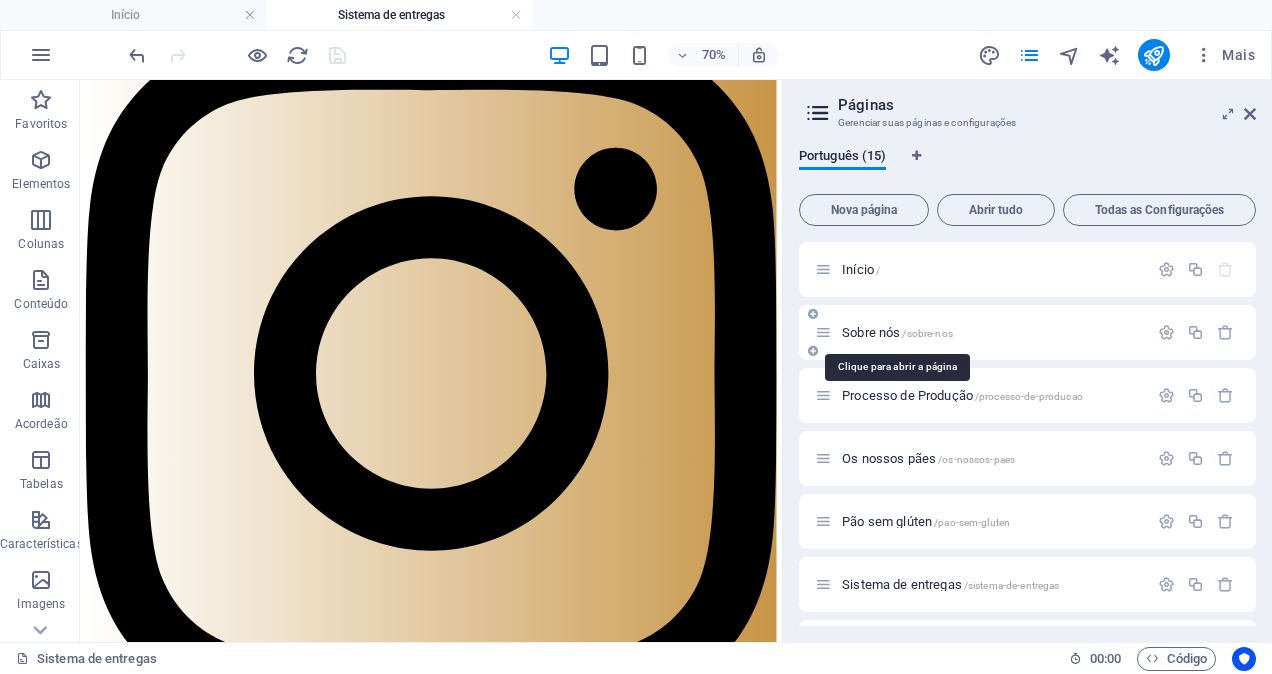 click on "Sobre nós /sobre-nos" at bounding box center [897, 332] 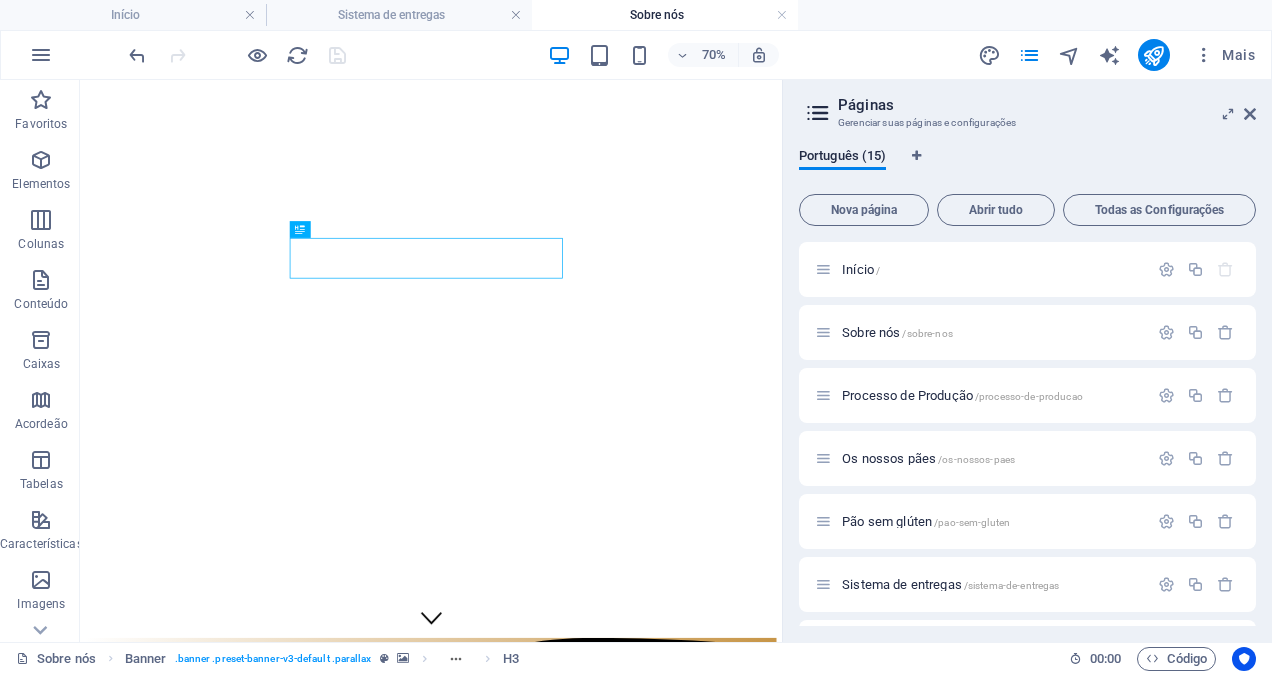 scroll, scrollTop: 0, scrollLeft: 0, axis: both 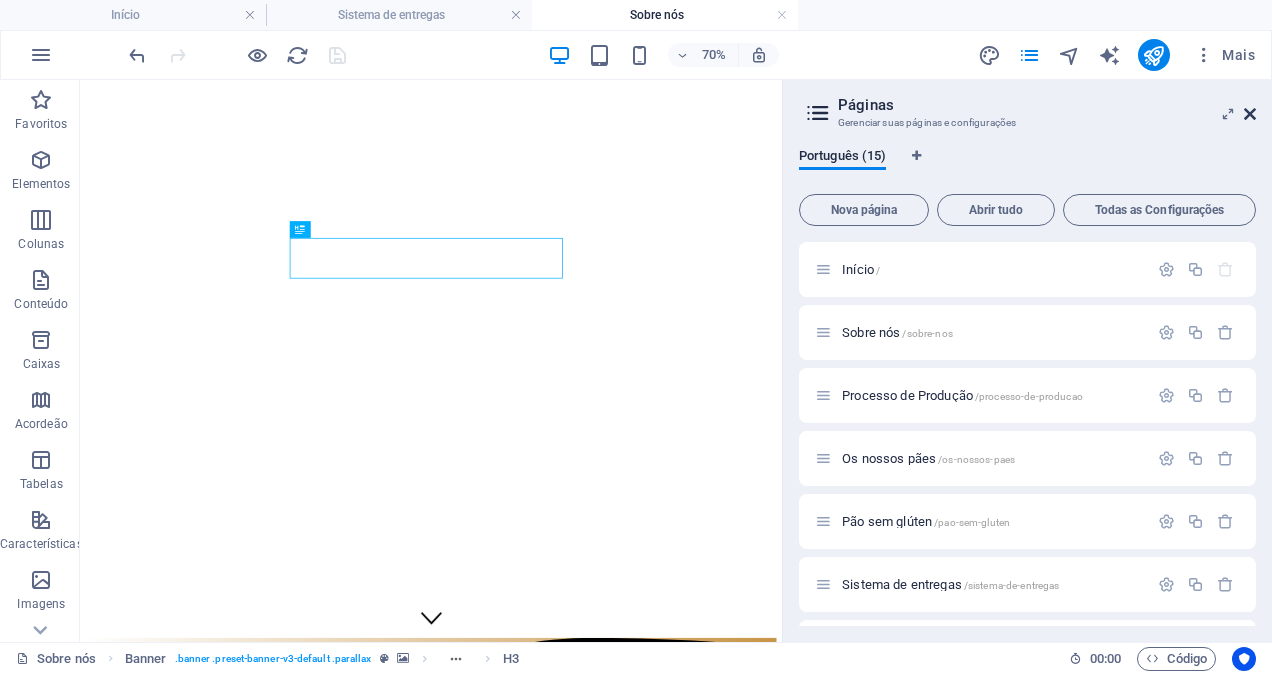 click at bounding box center [1250, 114] 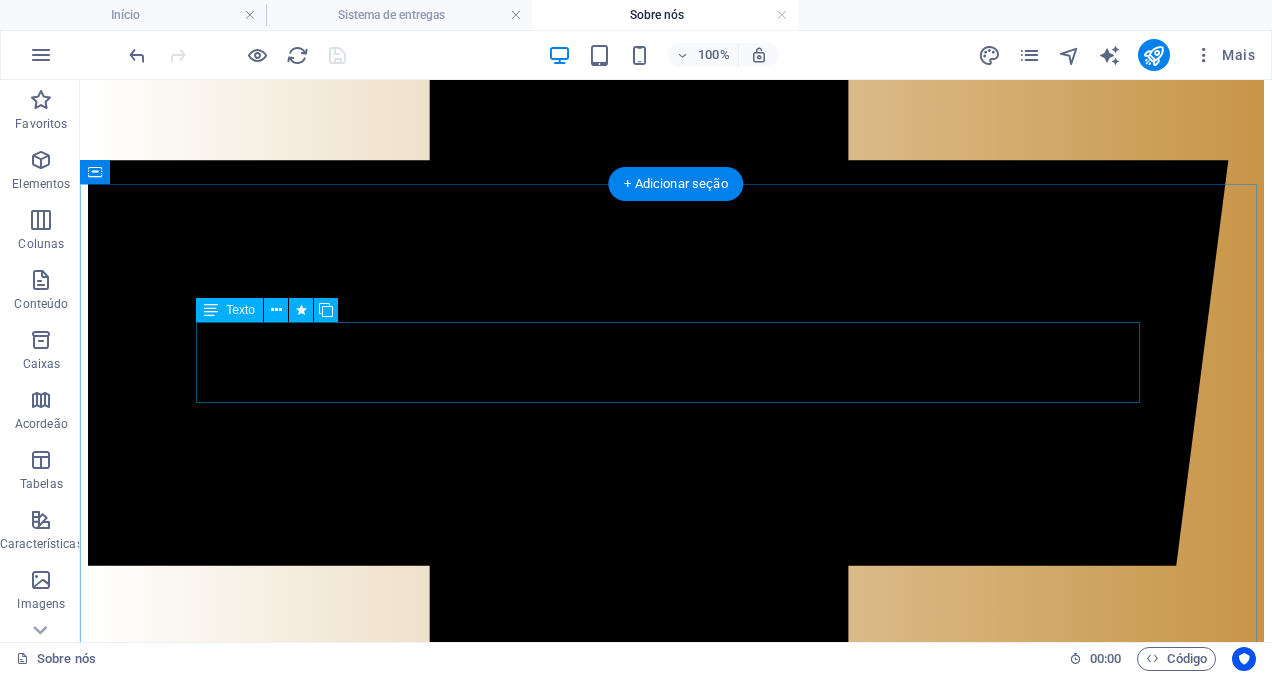 scroll, scrollTop: 1200, scrollLeft: 0, axis: vertical 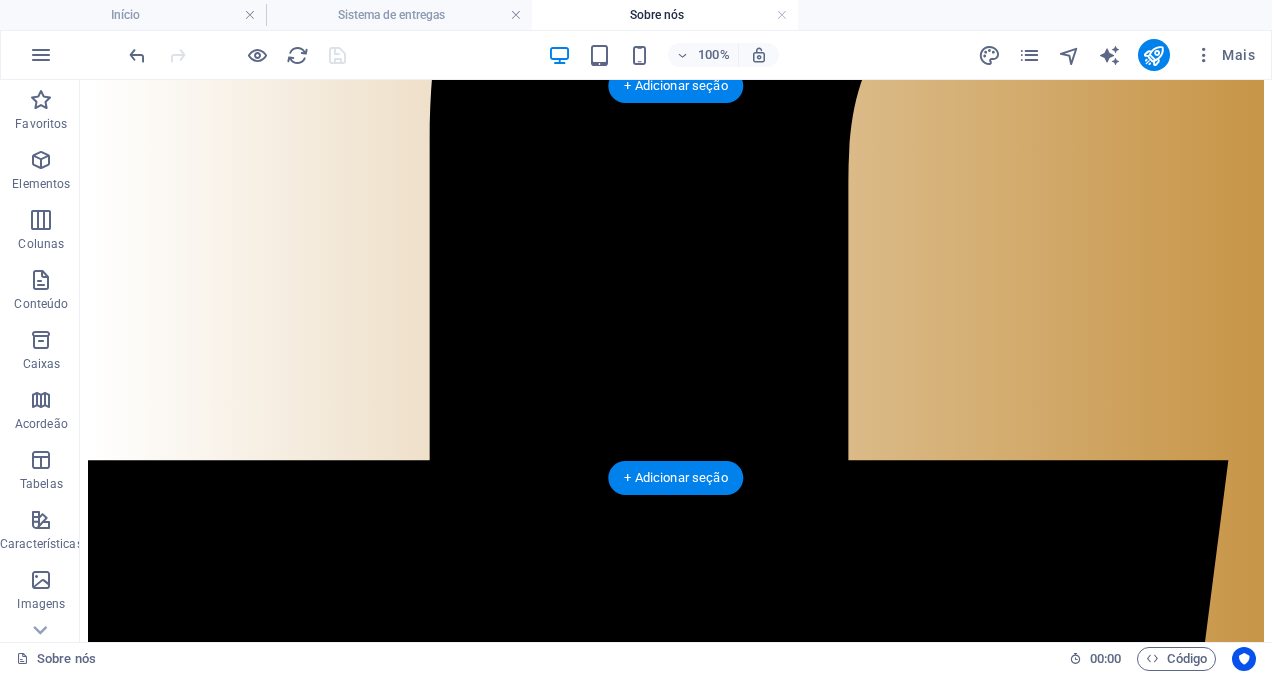 click at bounding box center (676, 8205) 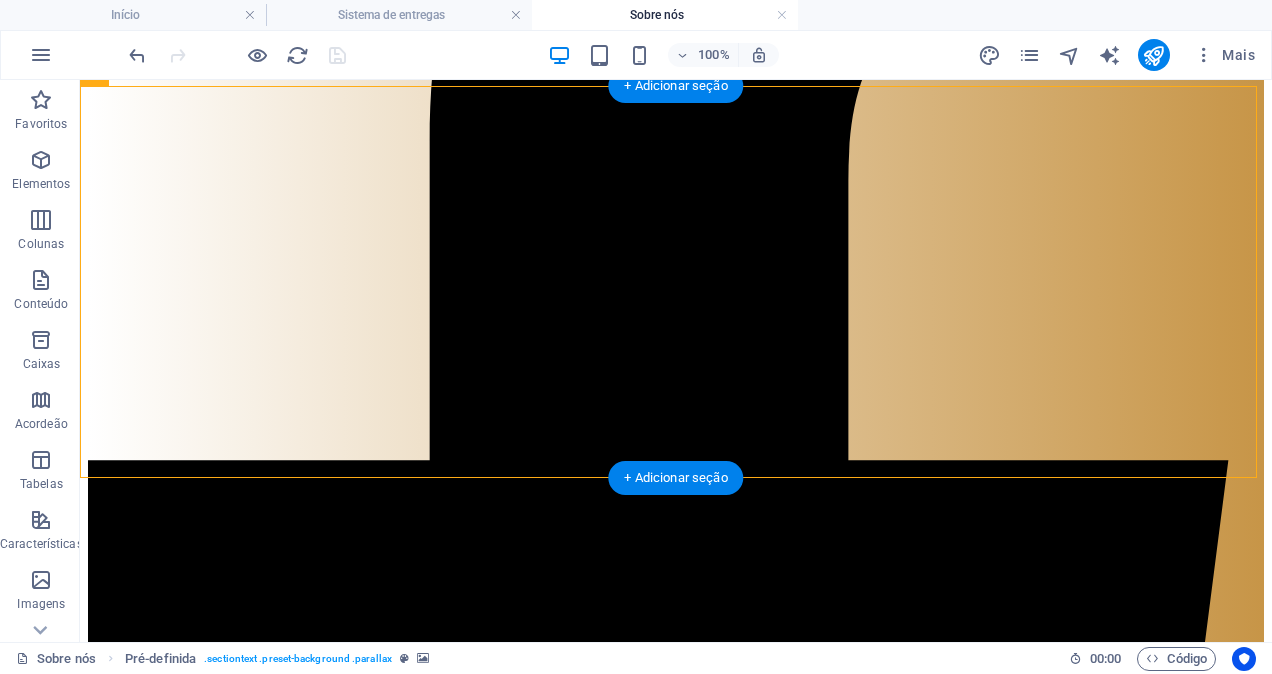 click at bounding box center [676, 8205] 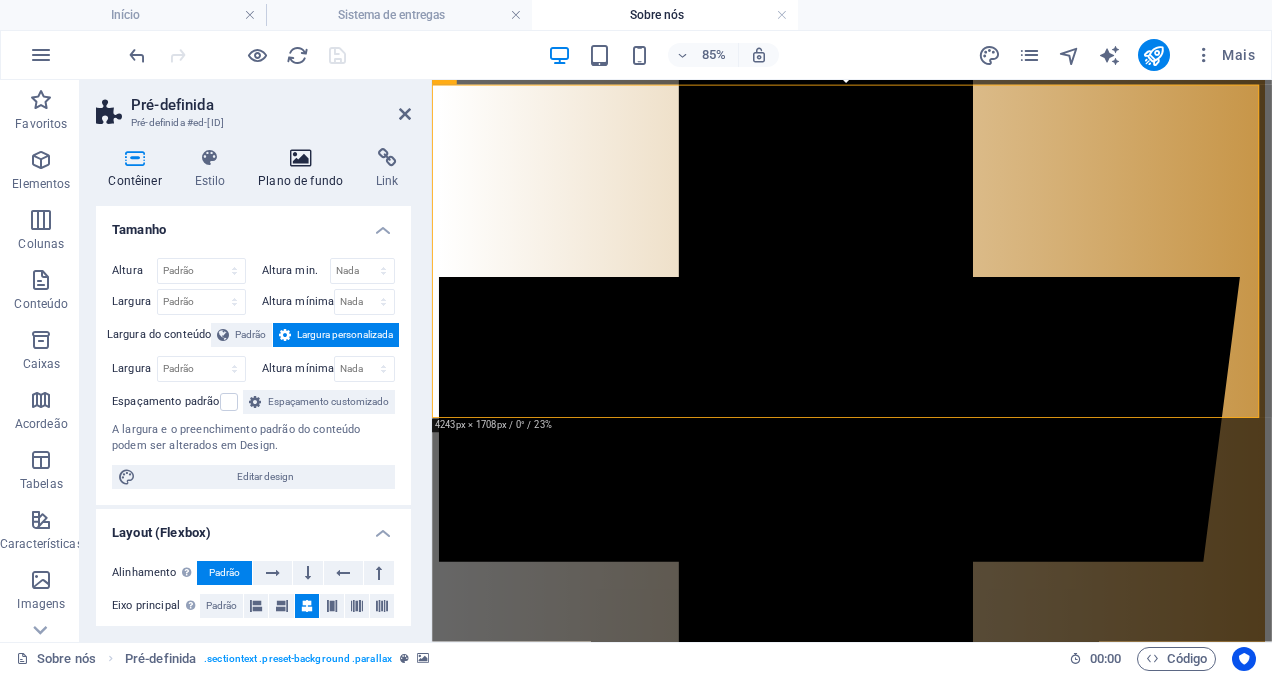 click on "Plano de fundo" at bounding box center (305, 169) 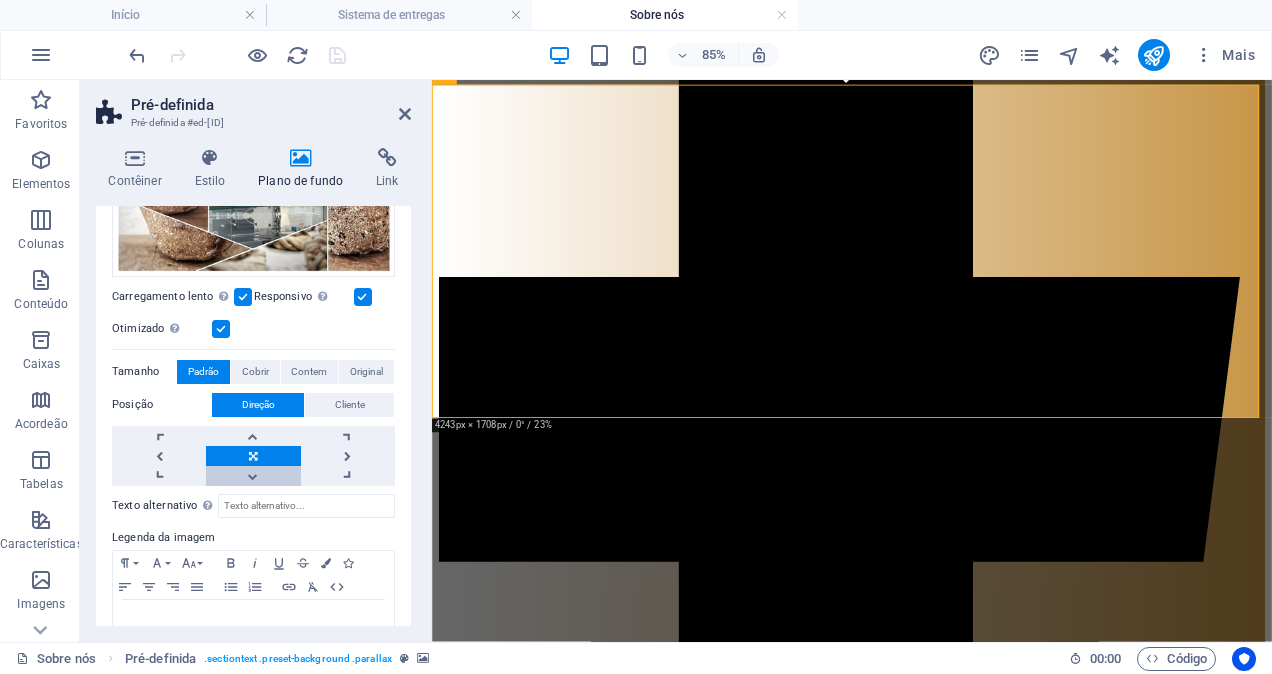 scroll, scrollTop: 346, scrollLeft: 0, axis: vertical 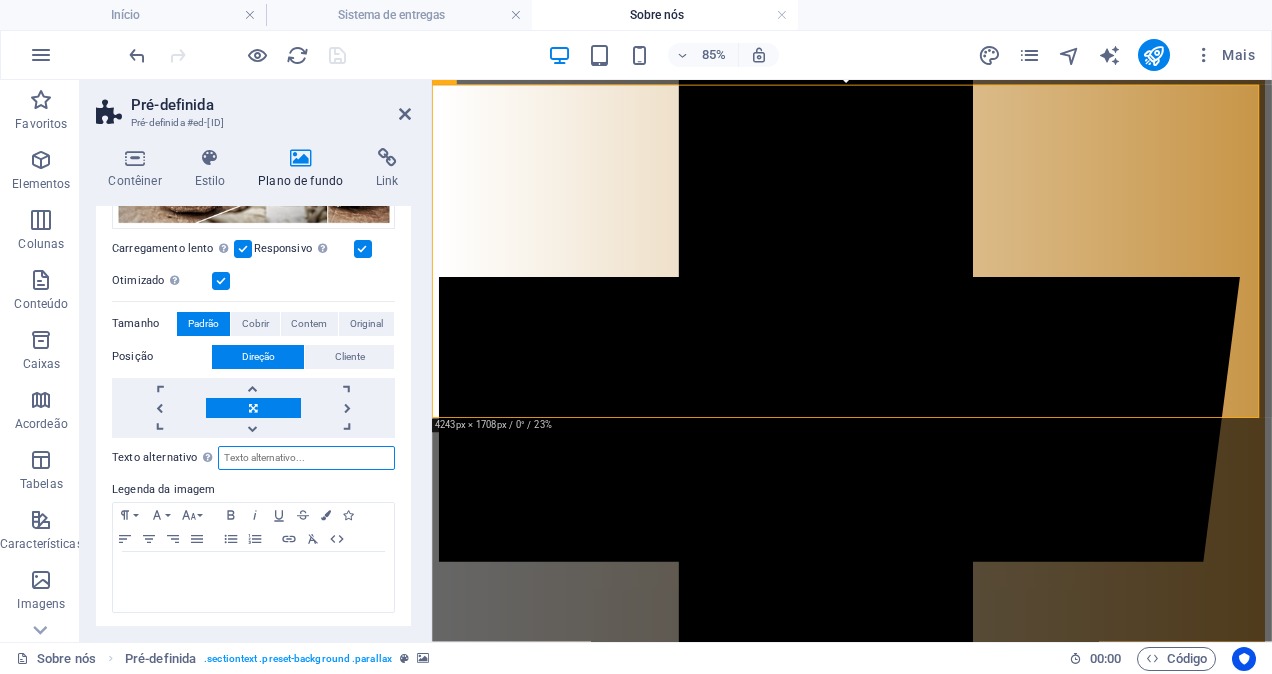 click on "Texto alternativo O texto alternativo é usado por dispositivos que não podem exibir imagens (ex. ferramentas de busca de imagens) e deve ser adicionado a cada imagem para melhorar a acessibilidade do website." at bounding box center [306, 458] 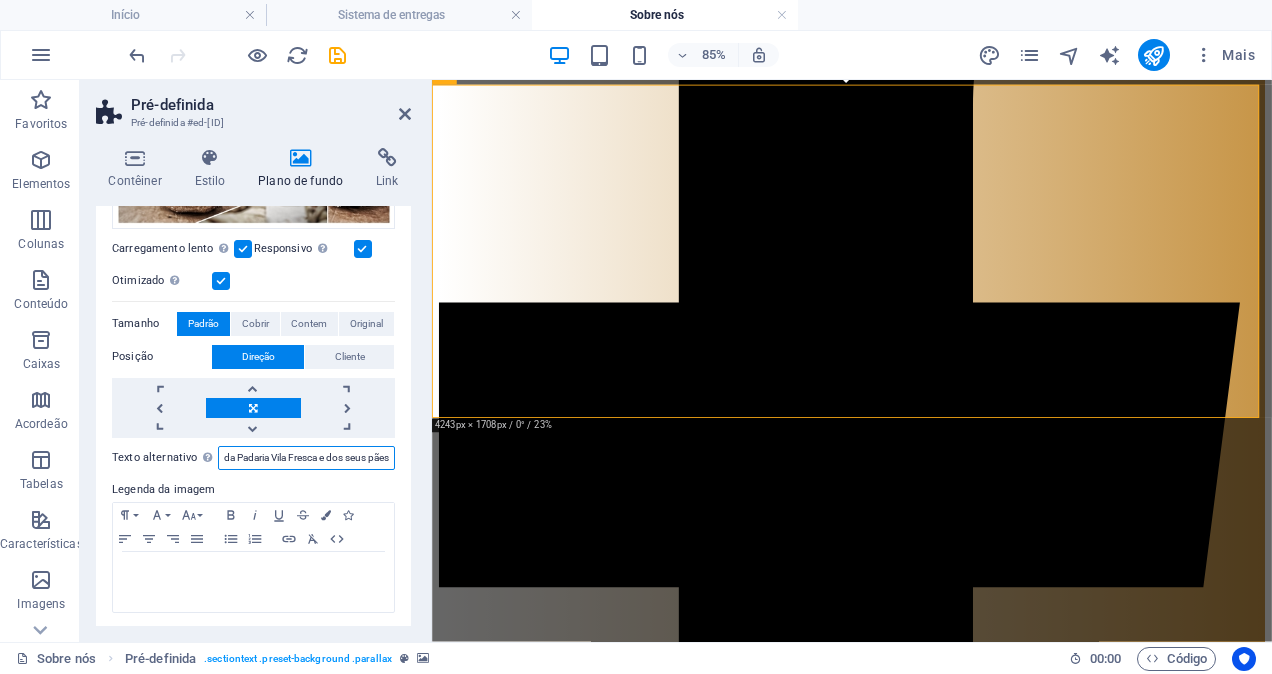 scroll, scrollTop: 0, scrollLeft: 100, axis: horizontal 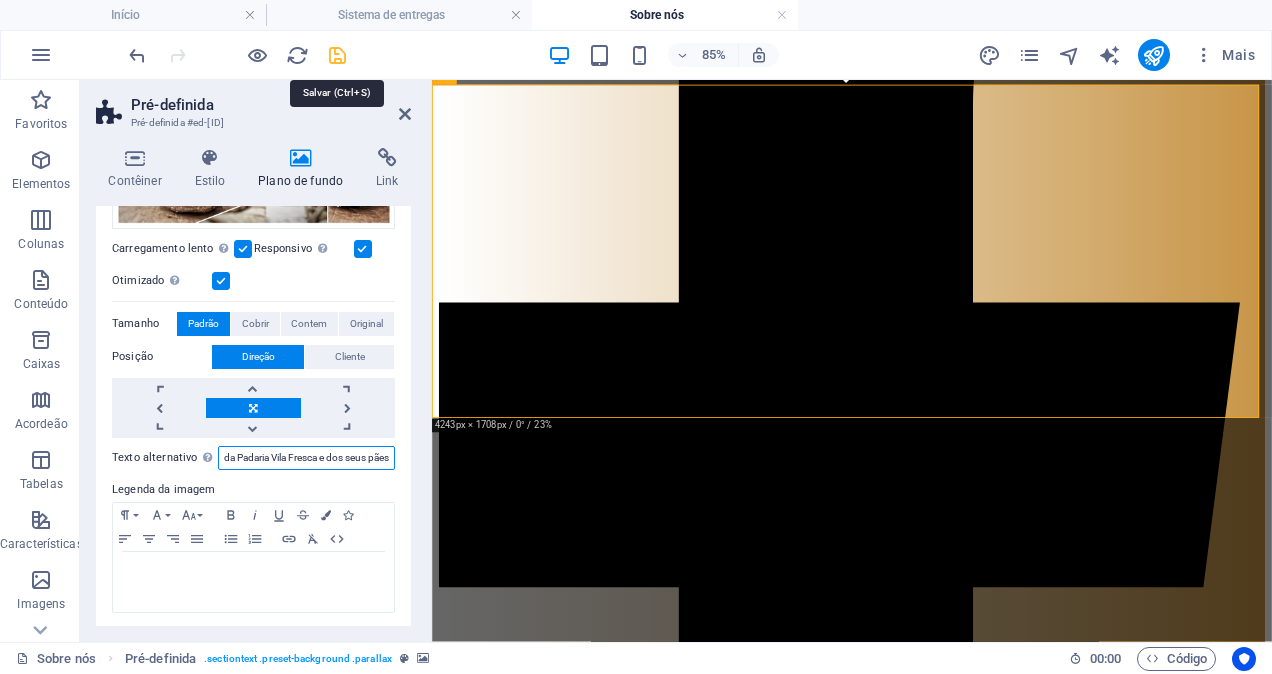 type on "Montagem de fotos da Padaria Vila Fresca e dos seus pães" 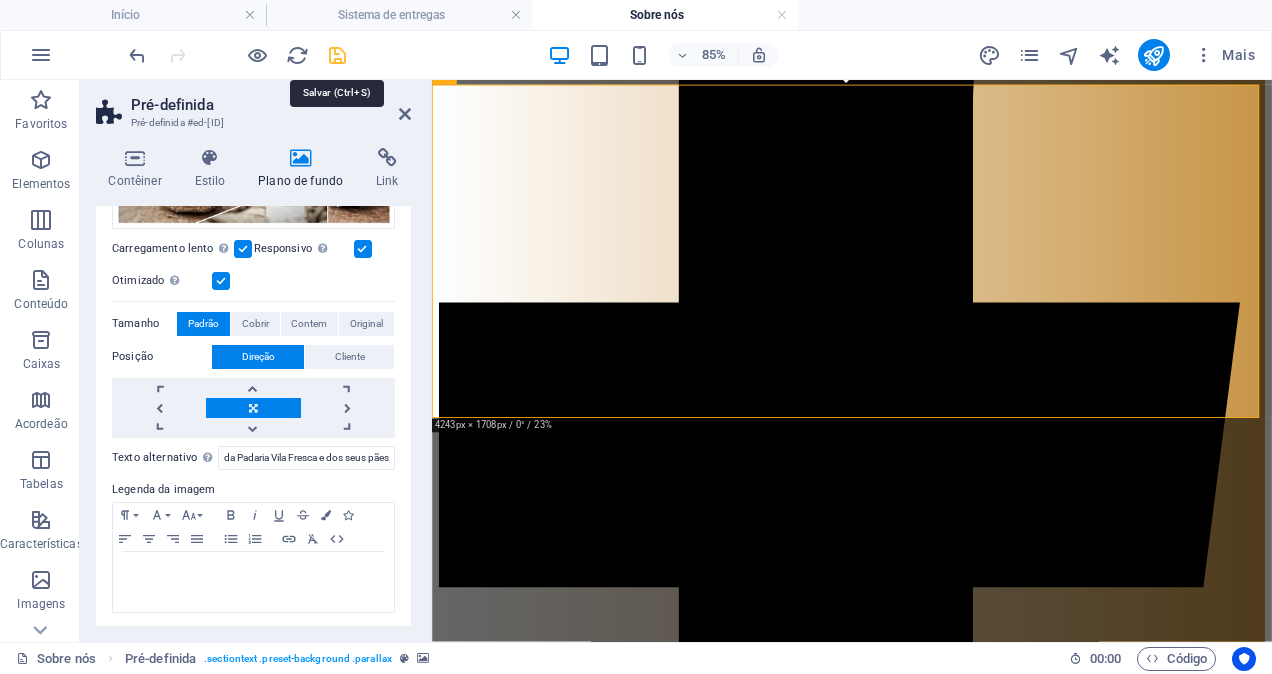 click at bounding box center (337, 55) 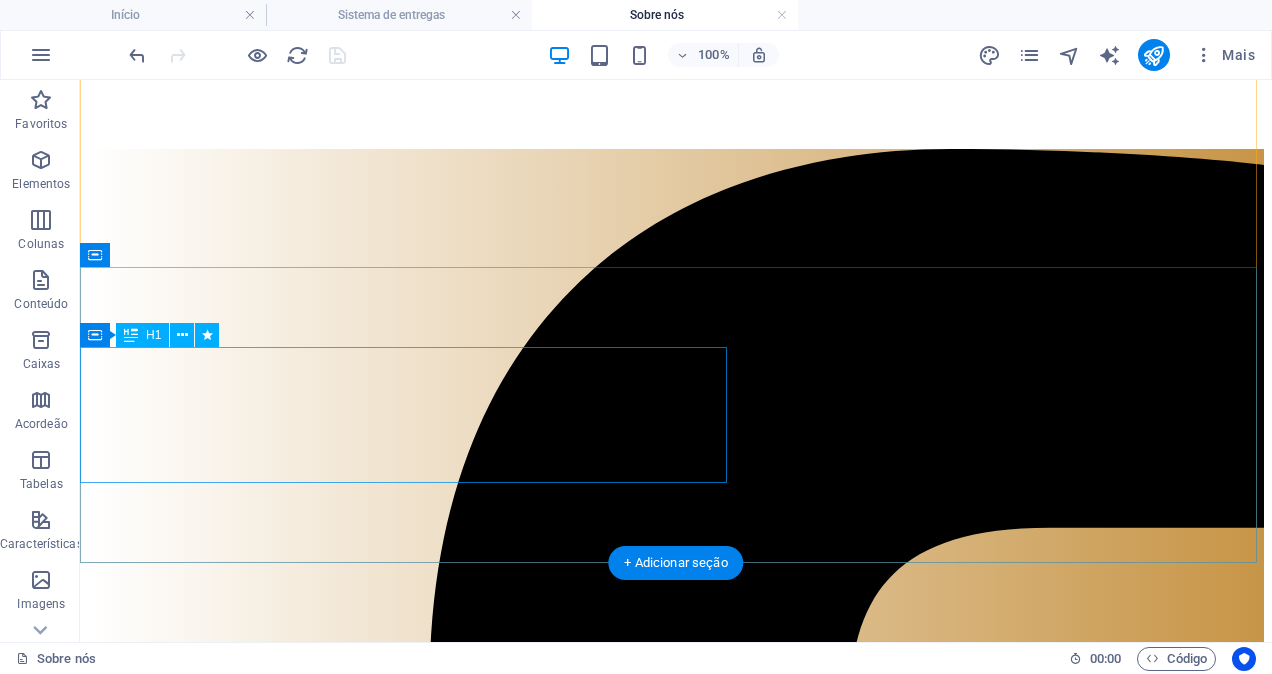 scroll, scrollTop: 300, scrollLeft: 0, axis: vertical 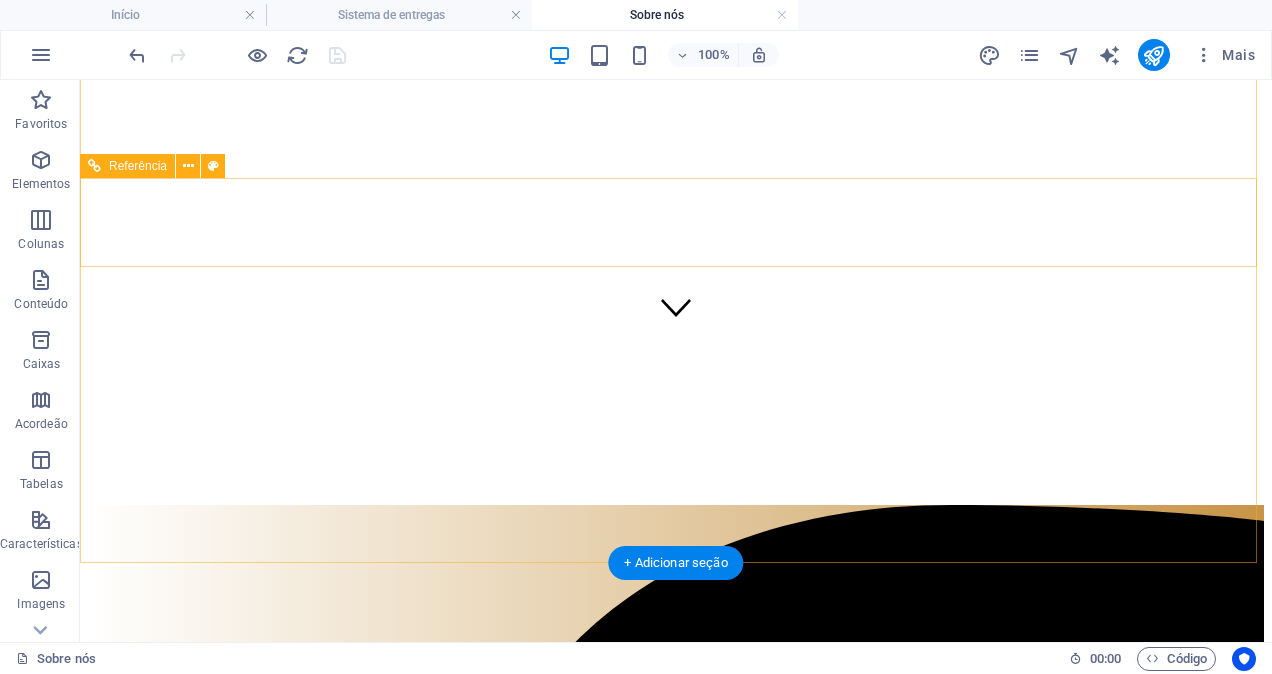 click at bounding box center (676, 8804) 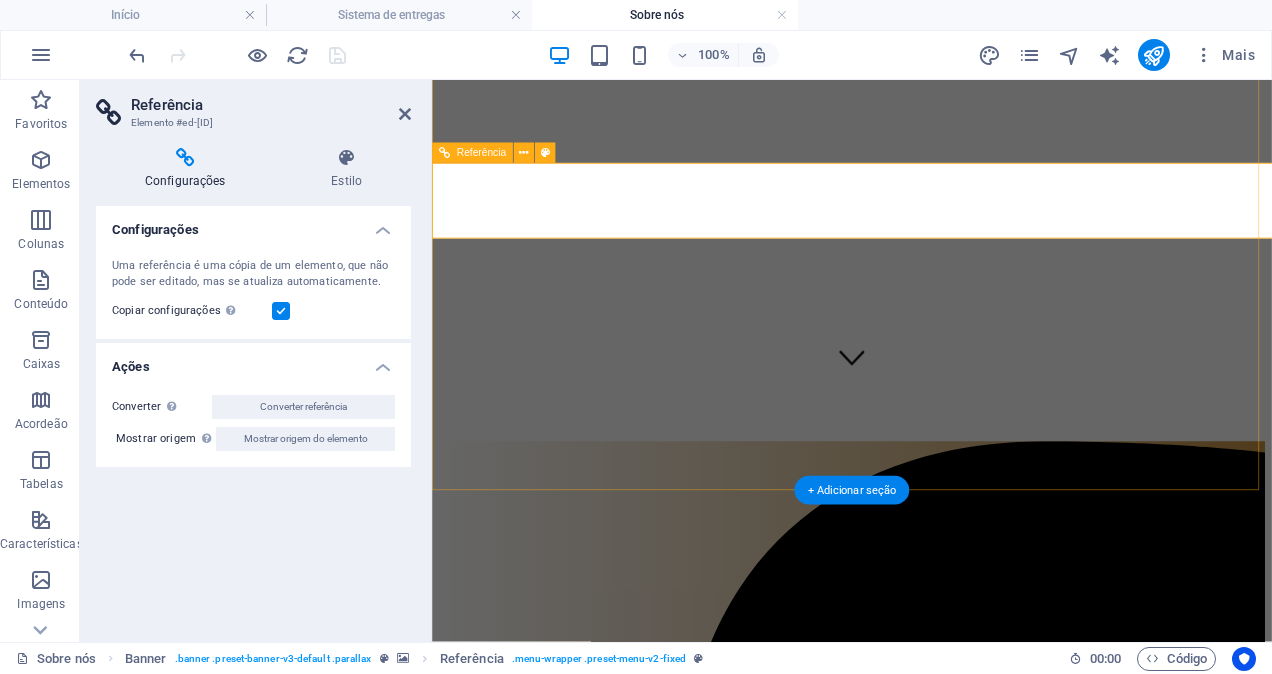 click on "Início Sobre nós processo de produção Os nossos pães Pão sem Glúten Sistema de entregas Onde estamos Contactos" at bounding box center [926, 7408] 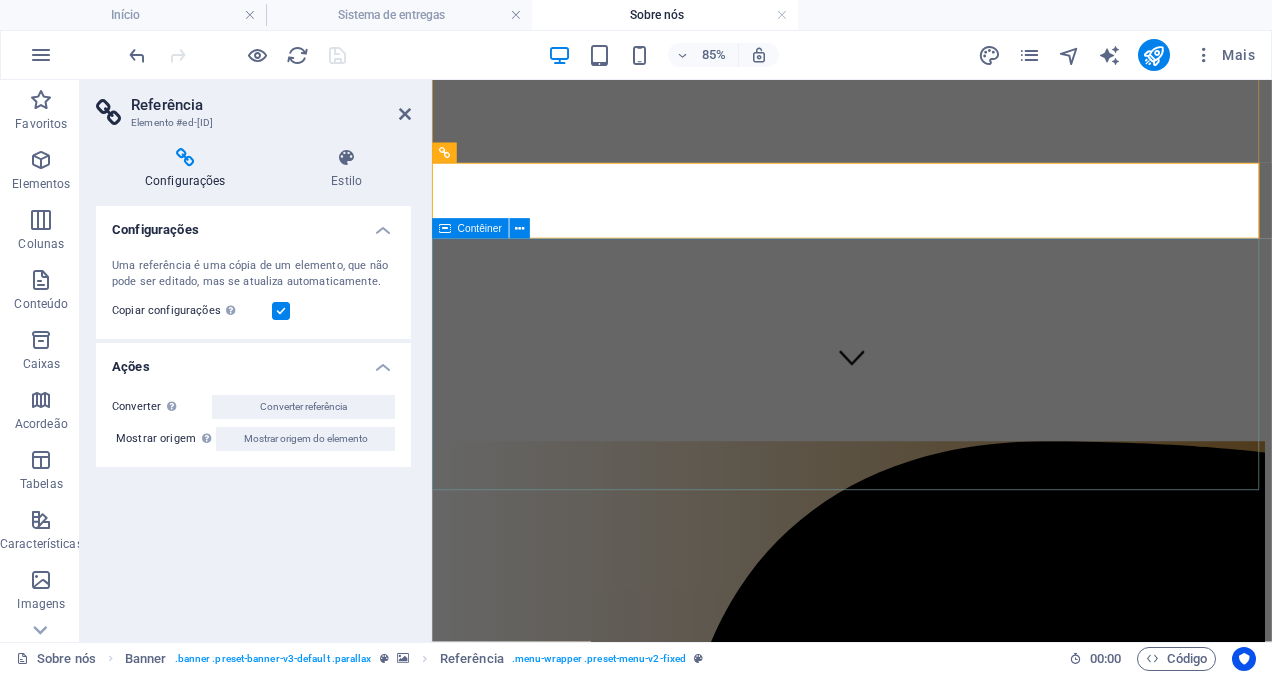 click on "A História da Padaria Vila Fresca" at bounding box center [926, 7528] 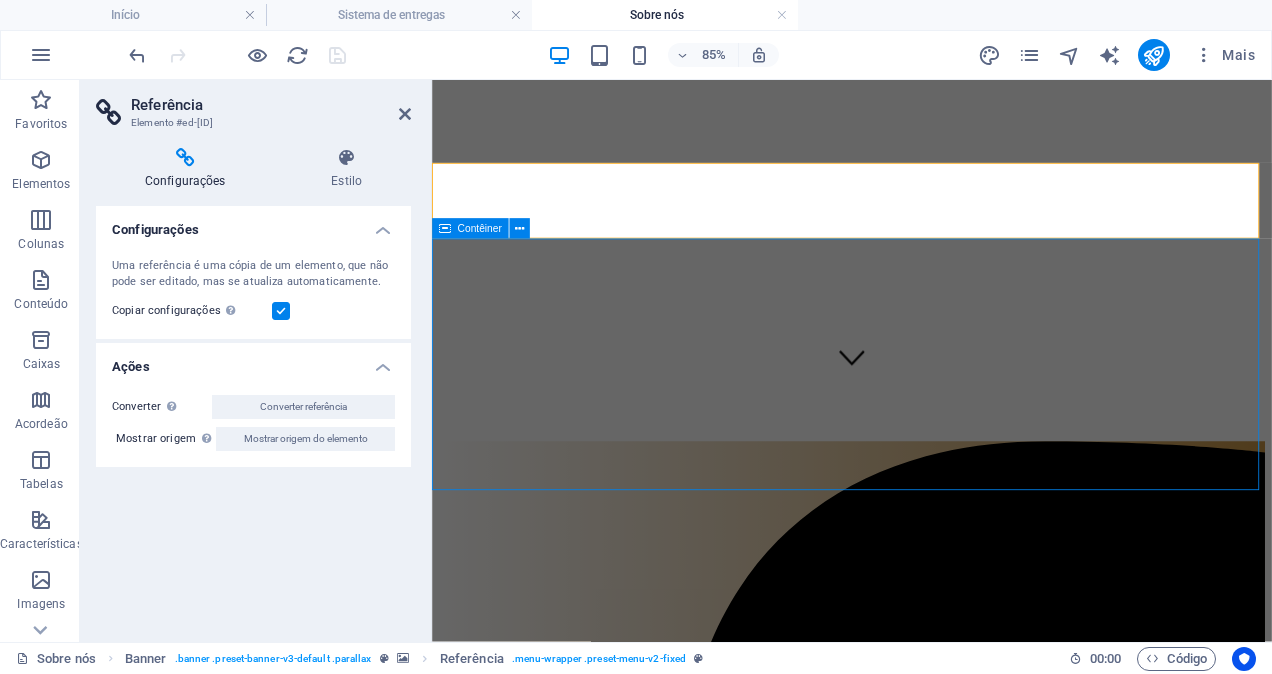 click on "A História da Padaria Vila Fresca" at bounding box center (926, 7528) 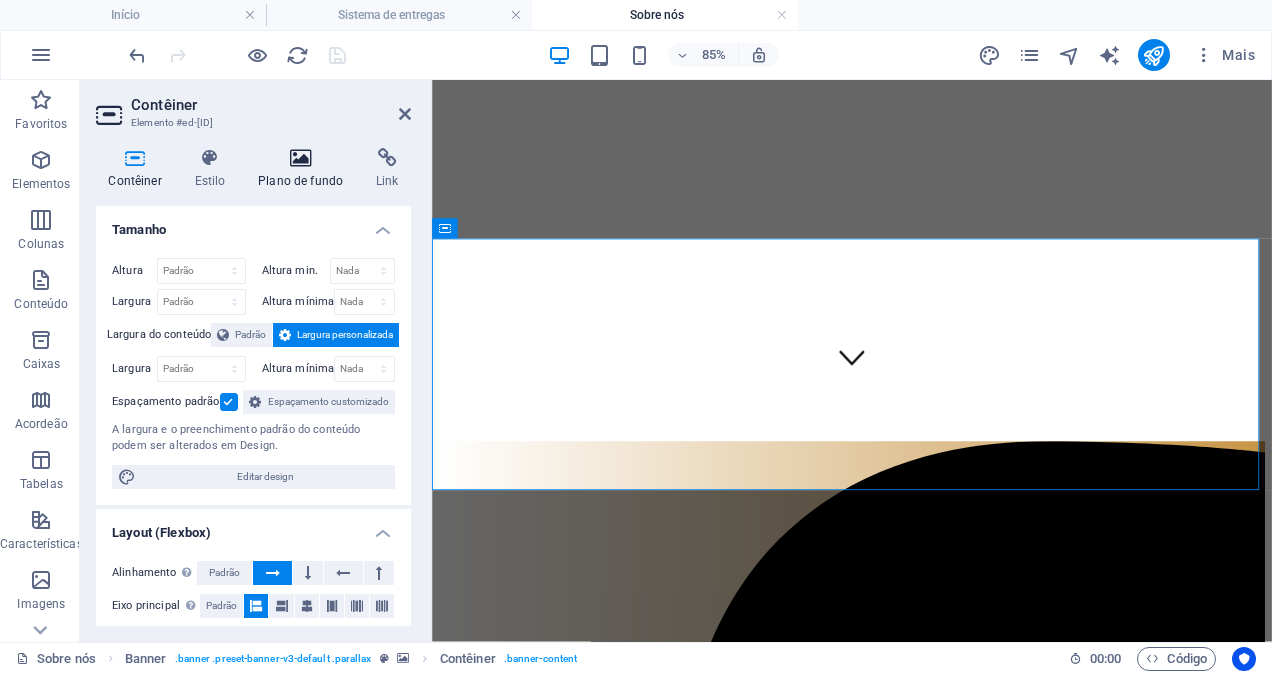 click at bounding box center [301, 158] 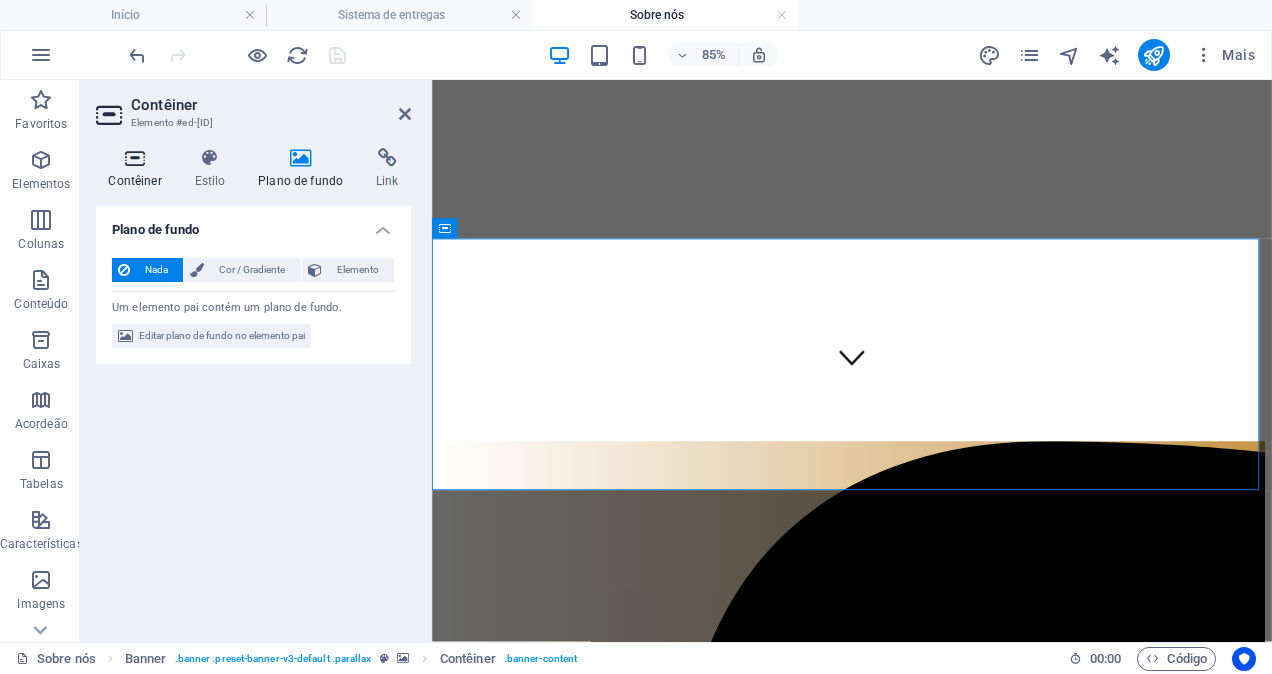 click at bounding box center (135, 158) 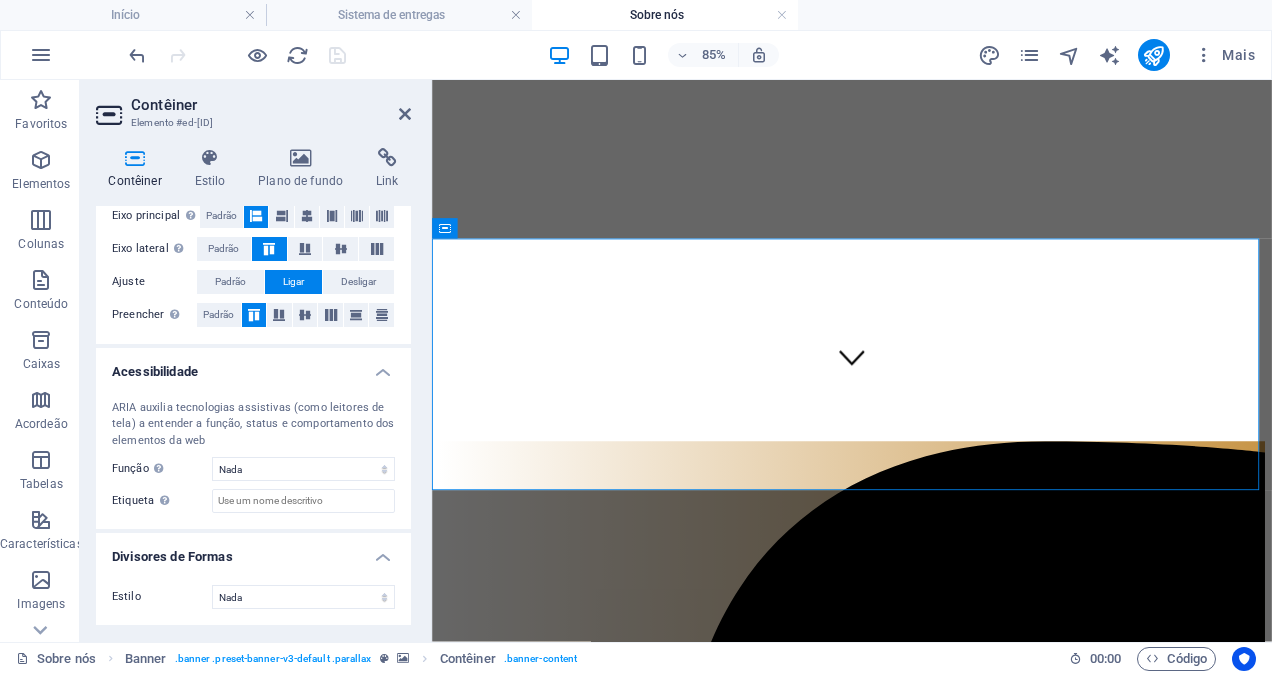scroll, scrollTop: 0, scrollLeft: 0, axis: both 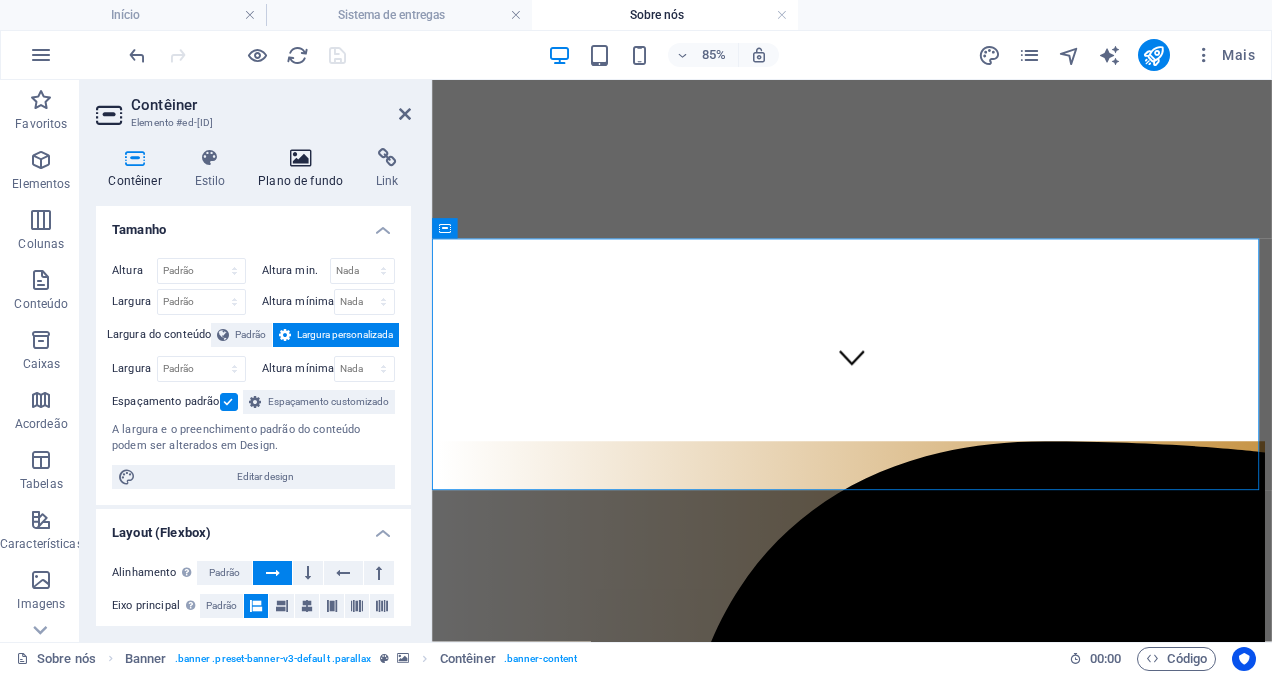 click on "Plano de fundo" at bounding box center [305, 169] 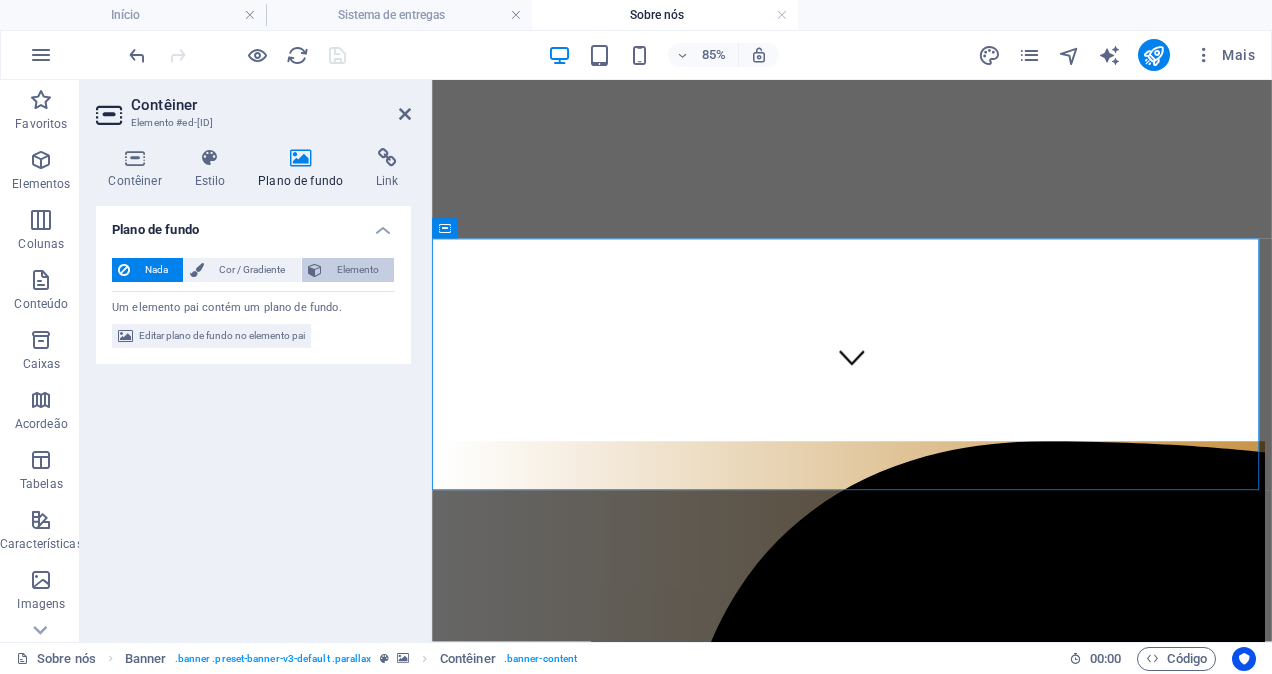 click on "Elemento" at bounding box center [358, 270] 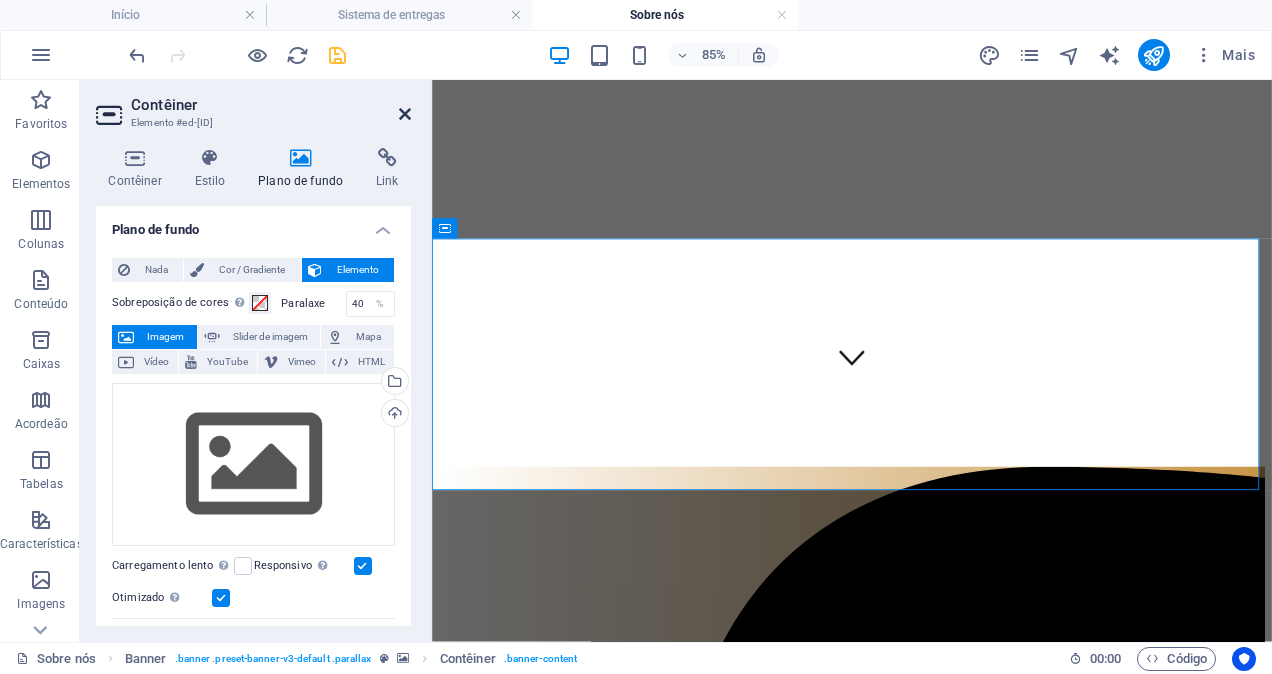 click at bounding box center [405, 114] 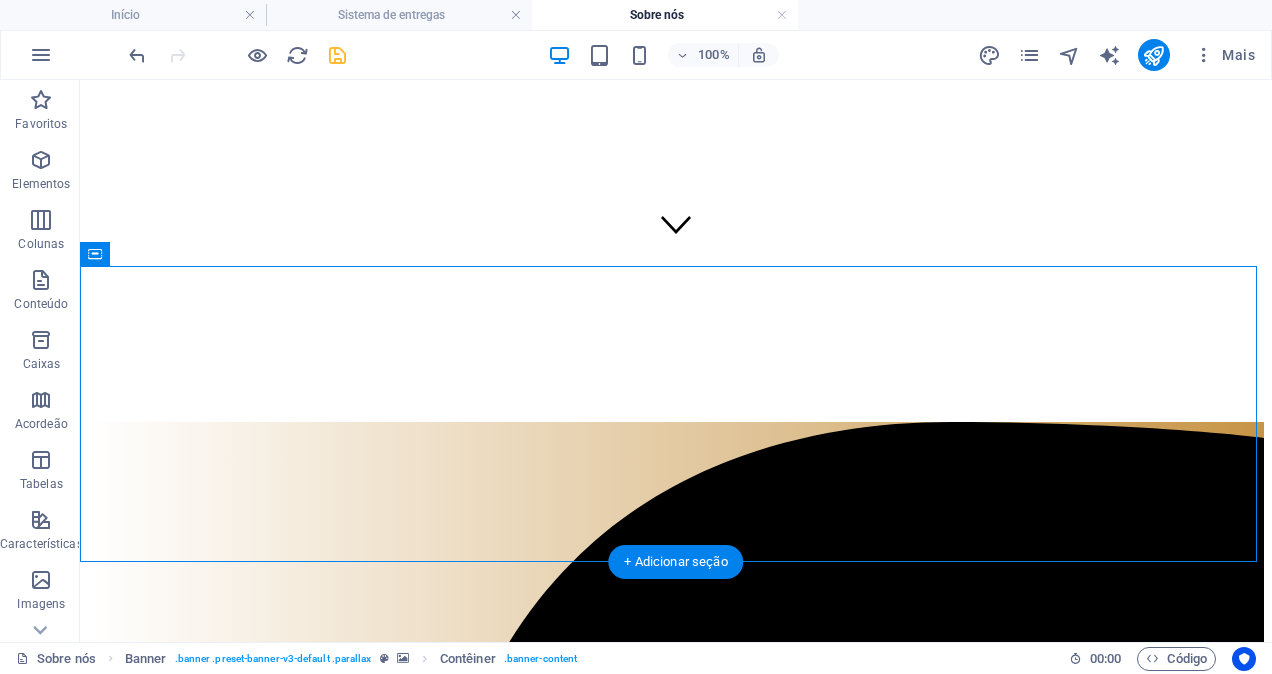 scroll, scrollTop: 300, scrollLeft: 0, axis: vertical 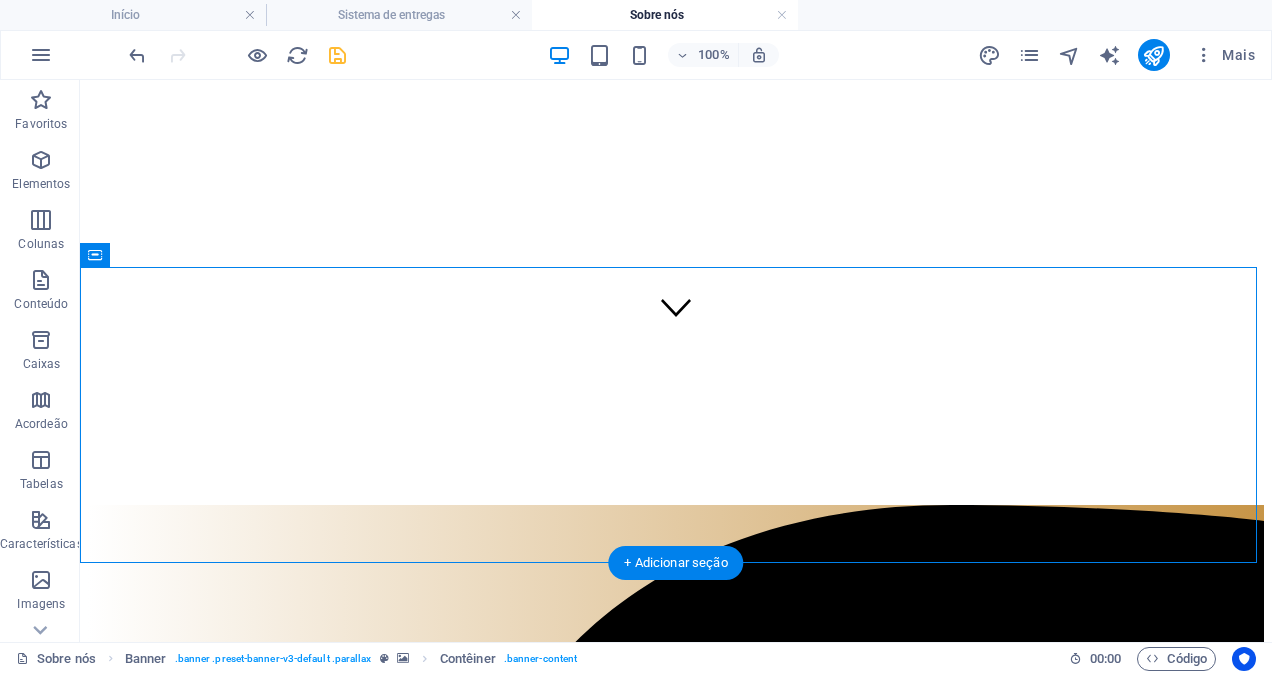 click at bounding box center [676, 8729] 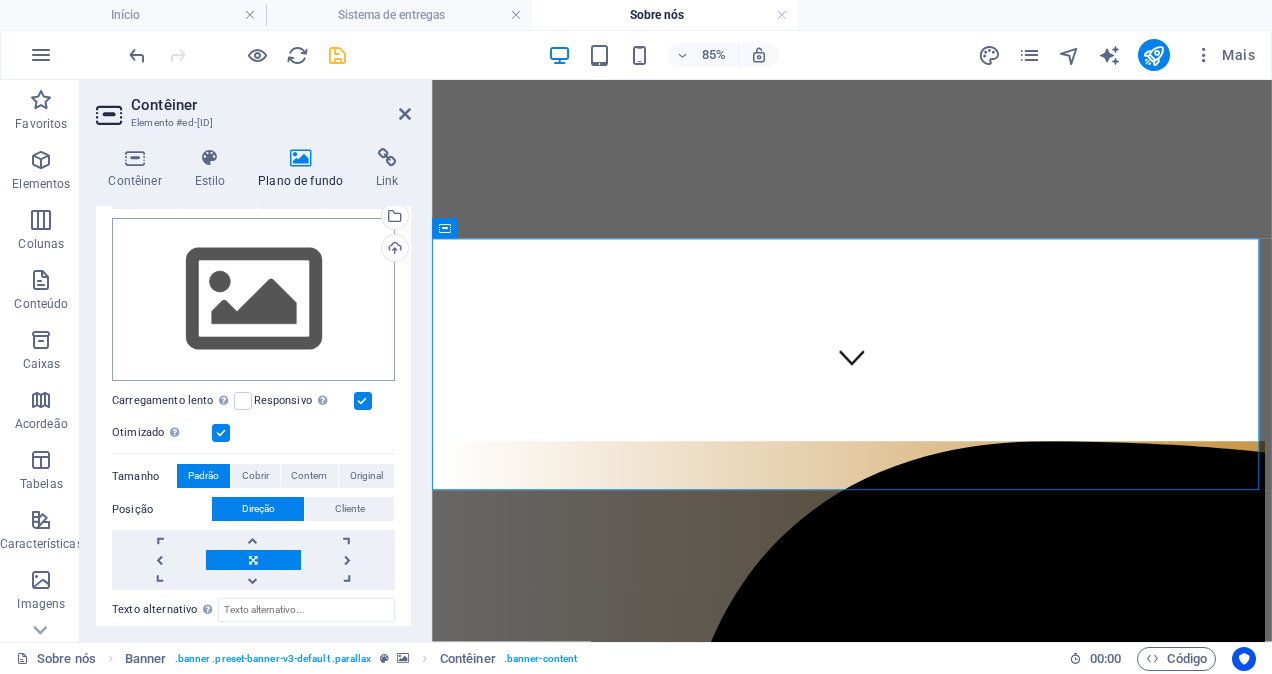 scroll, scrollTop: 200, scrollLeft: 0, axis: vertical 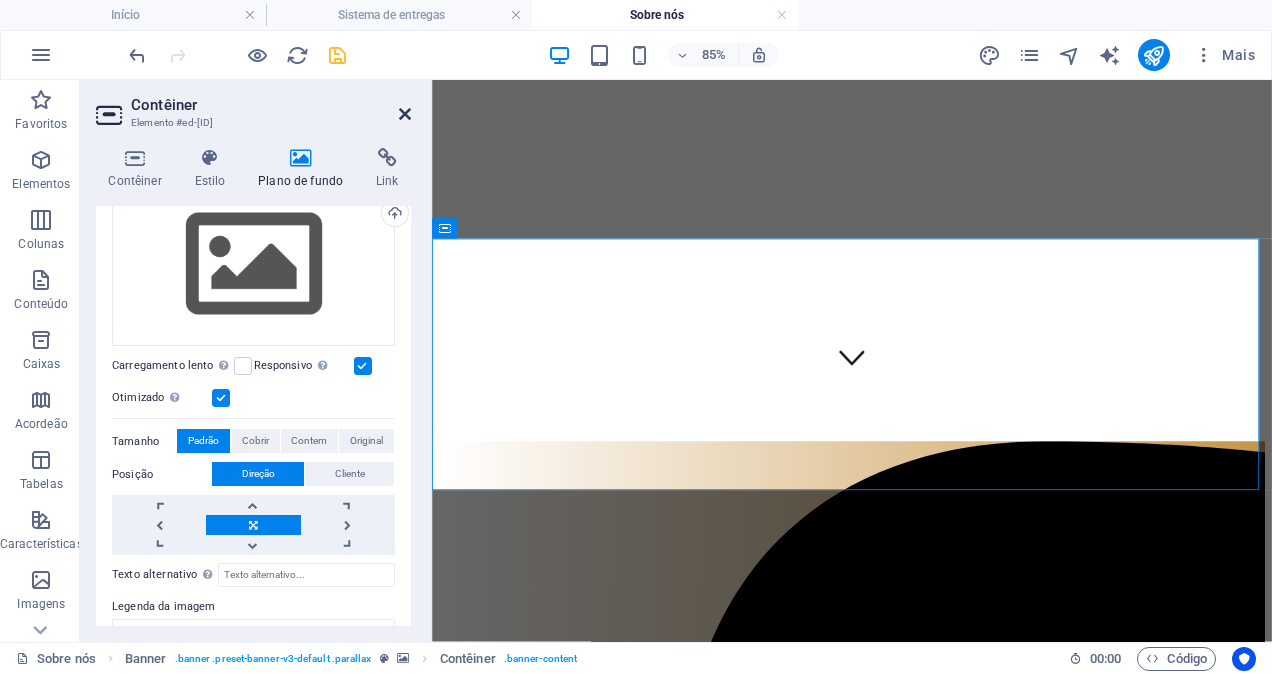 click at bounding box center (405, 114) 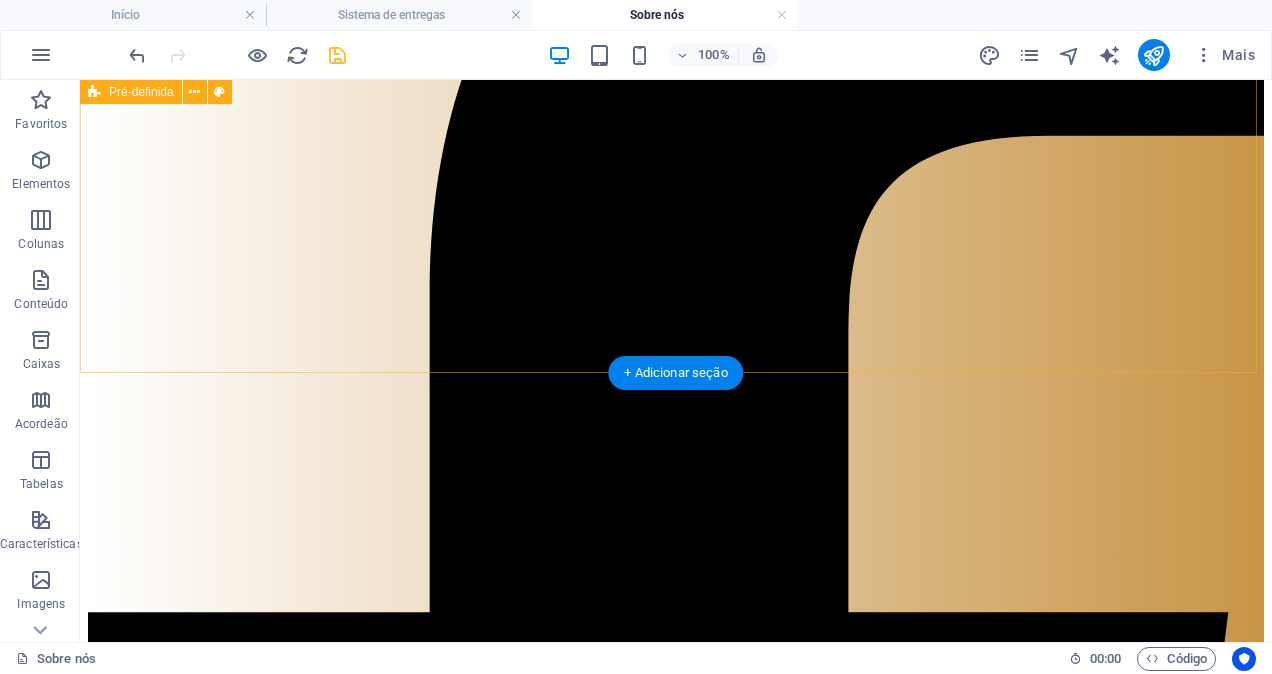 scroll, scrollTop: 1200, scrollLeft: 0, axis: vertical 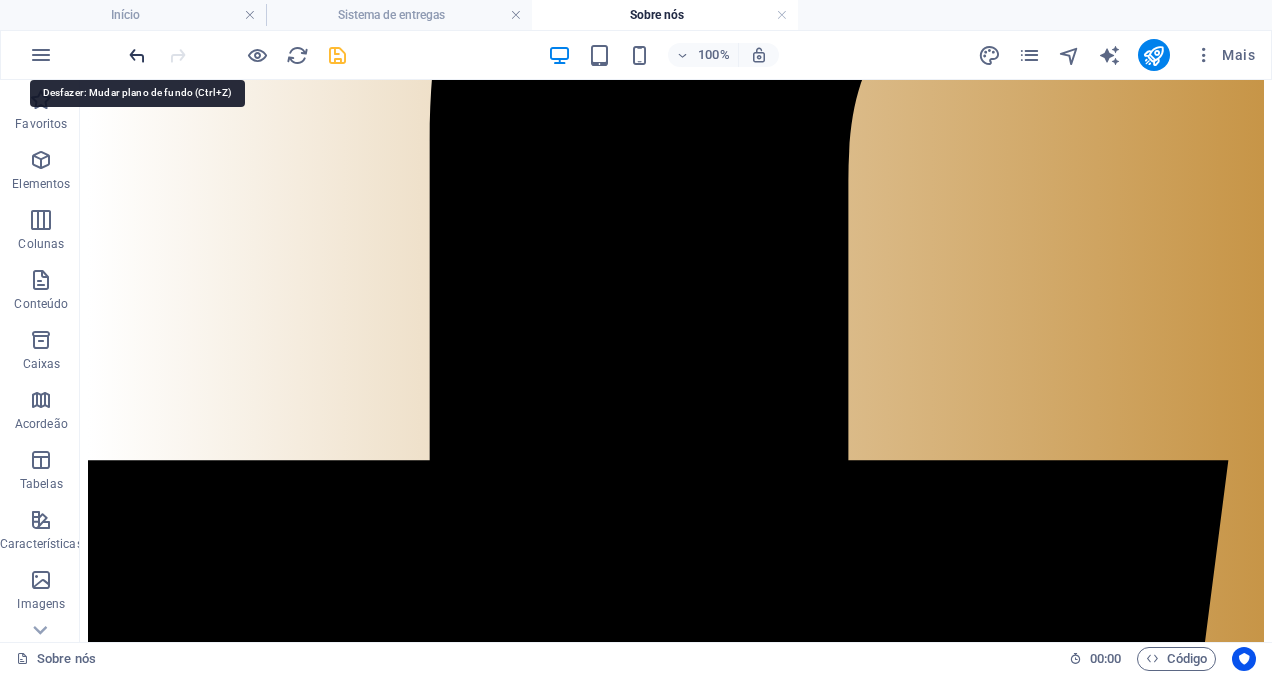 click at bounding box center [137, 55] 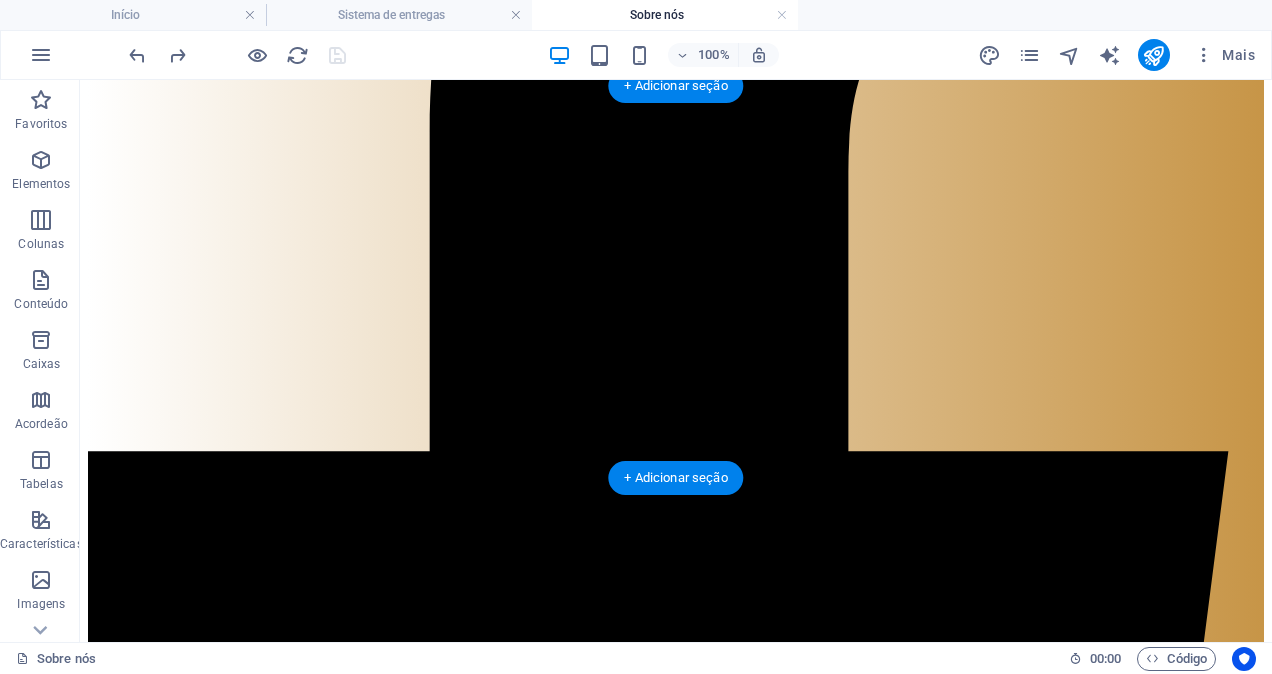 scroll, scrollTop: 1200, scrollLeft: 0, axis: vertical 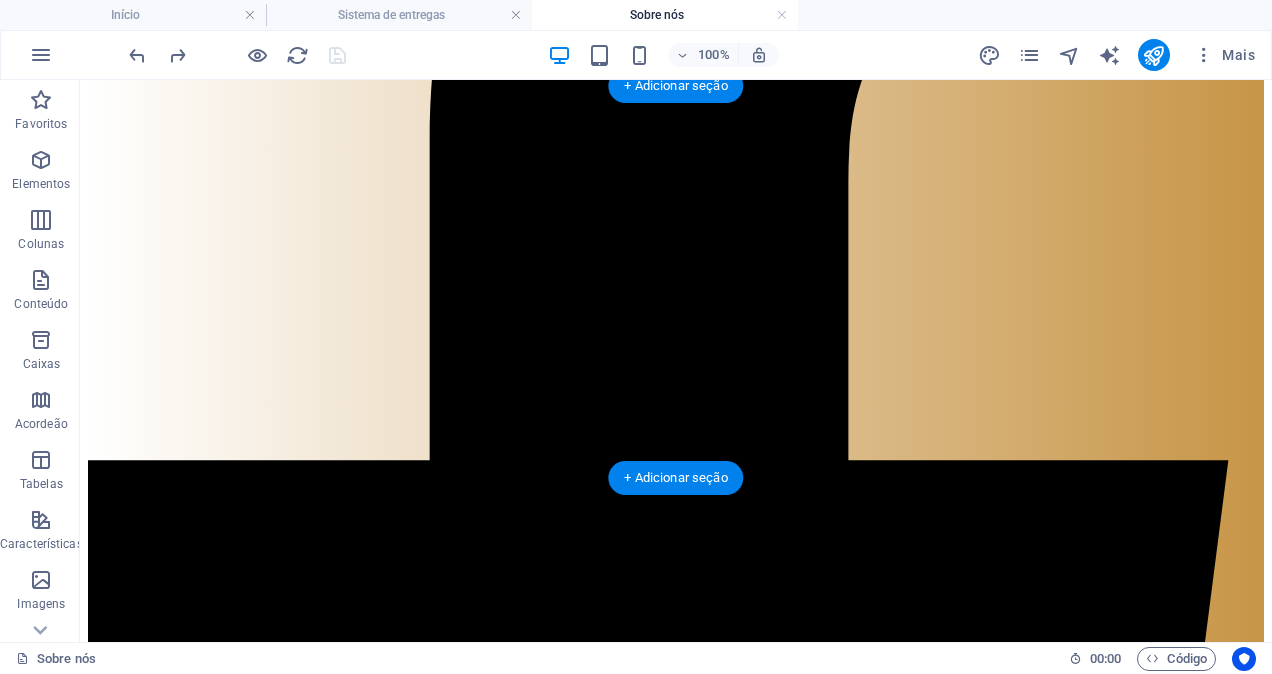 click at bounding box center [676, 8205] 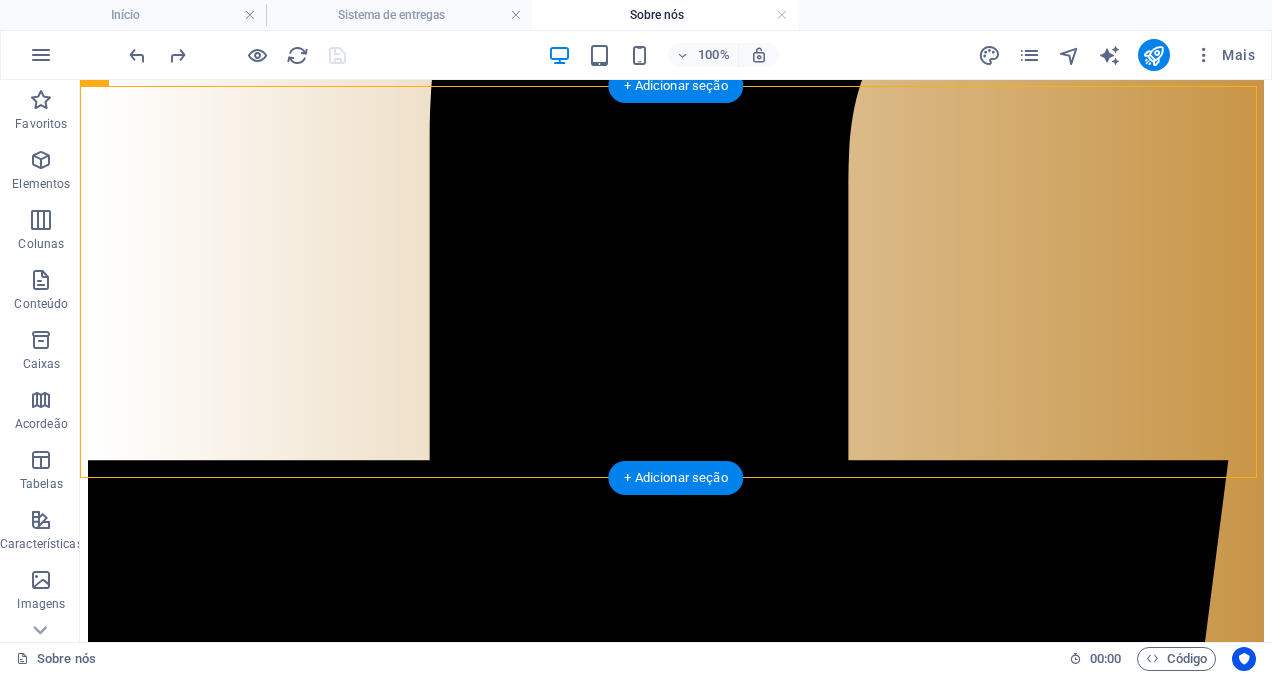 click at bounding box center [676, 8205] 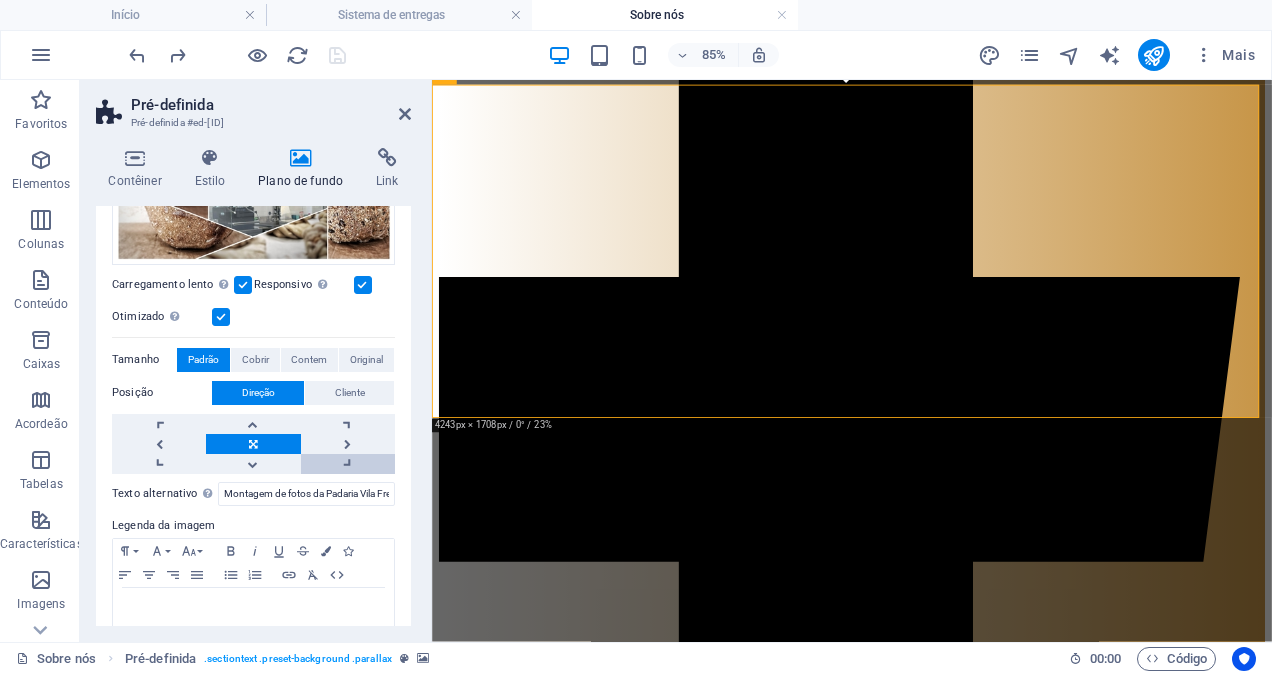 scroll, scrollTop: 346, scrollLeft: 0, axis: vertical 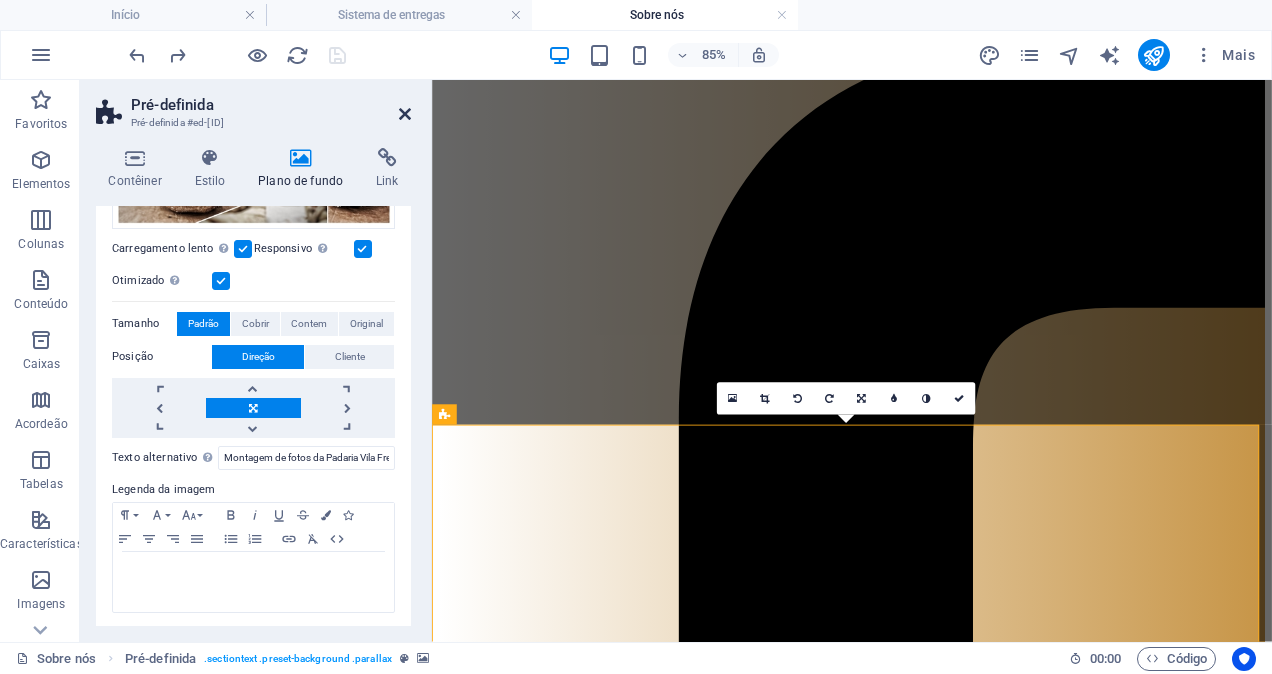 click at bounding box center (405, 114) 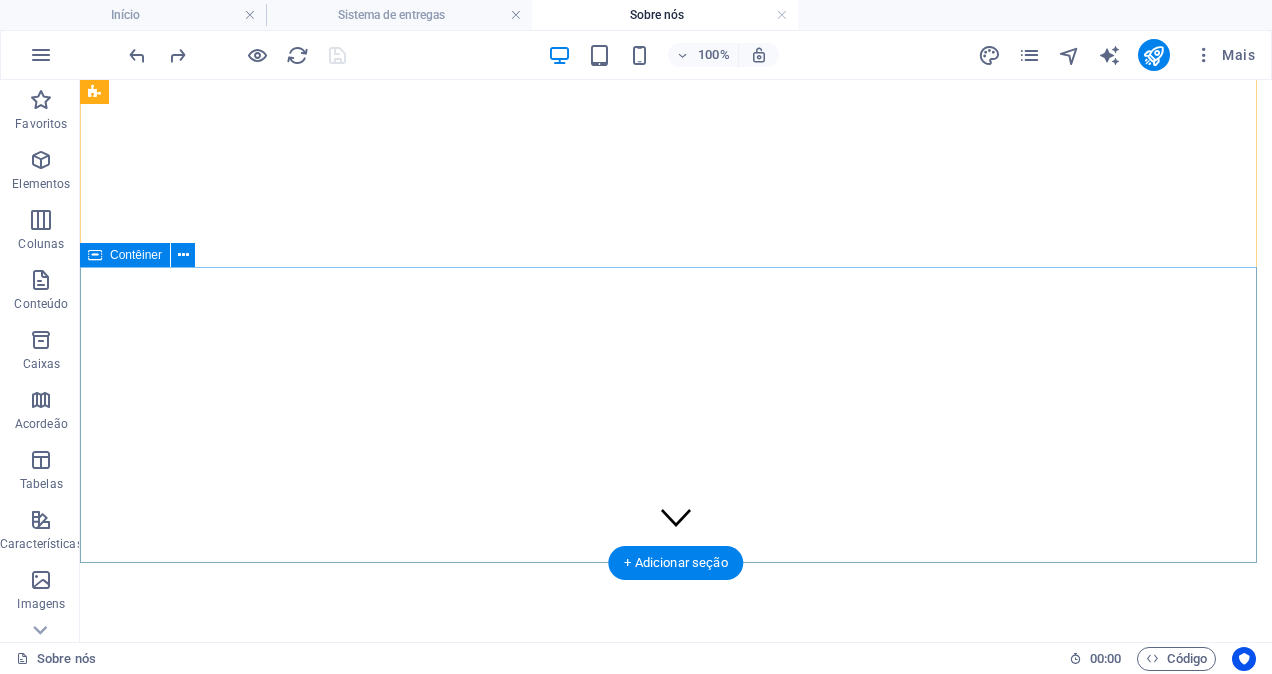scroll, scrollTop: 300, scrollLeft: 0, axis: vertical 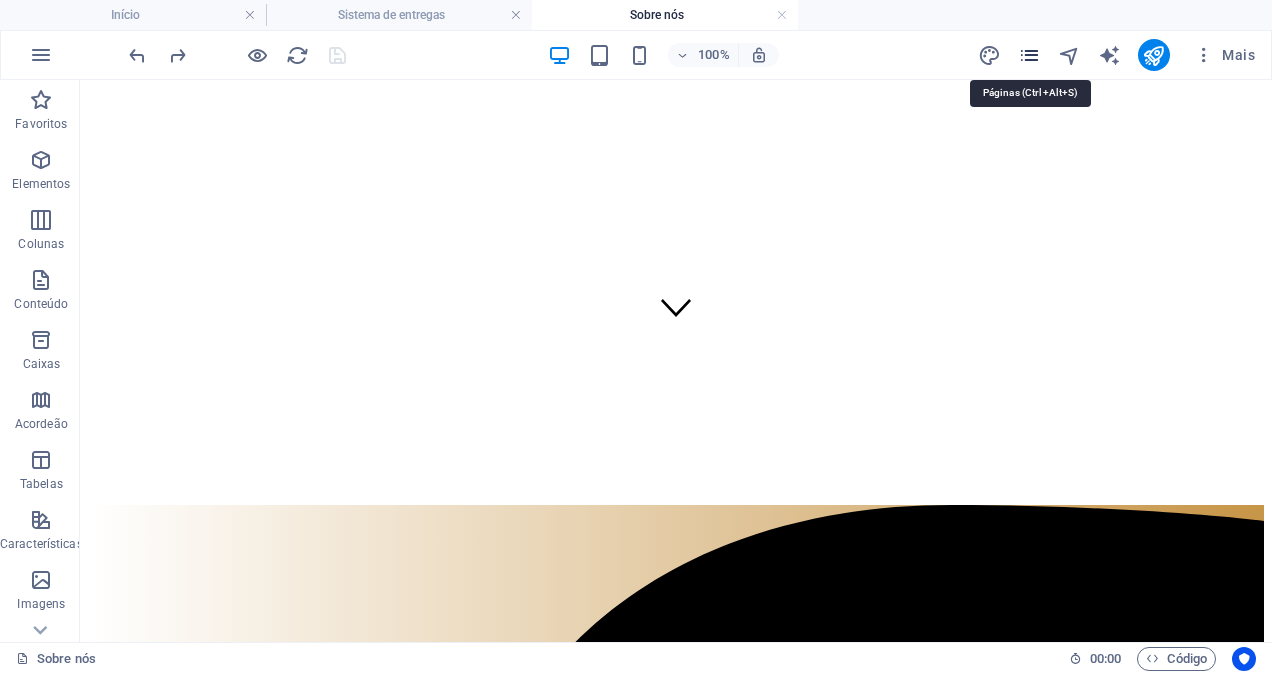 click at bounding box center (1029, 55) 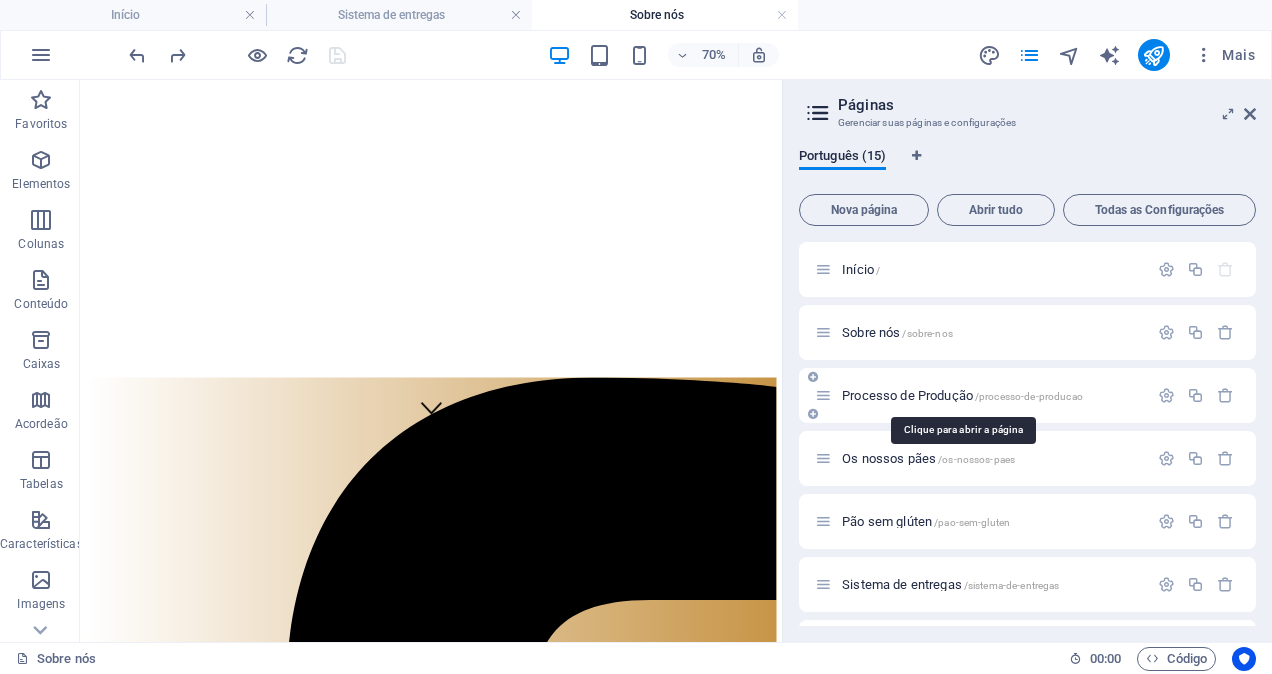 click on "Processo de Produção /processo-de-producao" at bounding box center [962, 395] 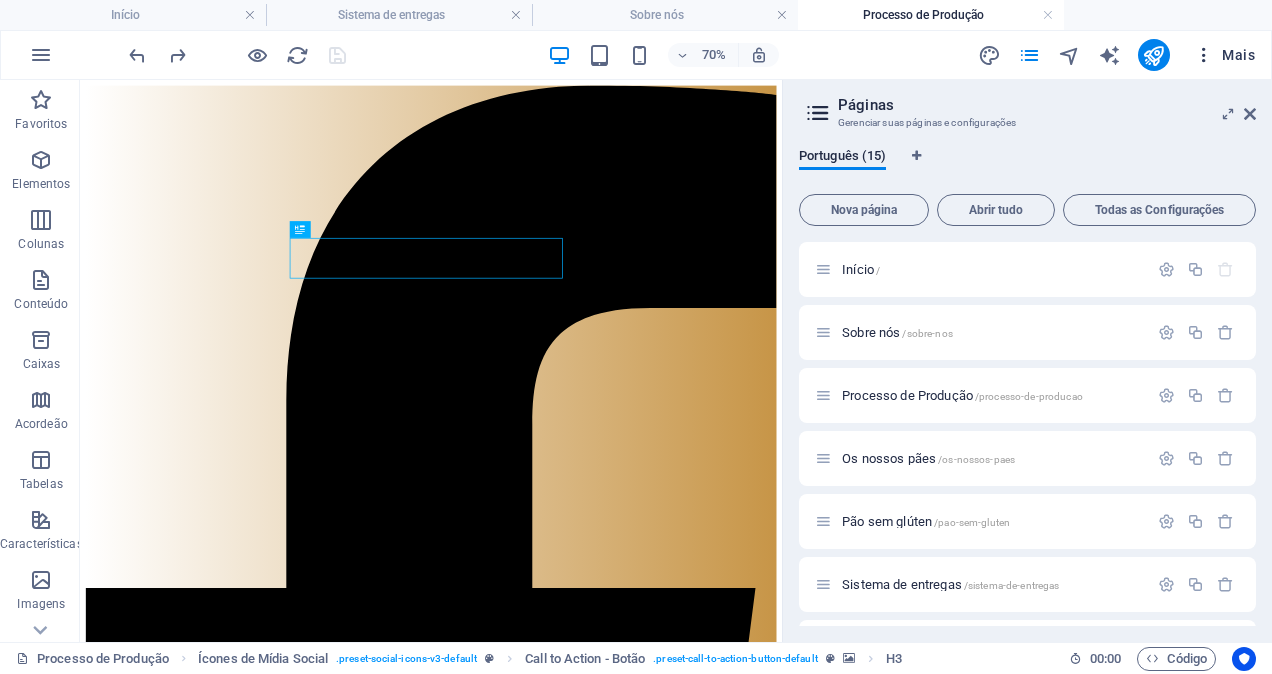 scroll, scrollTop: 0, scrollLeft: 0, axis: both 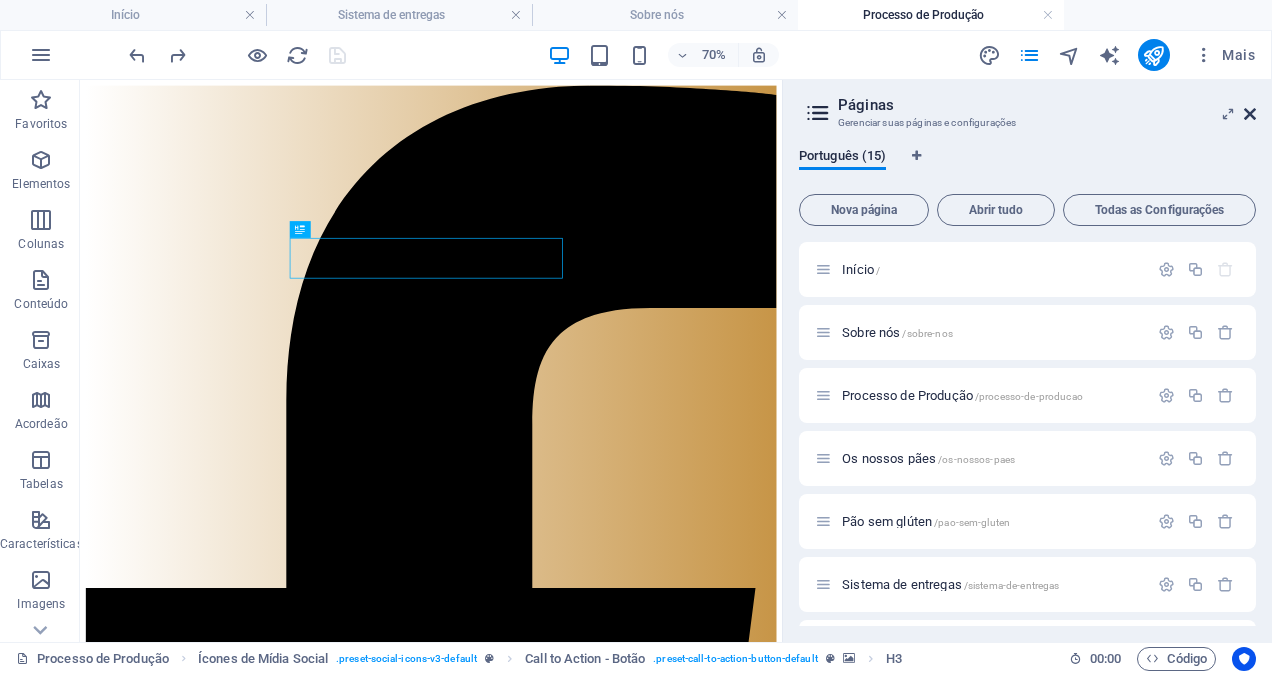 click at bounding box center [1250, 114] 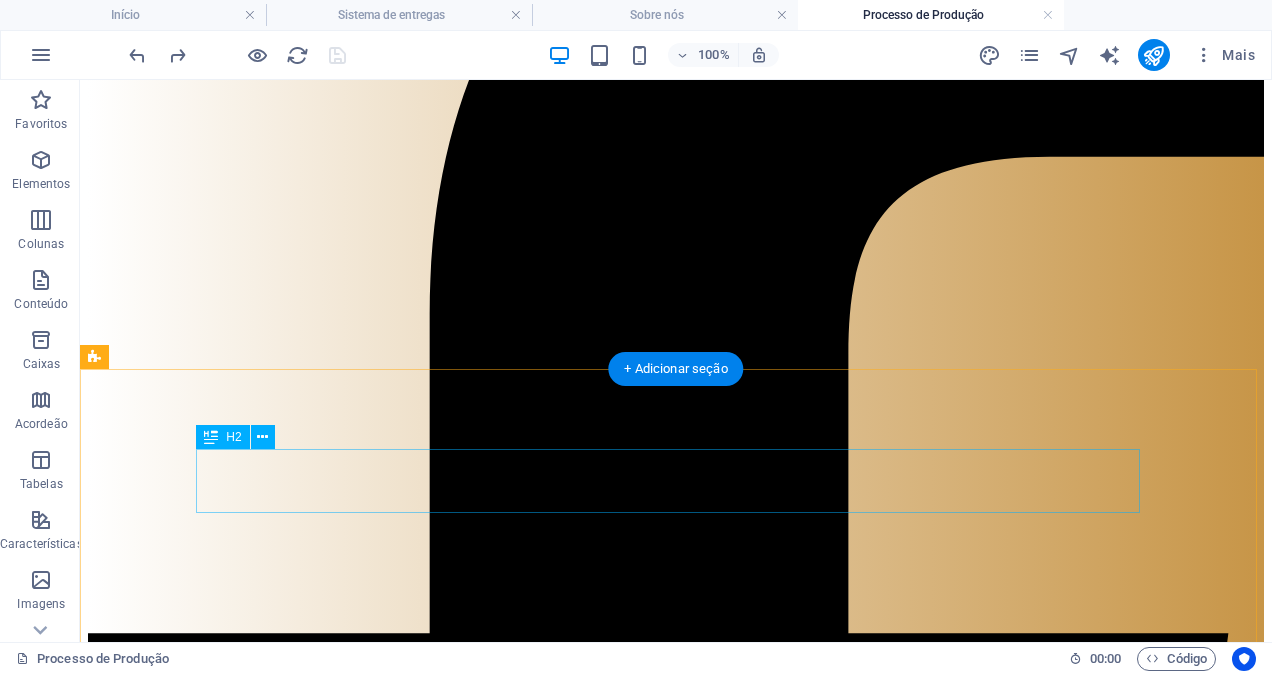 scroll, scrollTop: 500, scrollLeft: 0, axis: vertical 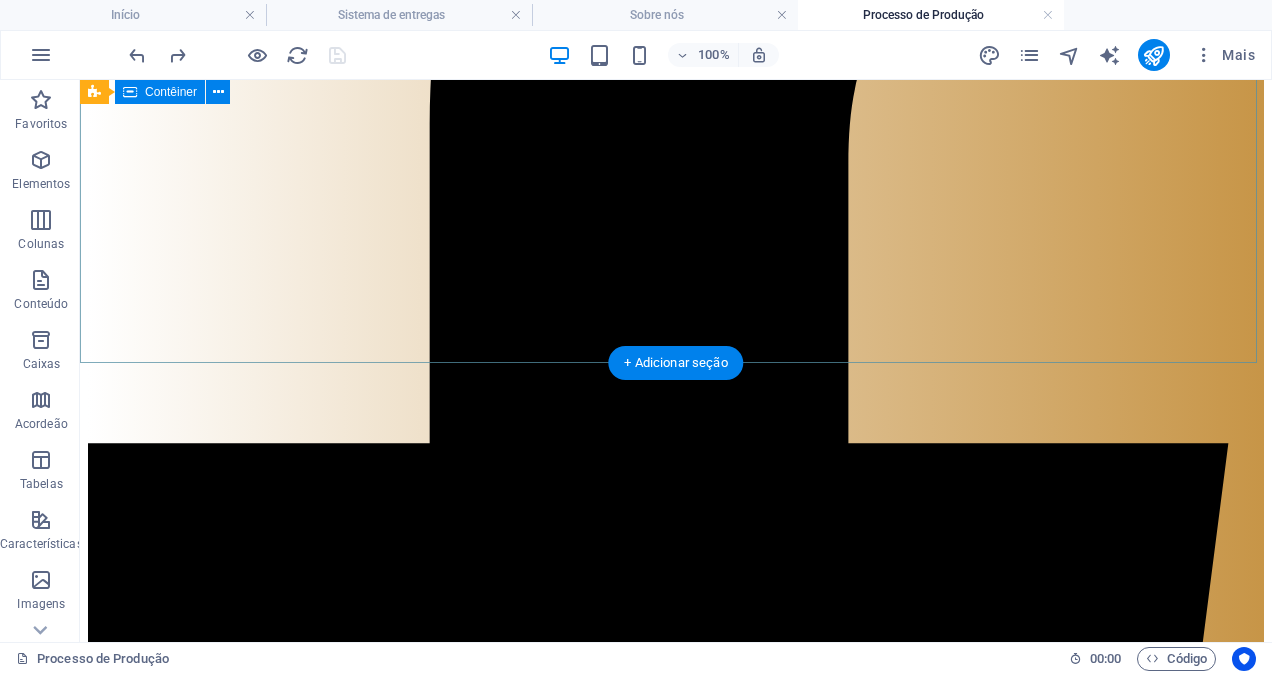 click on "Processo de Produção Fermentação Natural e Lenta" at bounding box center (676, 8366) 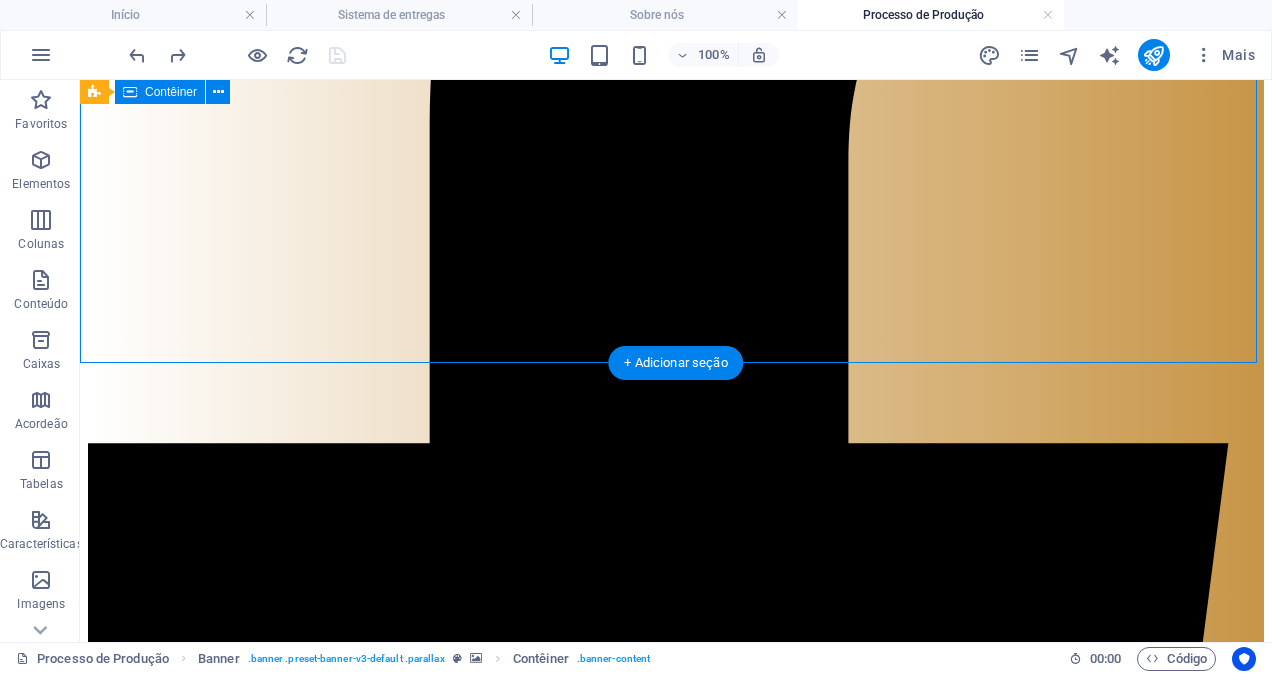 click on "Processo de Produção Fermentação Natural e Lenta" at bounding box center (676, 8366) 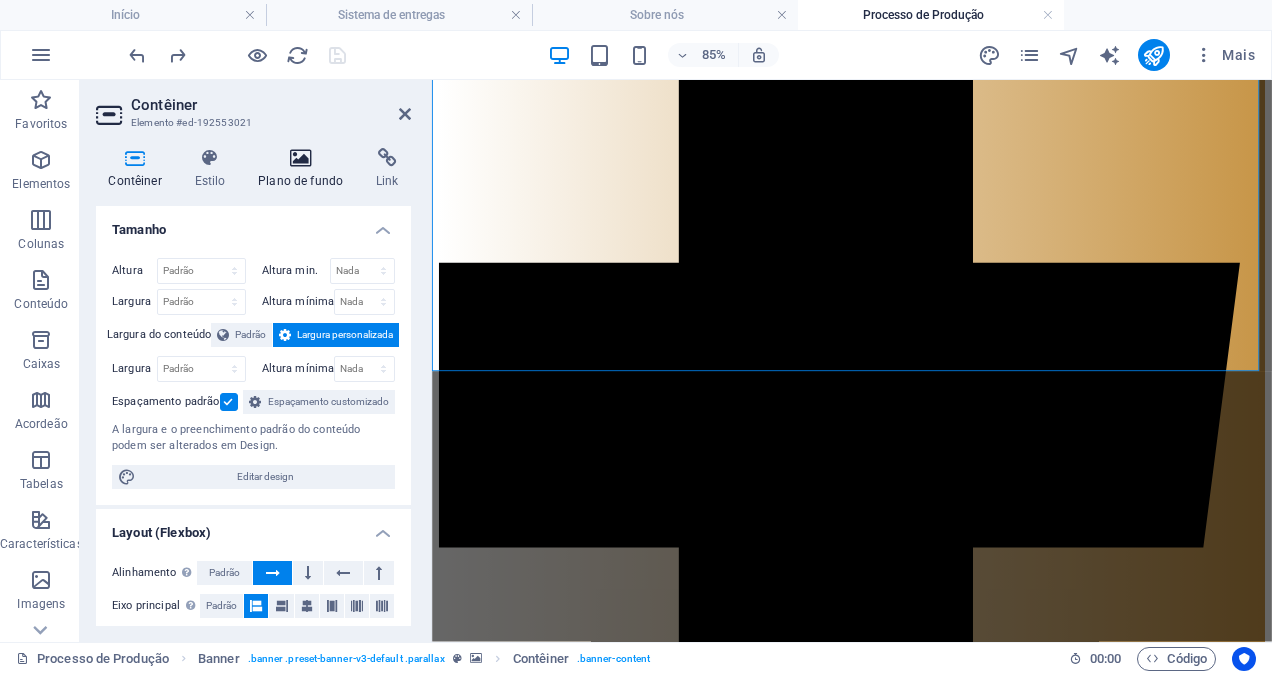 click at bounding box center (301, 158) 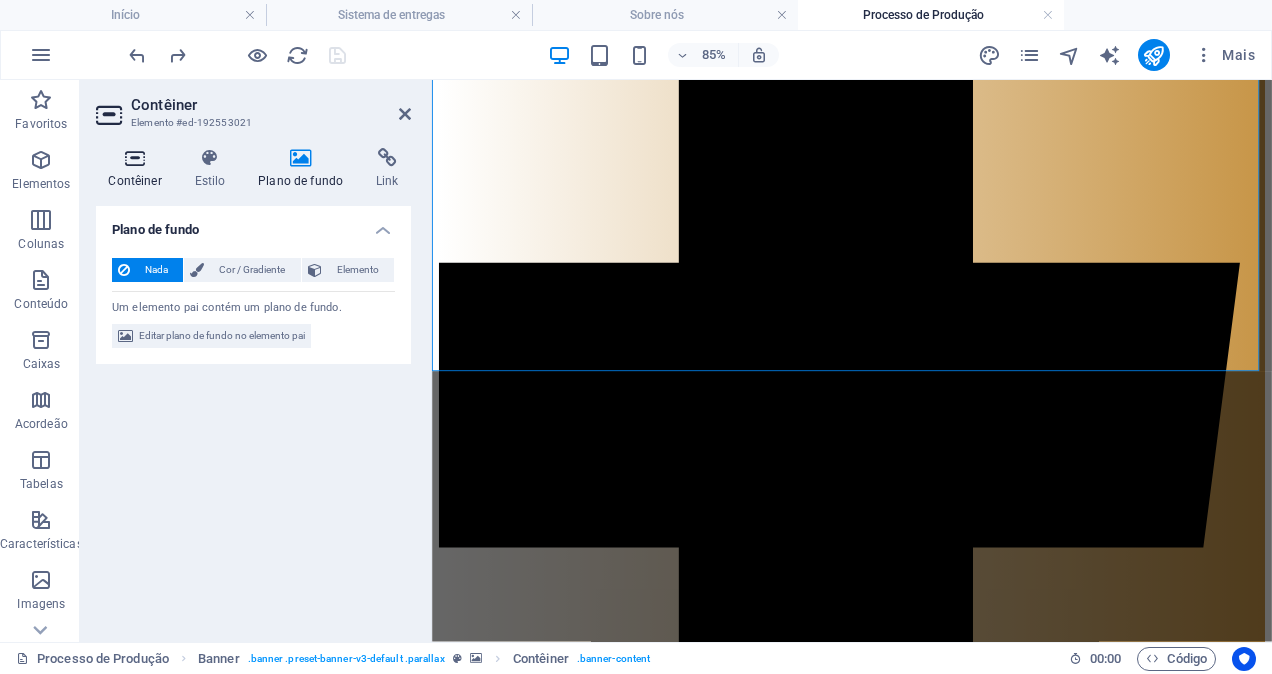 click at bounding box center [135, 158] 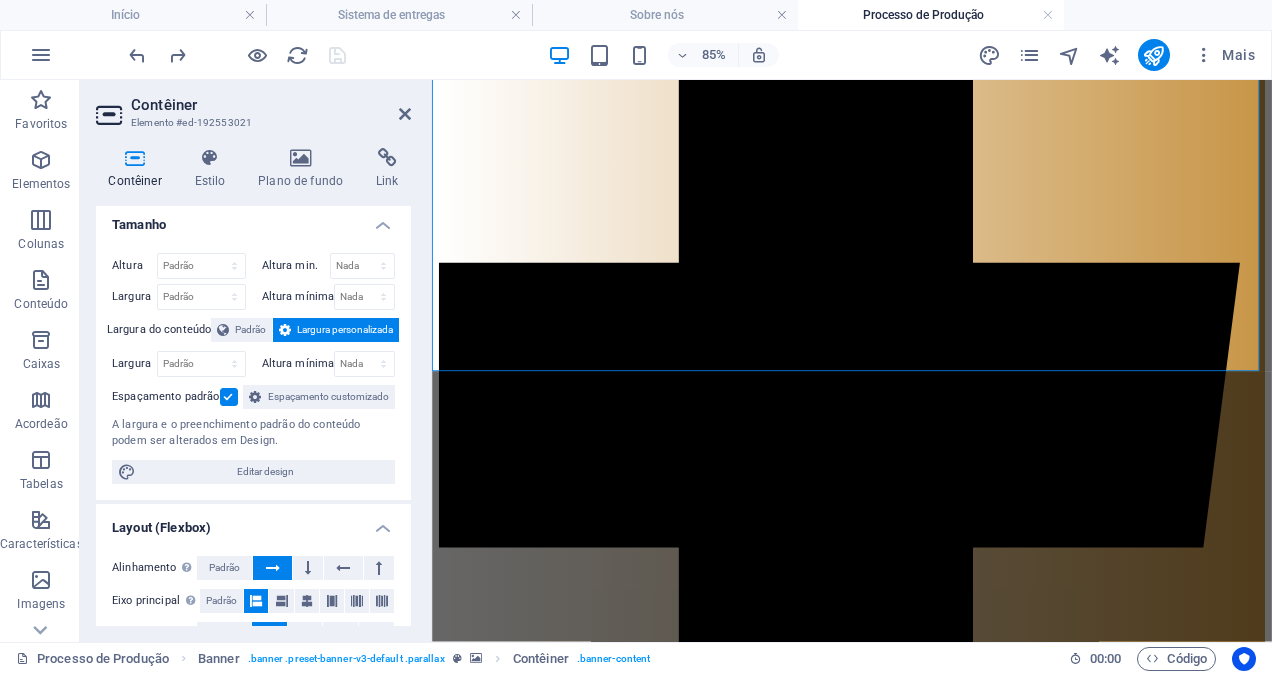 scroll, scrollTop: 0, scrollLeft: 0, axis: both 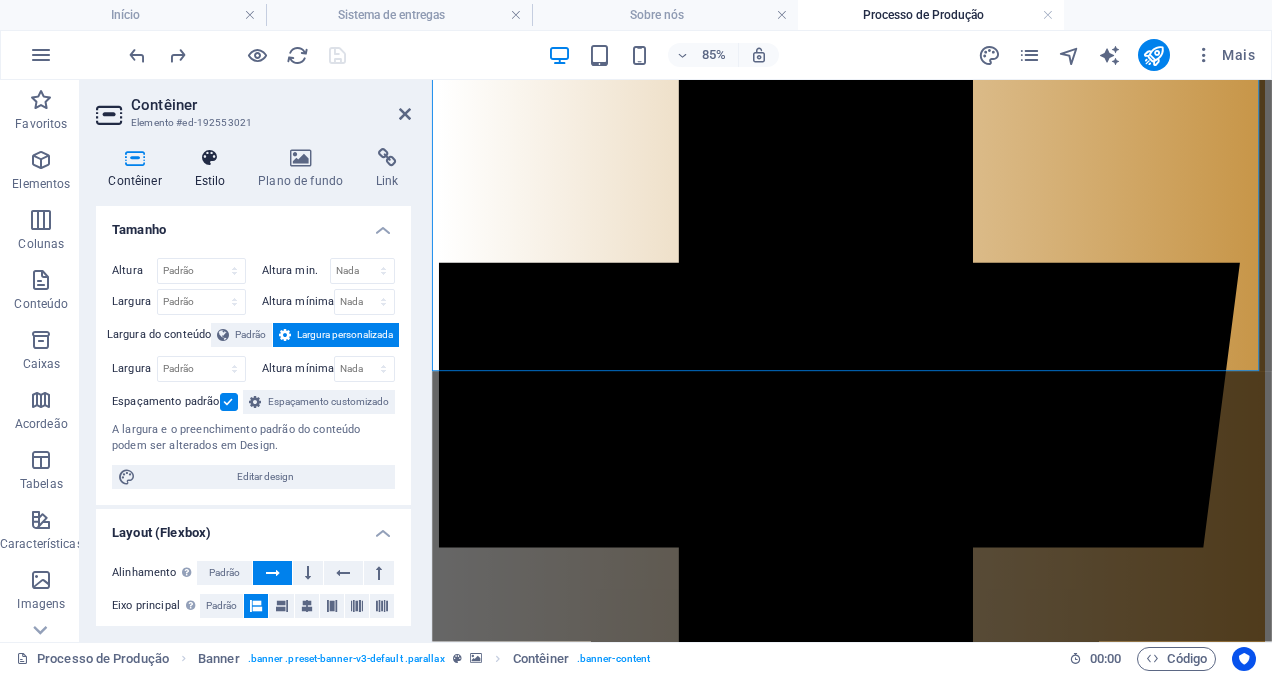 click at bounding box center (210, 158) 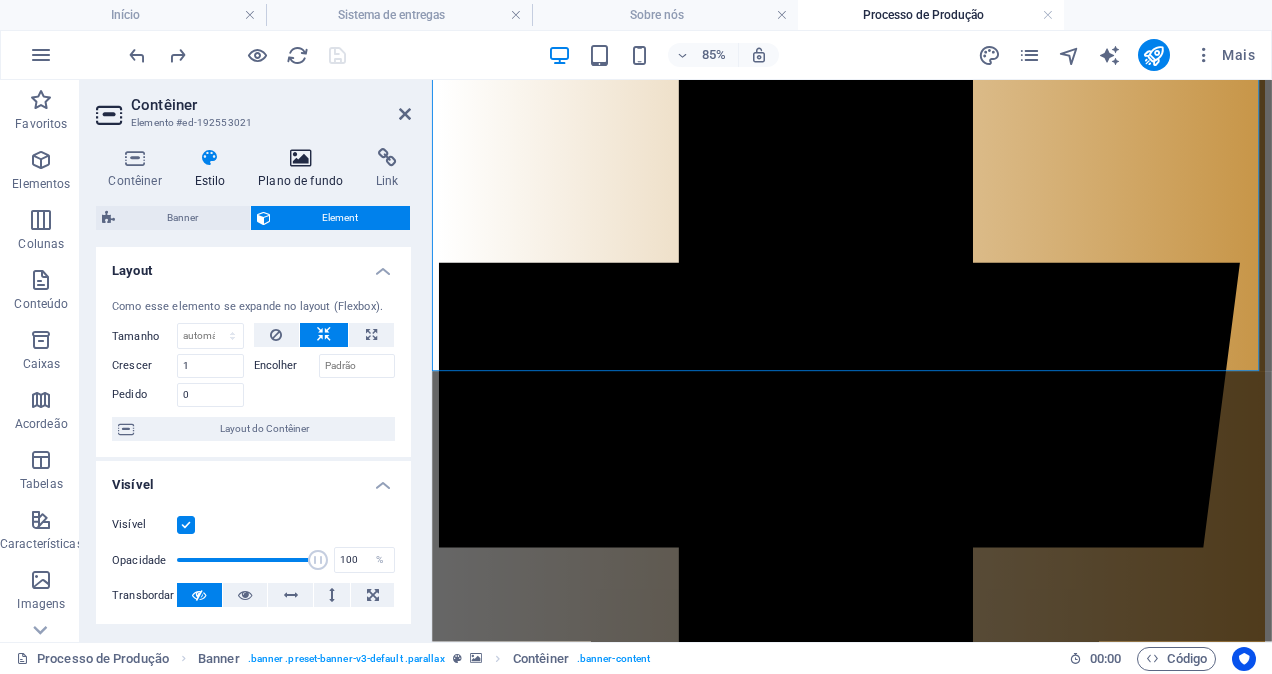 click at bounding box center [301, 158] 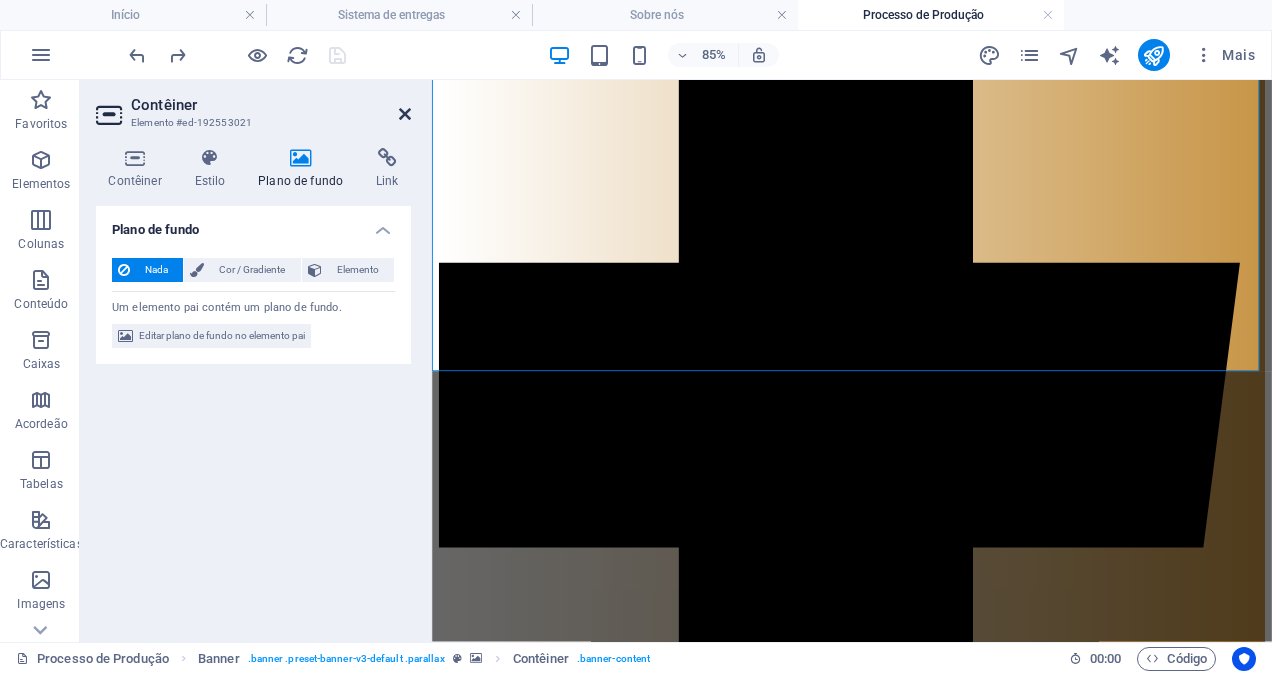 click at bounding box center (405, 114) 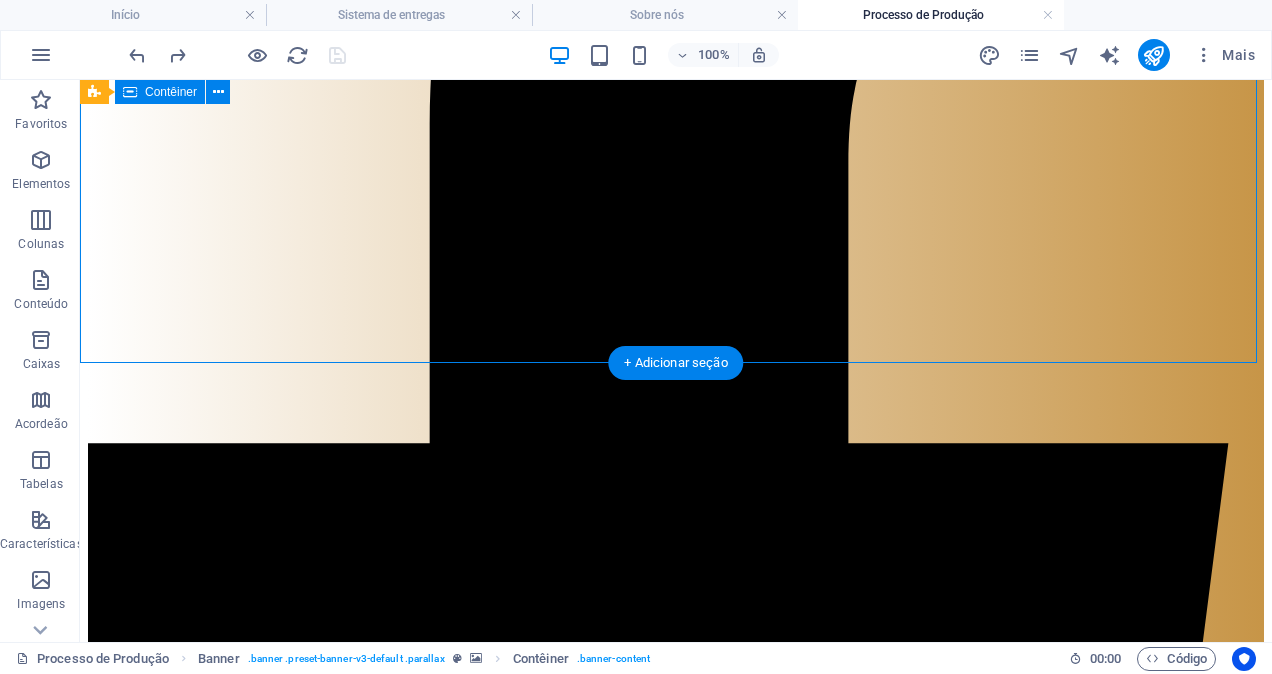 click on "Processo de Produção Fermentação Natural e Lenta" at bounding box center (676, 8366) 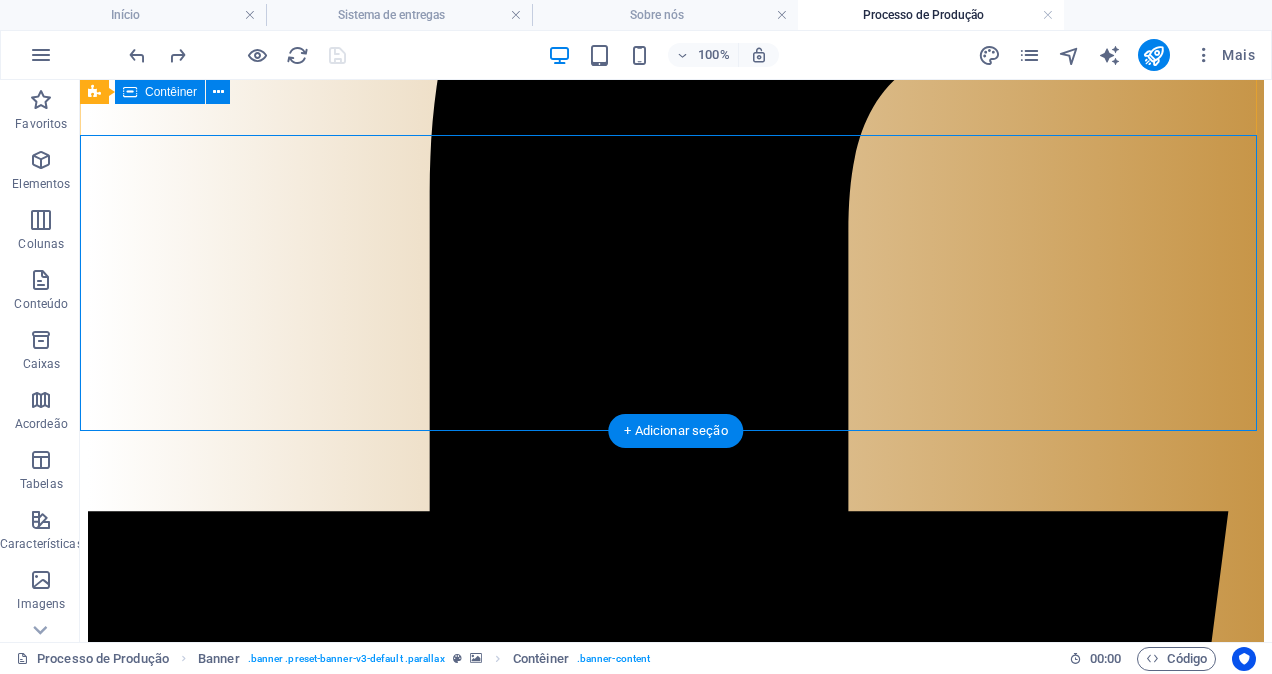 scroll, scrollTop: 400, scrollLeft: 0, axis: vertical 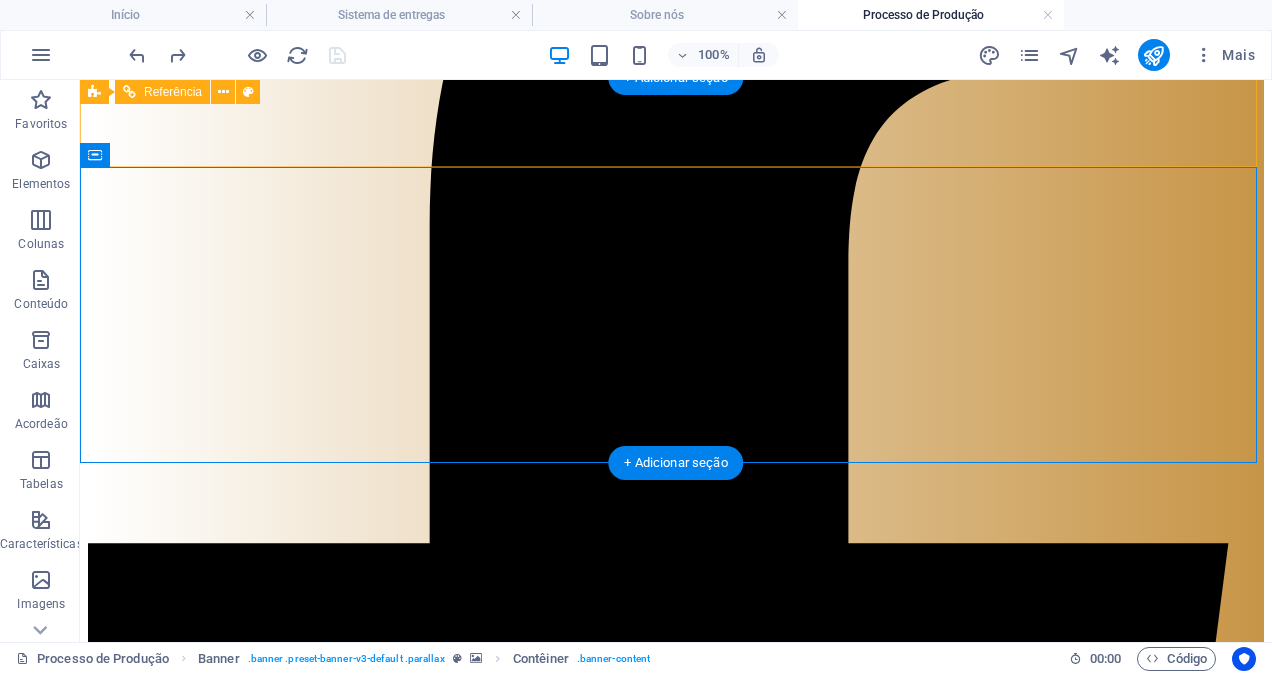click at bounding box center [676, 8426] 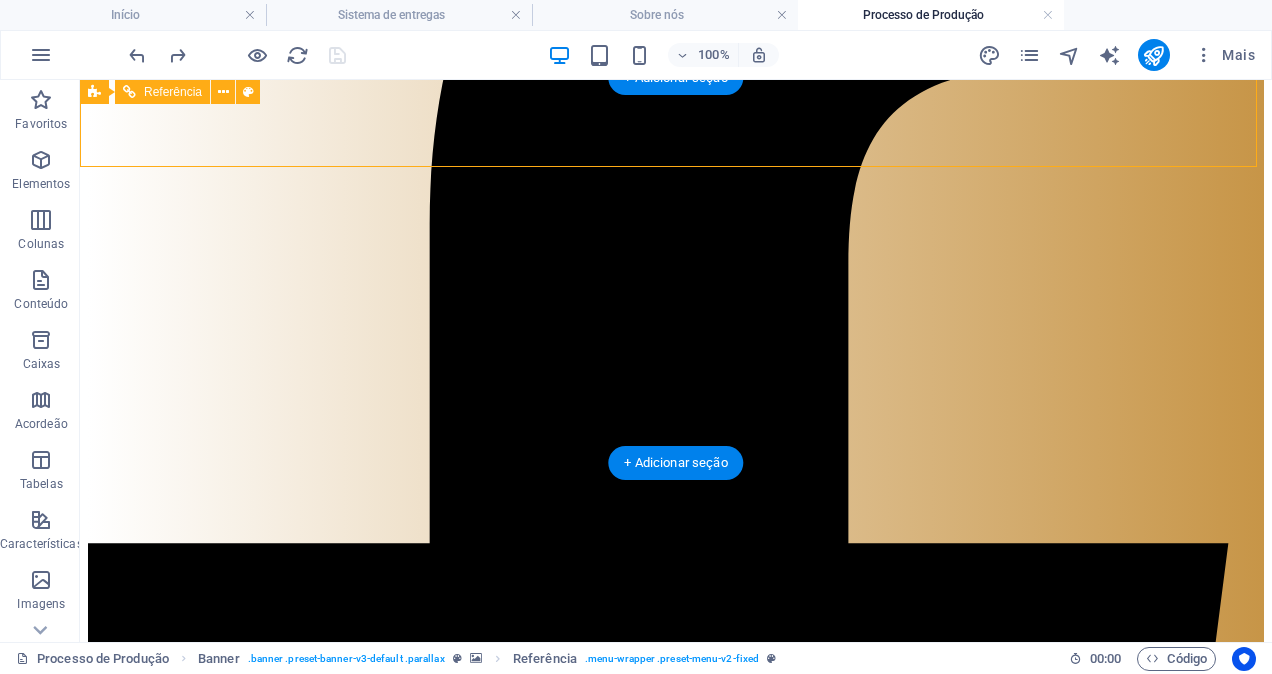 click at bounding box center (676, 8426) 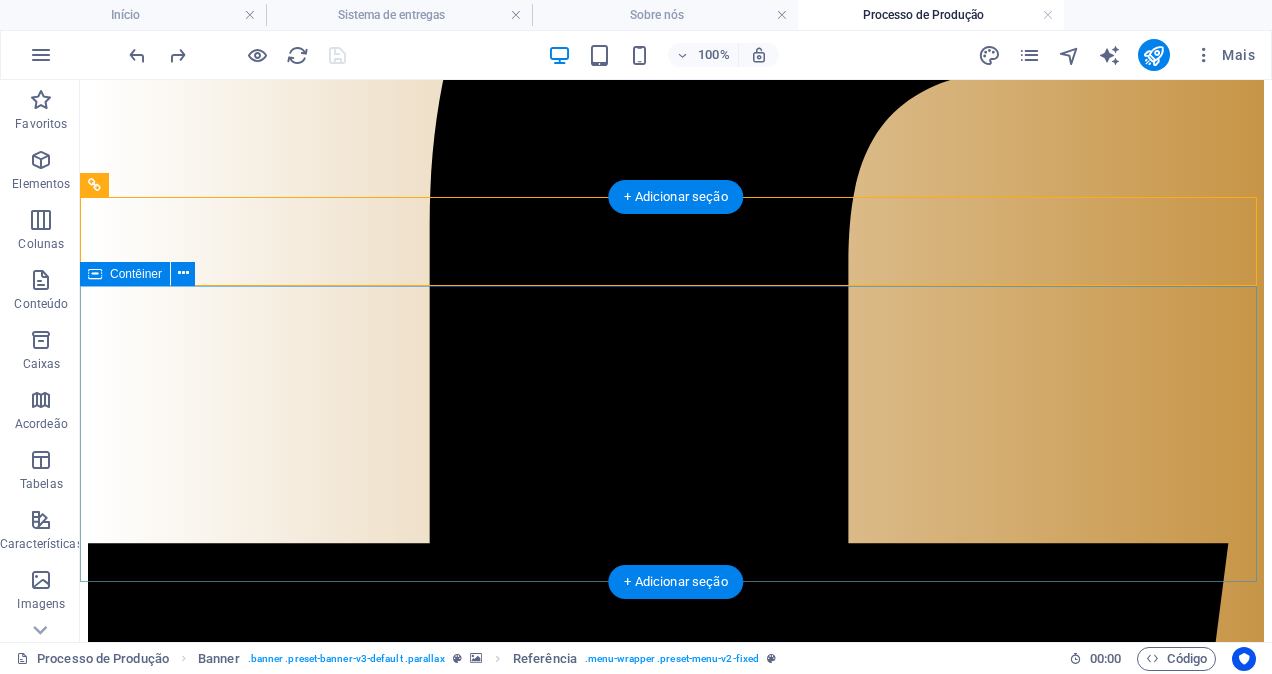 scroll, scrollTop: 0, scrollLeft: 0, axis: both 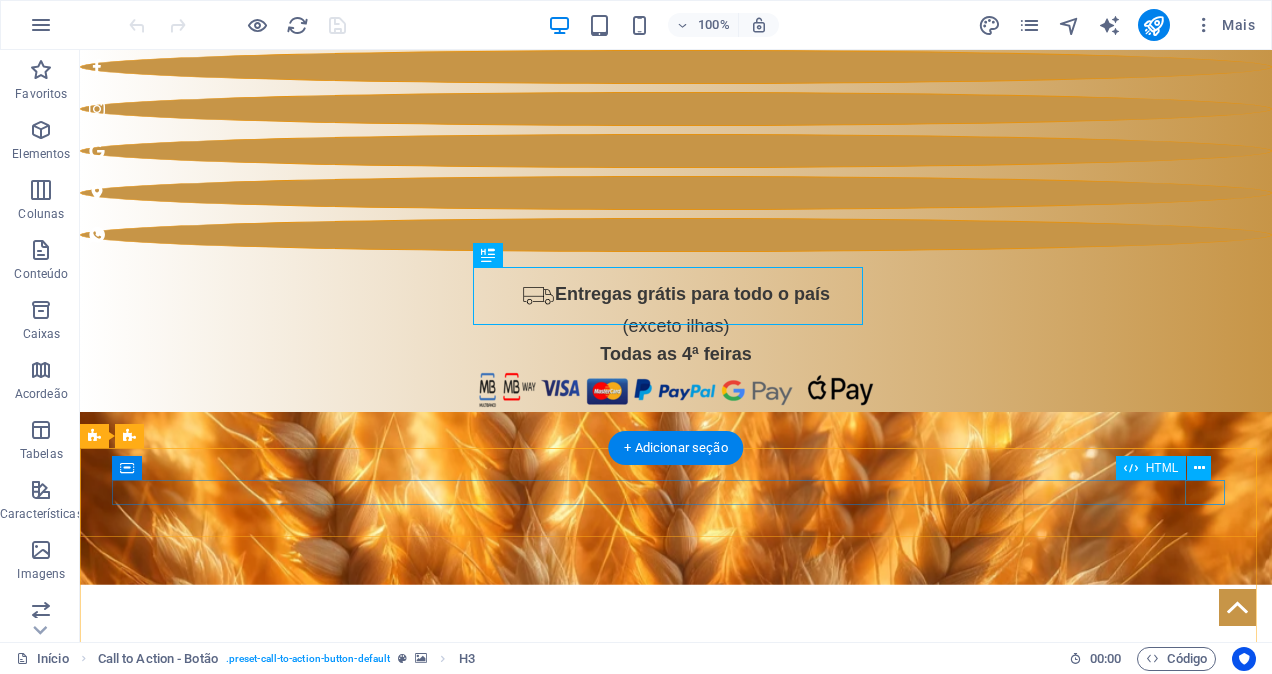 click at bounding box center [676, 2352] 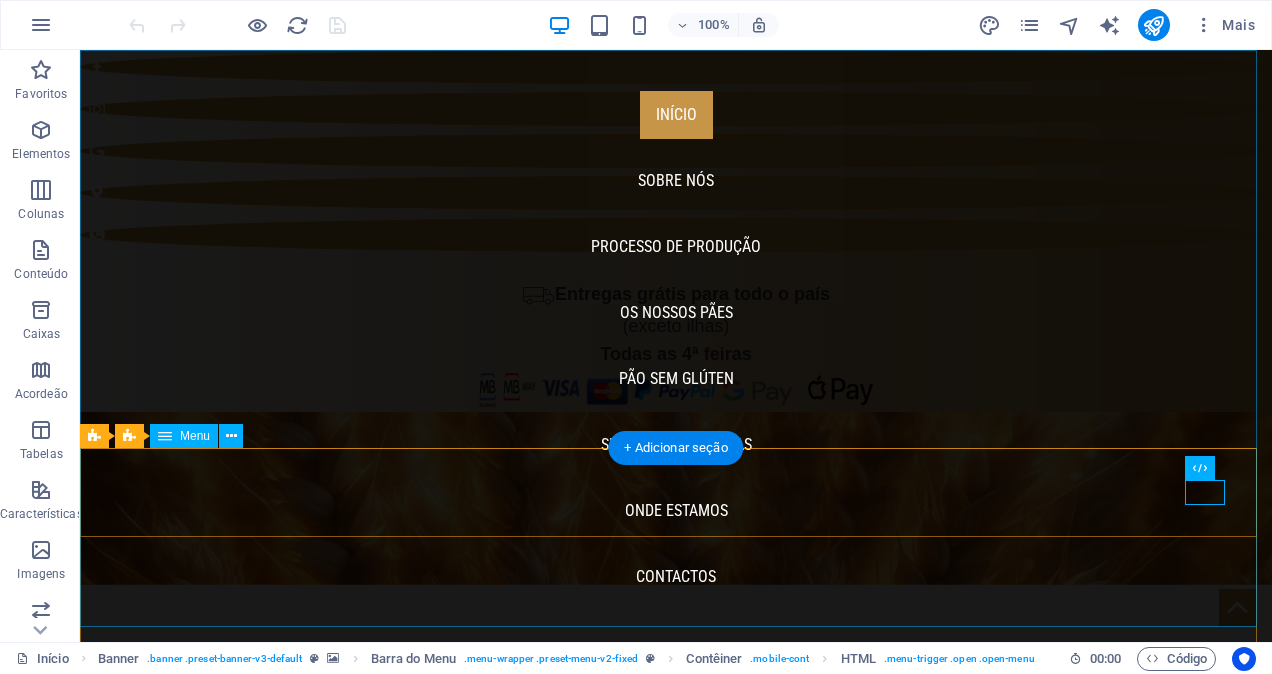 scroll, scrollTop: 0, scrollLeft: 0, axis: both 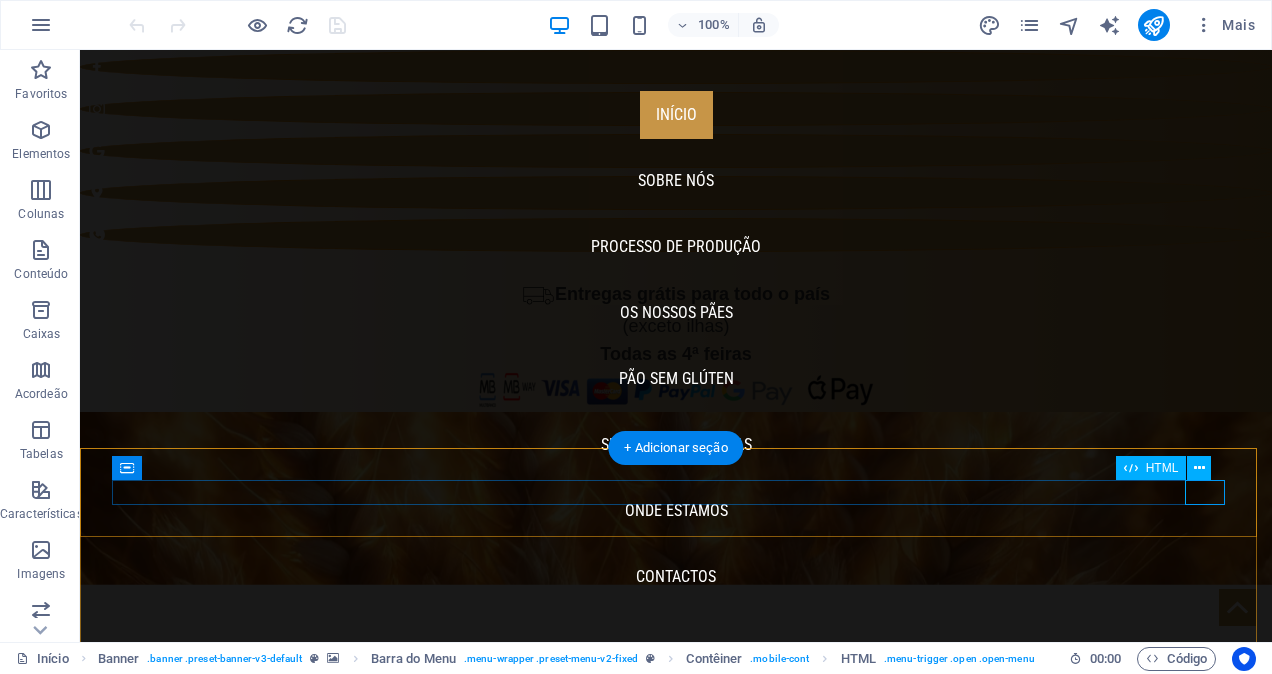 click at bounding box center [676, 2352] 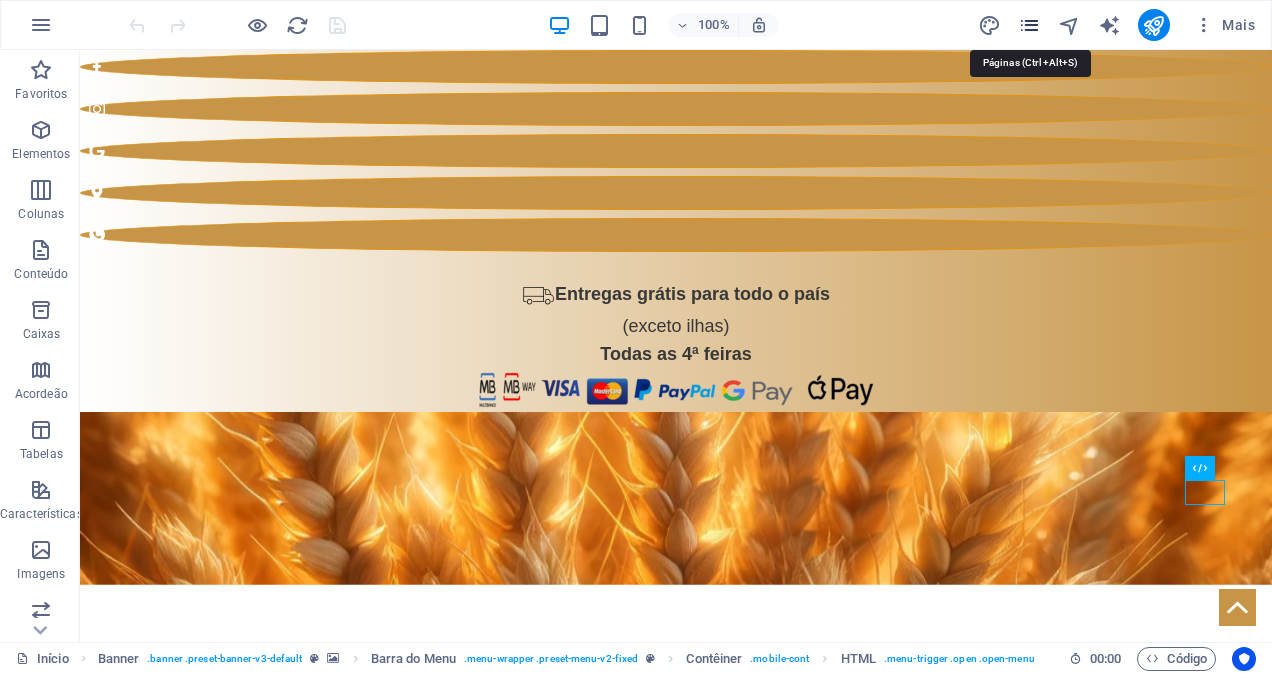 click at bounding box center [1029, 25] 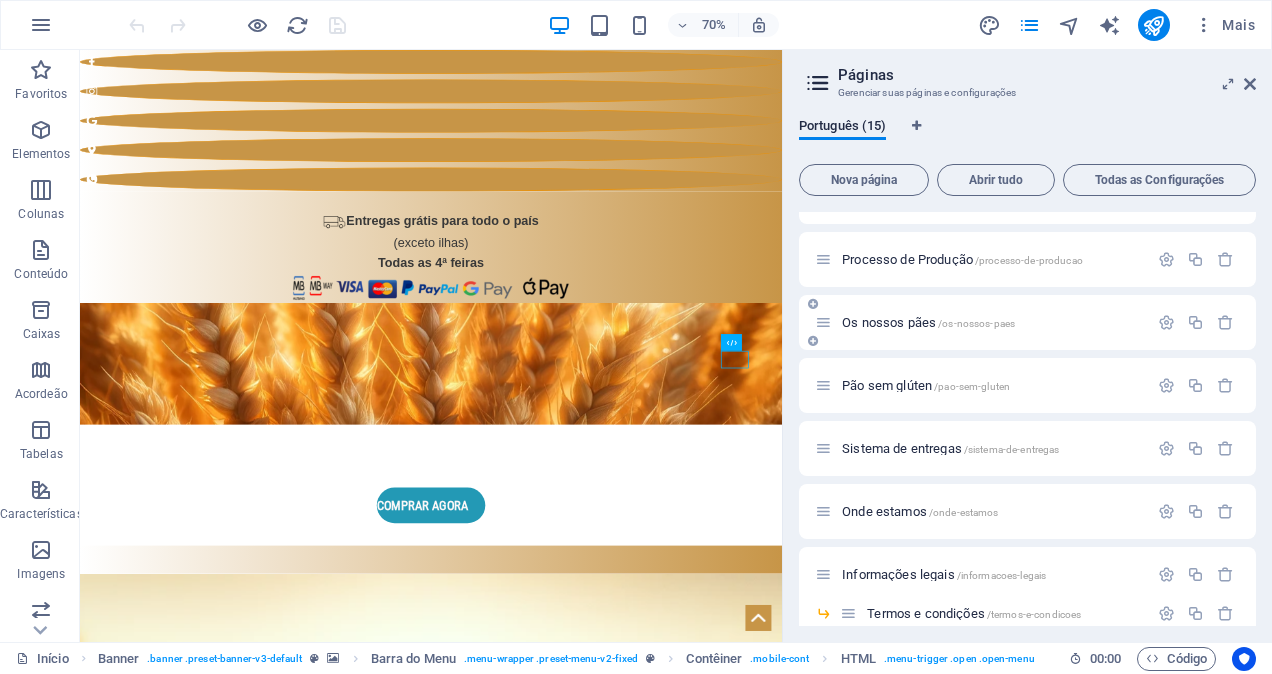 scroll, scrollTop: 200, scrollLeft: 0, axis: vertical 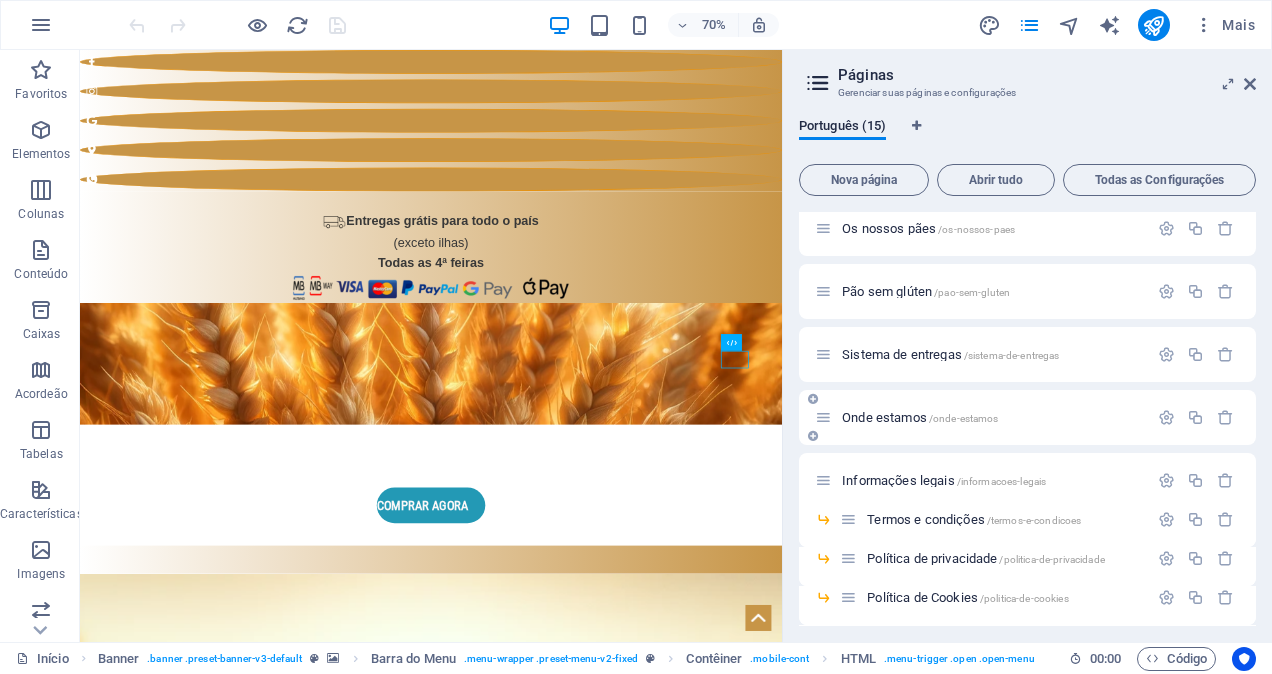 click on "Onde estamos /onde-estamos" at bounding box center [920, 417] 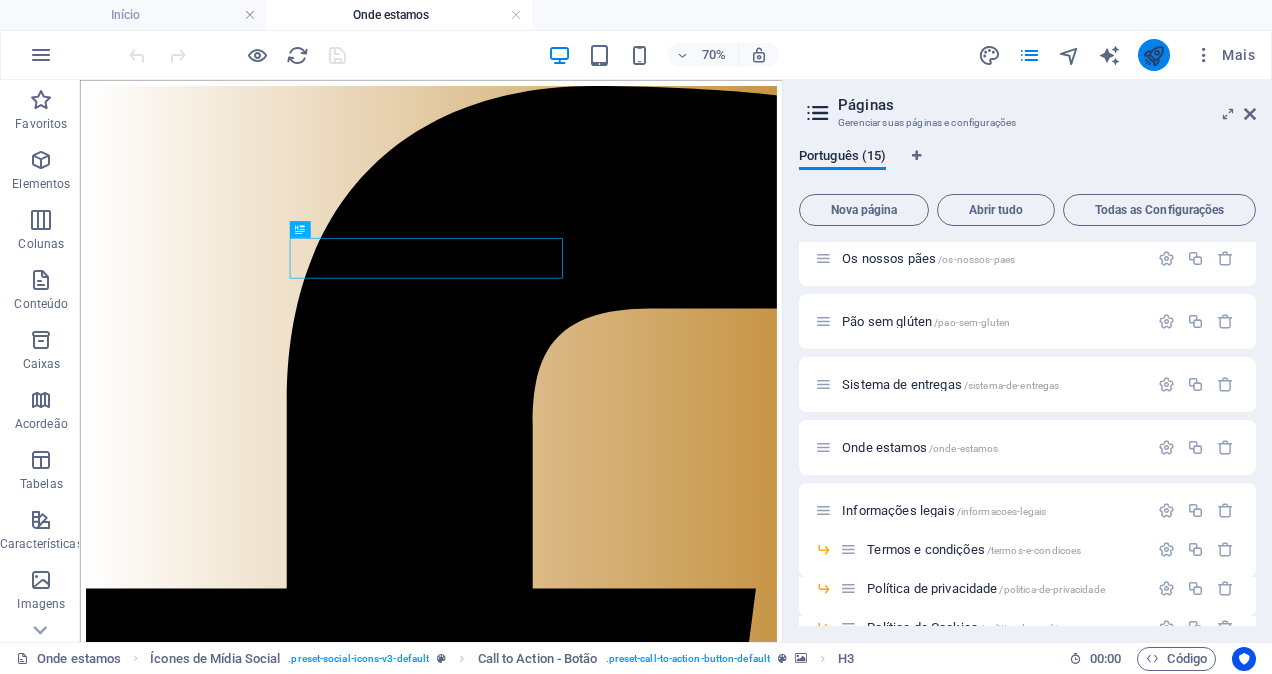 scroll, scrollTop: 0, scrollLeft: 0, axis: both 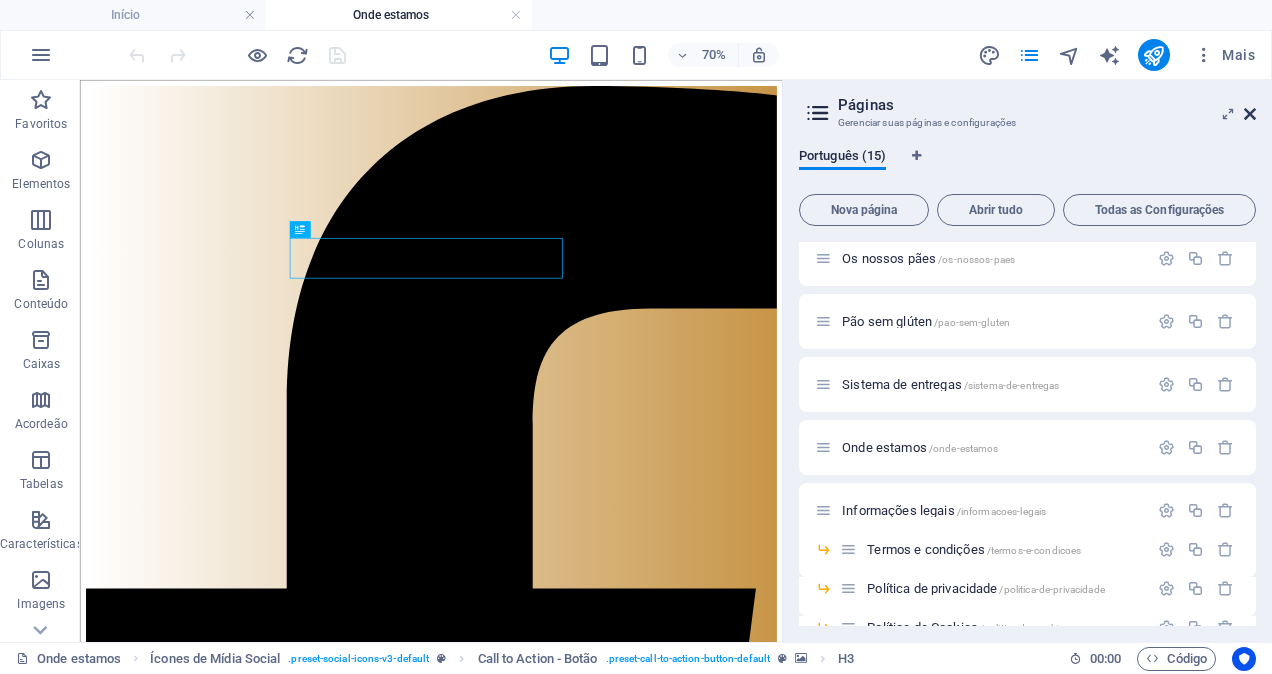 click at bounding box center (1250, 114) 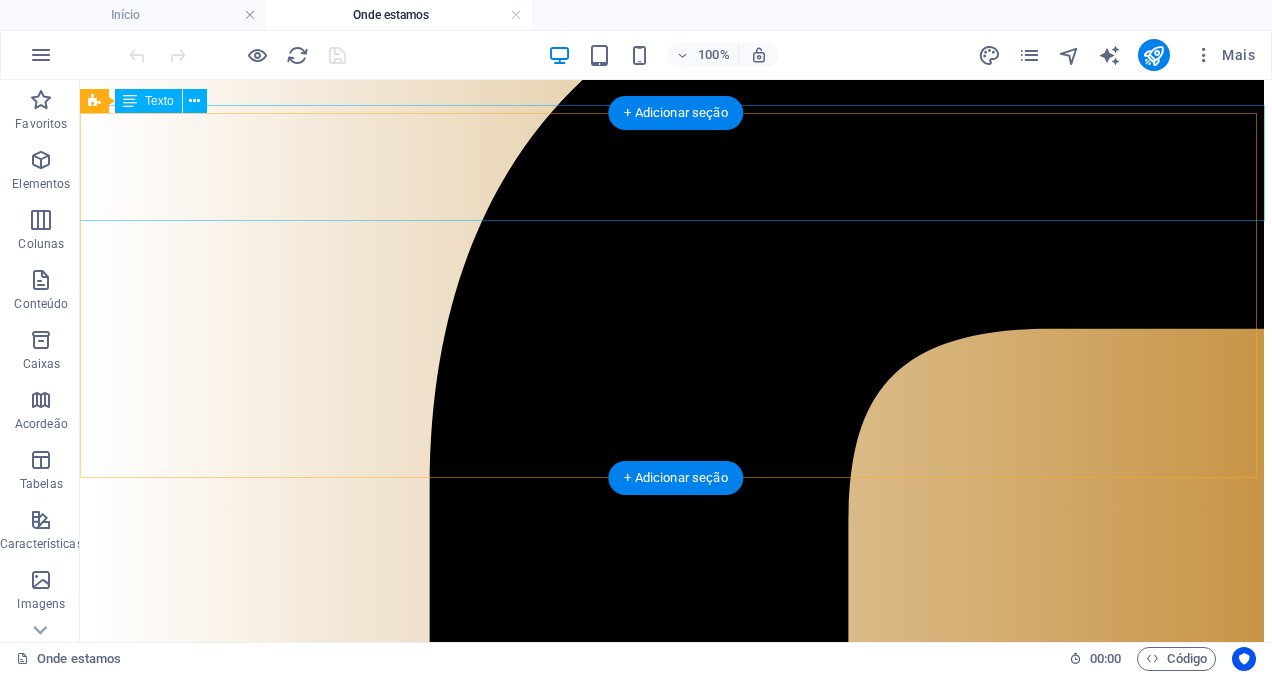 scroll, scrollTop: 0, scrollLeft: 0, axis: both 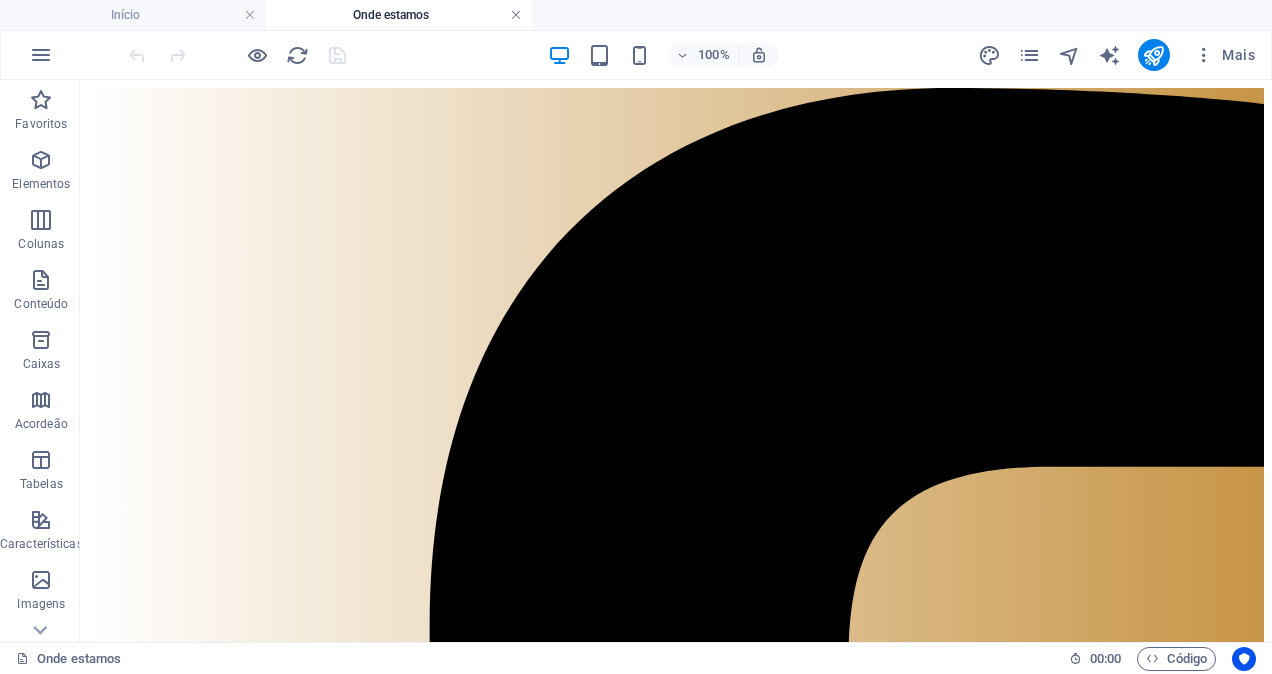 click at bounding box center [516, 15] 